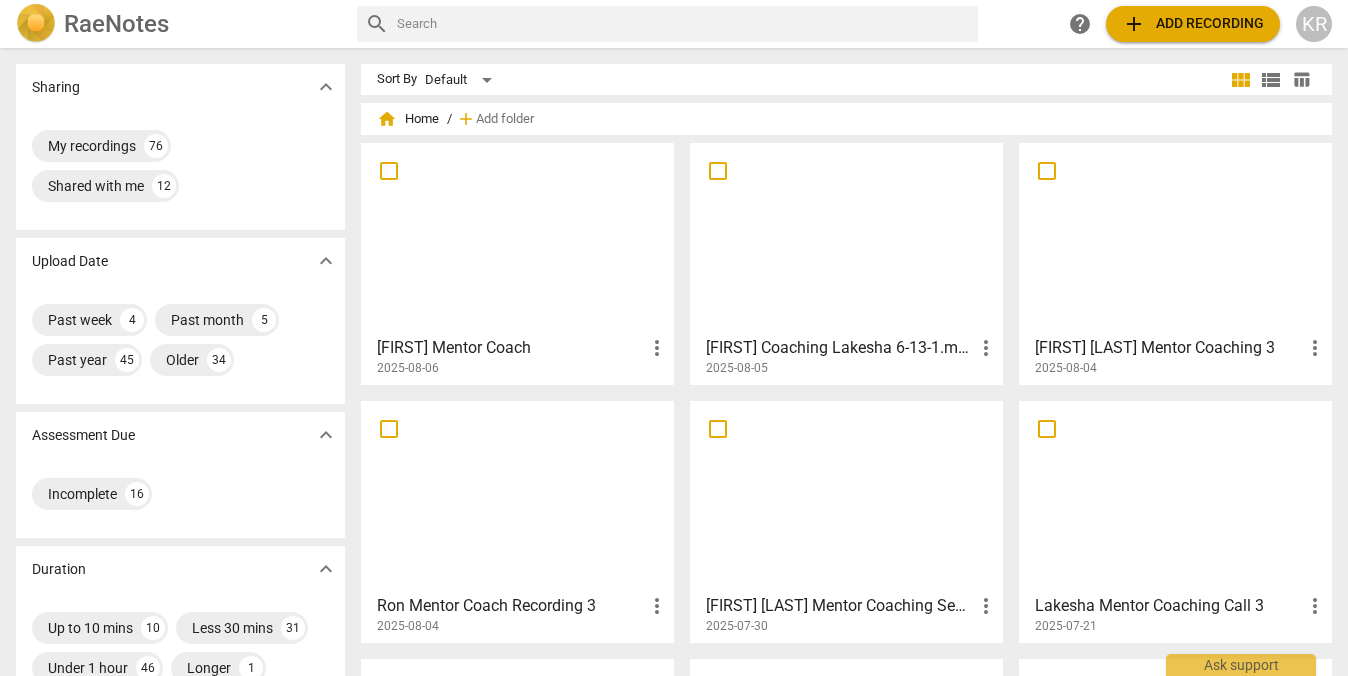 scroll, scrollTop: 0, scrollLeft: 0, axis: both 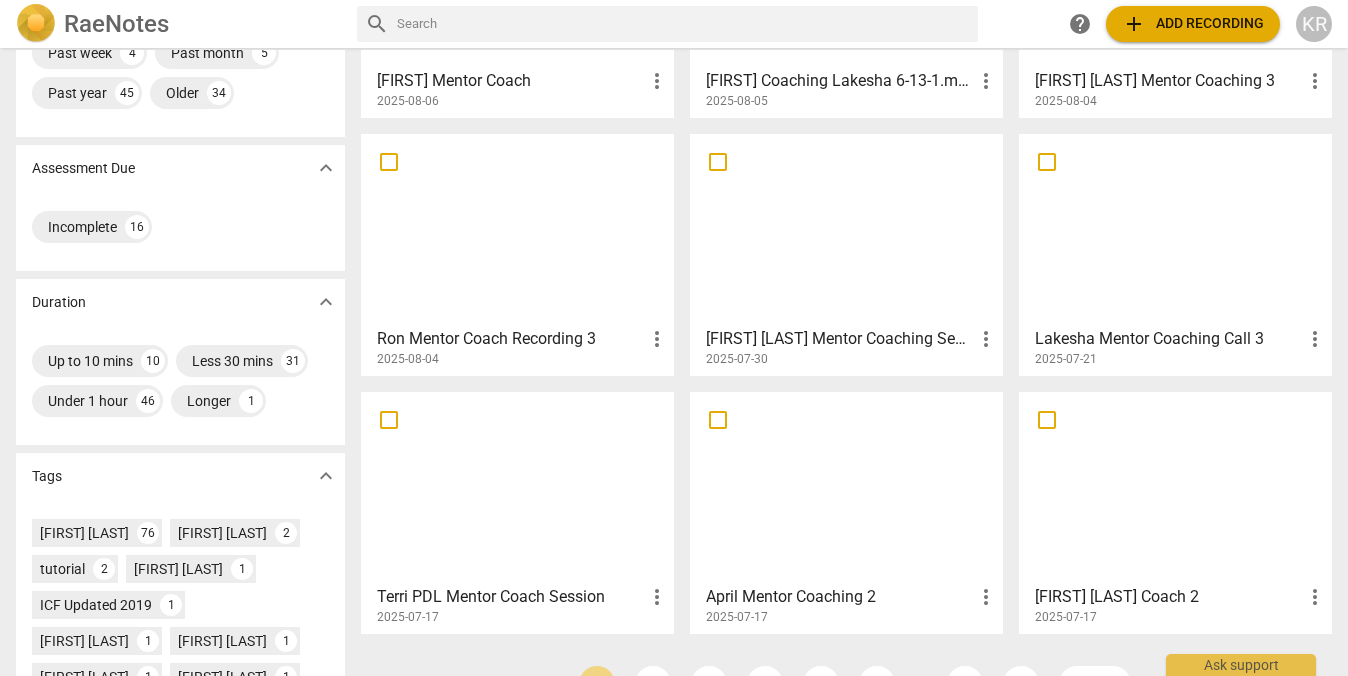 click at bounding box center (517, 487) 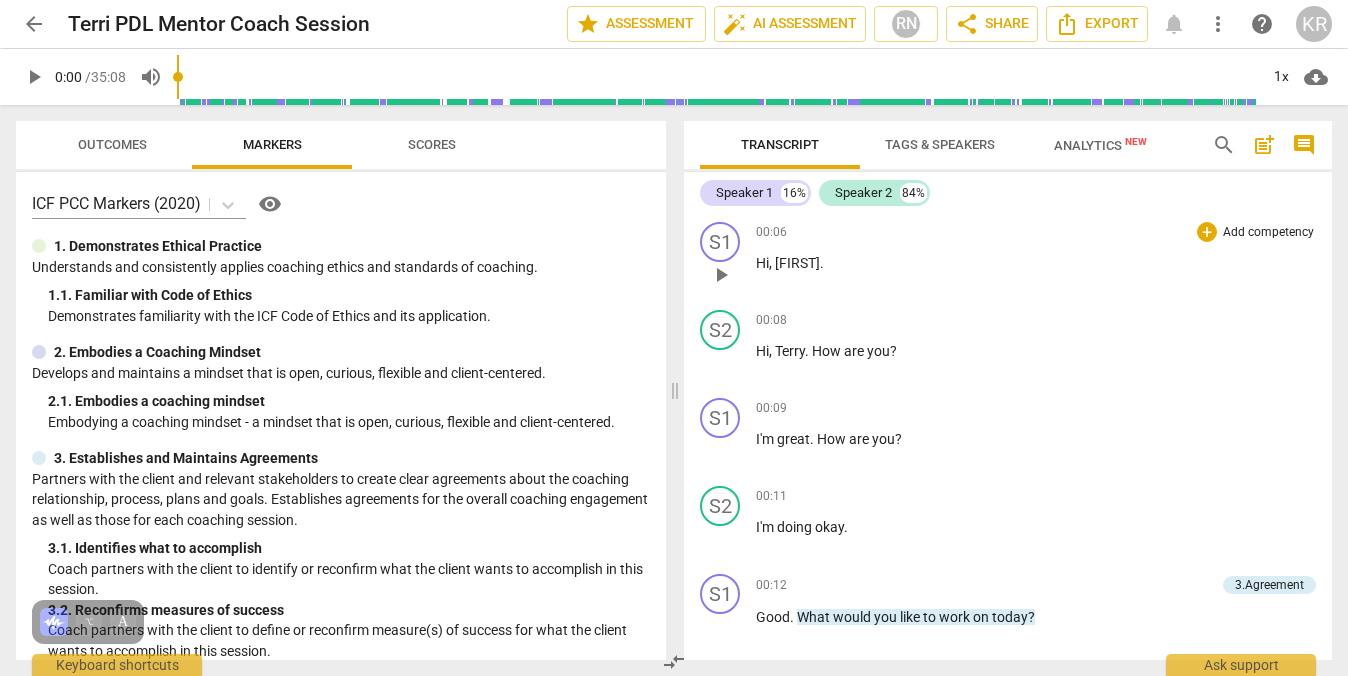 click on "play_arrow" at bounding box center (721, 275) 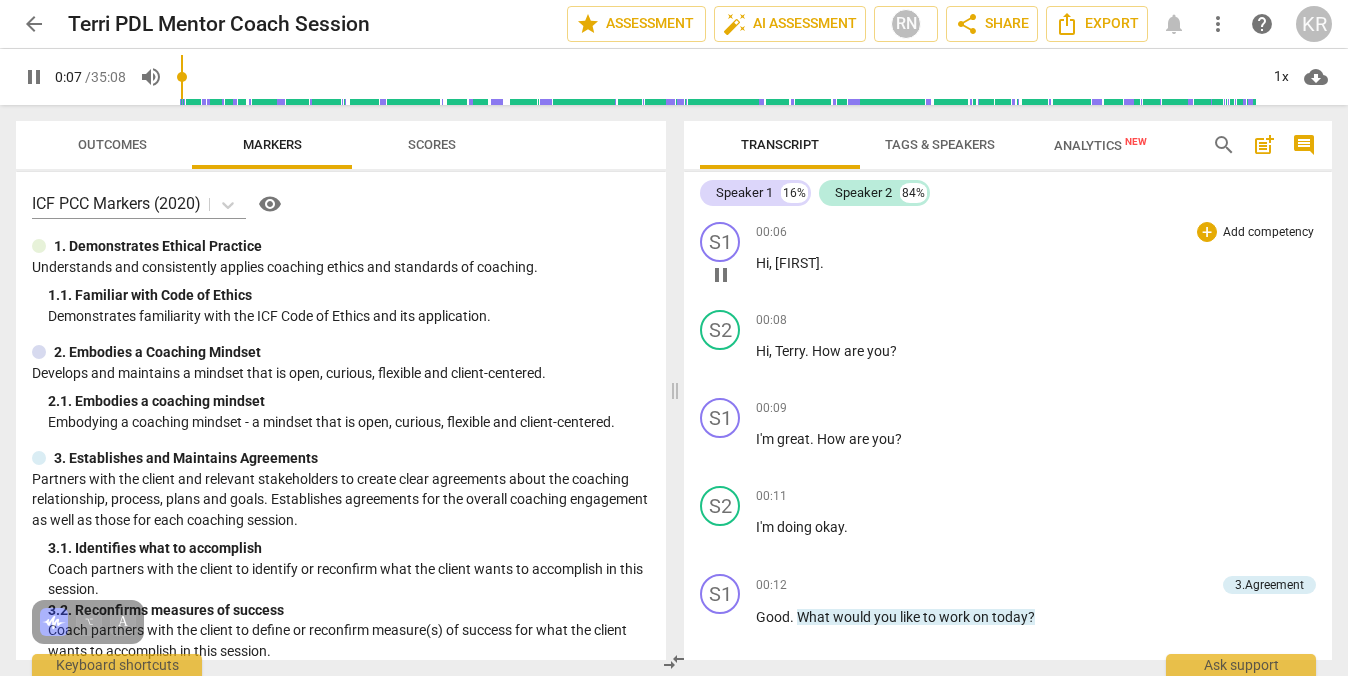 click on "pause" at bounding box center (721, 275) 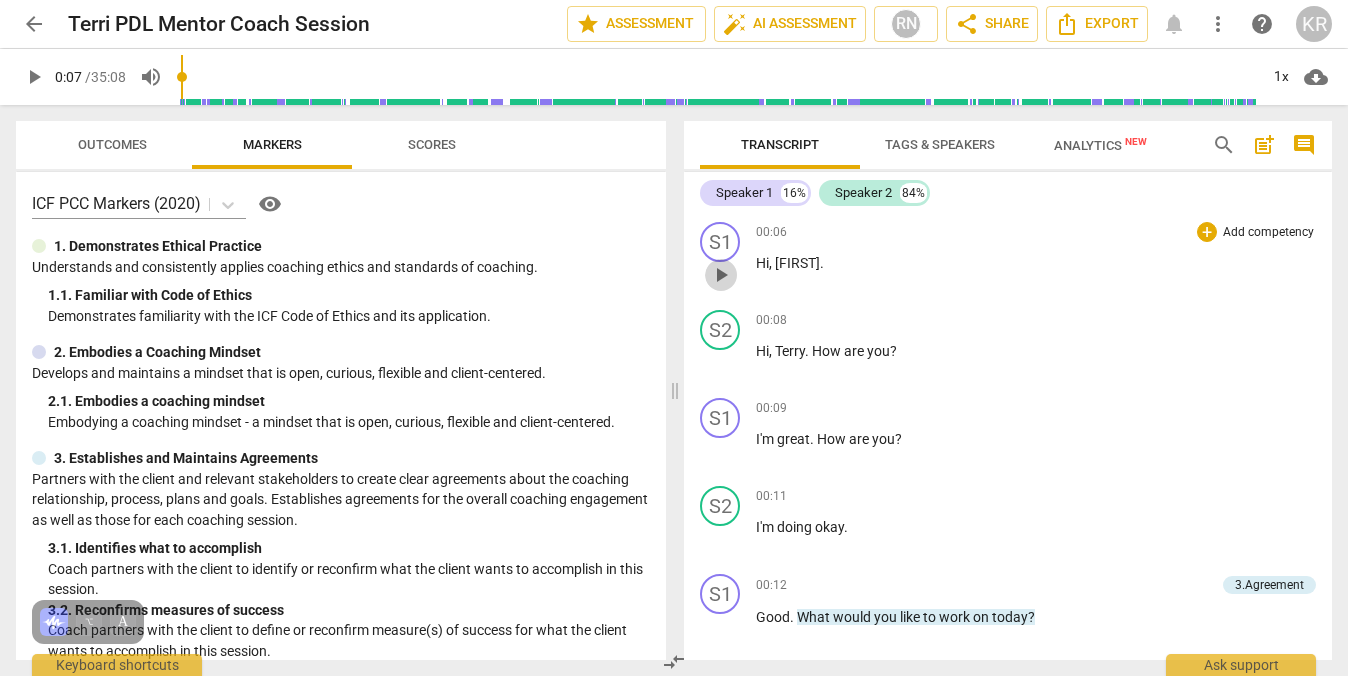 click on "play_arrow" at bounding box center (721, 275) 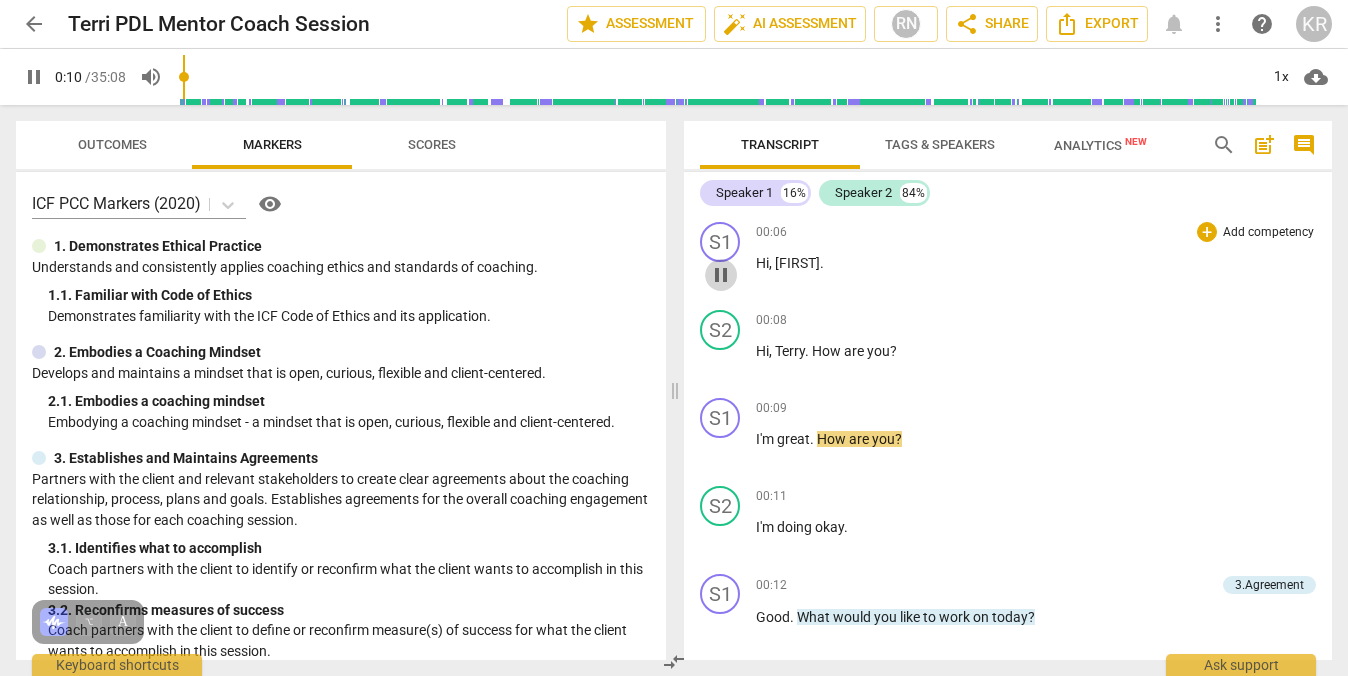 click on "pause" at bounding box center [721, 275] 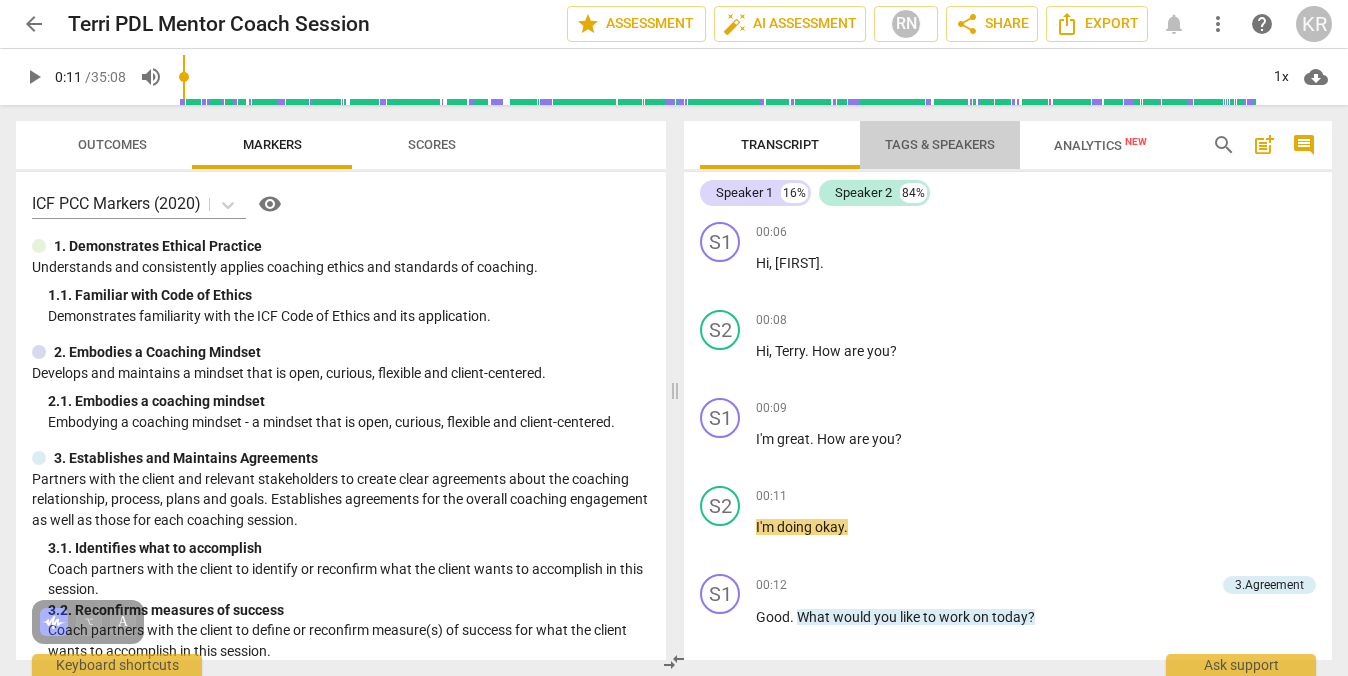 click on "Tags & Speakers" at bounding box center (940, 144) 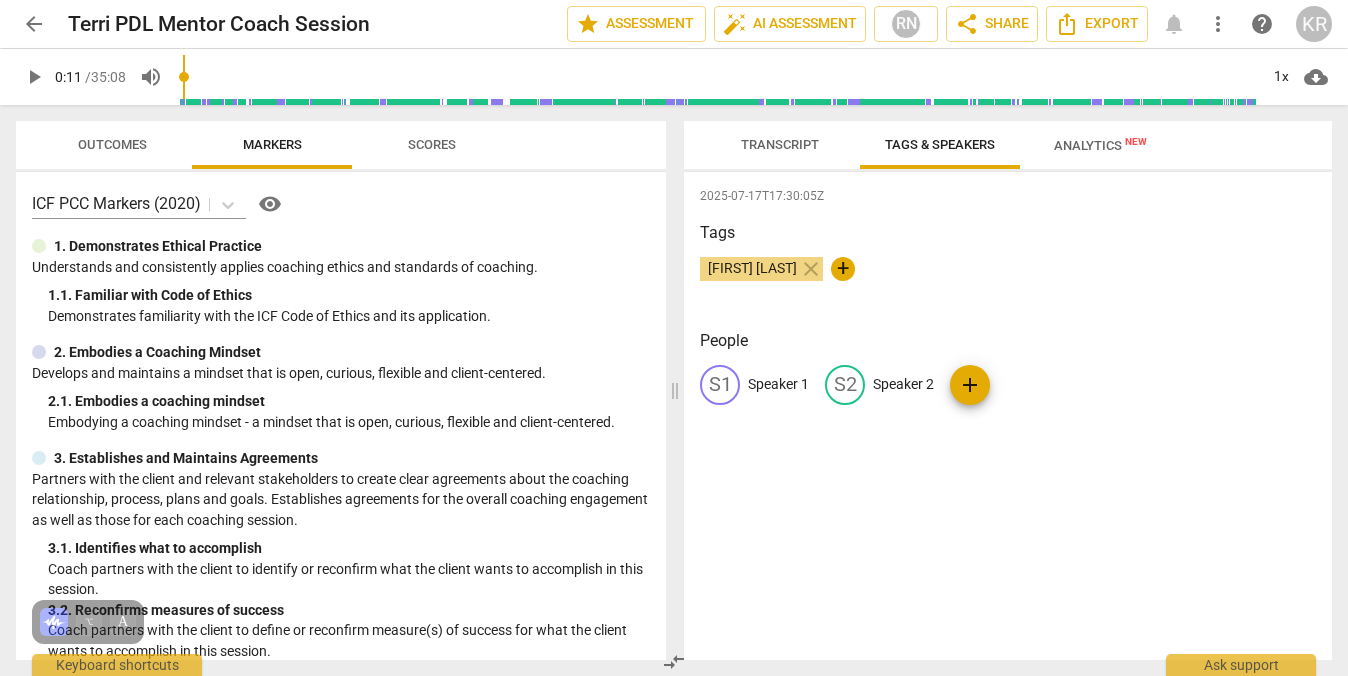 click on "Speaker 1" at bounding box center [778, 384] 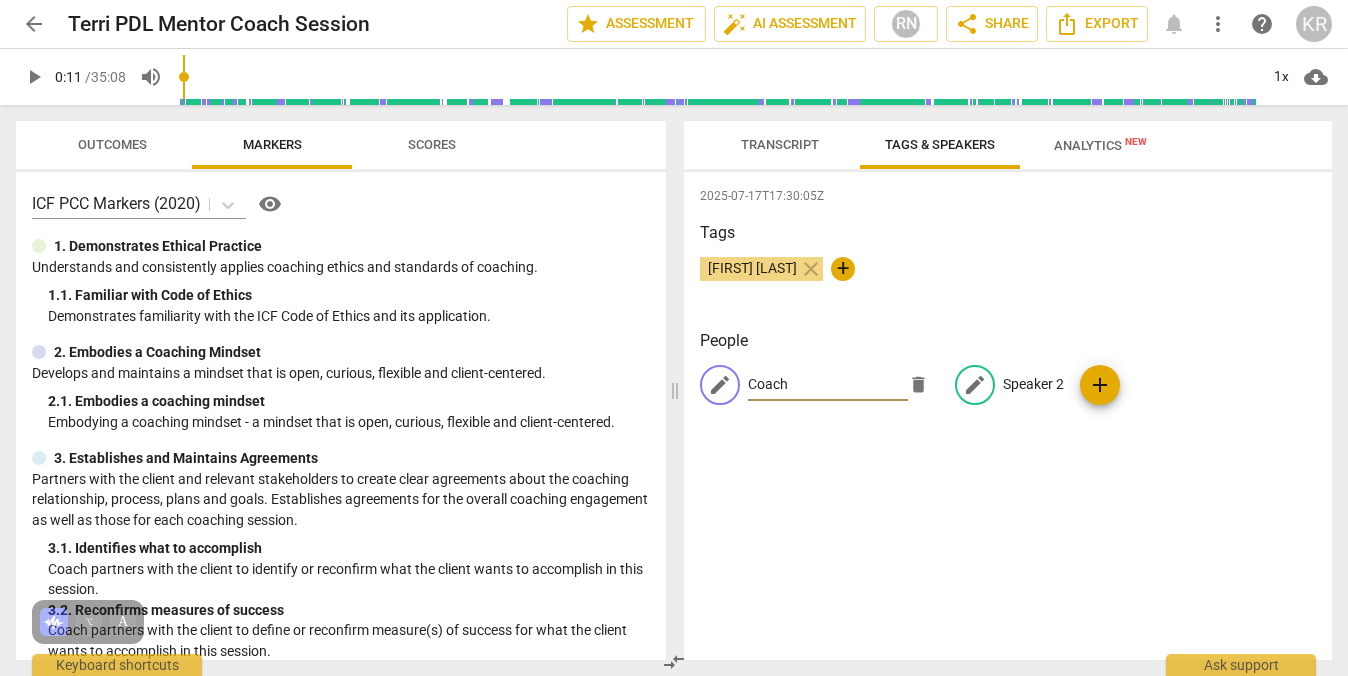 type on "Coach" 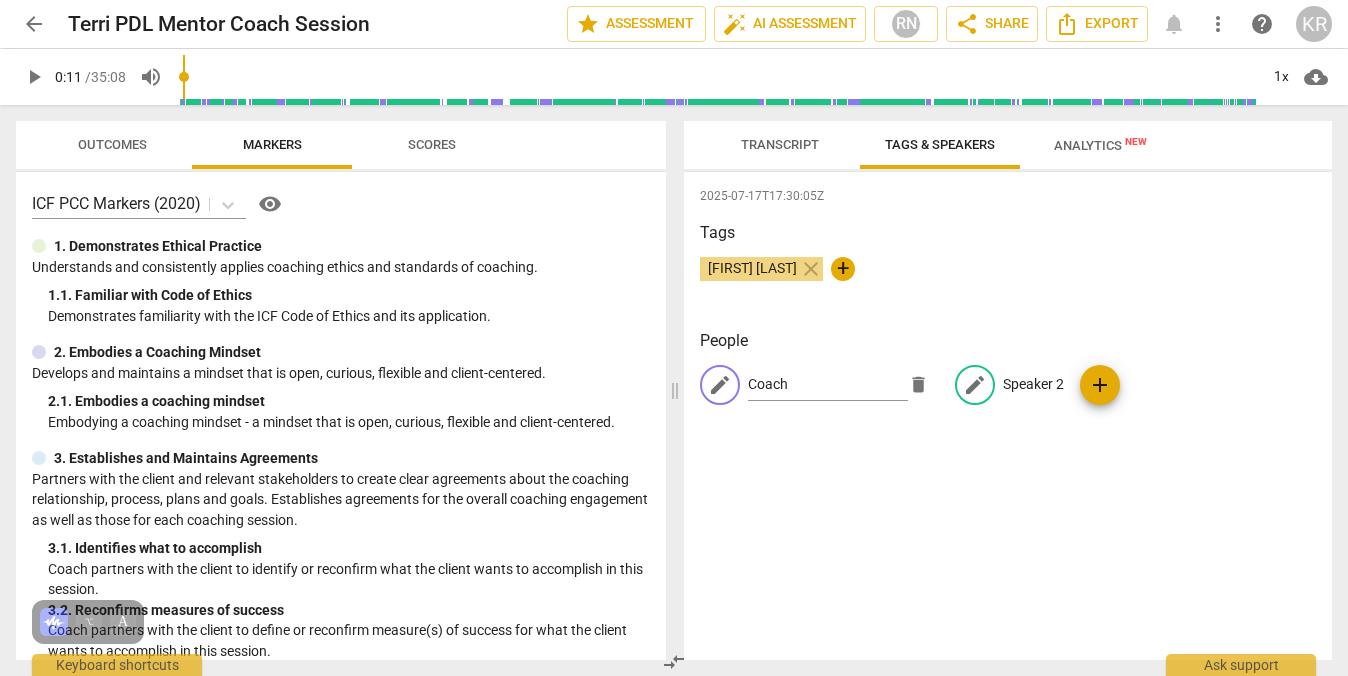click on "Speaker 2" at bounding box center [1033, 384] 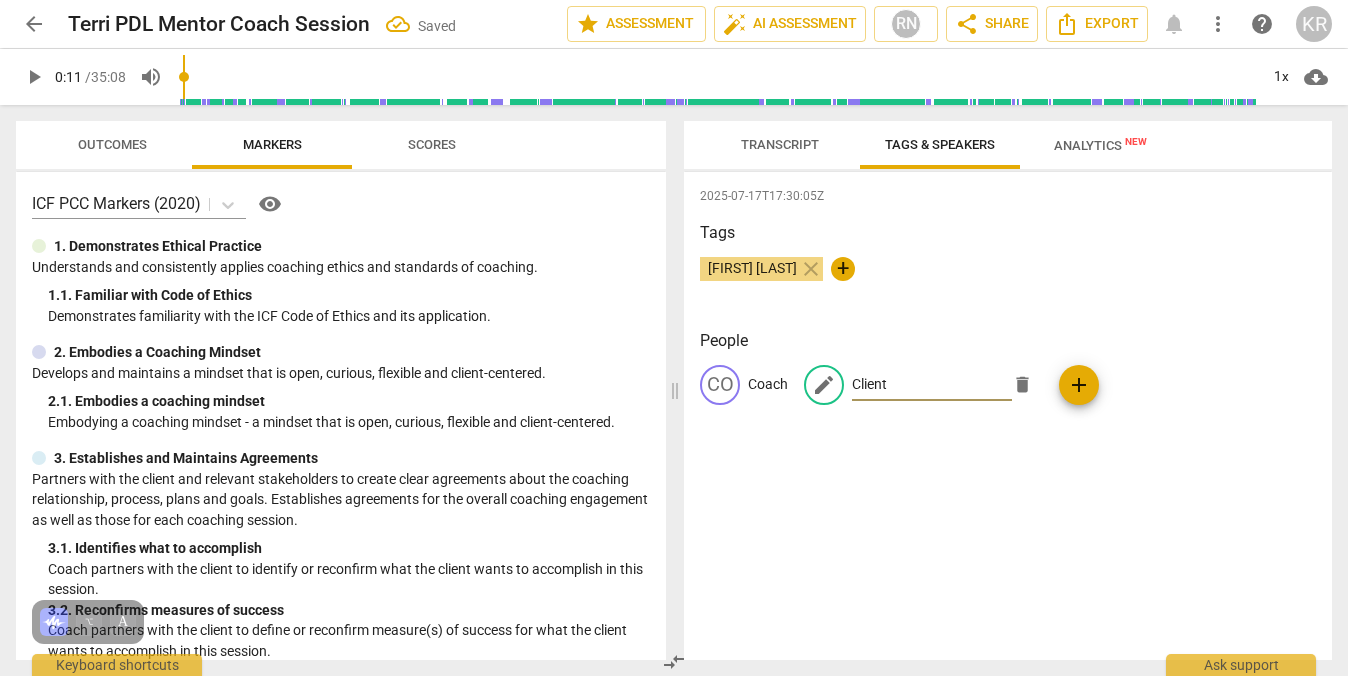 type on "Client" 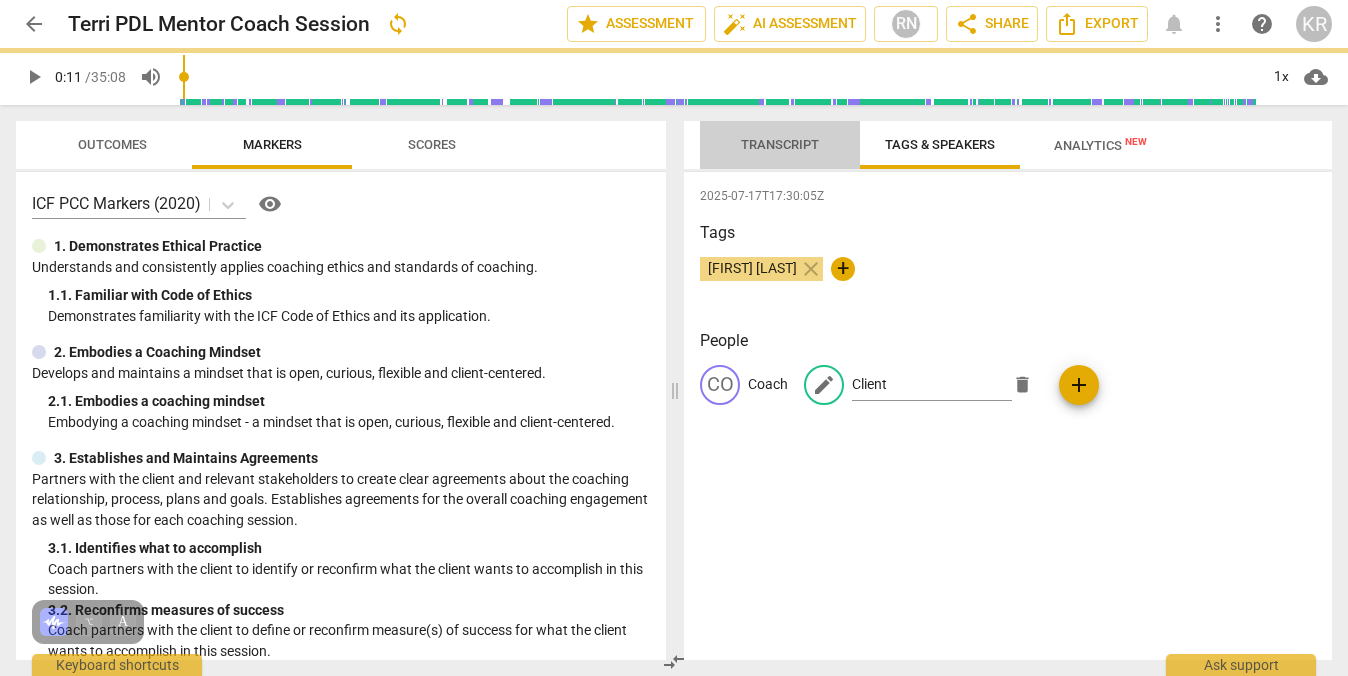 click on "Transcript" at bounding box center (780, 144) 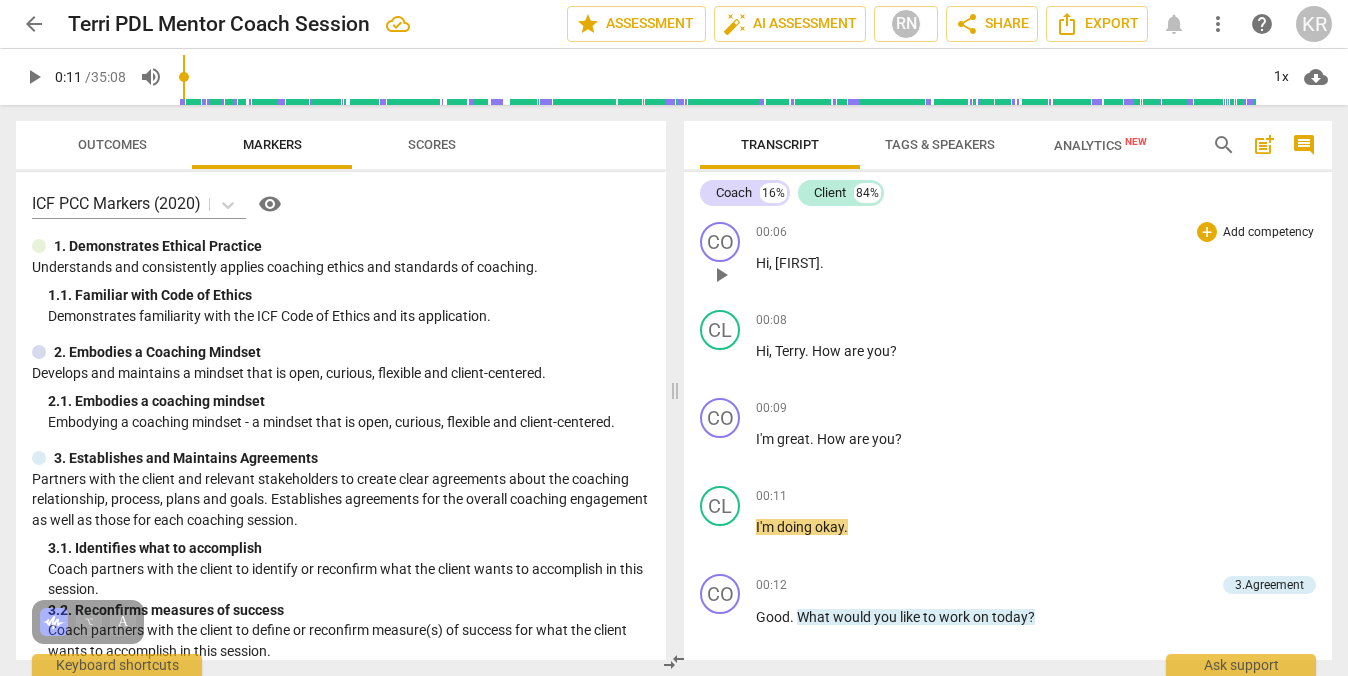click on "play_arrow" at bounding box center [721, 275] 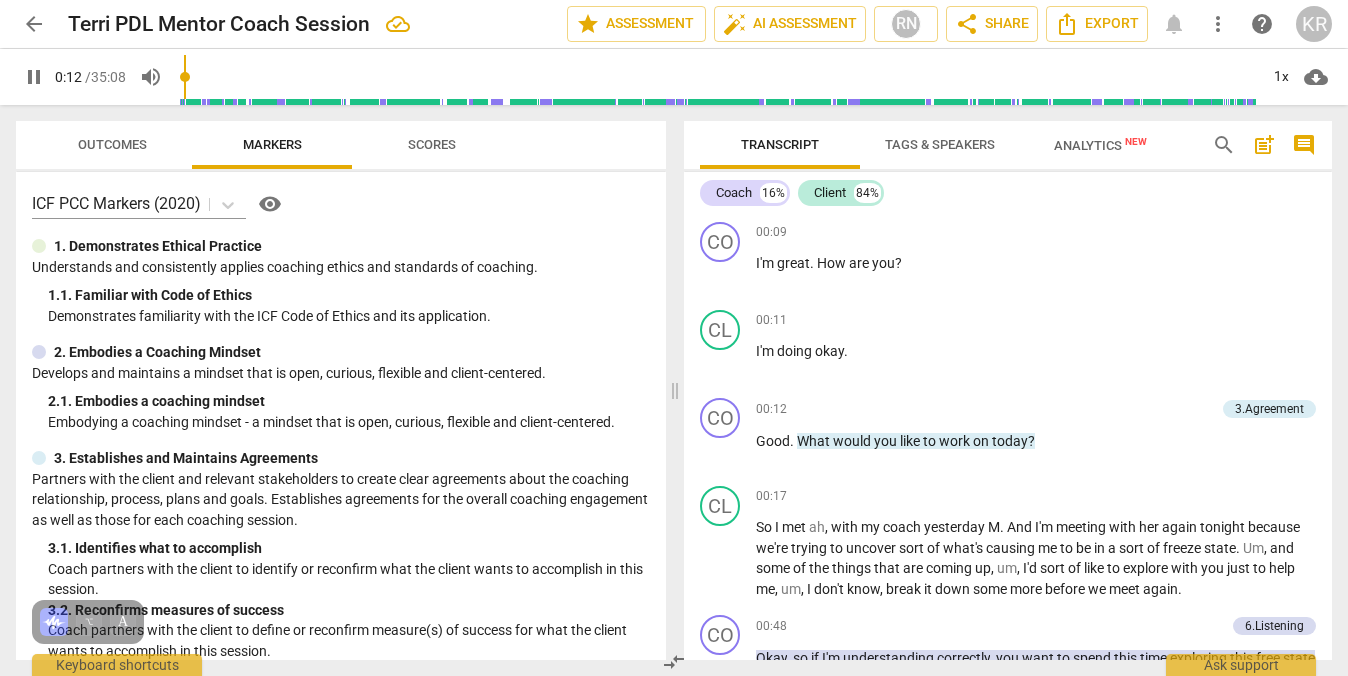 scroll, scrollTop: 191, scrollLeft: 0, axis: vertical 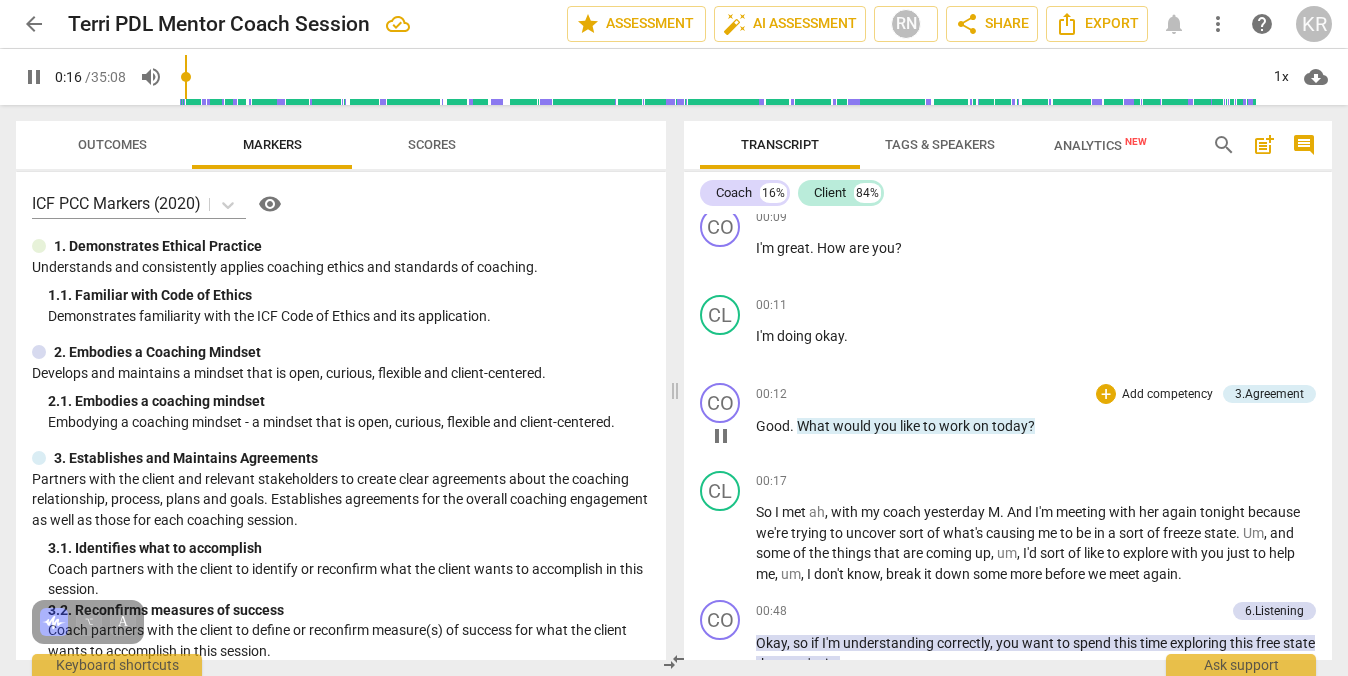 click on "Add competency" at bounding box center [1167, 395] 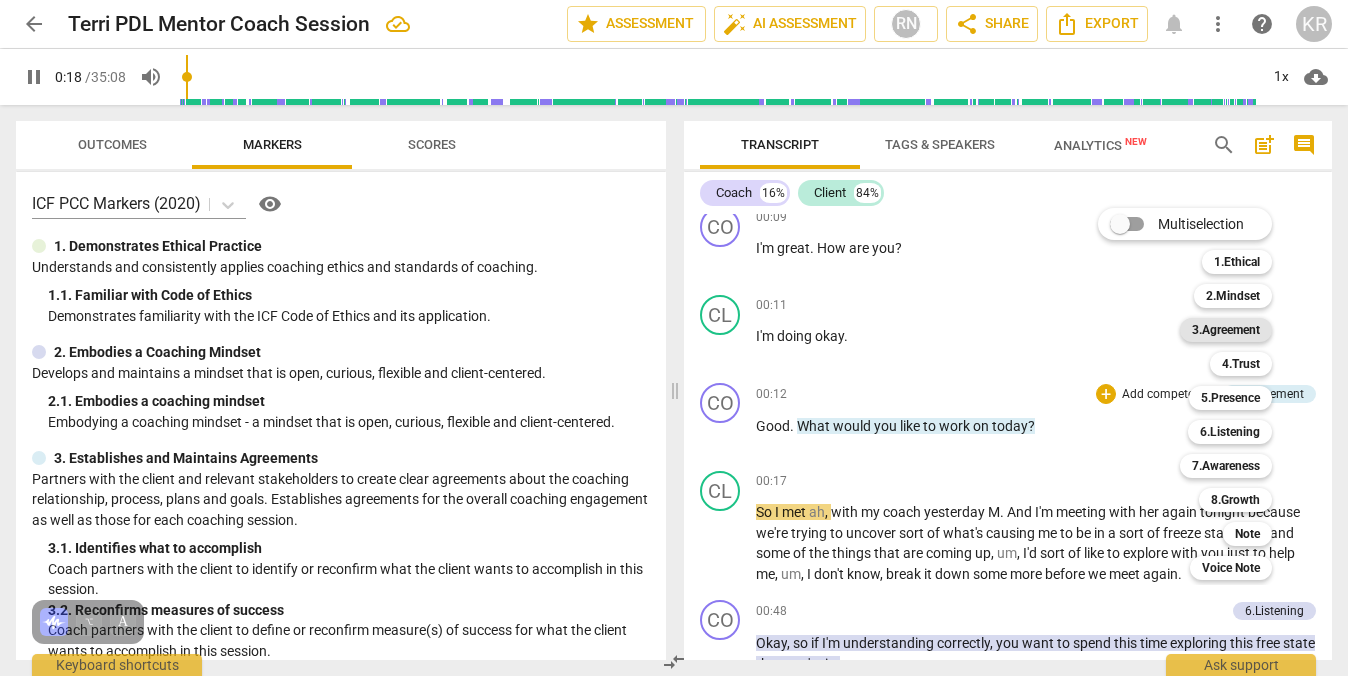 click on "3.Agreement" at bounding box center [1226, 330] 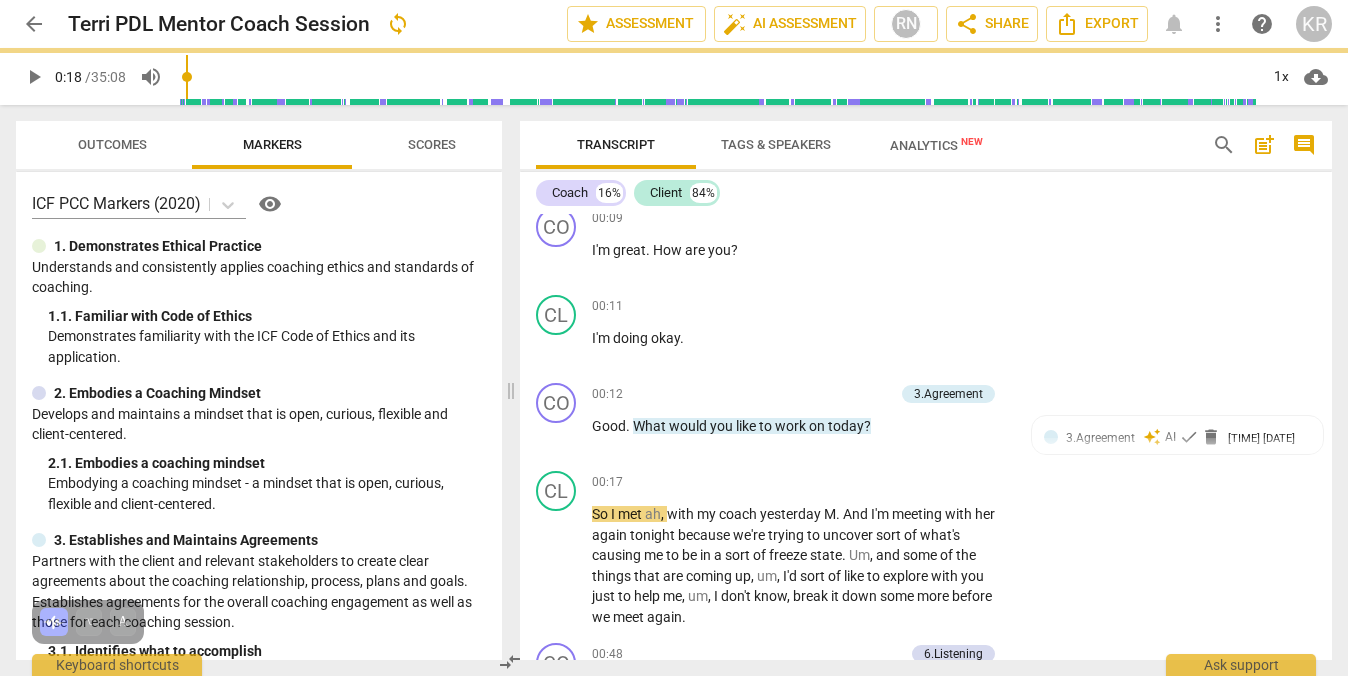 type on "18" 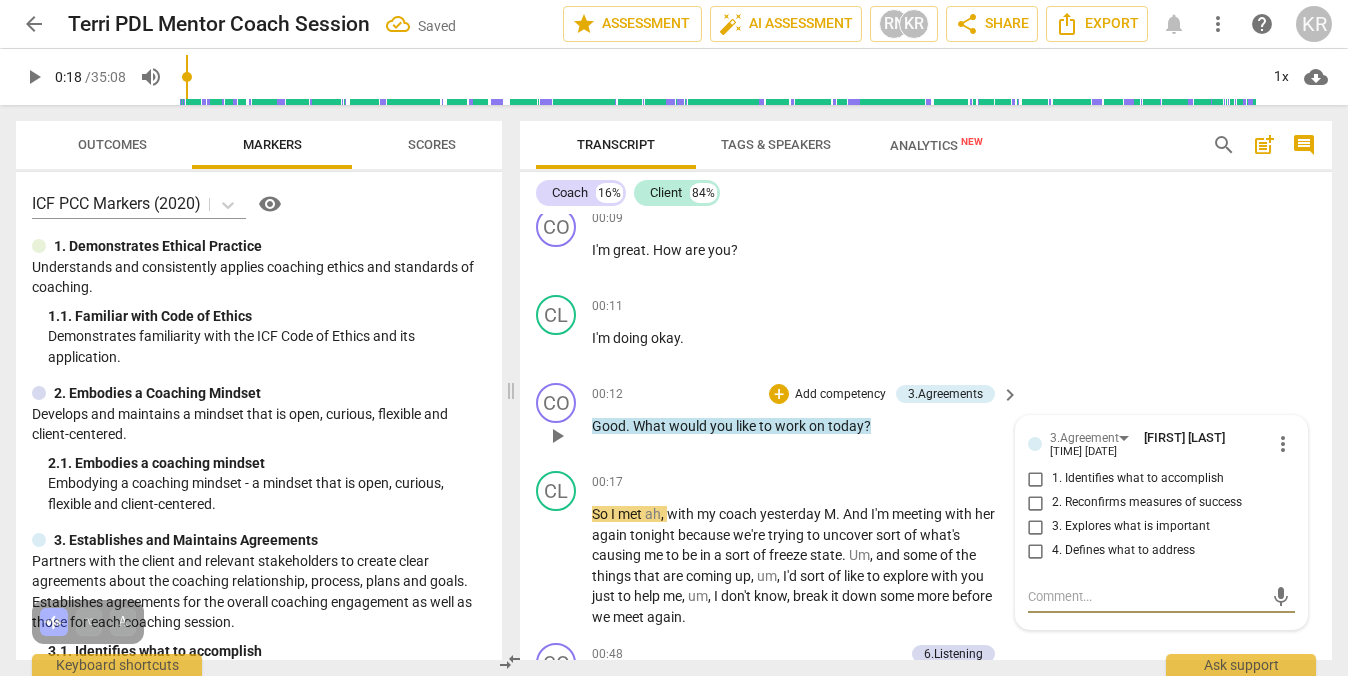 click on "1. Identifies what to accomplish" at bounding box center [1036, 479] 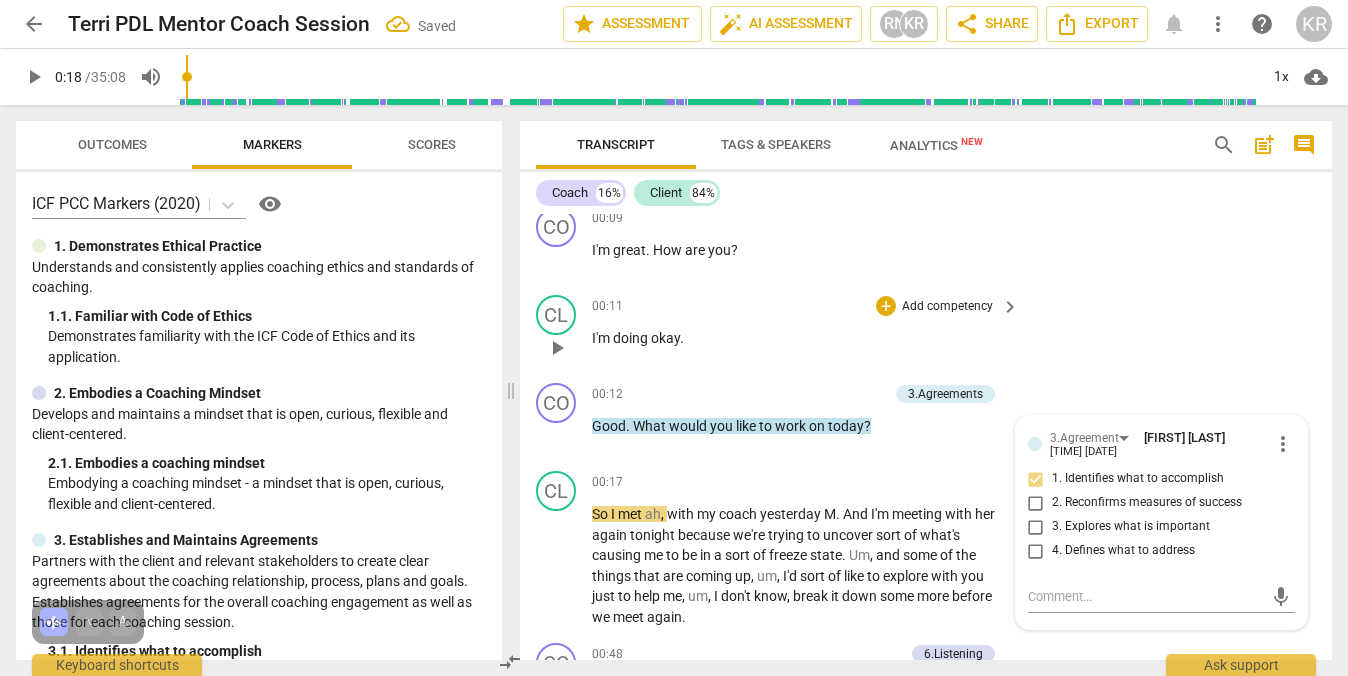 click on "CL play_arrow pause 00:11 + Add competency keyboard_arrow_right I'm   doing   okay ." at bounding box center (926, 331) 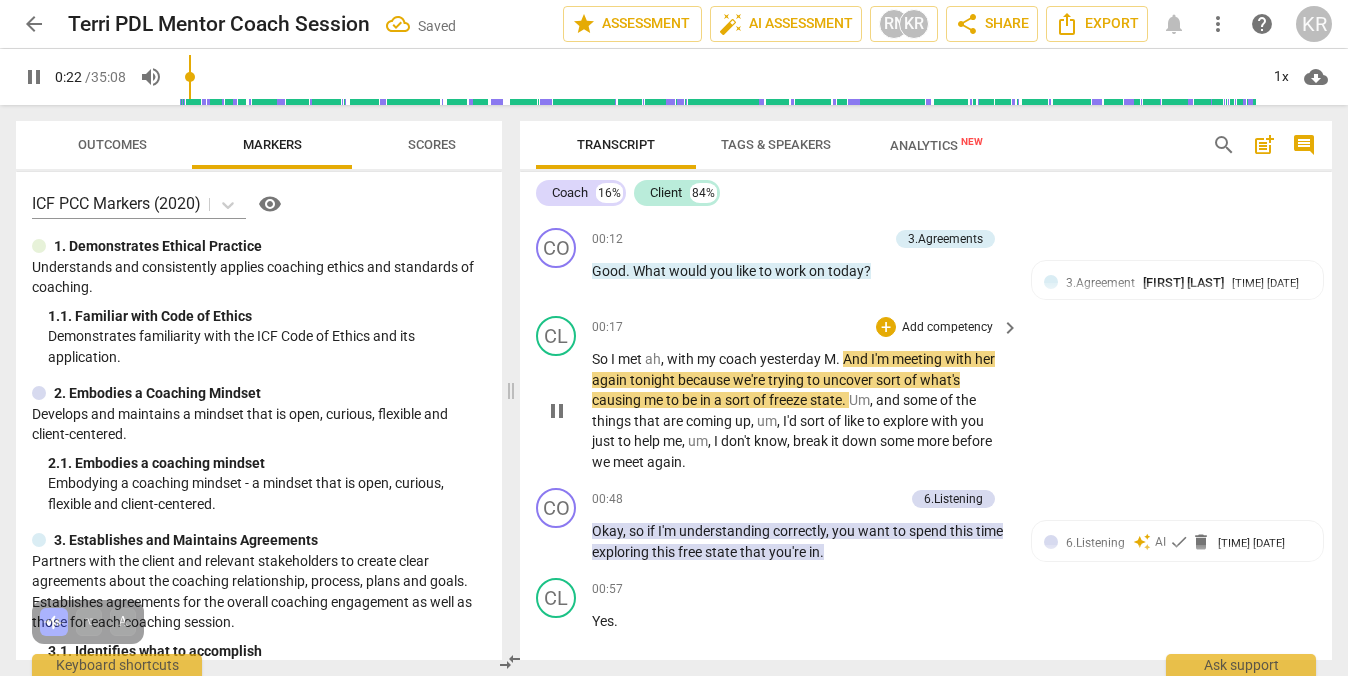 scroll, scrollTop: 366, scrollLeft: 0, axis: vertical 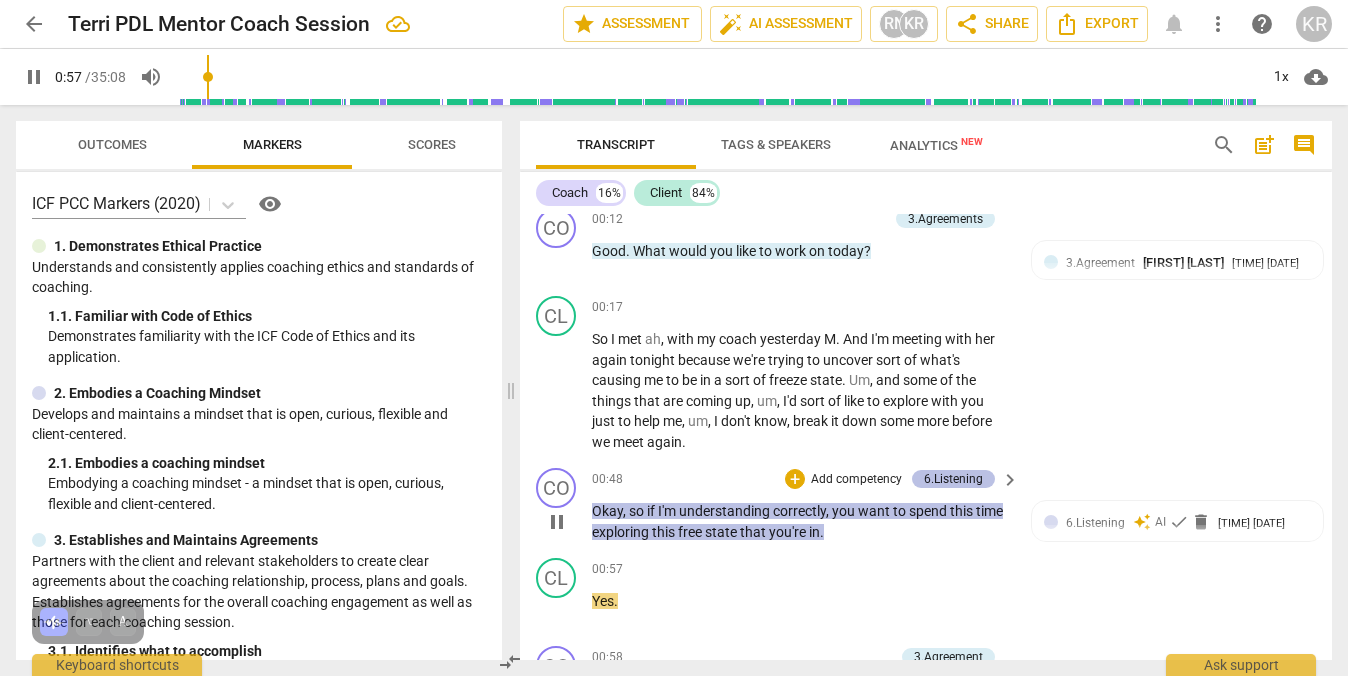 click on "6.Listening" at bounding box center [953, 479] 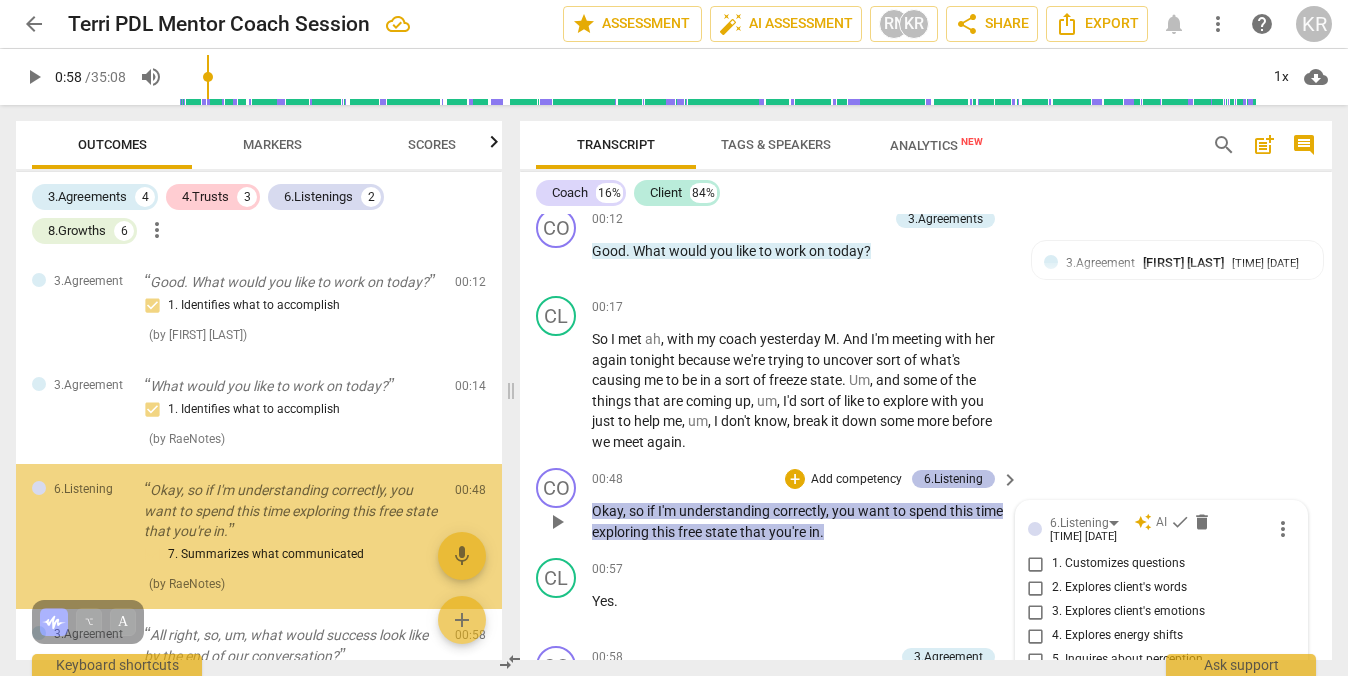scroll, scrollTop: 683, scrollLeft: 0, axis: vertical 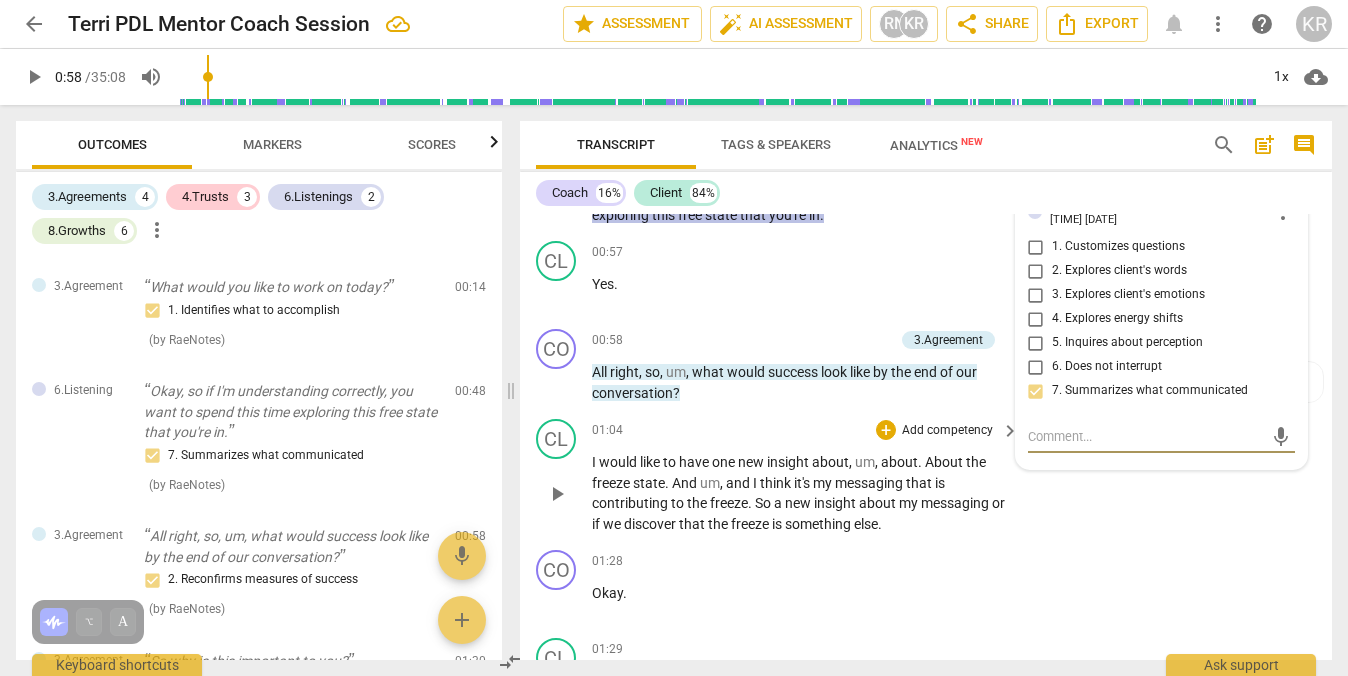 click on "play_arrow" at bounding box center (557, 494) 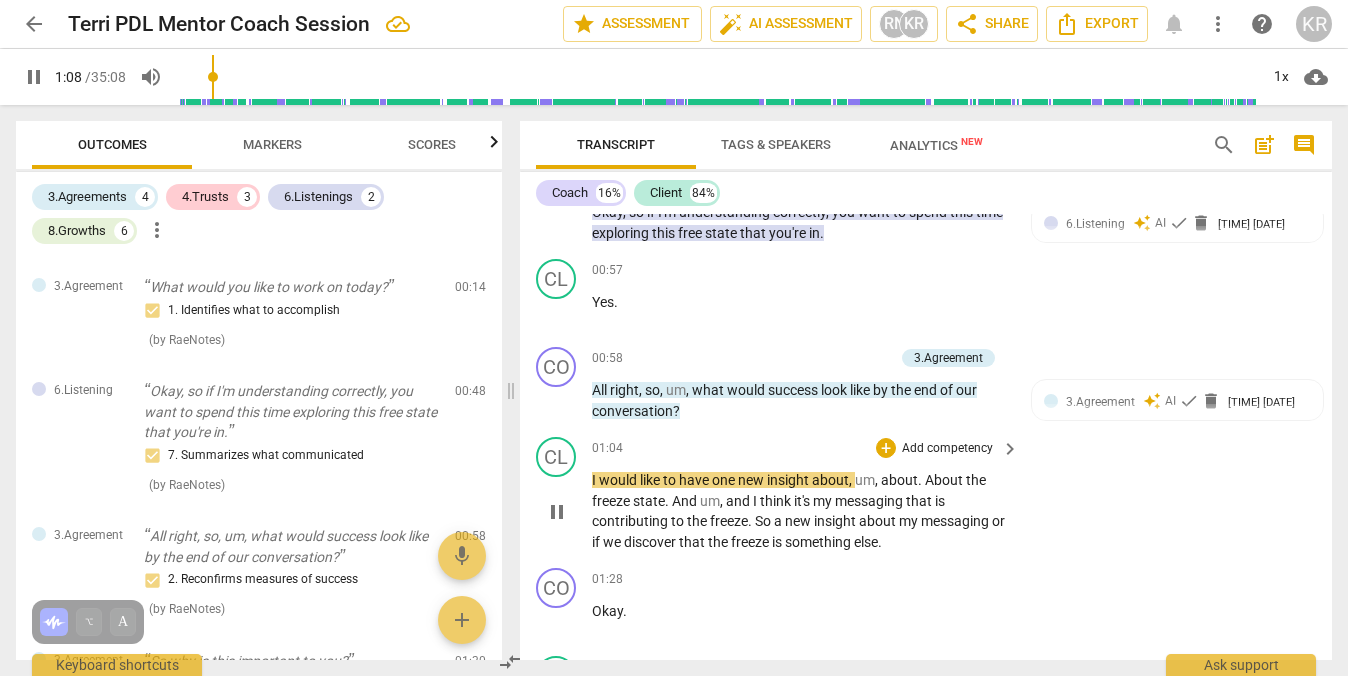 scroll, scrollTop: 669, scrollLeft: 0, axis: vertical 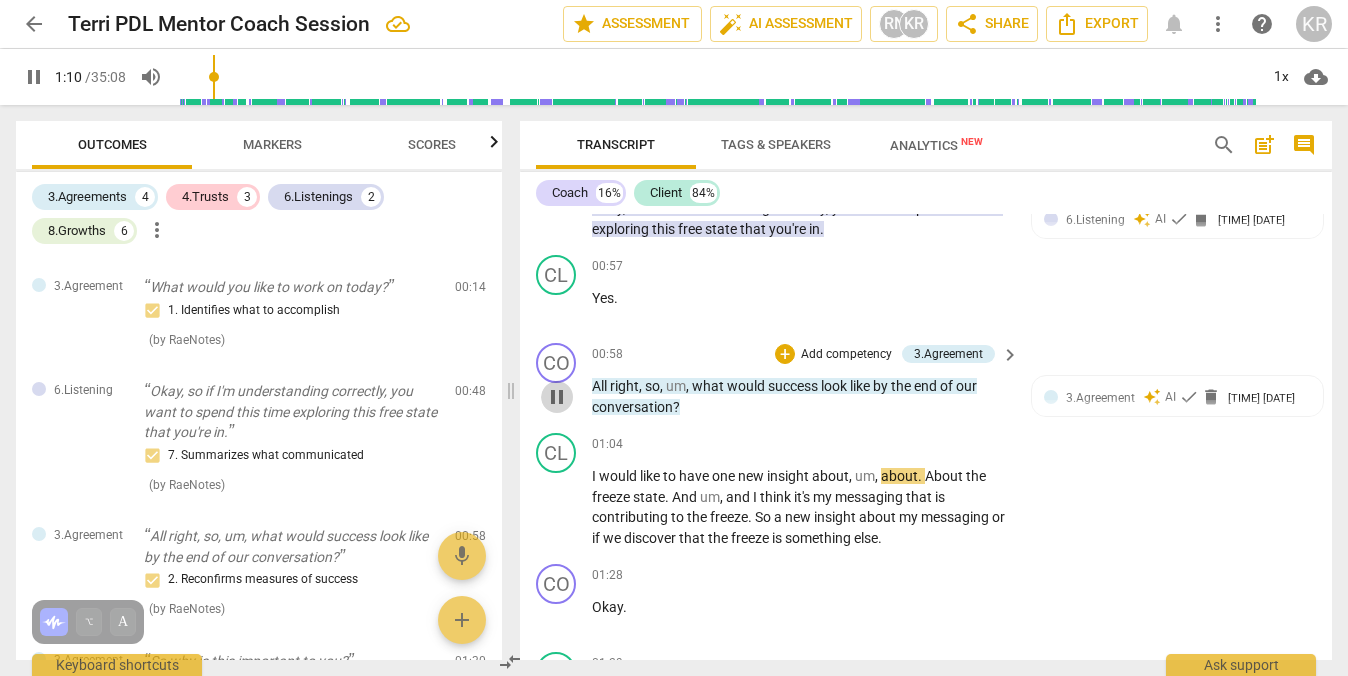 click on "pause" at bounding box center (557, 397) 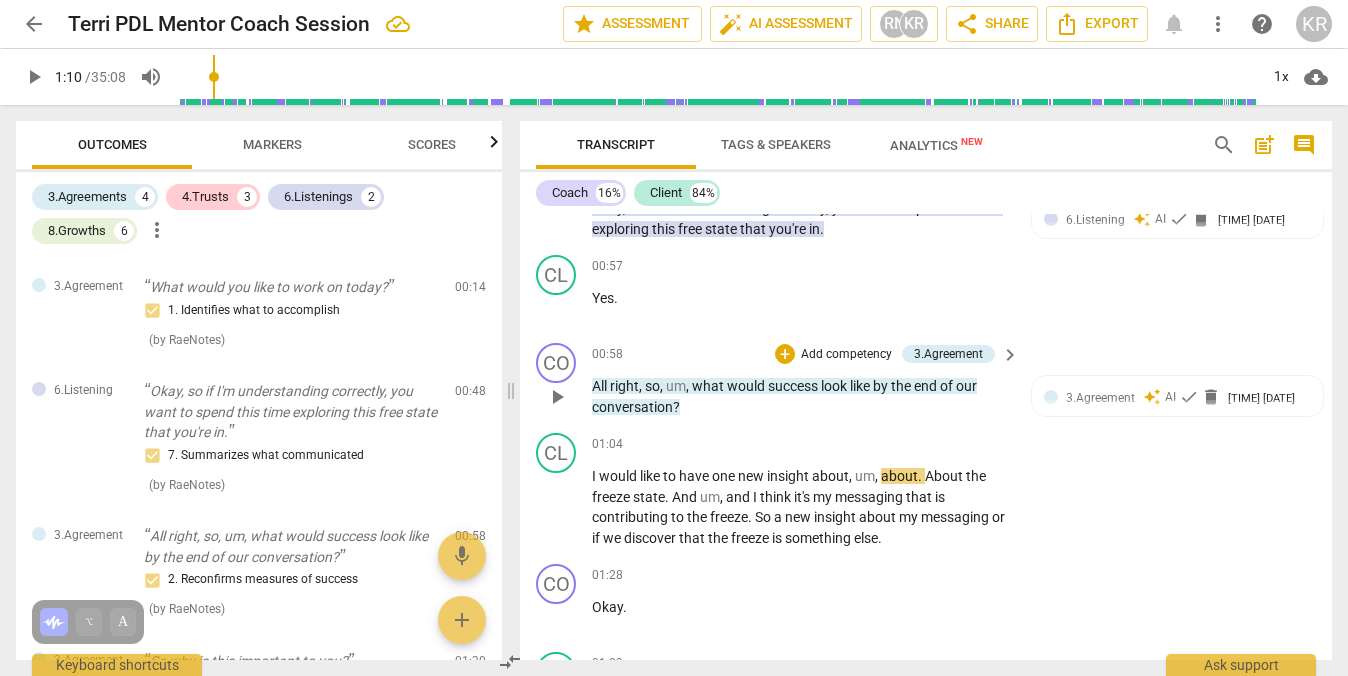 click on "play_arrow" at bounding box center [557, 397] 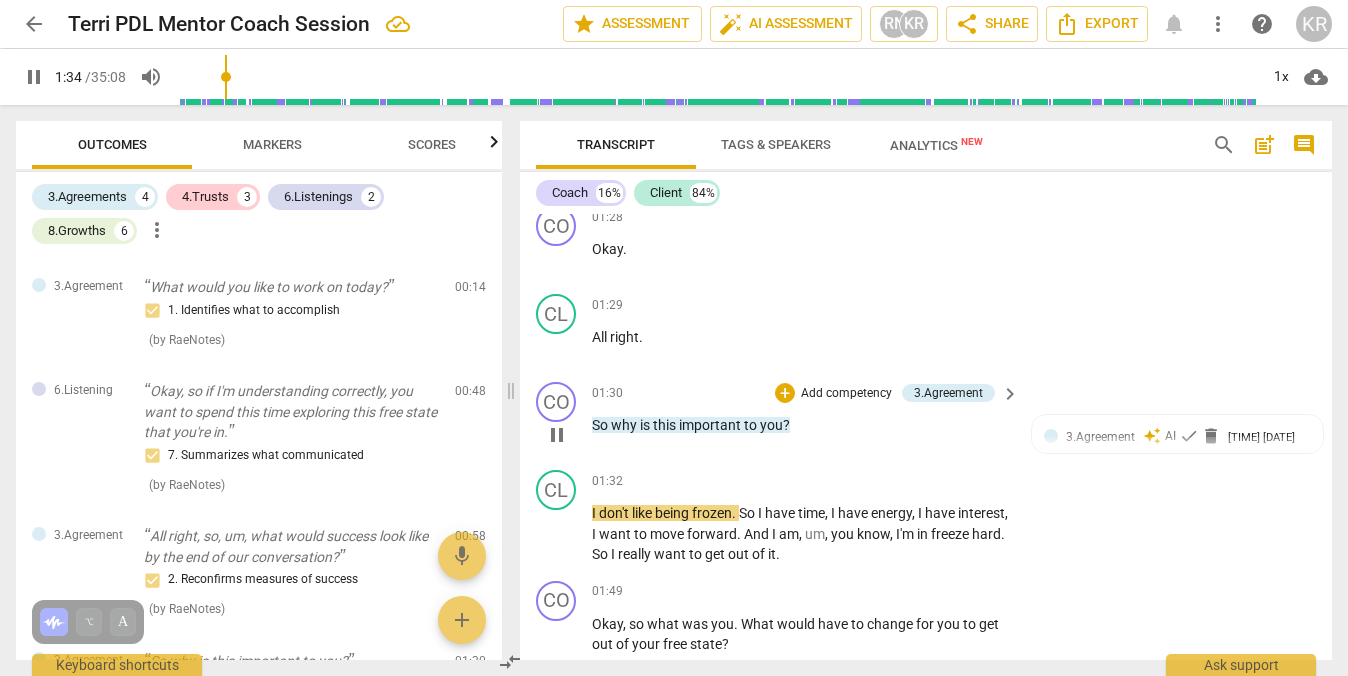 scroll, scrollTop: 1067, scrollLeft: 0, axis: vertical 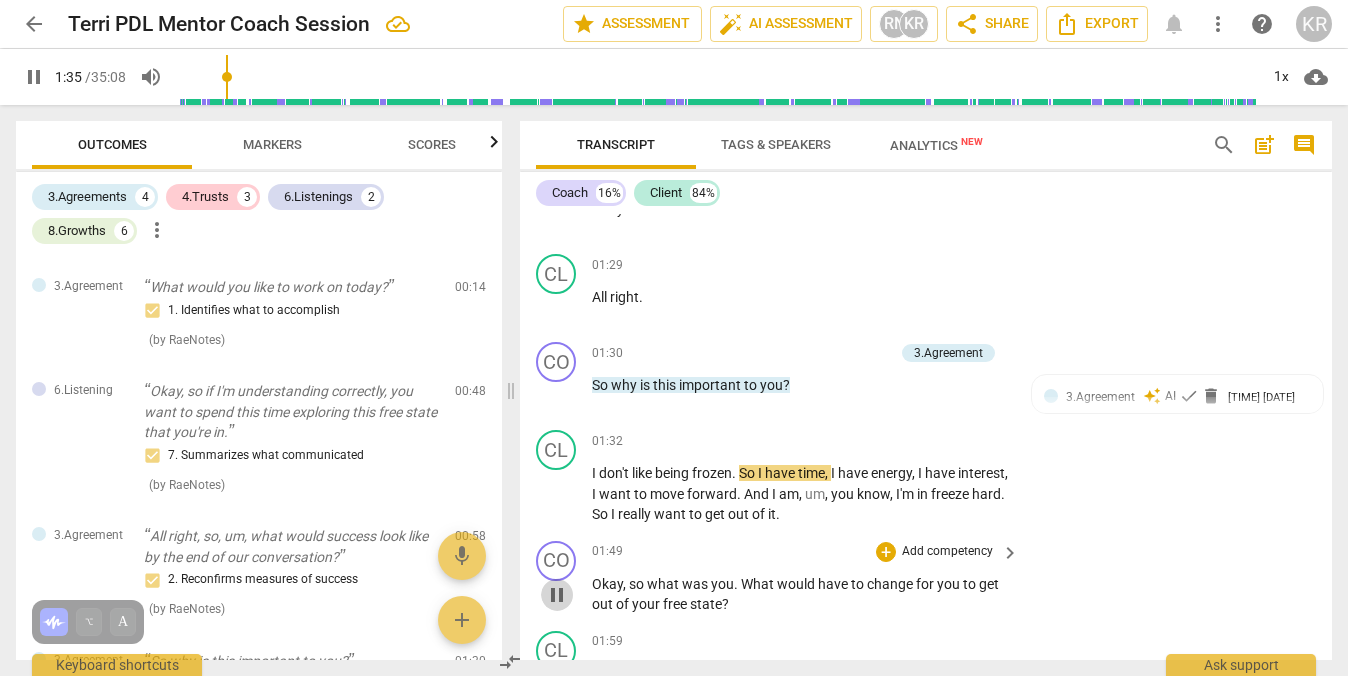click on "pause" at bounding box center [557, 595] 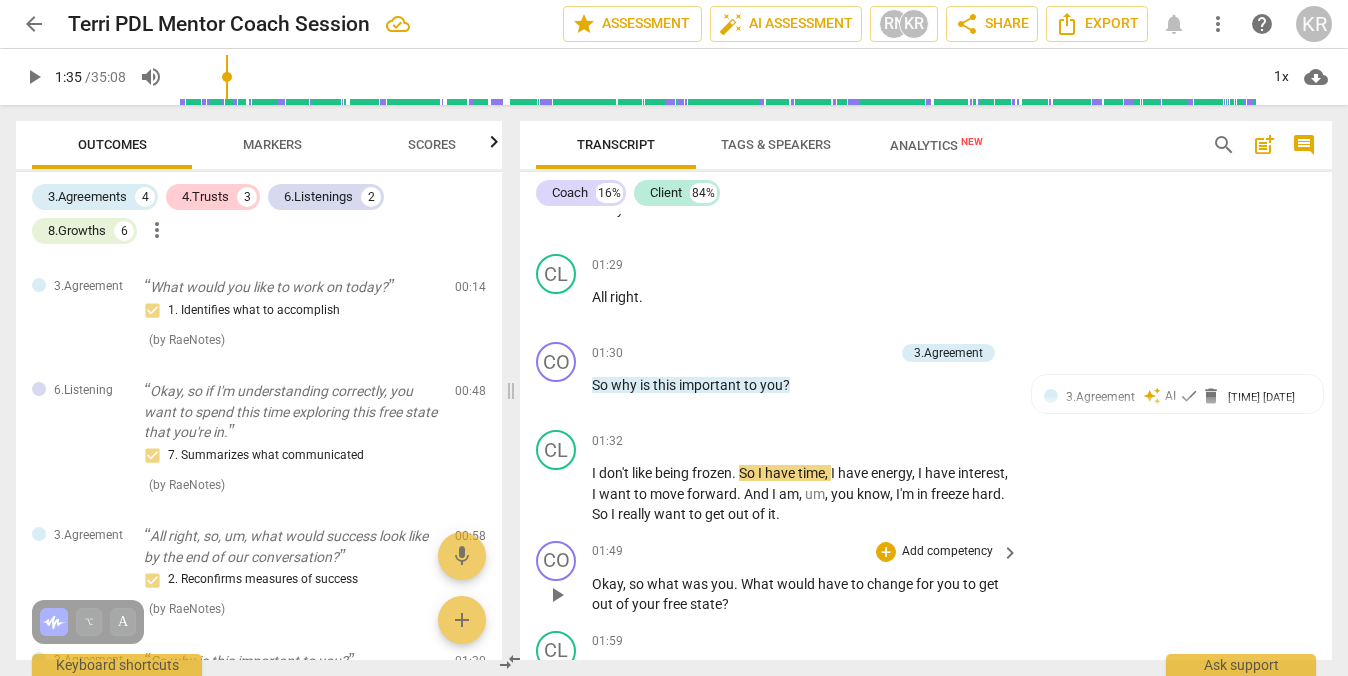 click on "play_arrow" at bounding box center [557, 595] 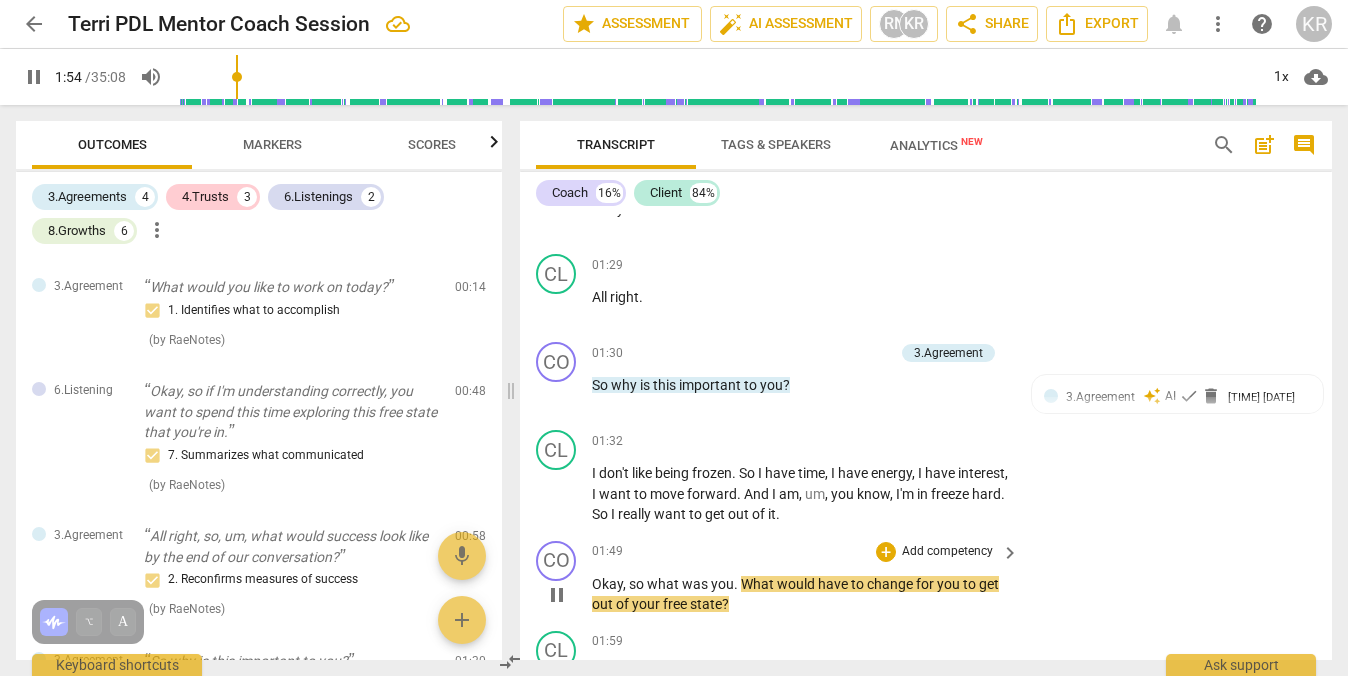 click on "Add competency" at bounding box center [947, 552] 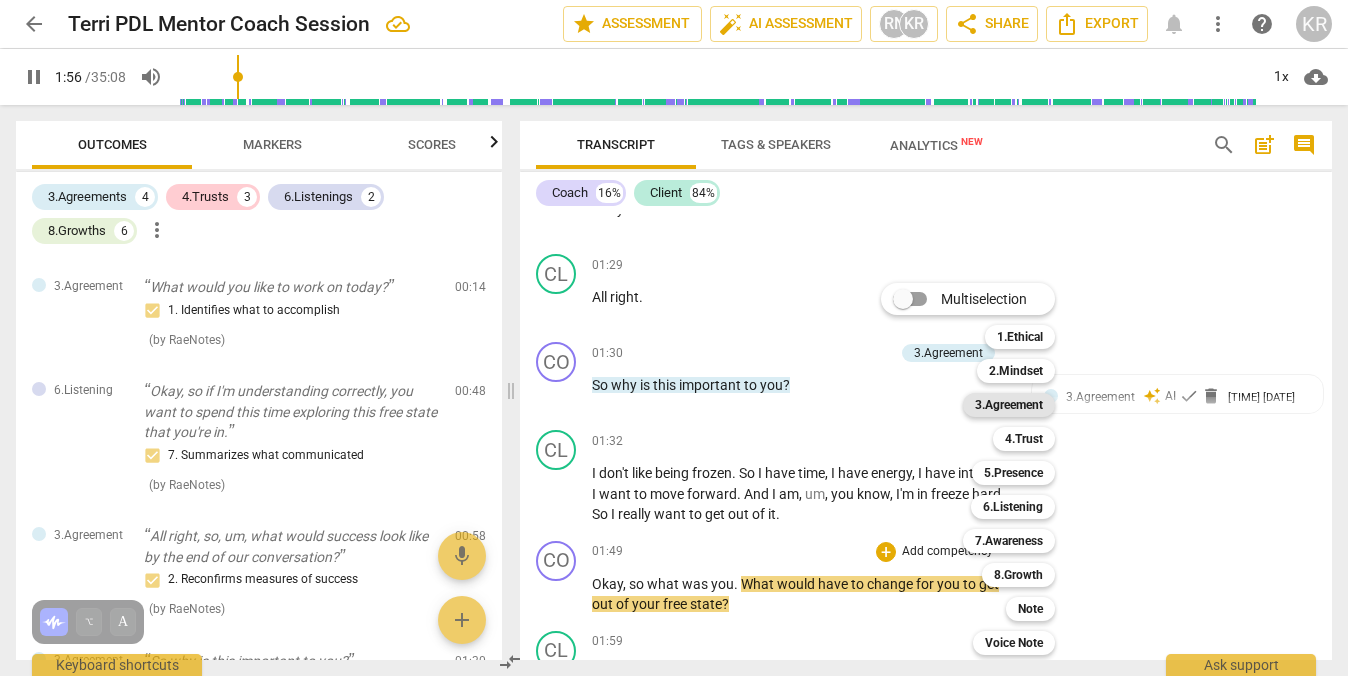 click on "3.Agreement" at bounding box center [1009, 405] 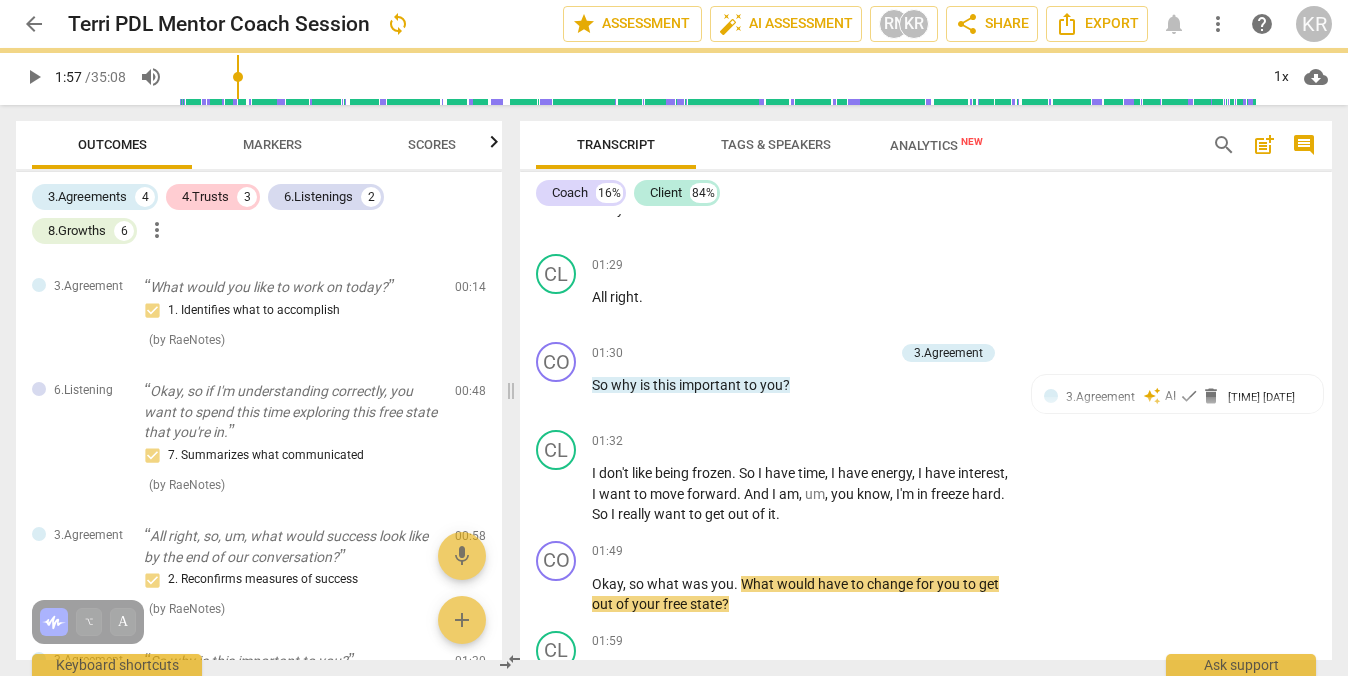 type on "117" 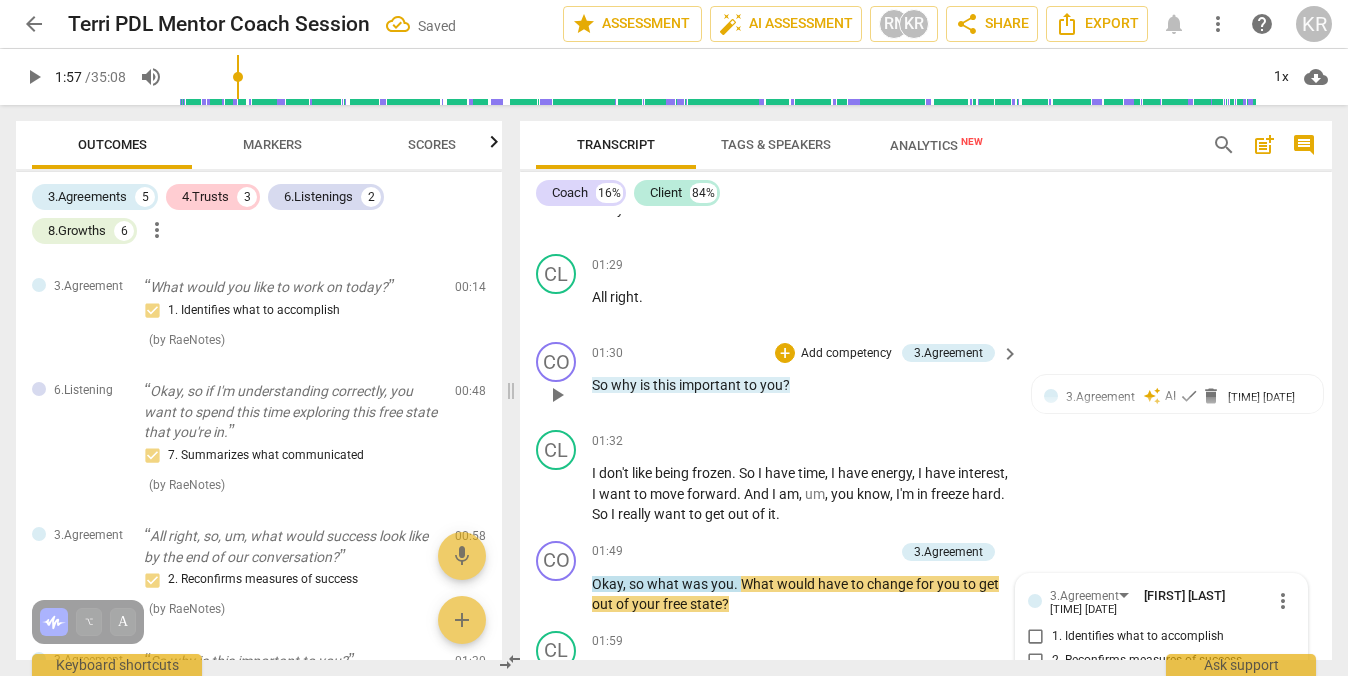 scroll, scrollTop: 1384, scrollLeft: 0, axis: vertical 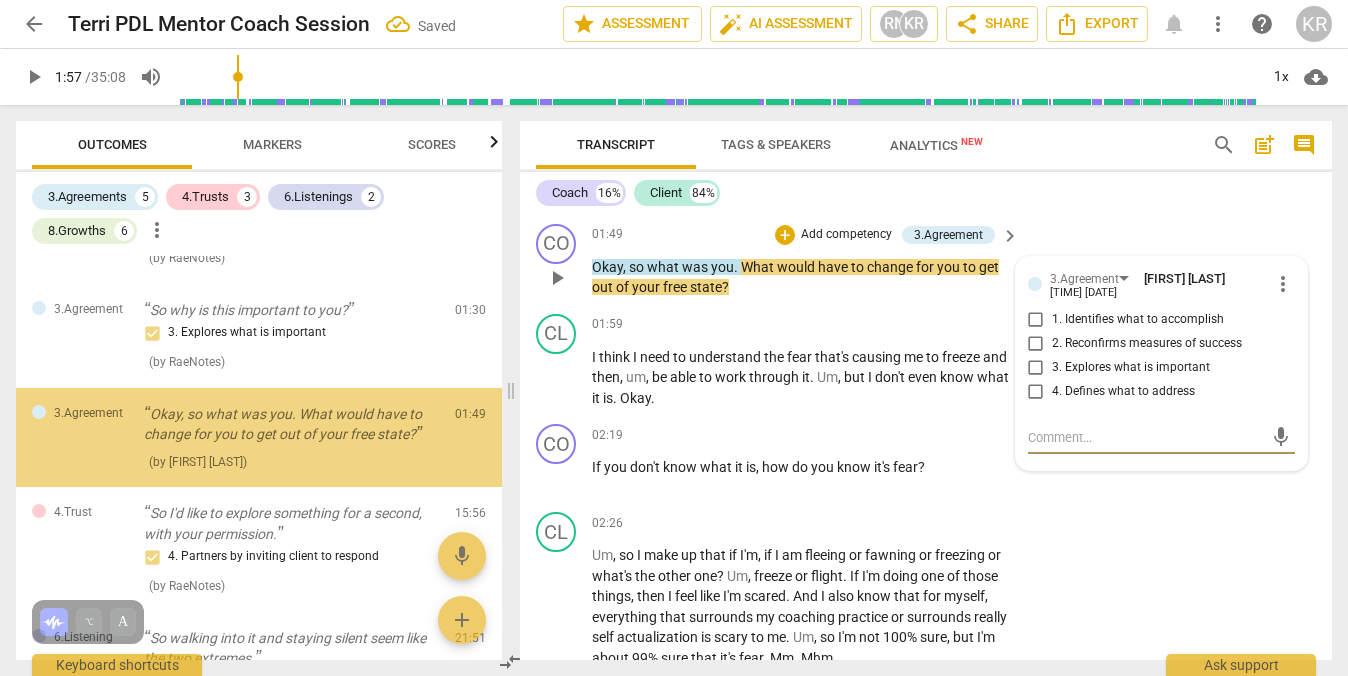 click on "4. Defines what to address" at bounding box center [1036, 392] 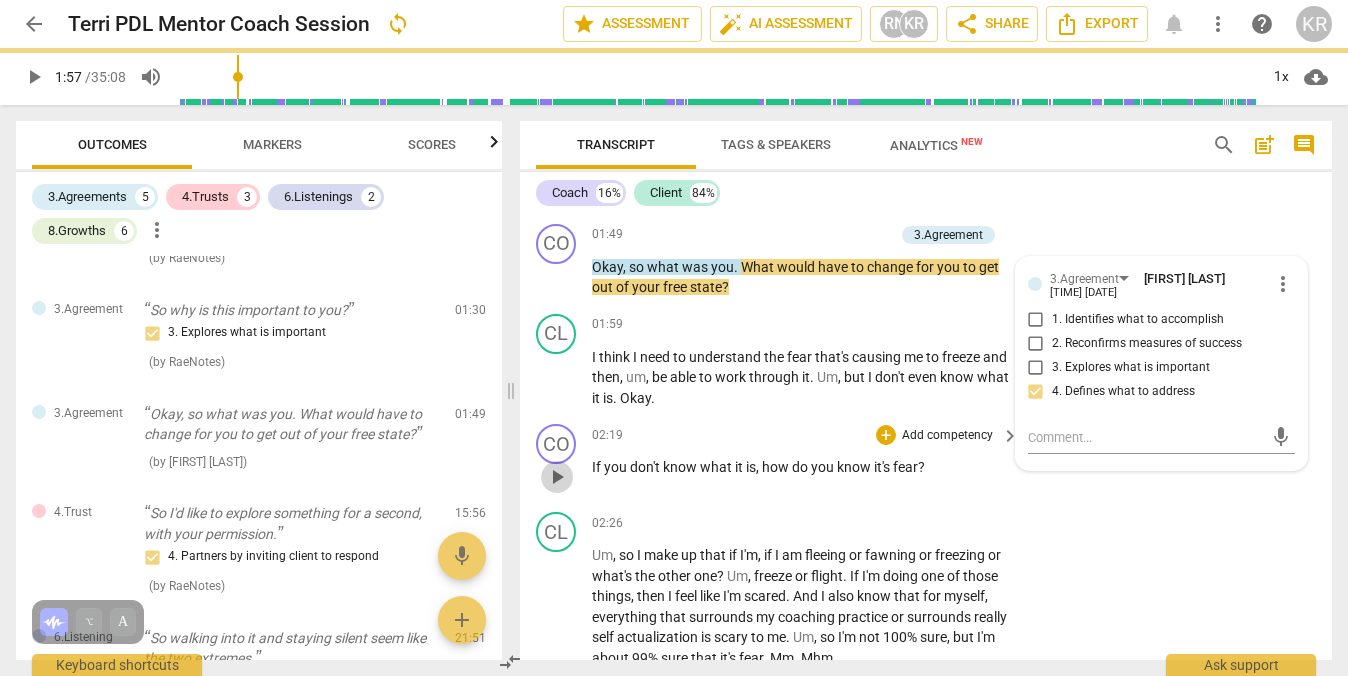 click on "play_arrow" at bounding box center [557, 477] 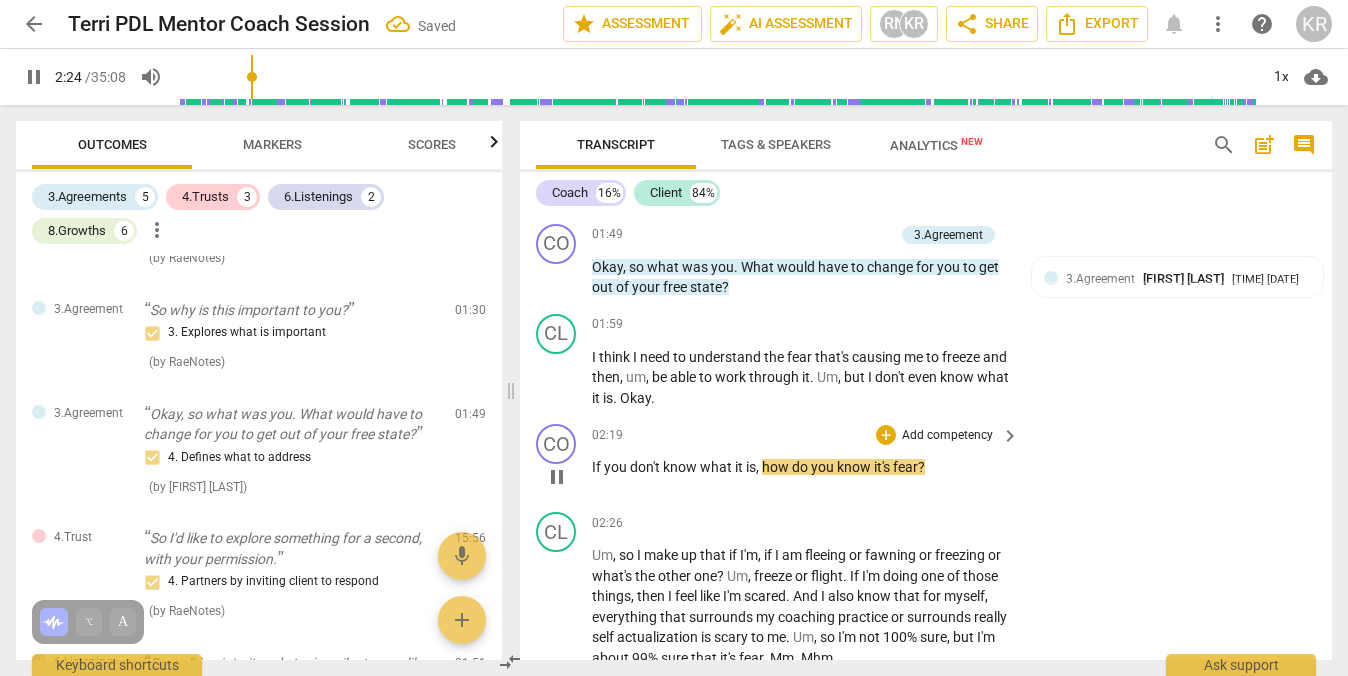 click on "Add competency" at bounding box center [947, 436] 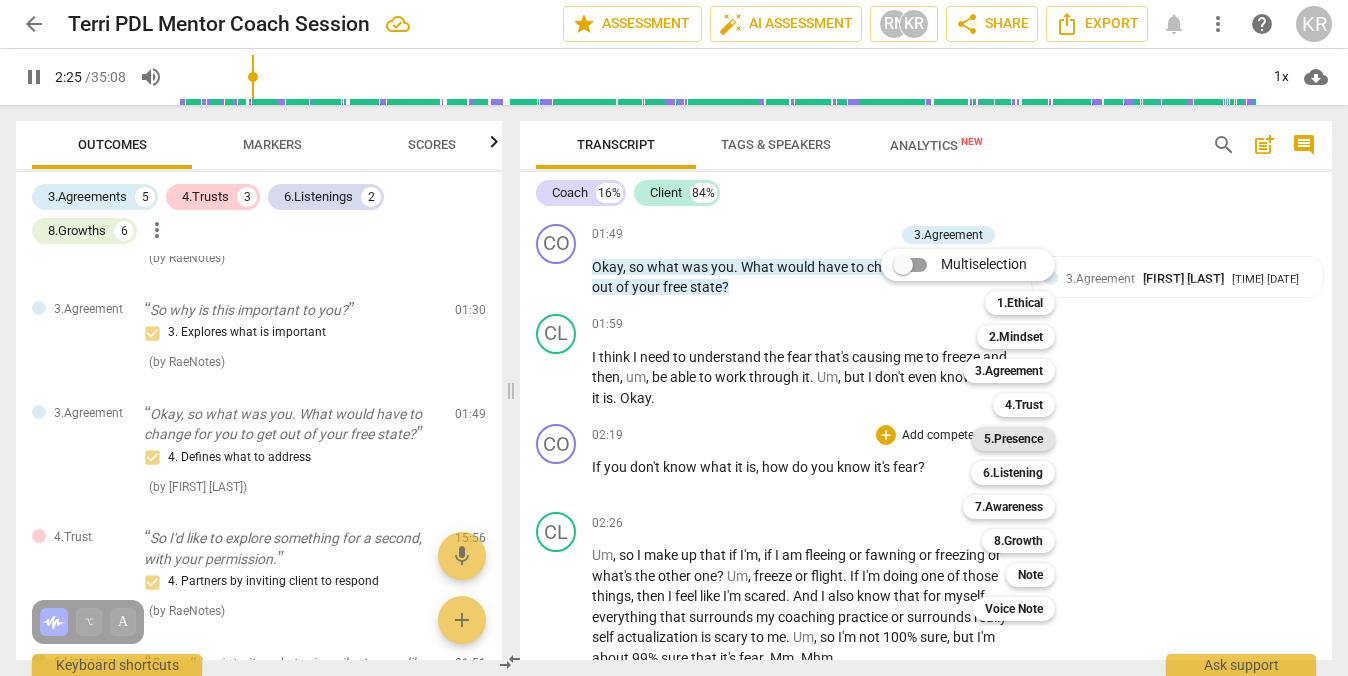 click on "5.Presence" at bounding box center (1013, 439) 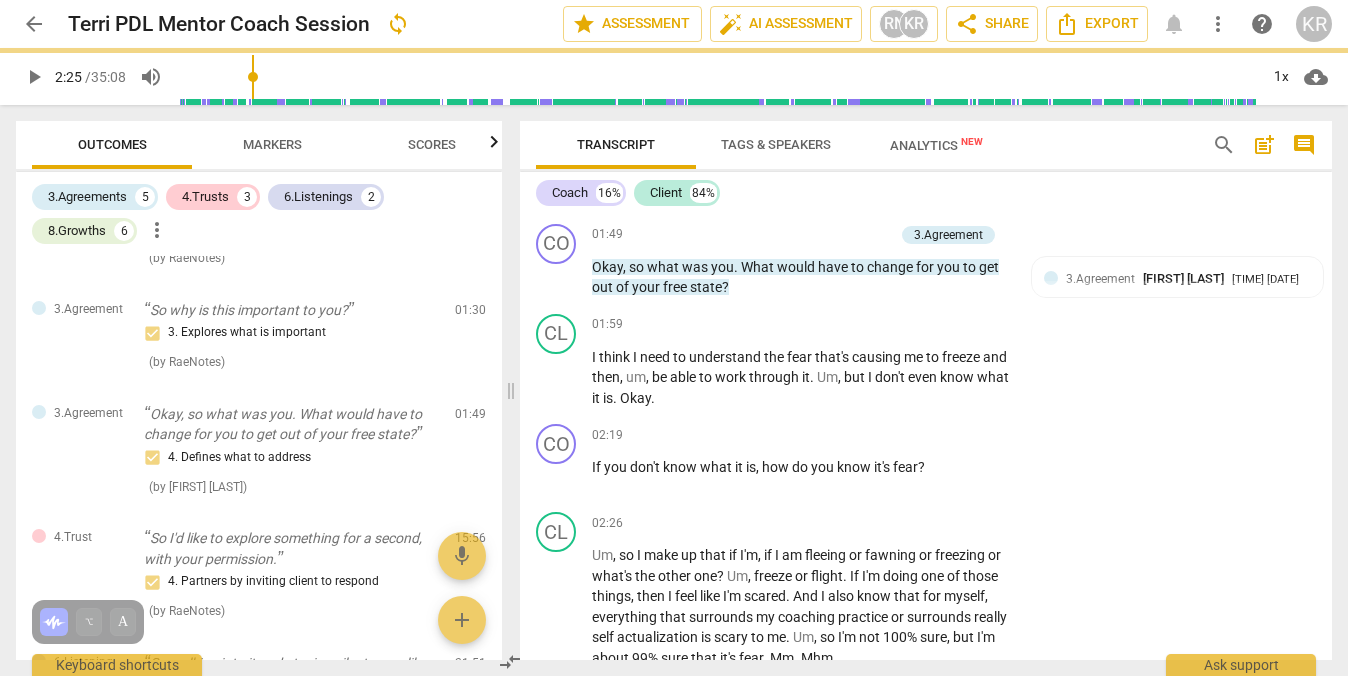 type on "146" 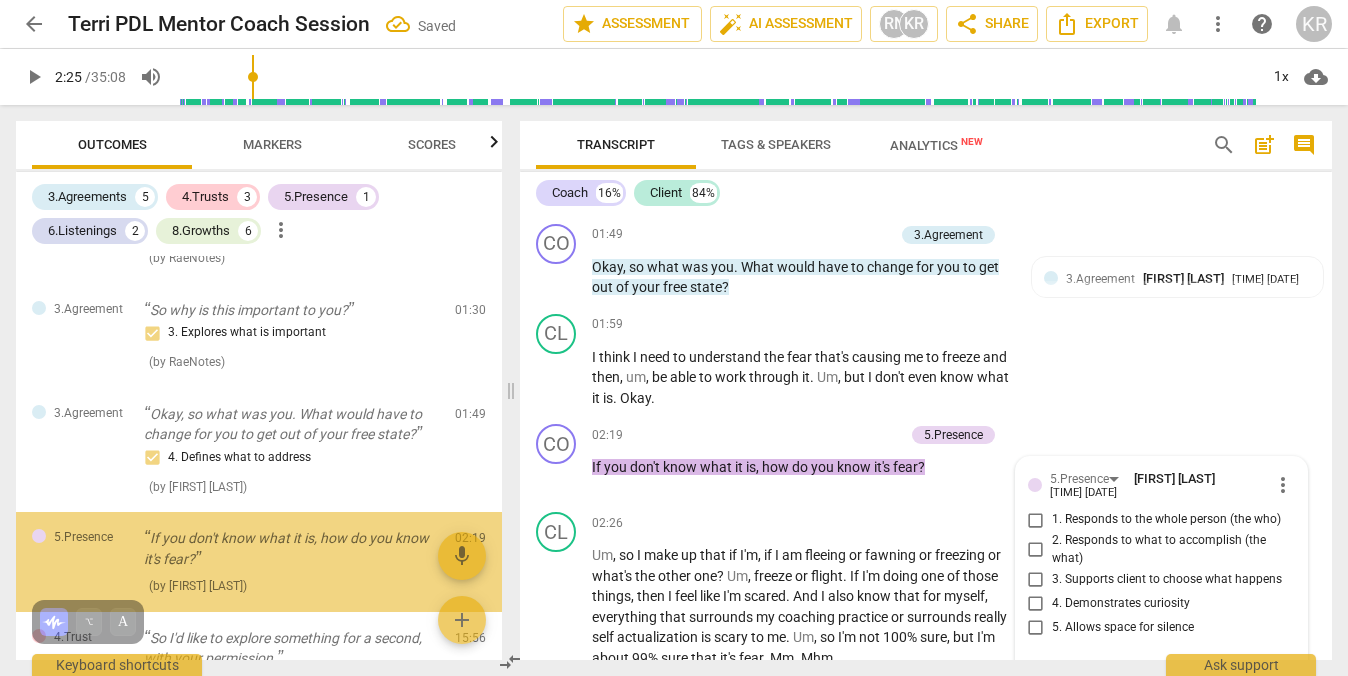 scroll, scrollTop: 1620, scrollLeft: 0, axis: vertical 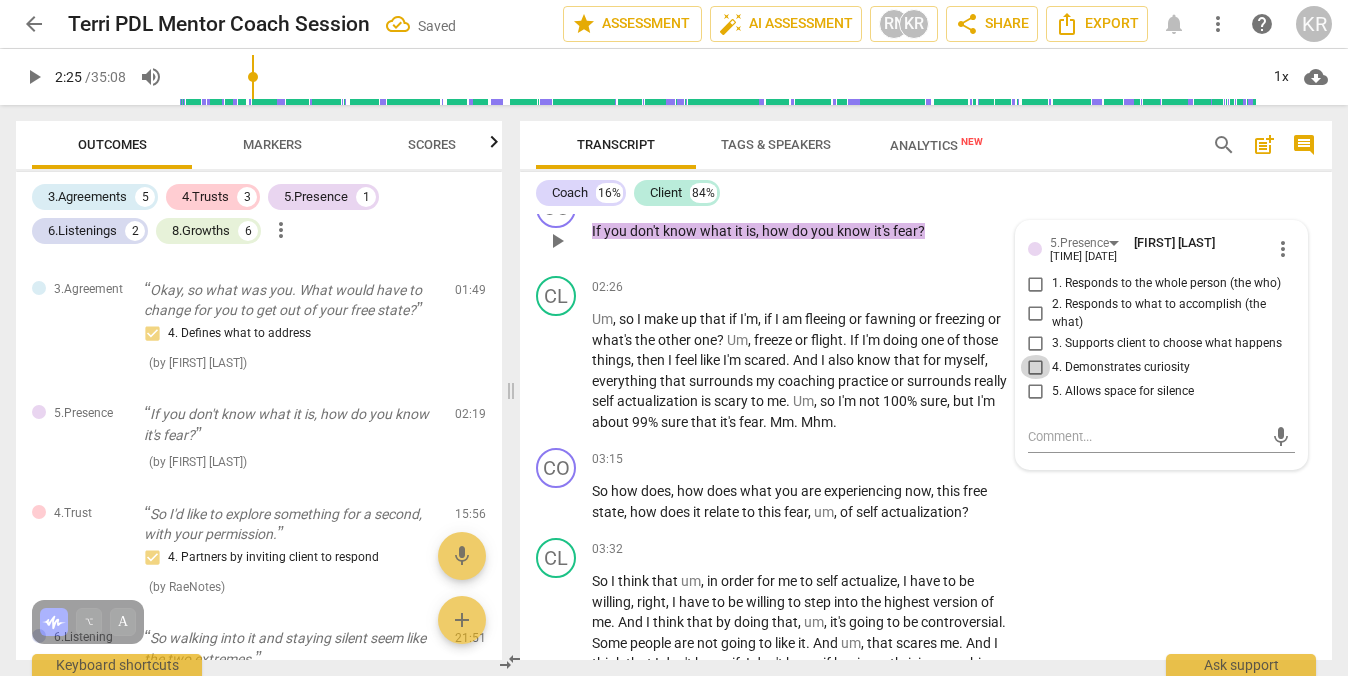 click on "4. Demonstrates curiosity" at bounding box center [1036, 367] 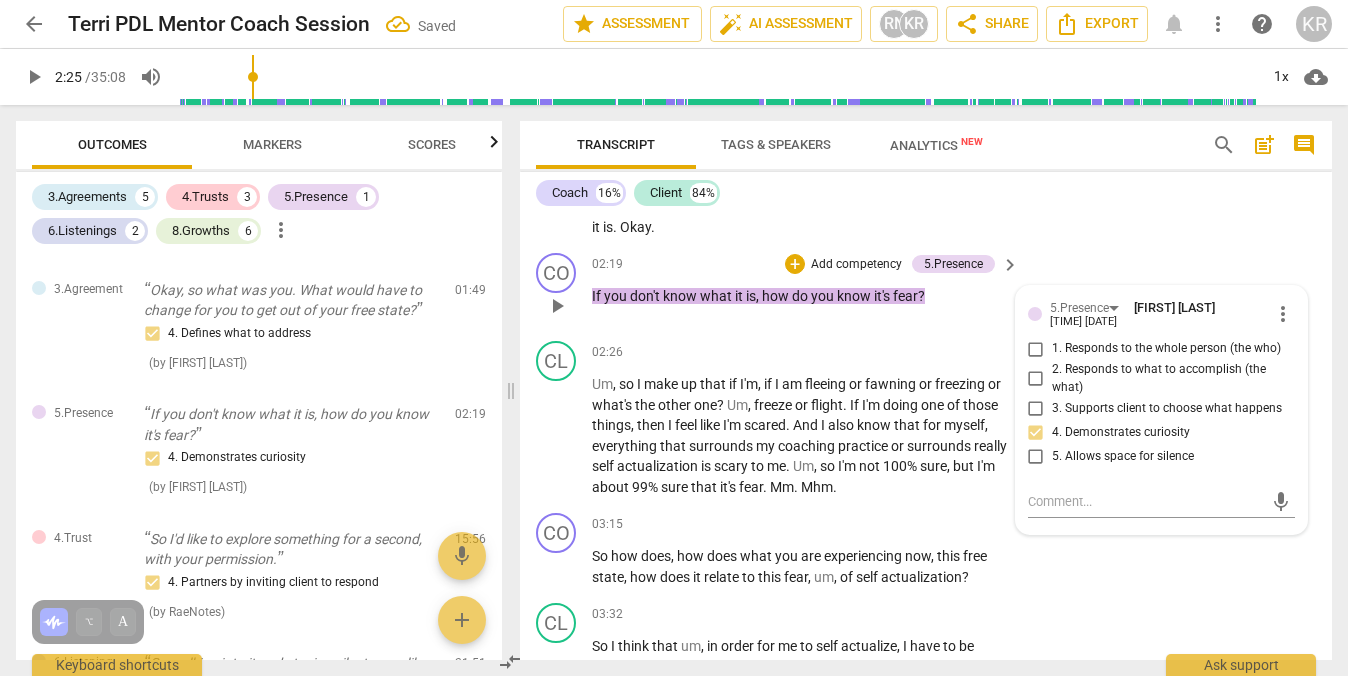 scroll, scrollTop: 1550, scrollLeft: 0, axis: vertical 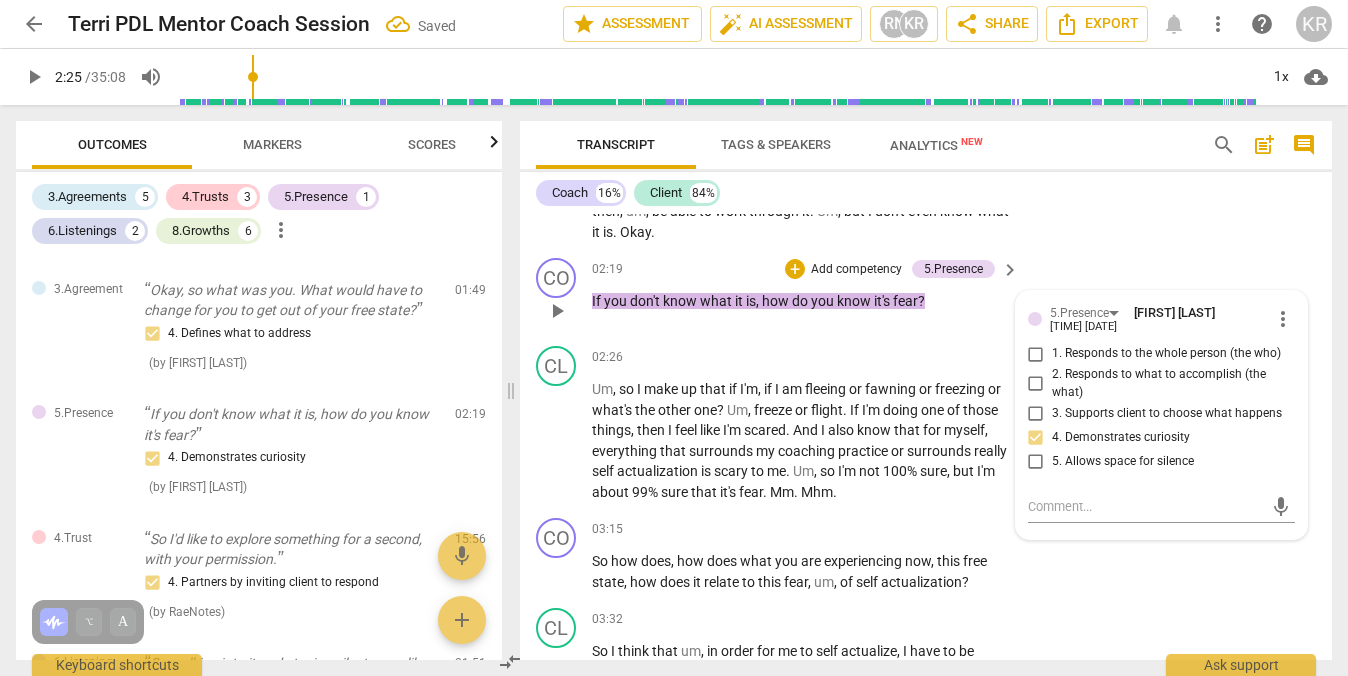 click on "Add competency" at bounding box center (856, 270) 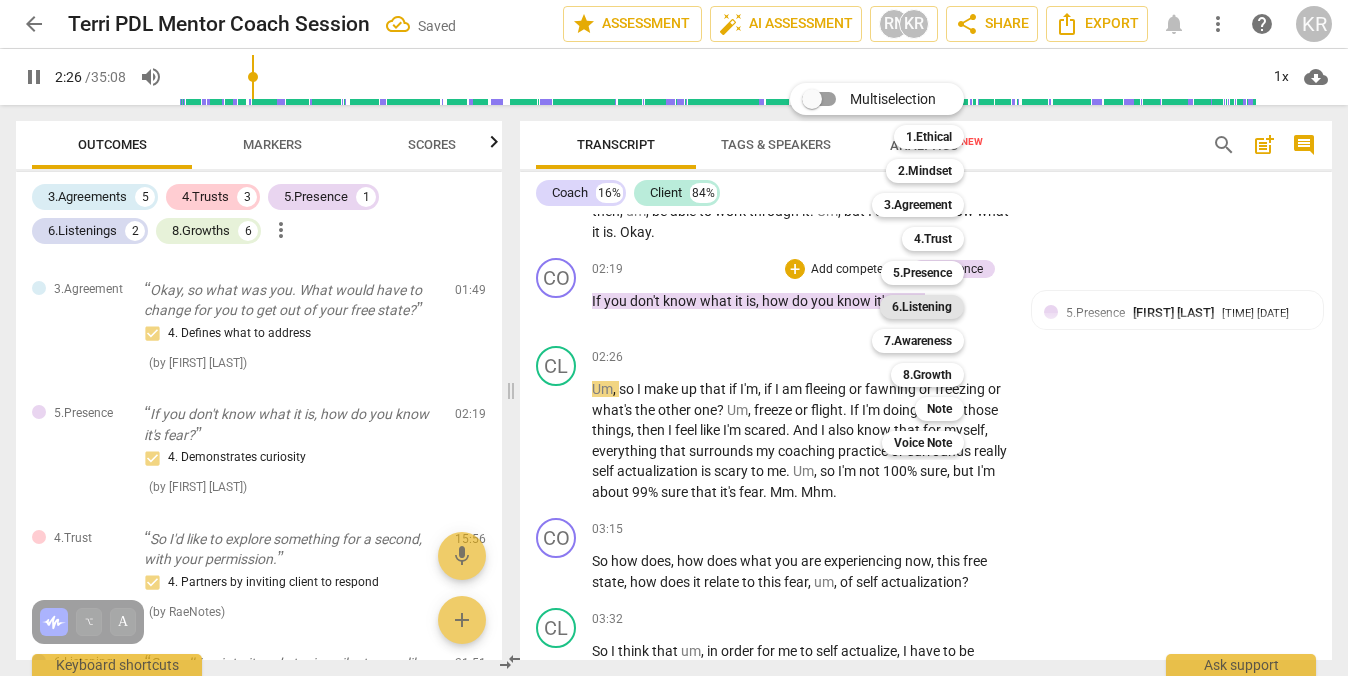 click on "6.Listening" at bounding box center (922, 307) 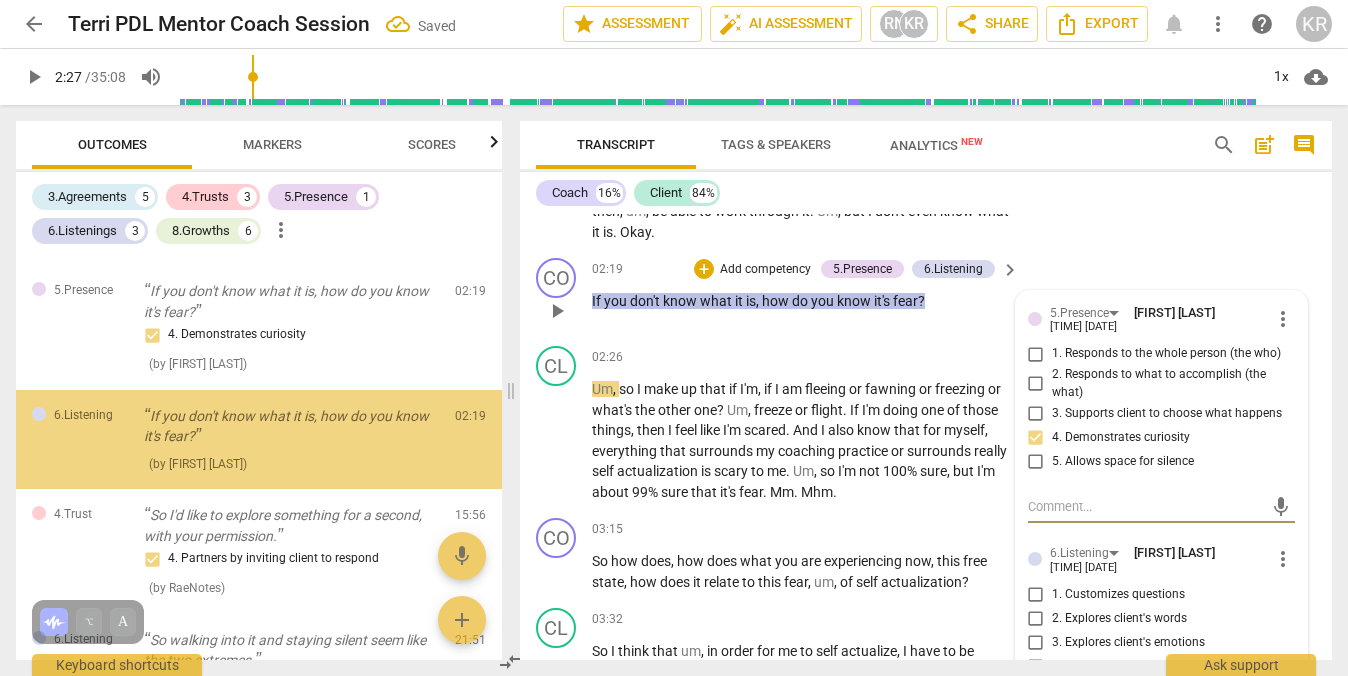 scroll, scrollTop: 699, scrollLeft: 0, axis: vertical 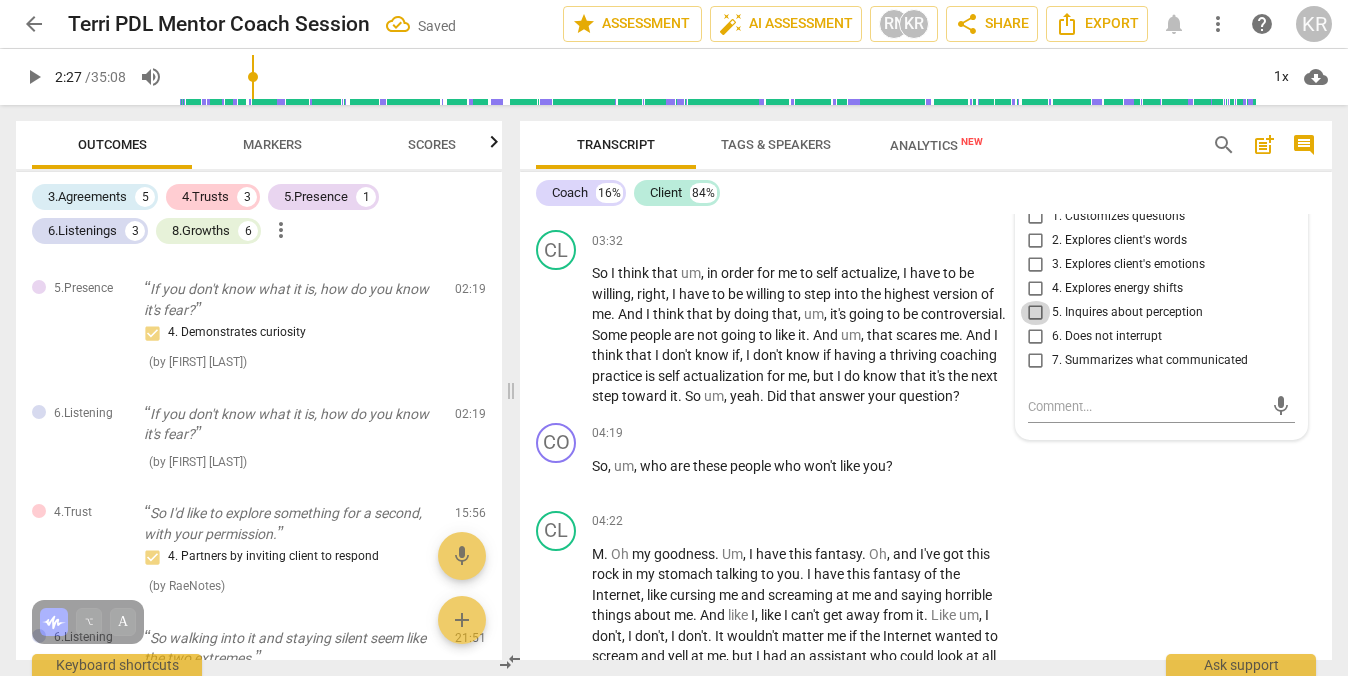 click on "5. Inquires about perception" at bounding box center [1036, 313] 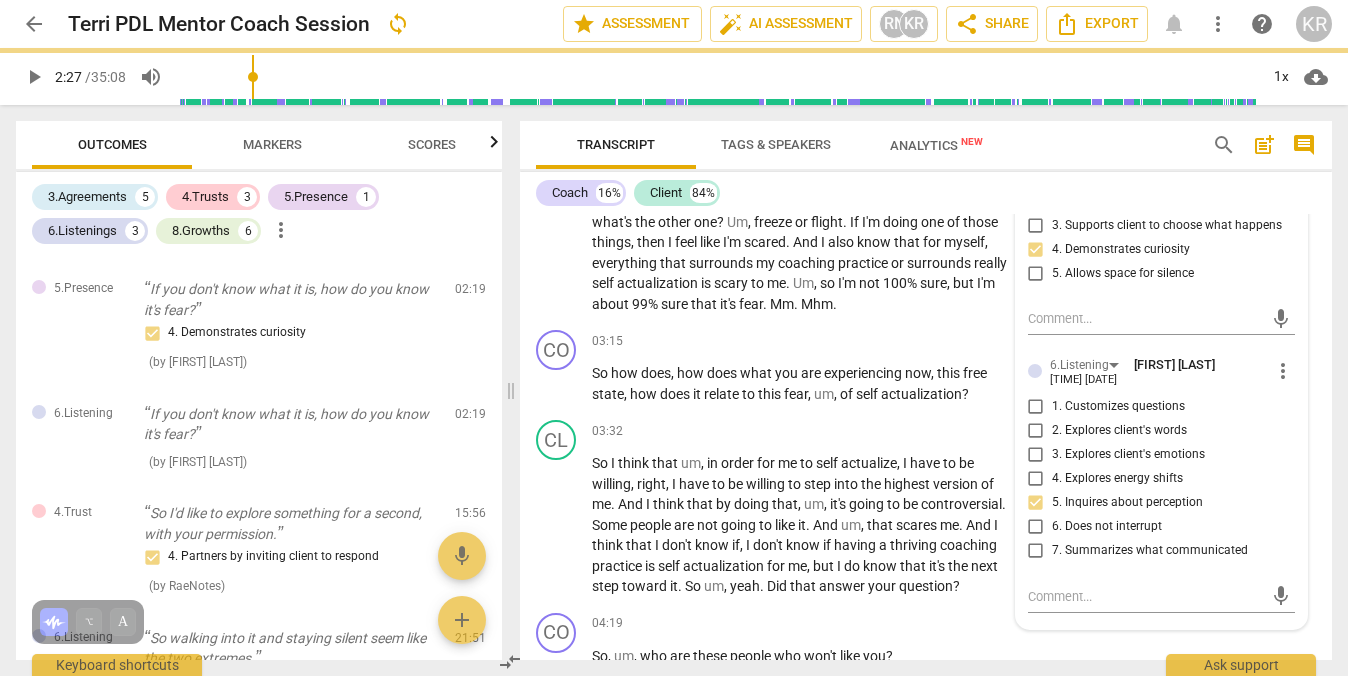 scroll, scrollTop: 1870, scrollLeft: 0, axis: vertical 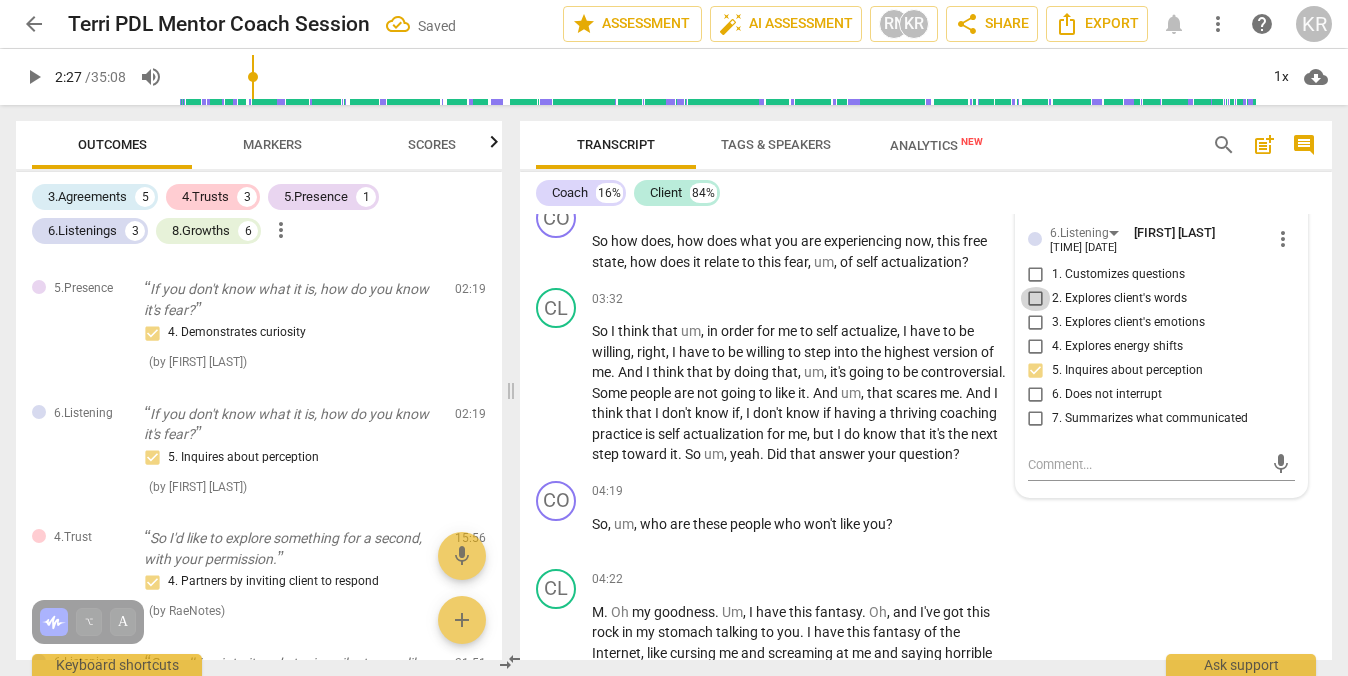 click on "2. Explores client's words" at bounding box center [1036, 299] 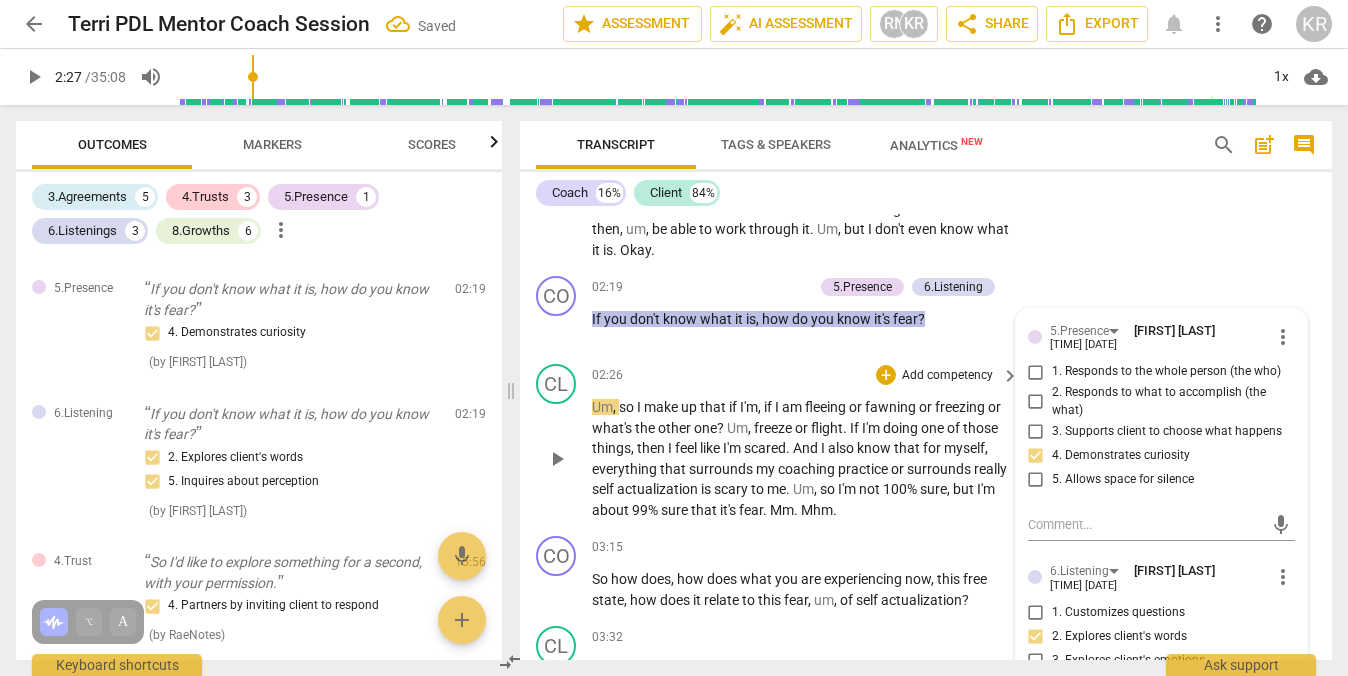 scroll, scrollTop: 1515, scrollLeft: 0, axis: vertical 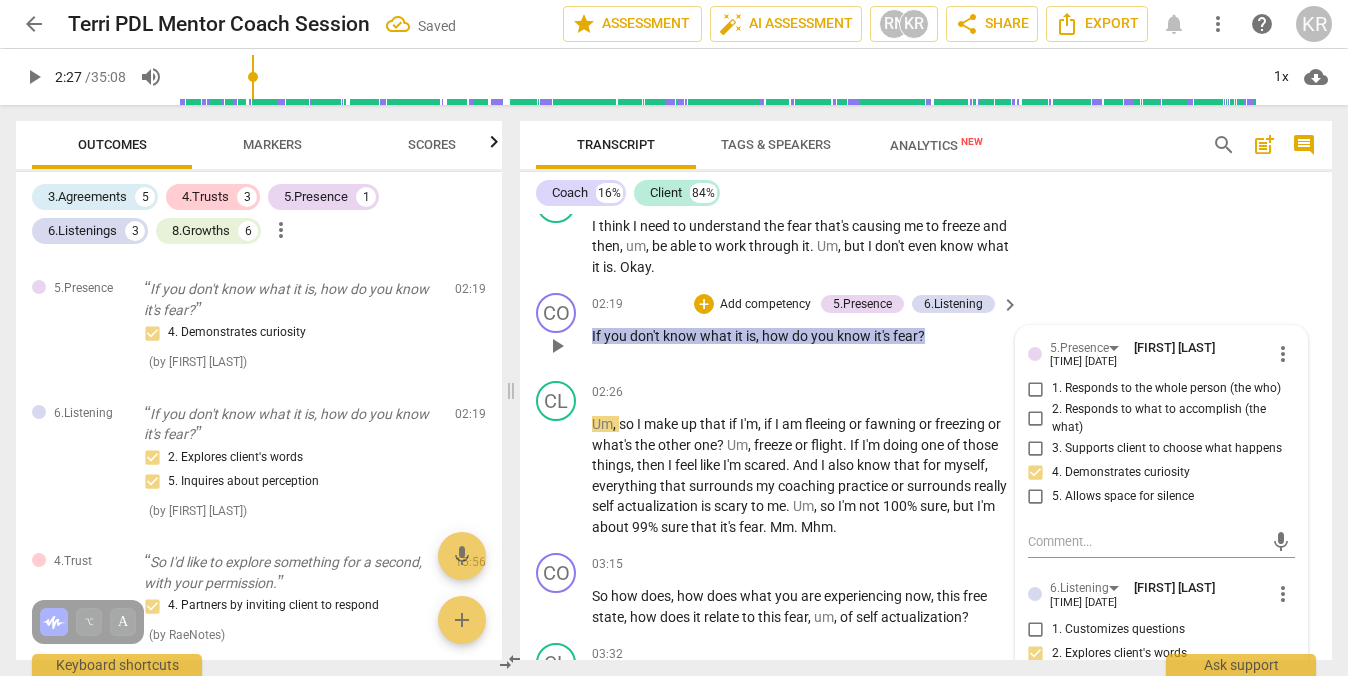 click on "Add competency" at bounding box center [765, 305] 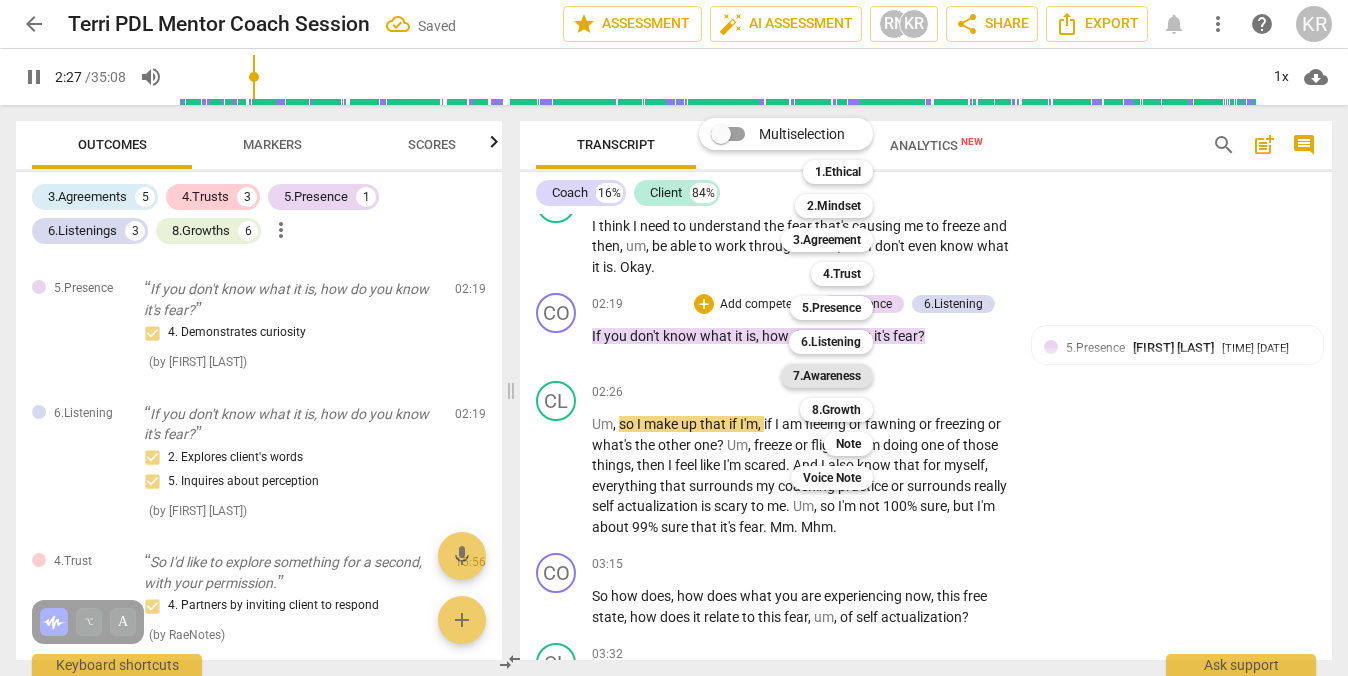 click on "7.Awareness" at bounding box center [827, 376] 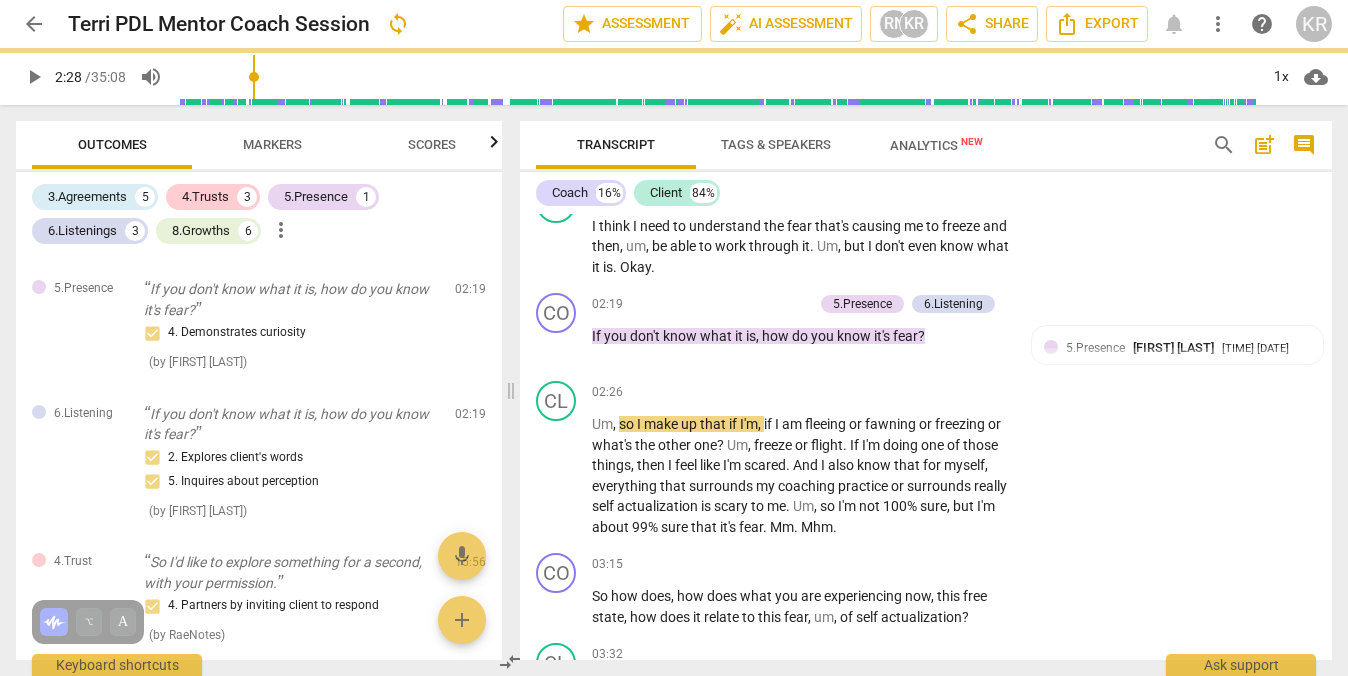 type on "148" 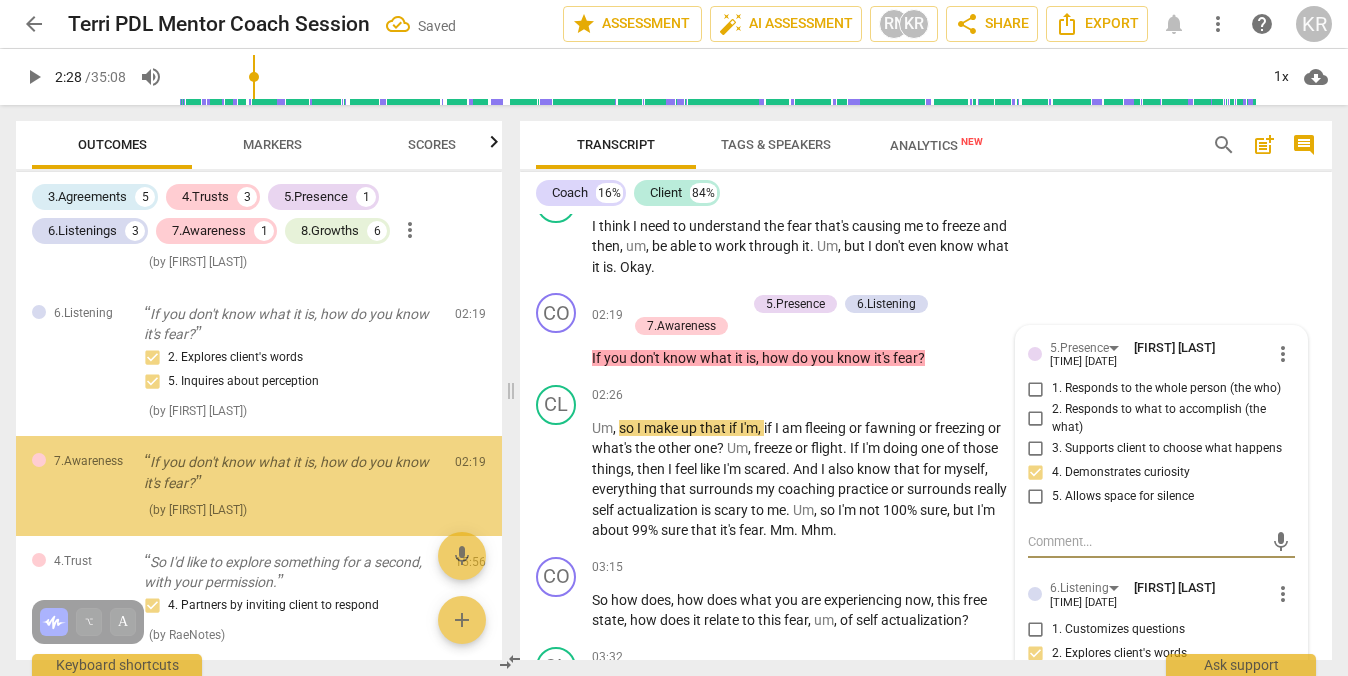 scroll, scrollTop: 847, scrollLeft: 0, axis: vertical 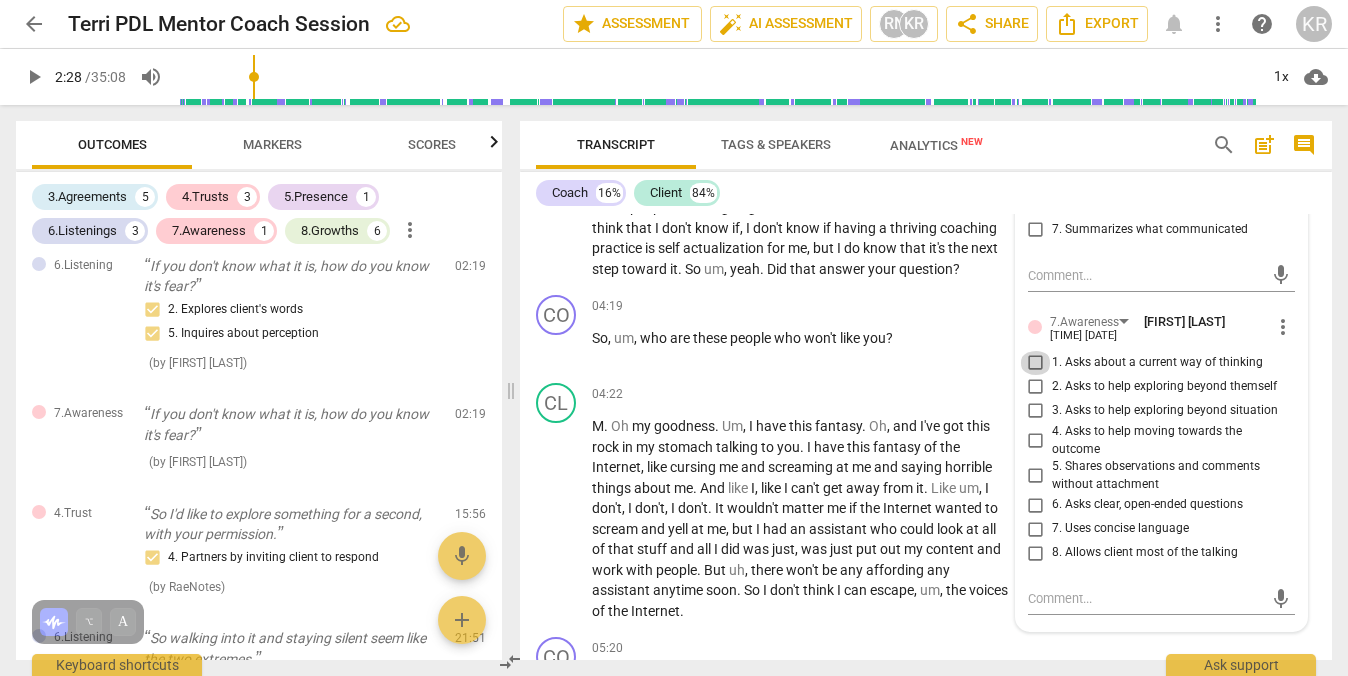 click on "1. Asks about a current way of thinking" at bounding box center [1036, 363] 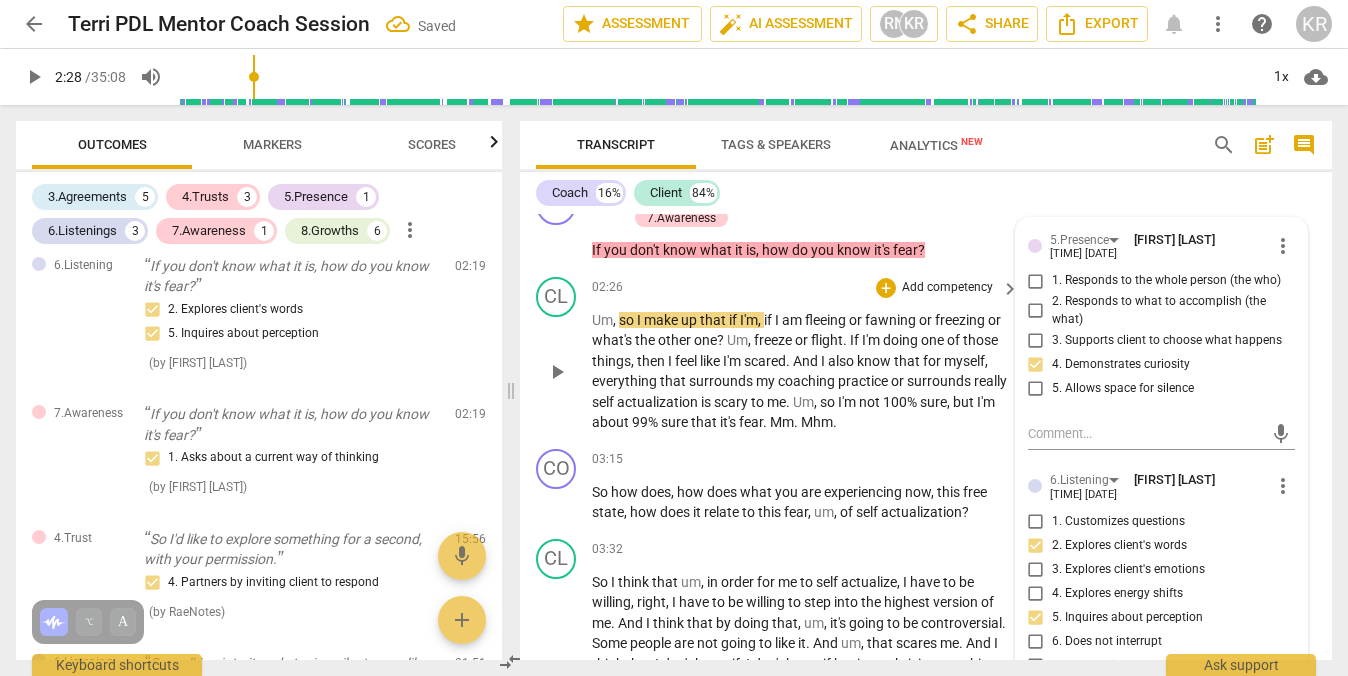 scroll, scrollTop: 1629, scrollLeft: 0, axis: vertical 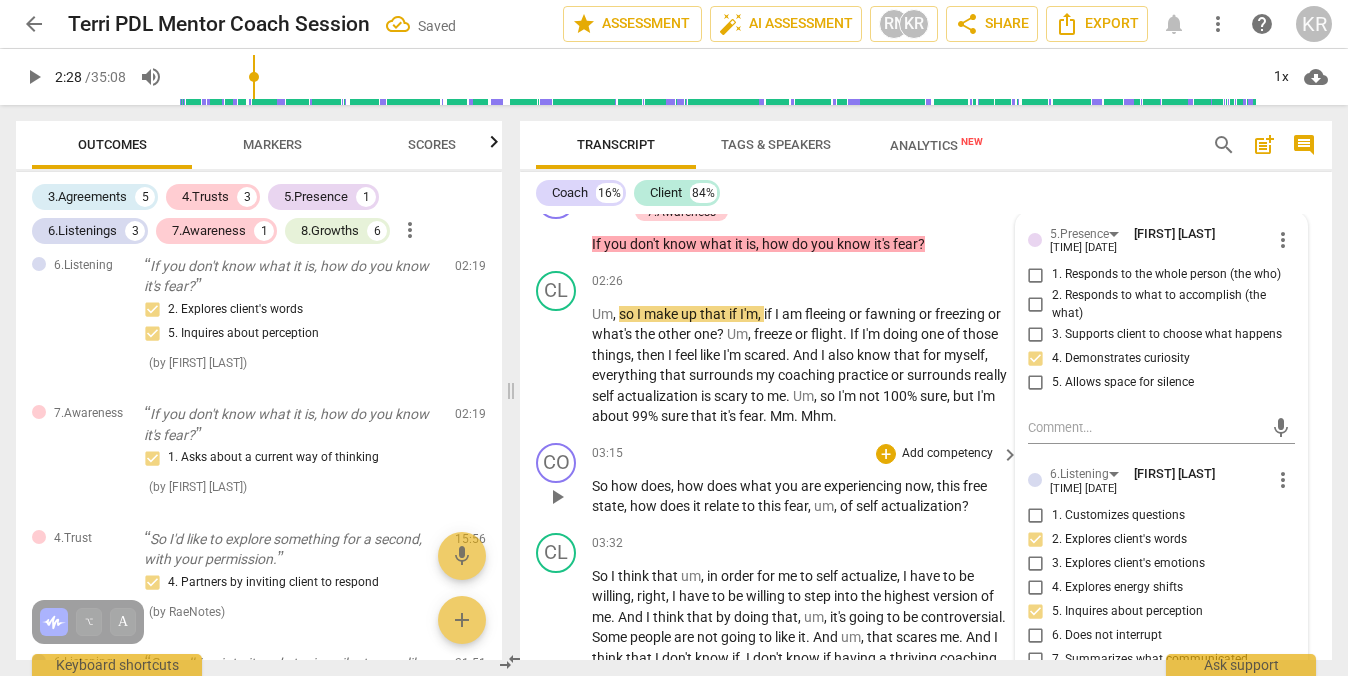 click on "play_arrow" at bounding box center [557, 497] 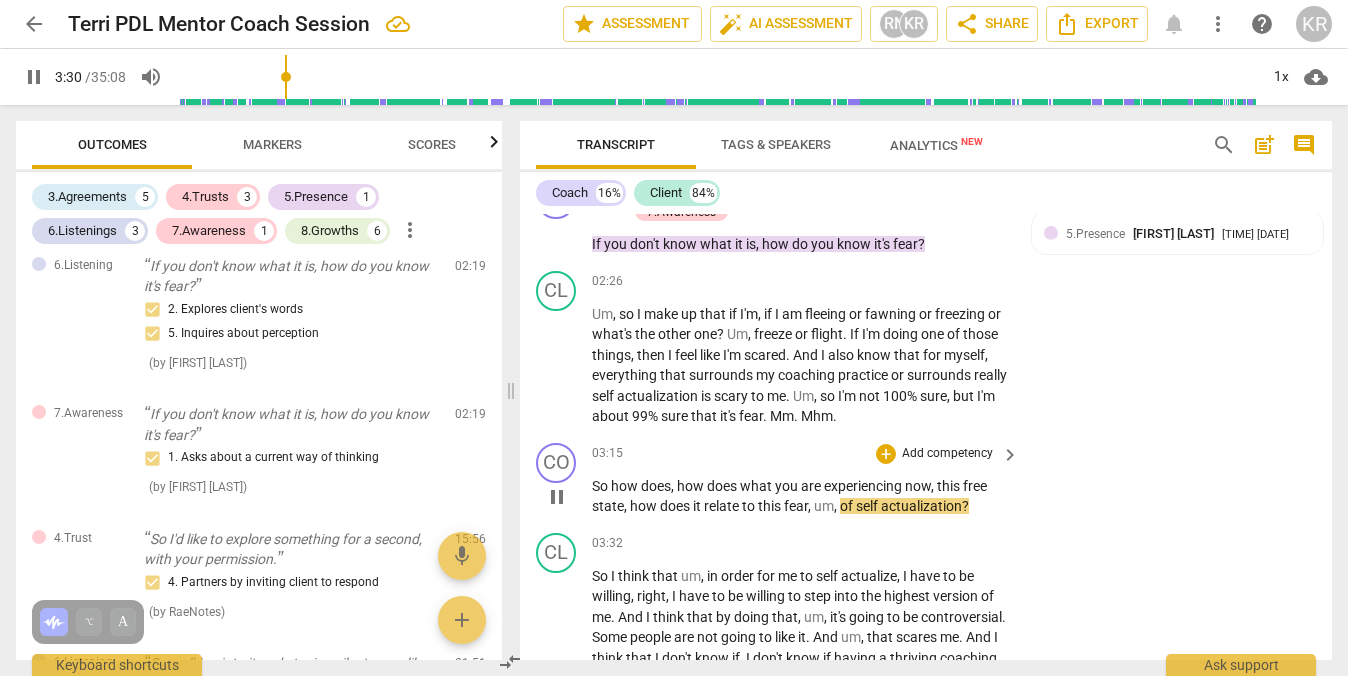 click on "Add competency" at bounding box center [947, 454] 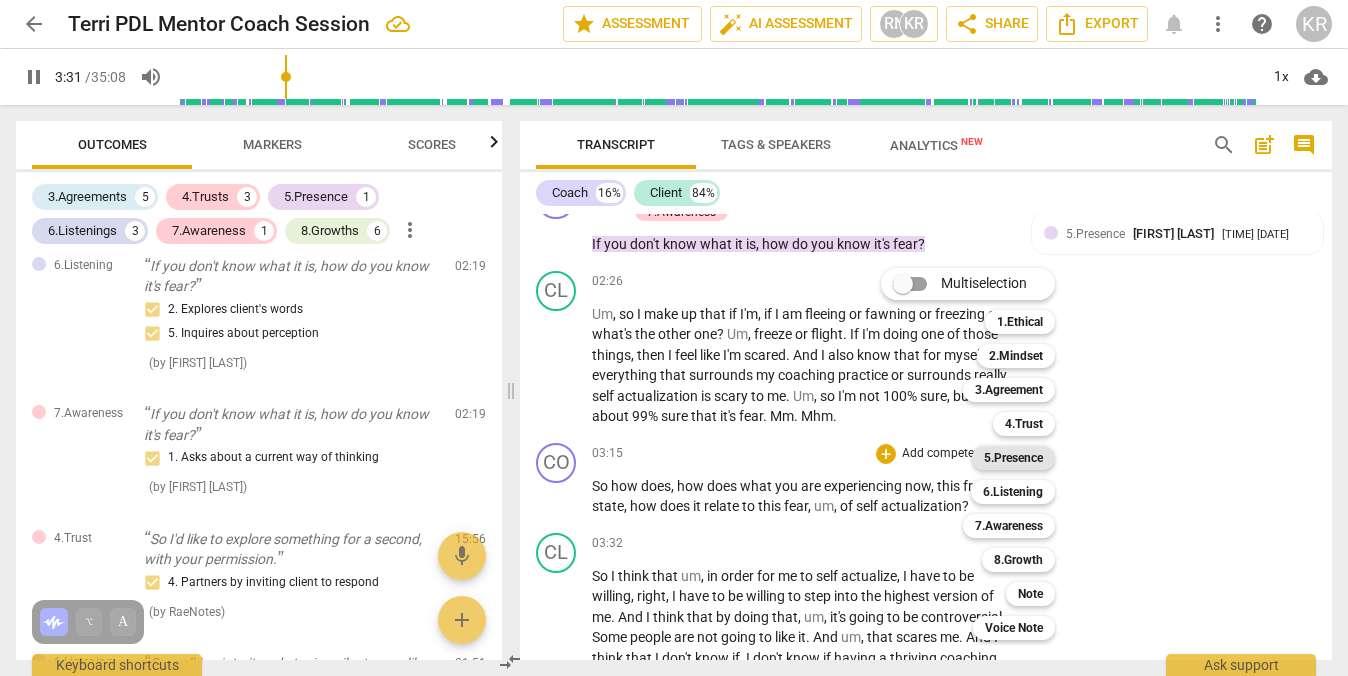 click on "5.Presence" at bounding box center (1013, 458) 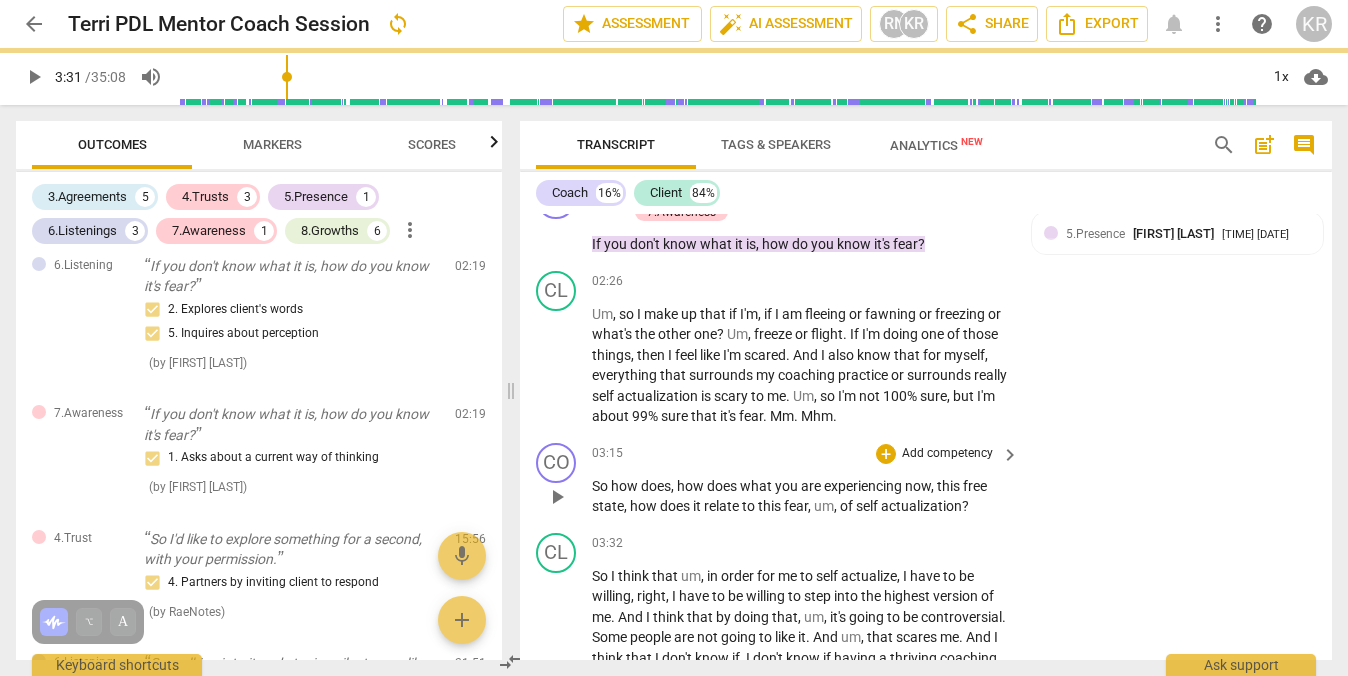 click on "Add competency" at bounding box center [947, 454] 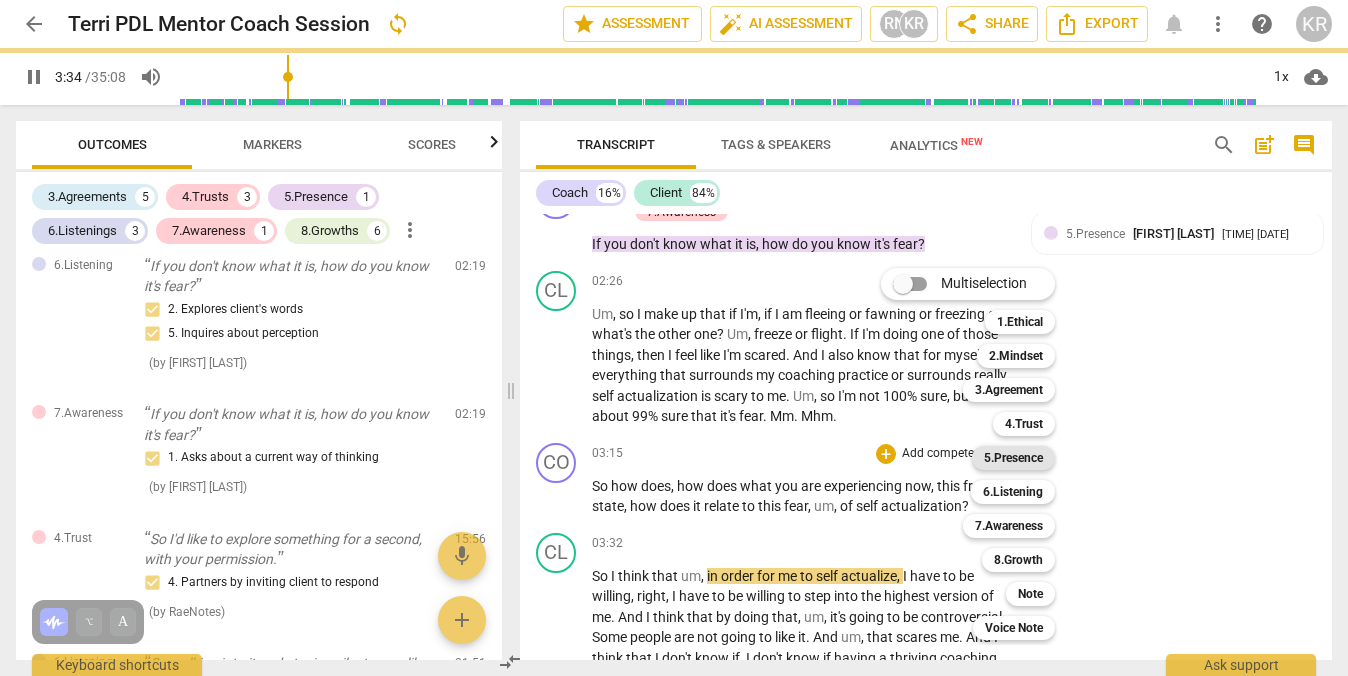 click on "5.Presence" at bounding box center [1013, 458] 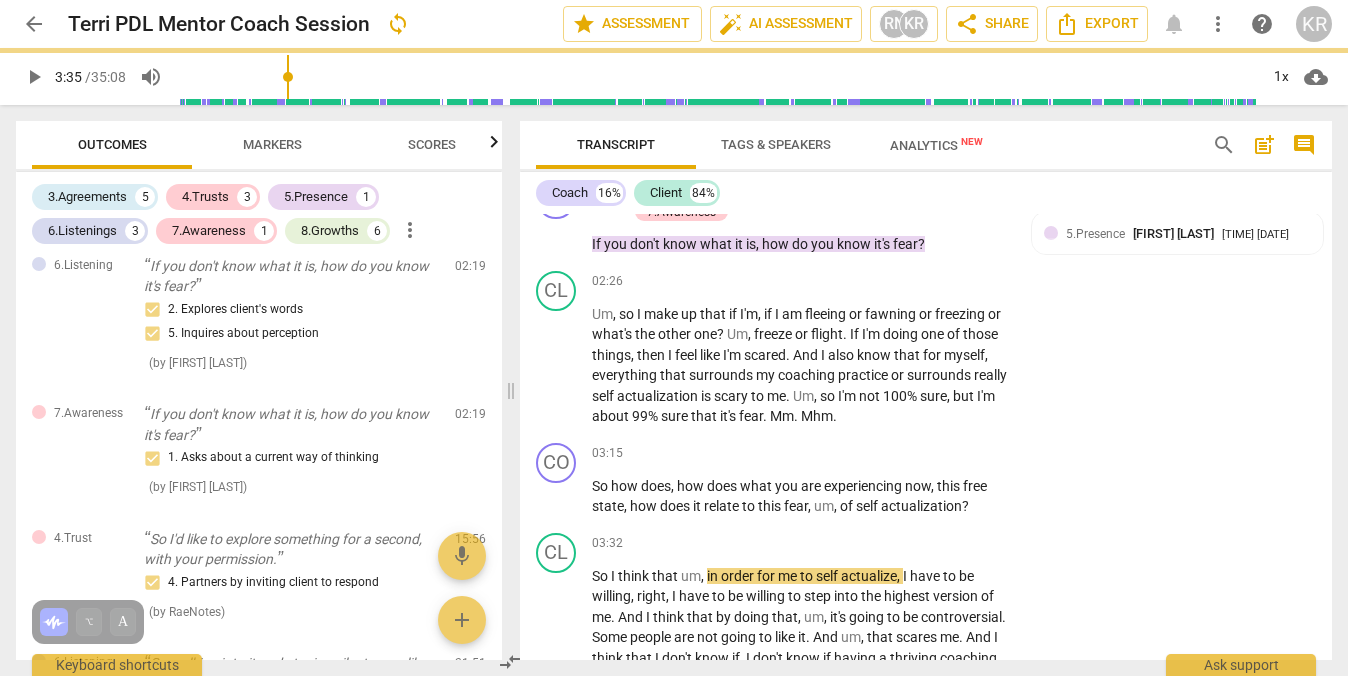 type on "215" 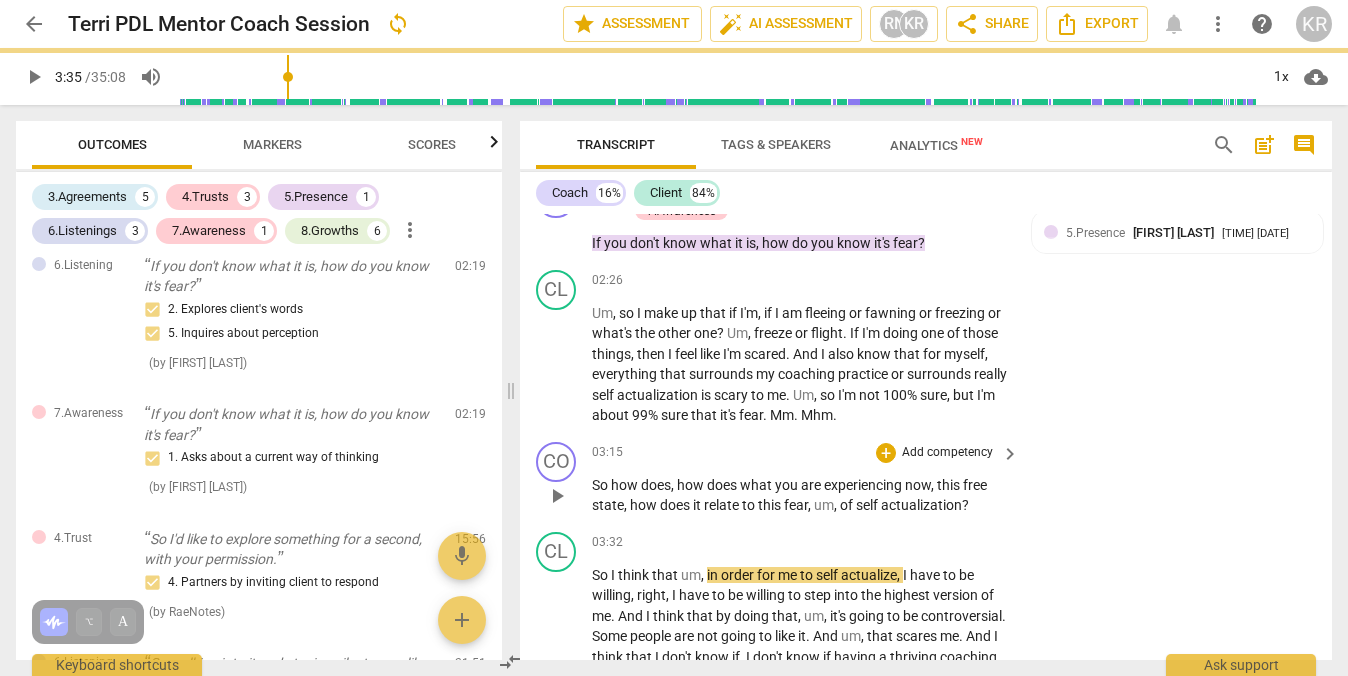 scroll, scrollTop: 1582, scrollLeft: 0, axis: vertical 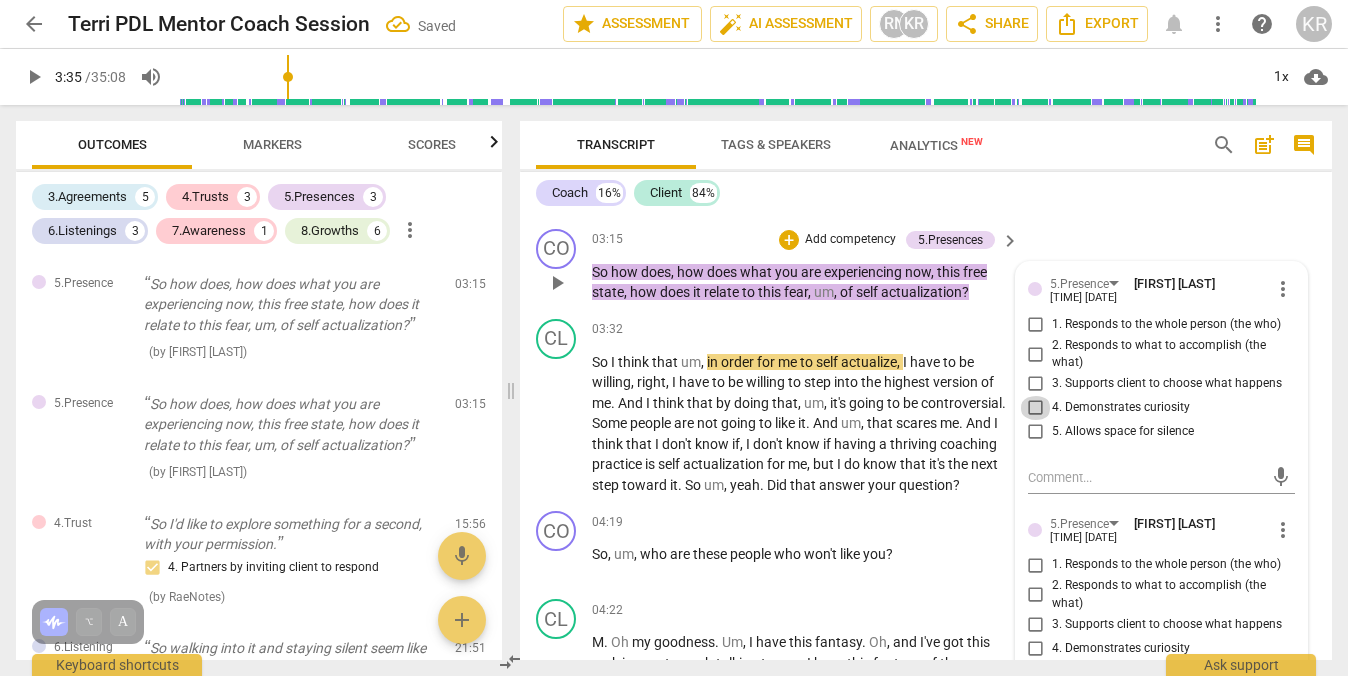click on "4. Demonstrates curiosity" at bounding box center [1036, 408] 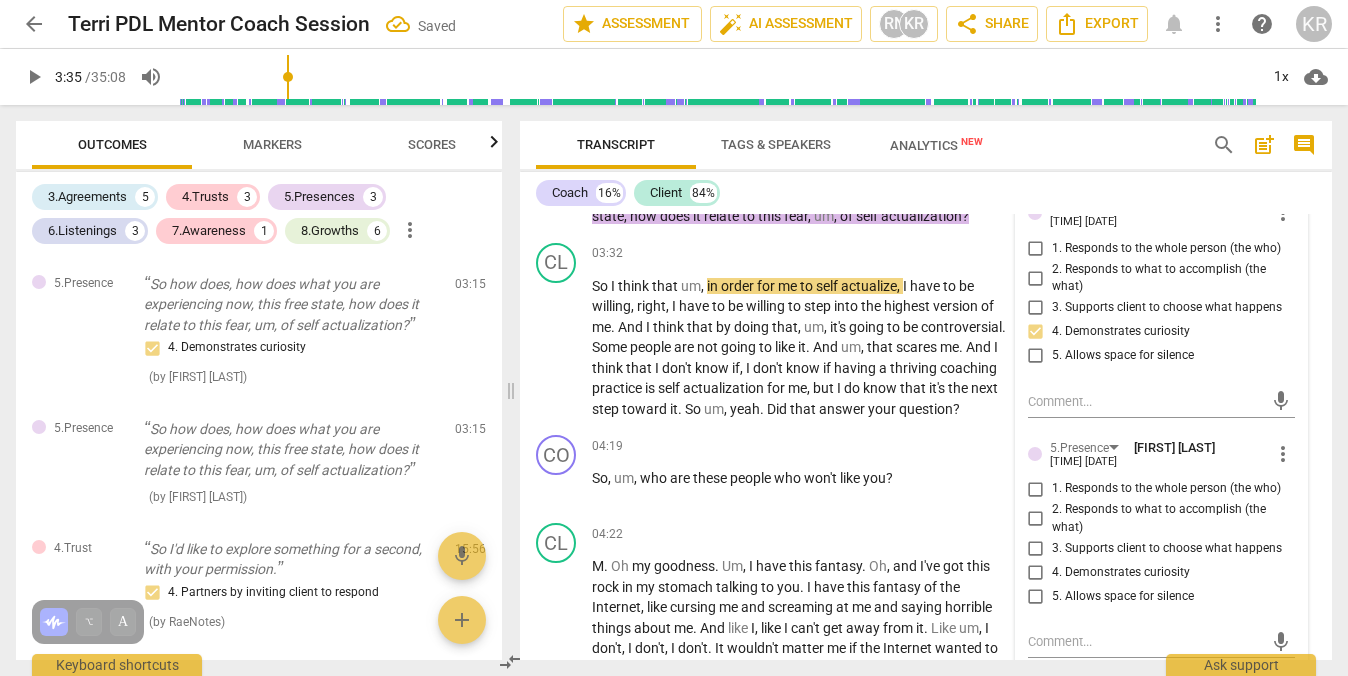 scroll, scrollTop: 1923, scrollLeft: 0, axis: vertical 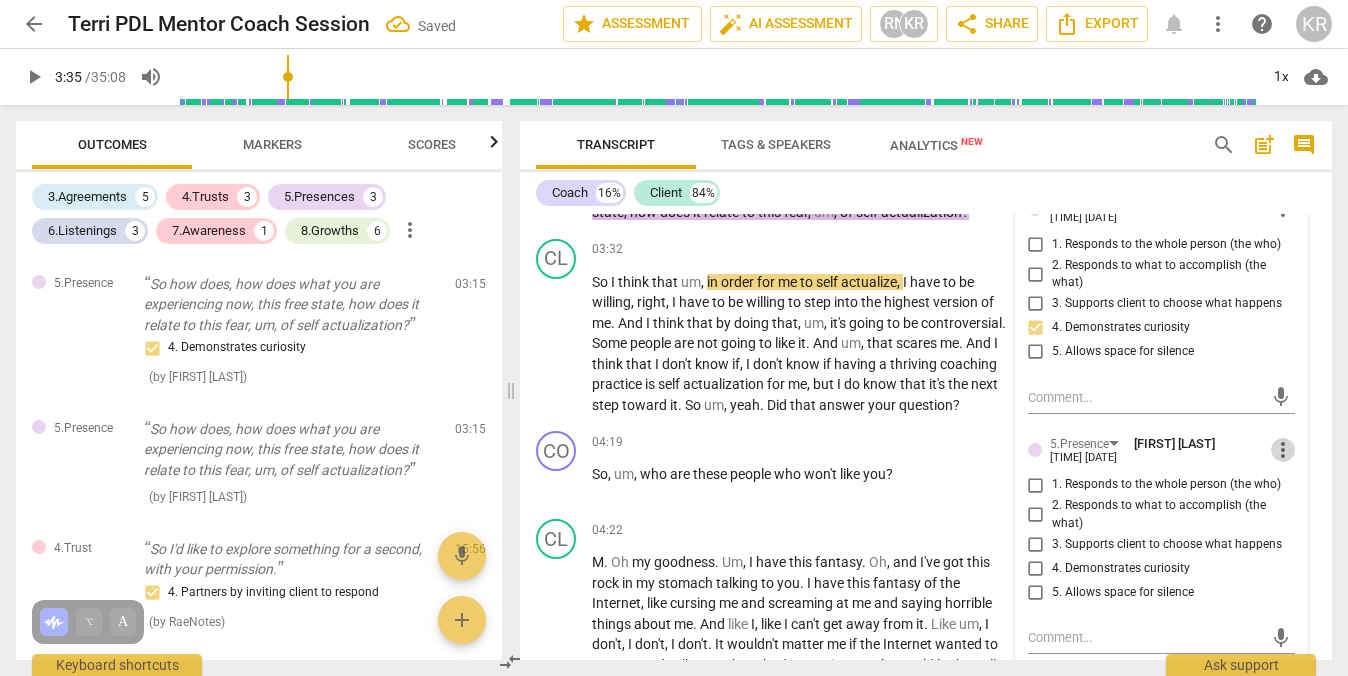 click on "more_vert" at bounding box center (1283, 450) 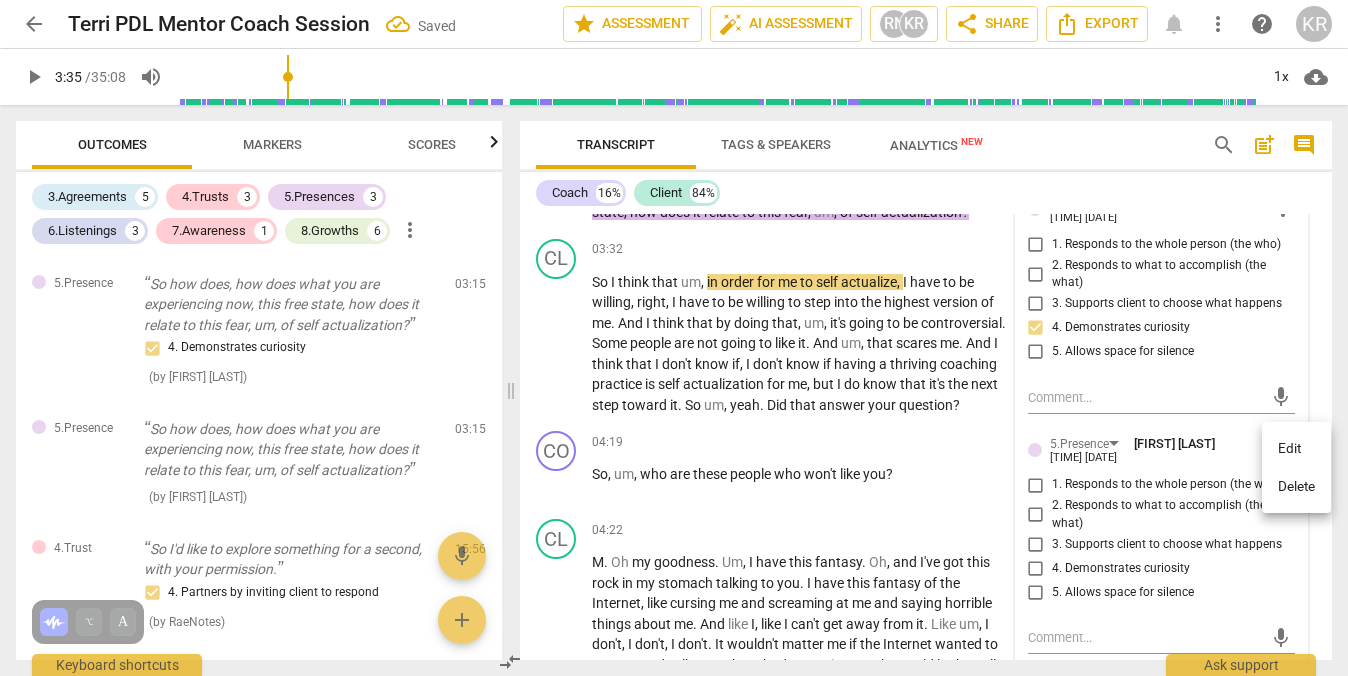 click on "Delete" at bounding box center (1296, 487) 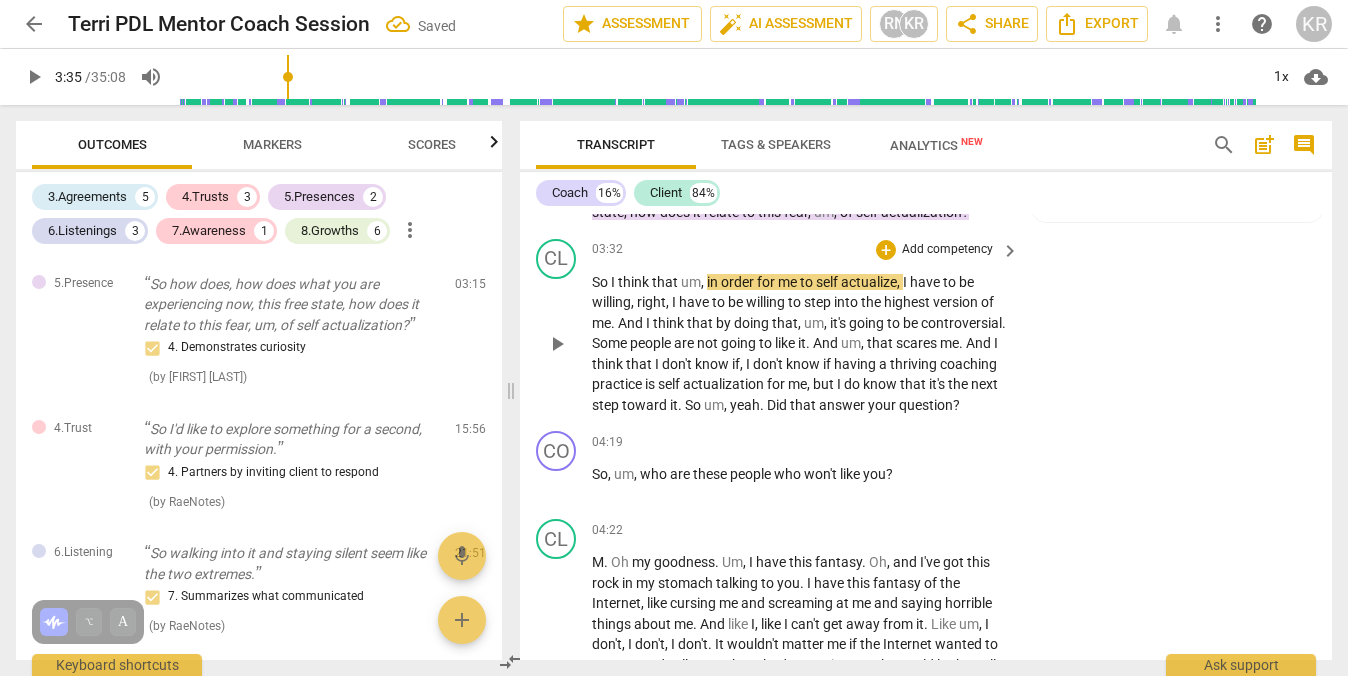 scroll, scrollTop: 1748, scrollLeft: 0, axis: vertical 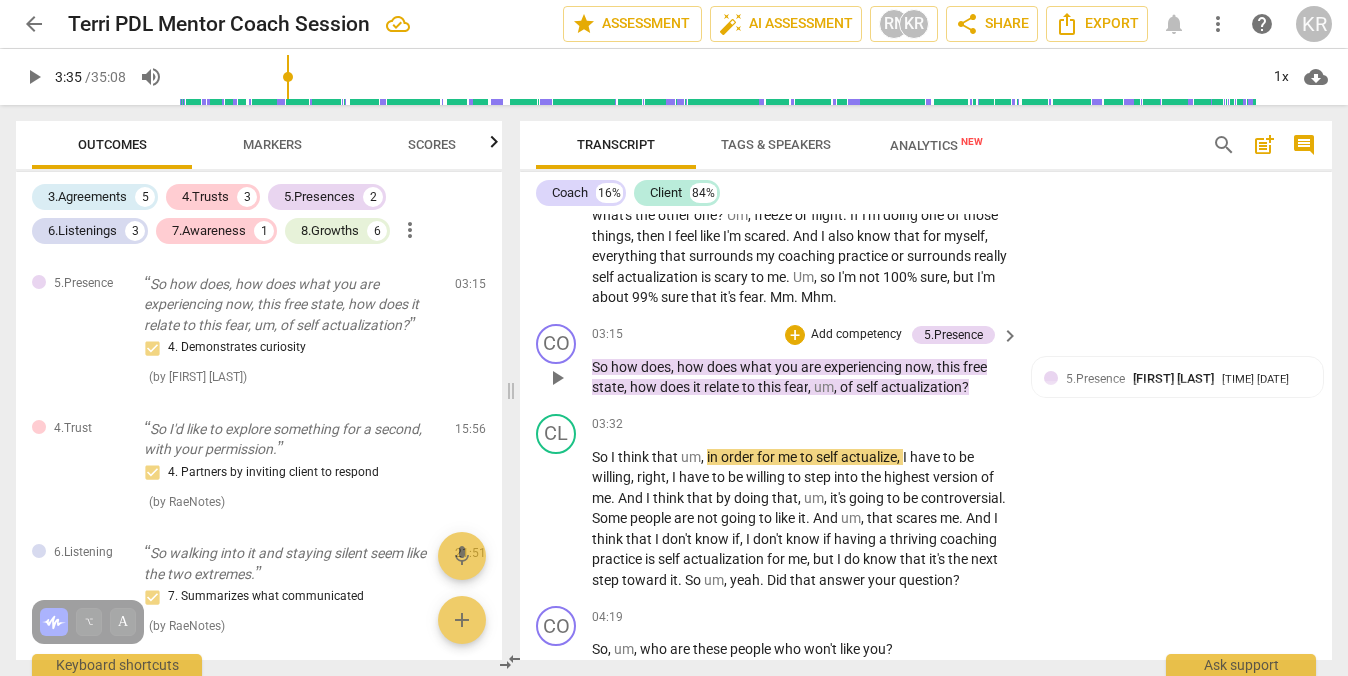 click on "Add competency" at bounding box center (856, 335) 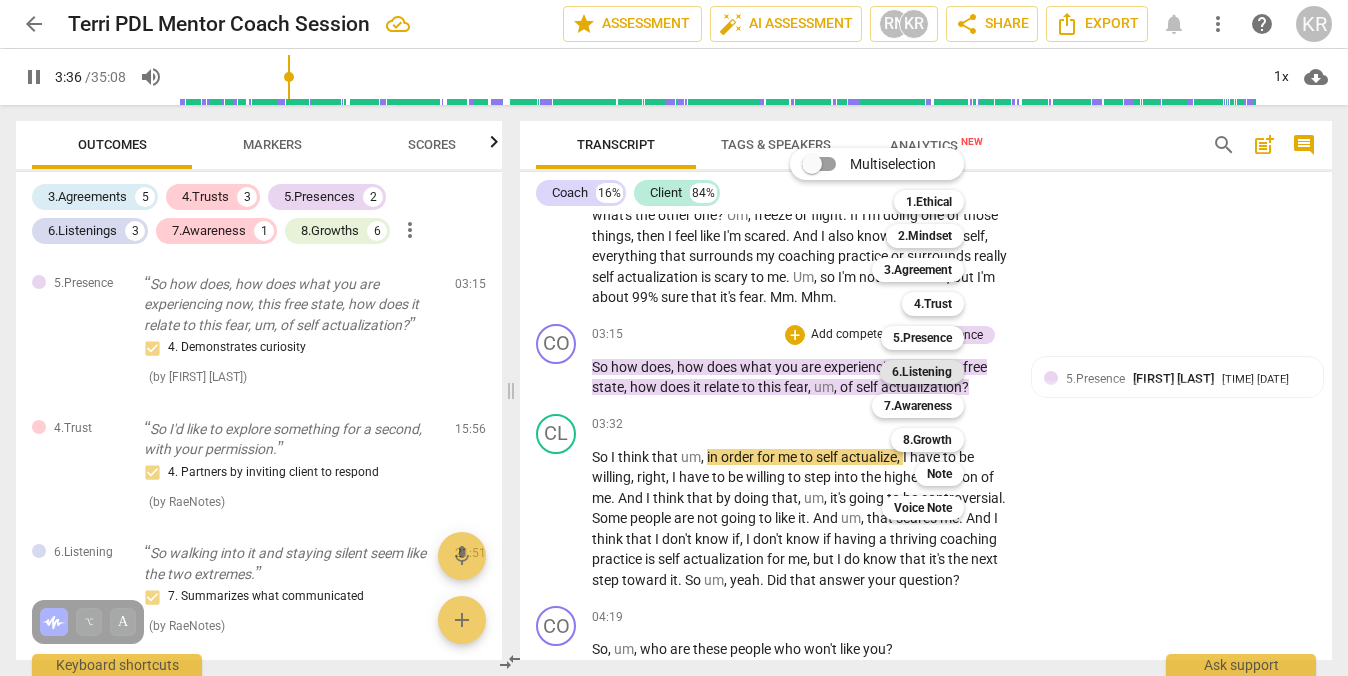 click on "6.Listening" at bounding box center [922, 372] 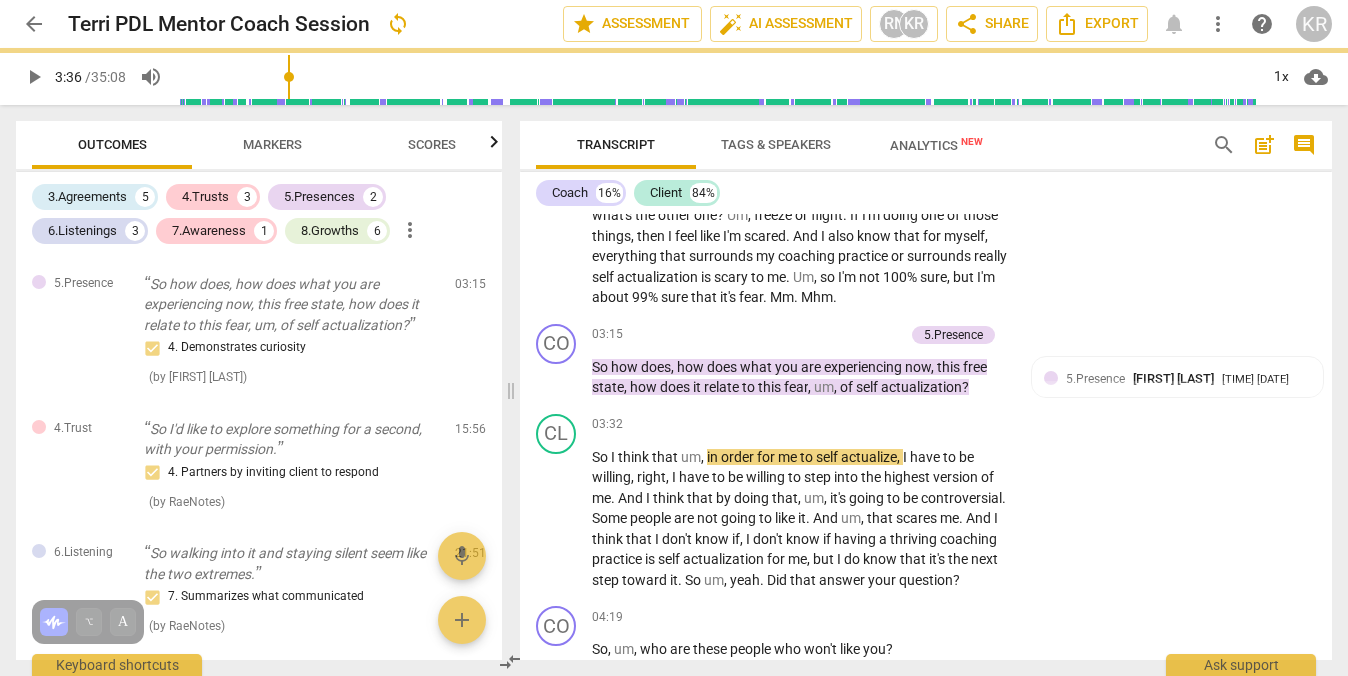 type on "216" 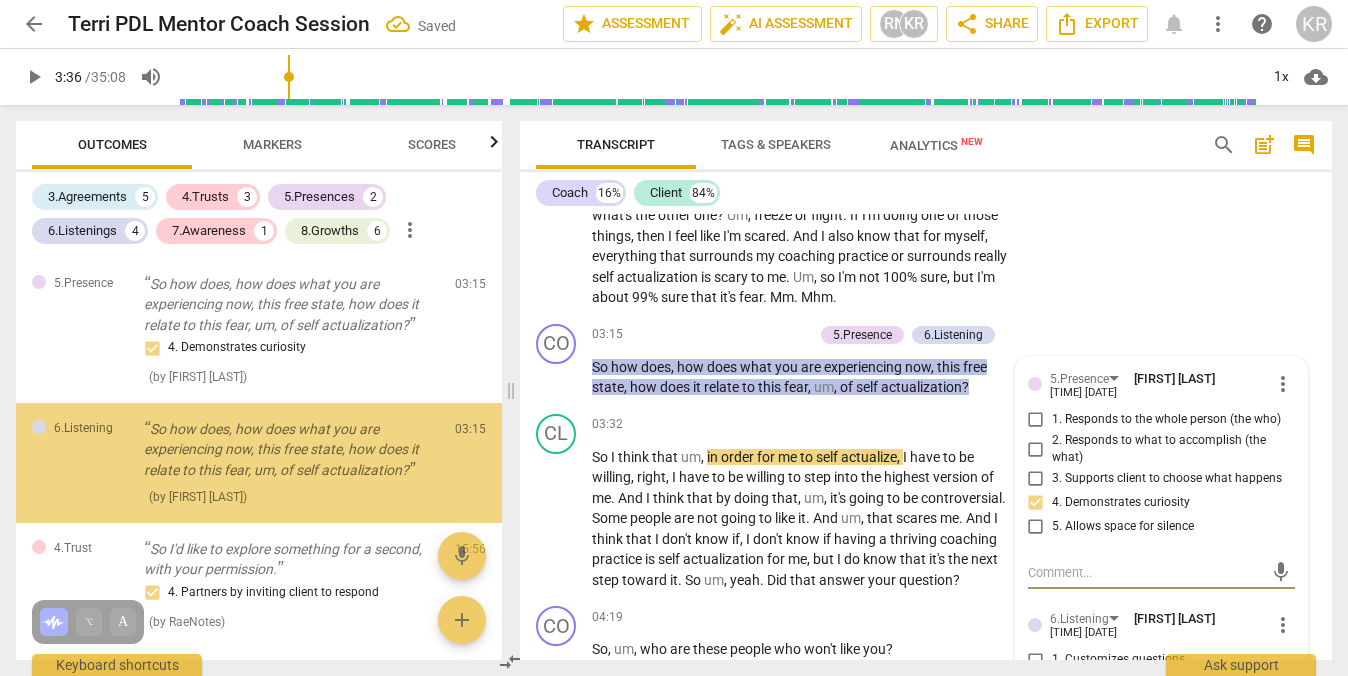 scroll, scrollTop: 1127, scrollLeft: 0, axis: vertical 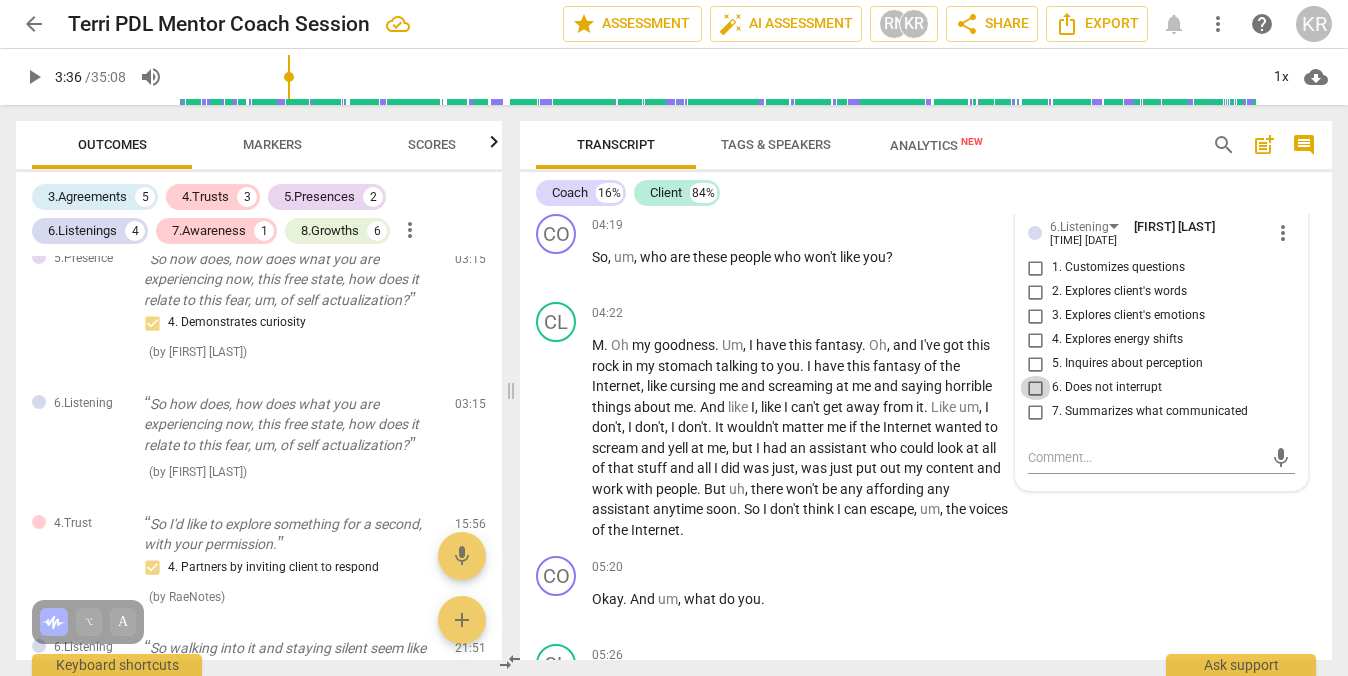 click on "6. Does not interrupt" at bounding box center (1036, 388) 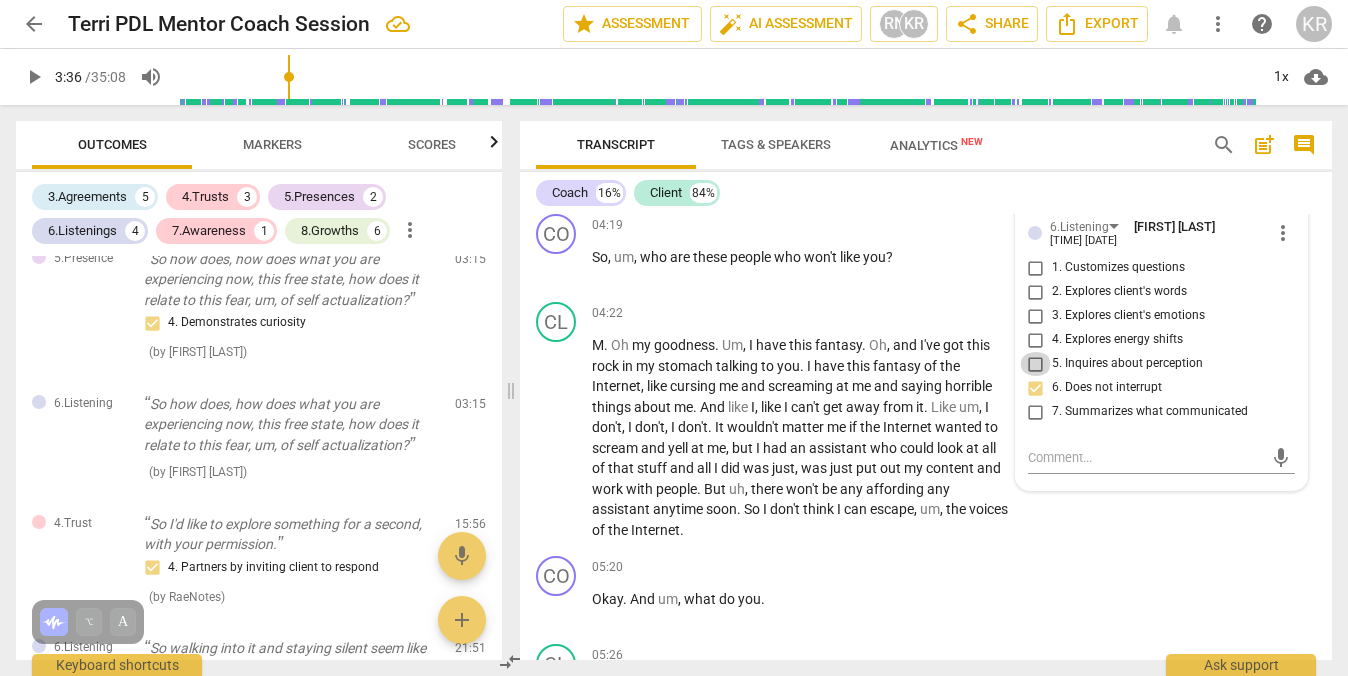 click on "5. Inquires about perception" at bounding box center (1036, 364) 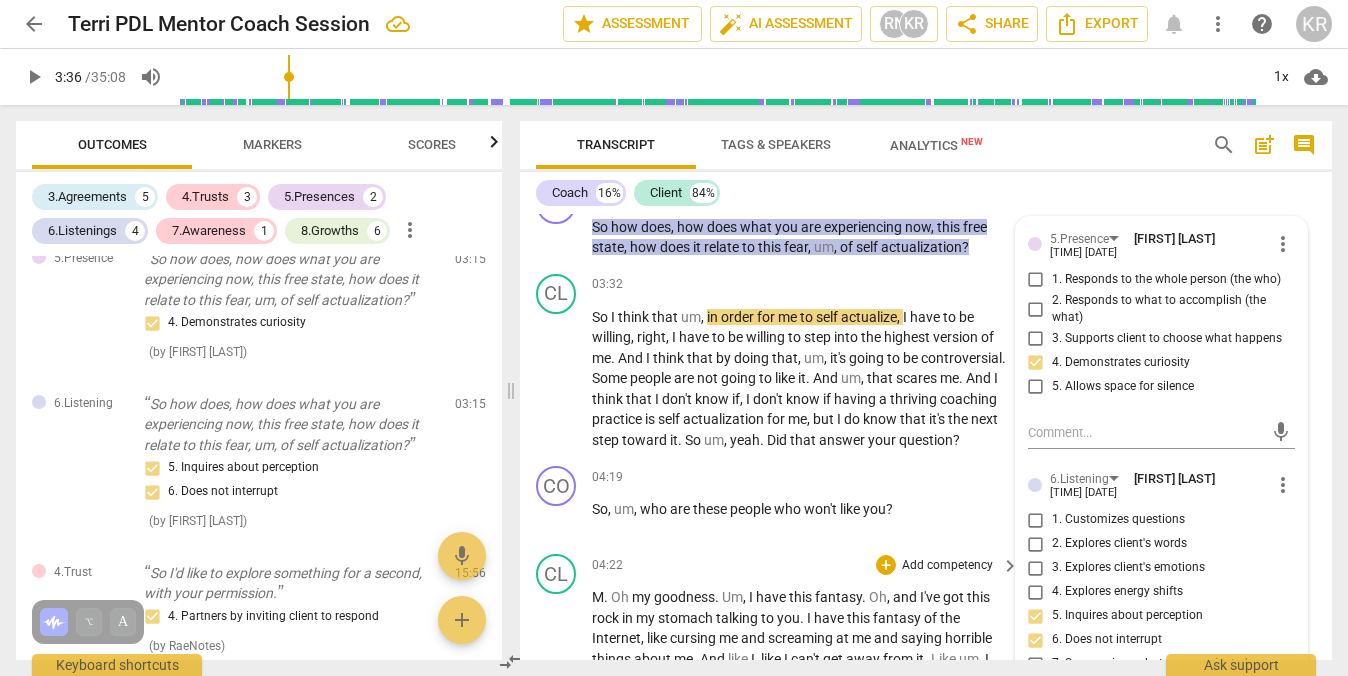 scroll, scrollTop: 1907, scrollLeft: 0, axis: vertical 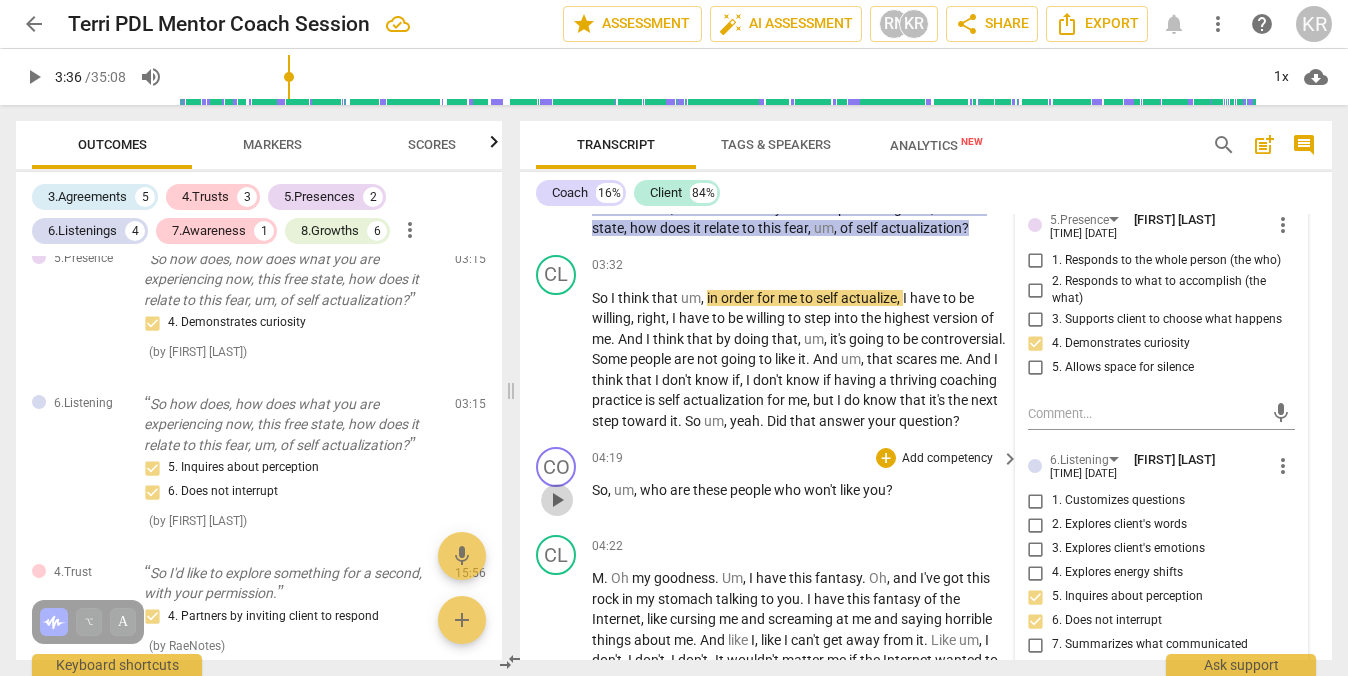 click on "play_arrow" at bounding box center [557, 500] 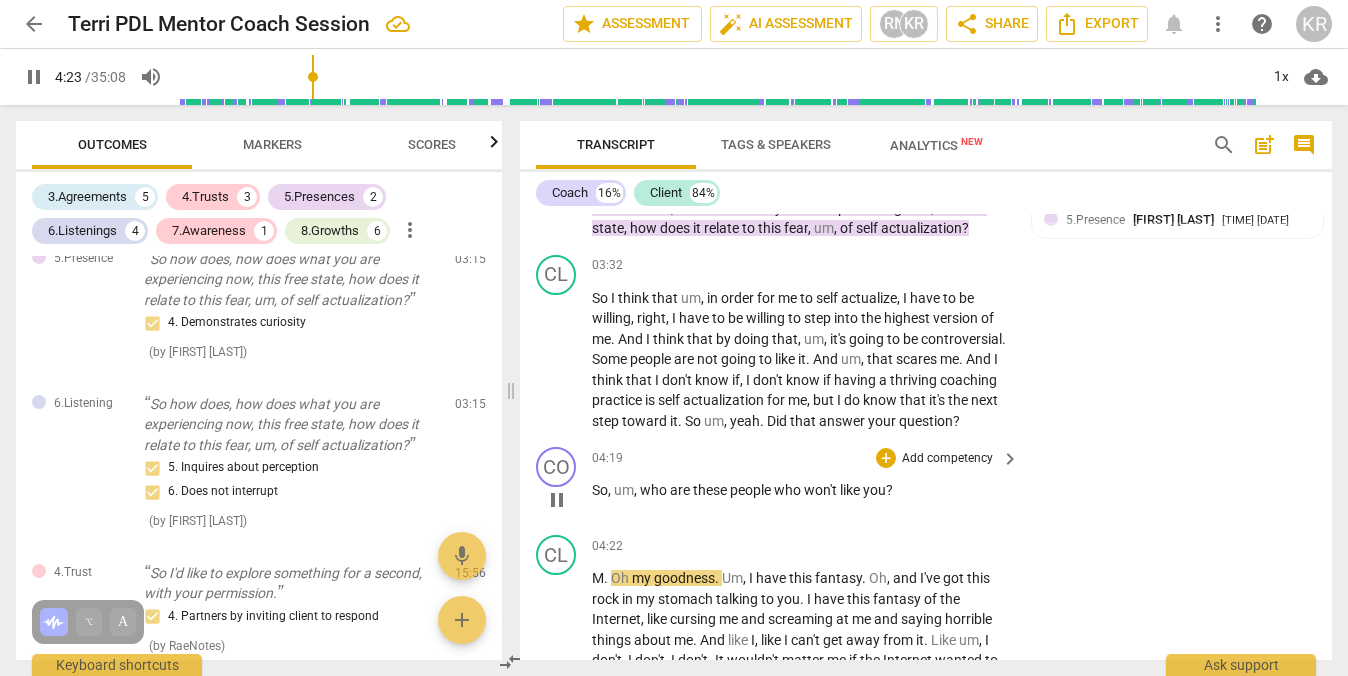 click on "Add competency" at bounding box center [947, 459] 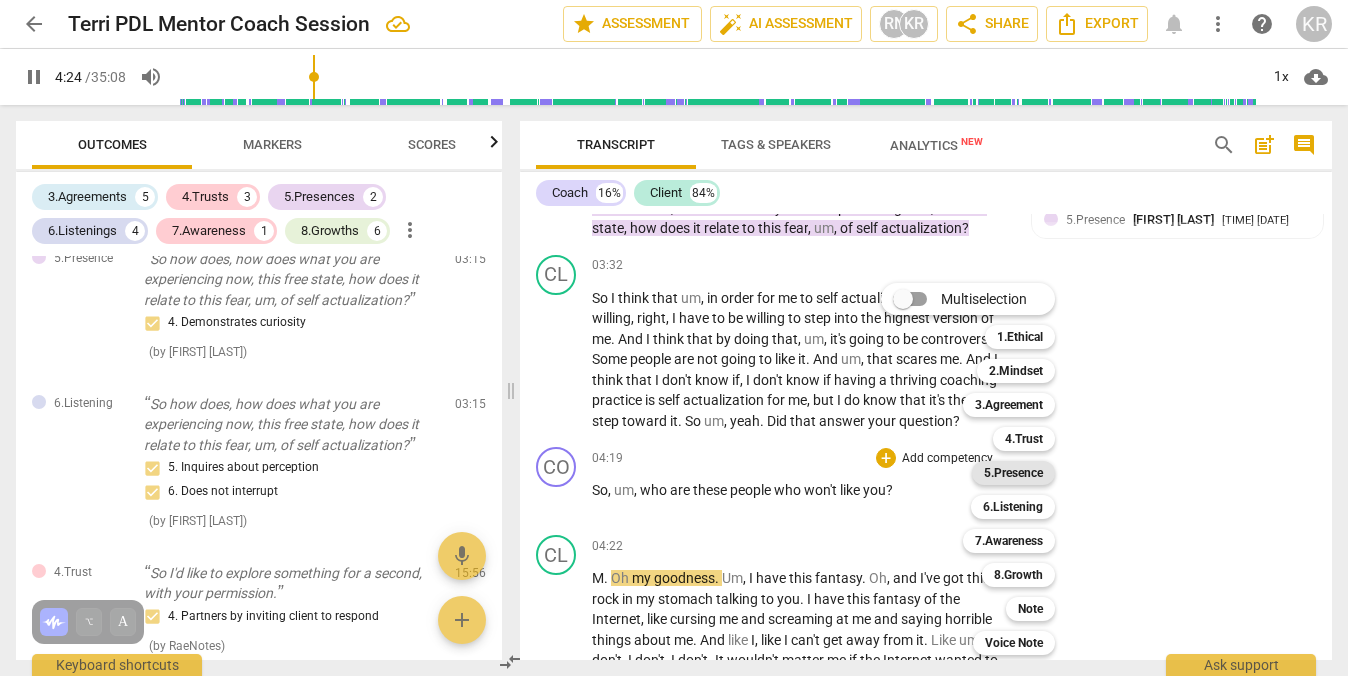 click on "5.Presence" at bounding box center [1013, 473] 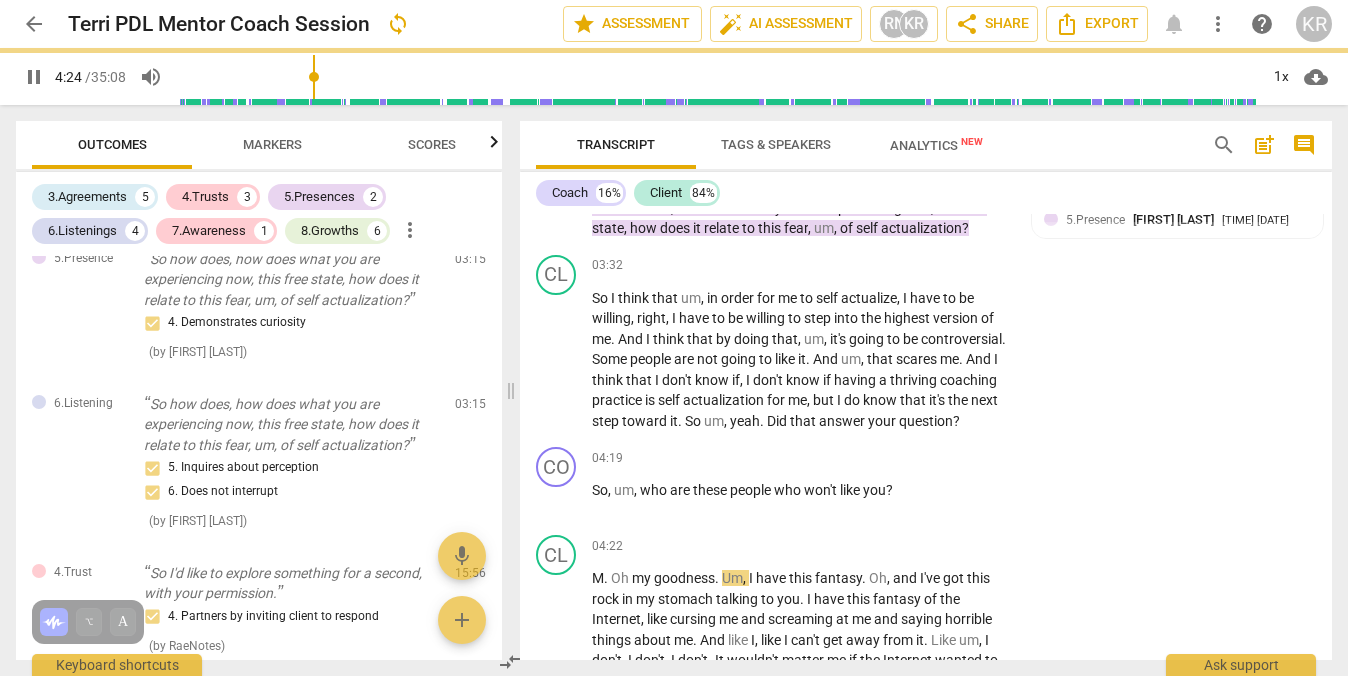 type on "265" 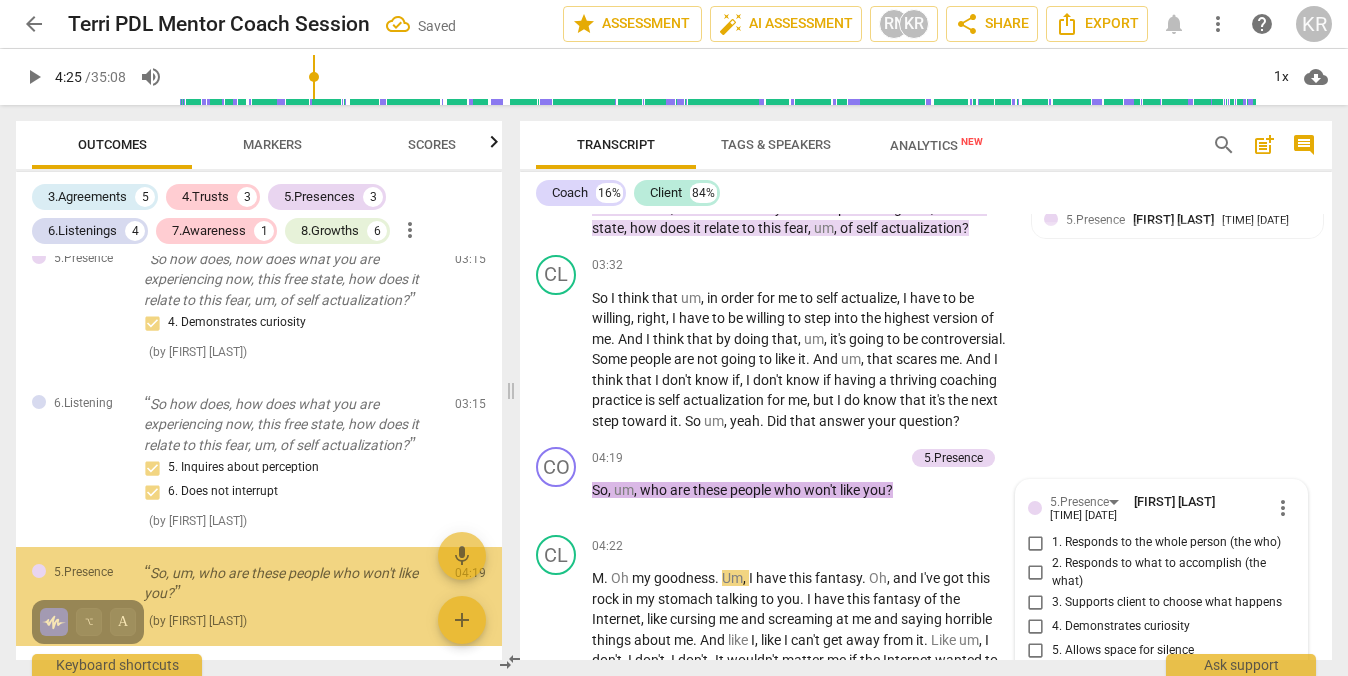 scroll, scrollTop: 2186, scrollLeft: 0, axis: vertical 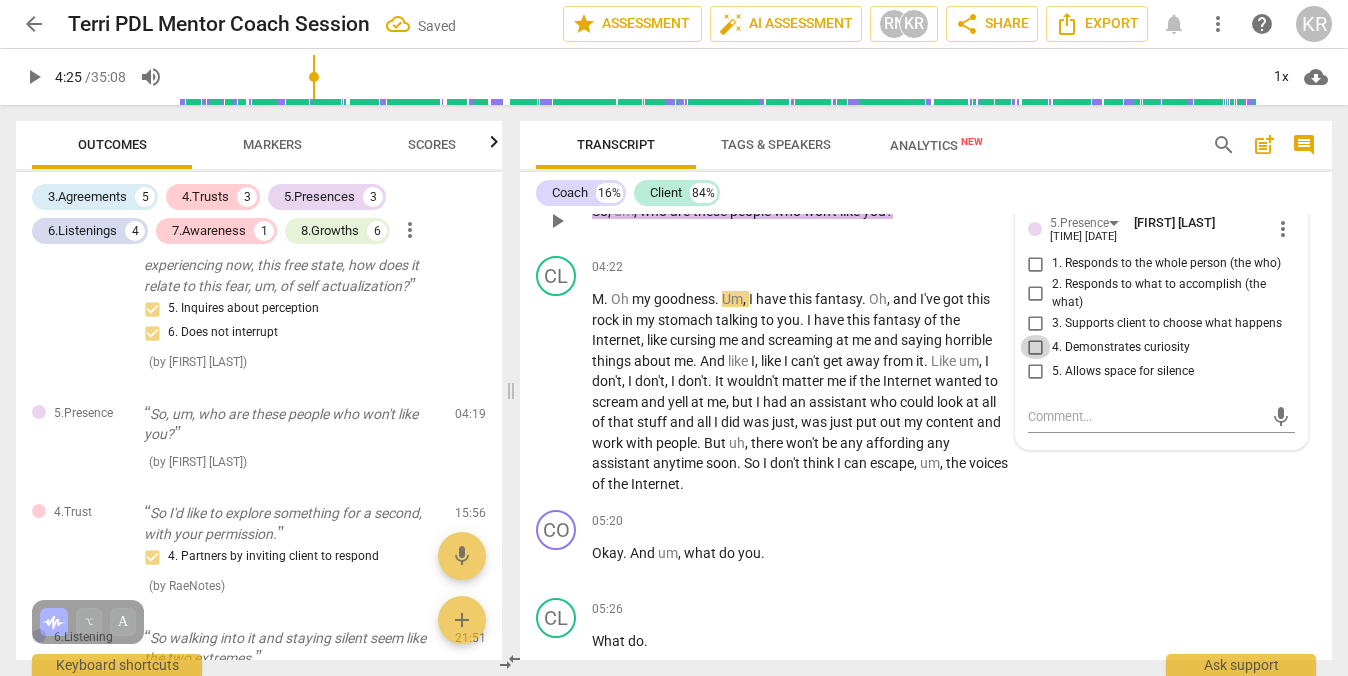 click on "4. Demonstrates curiosity" at bounding box center (1036, 347) 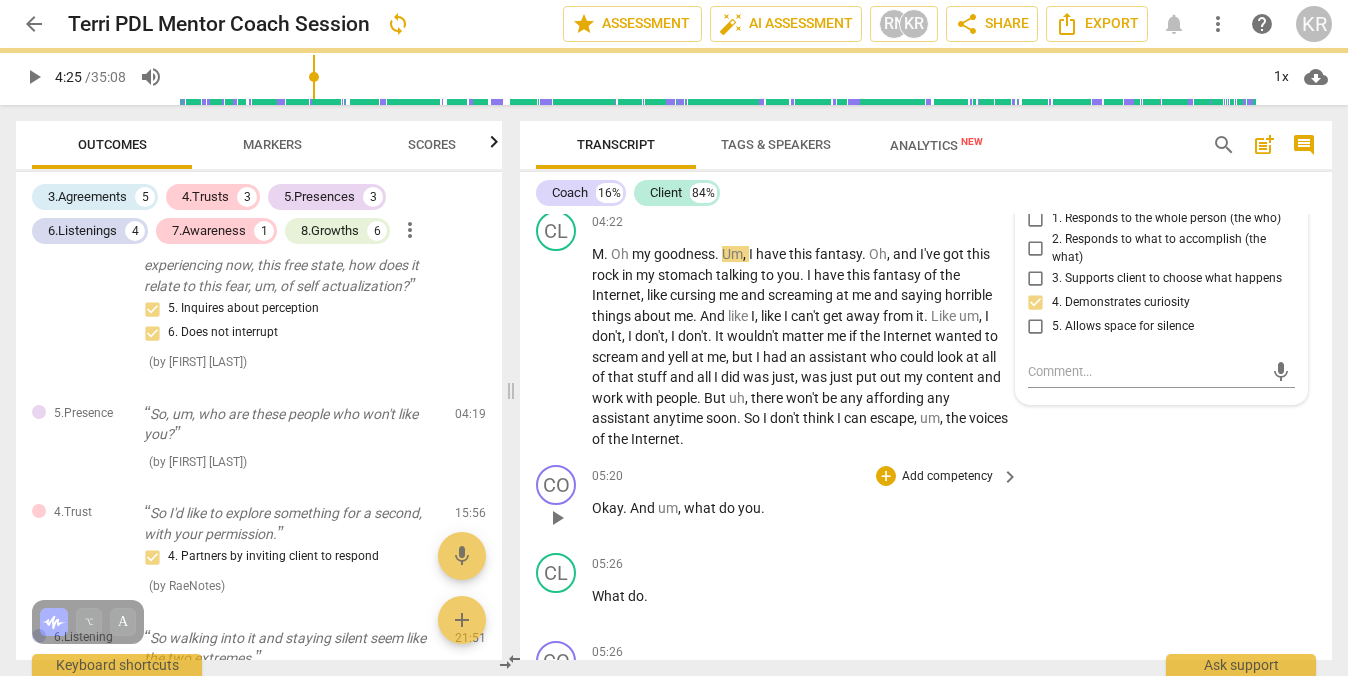 scroll, scrollTop: 2232, scrollLeft: 0, axis: vertical 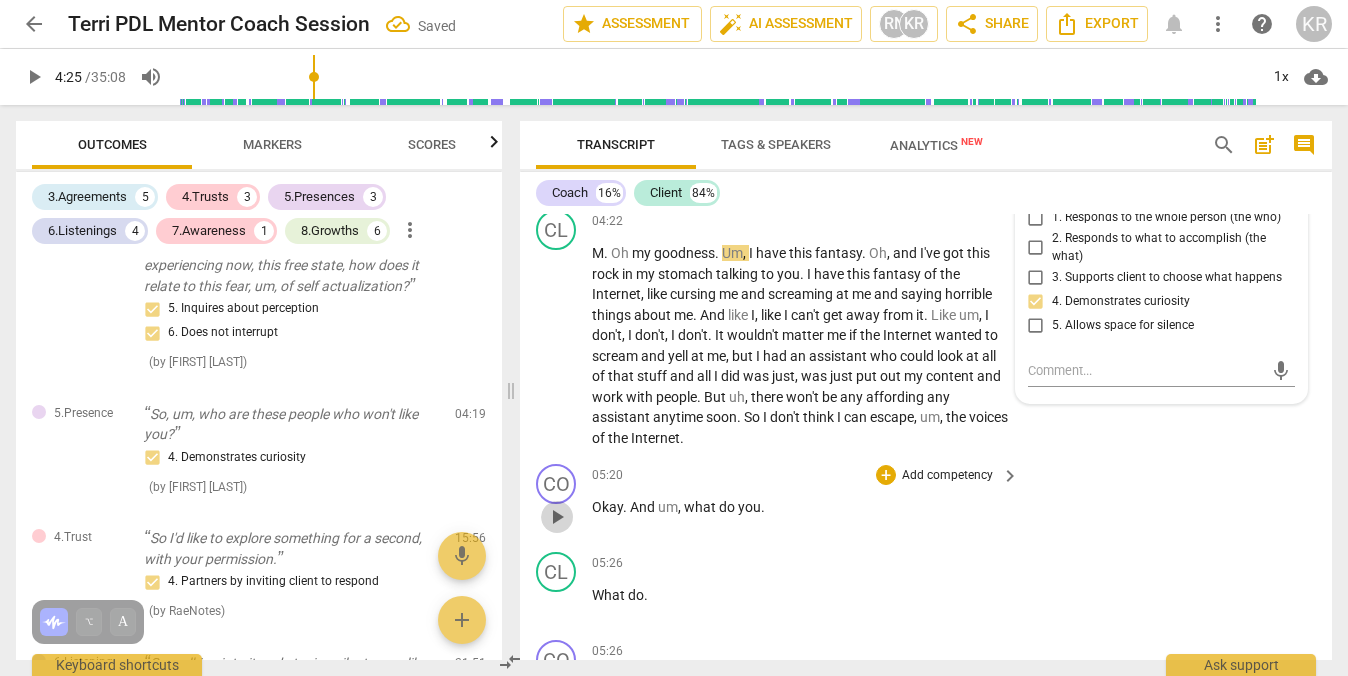 click on "play_arrow" at bounding box center (557, 517) 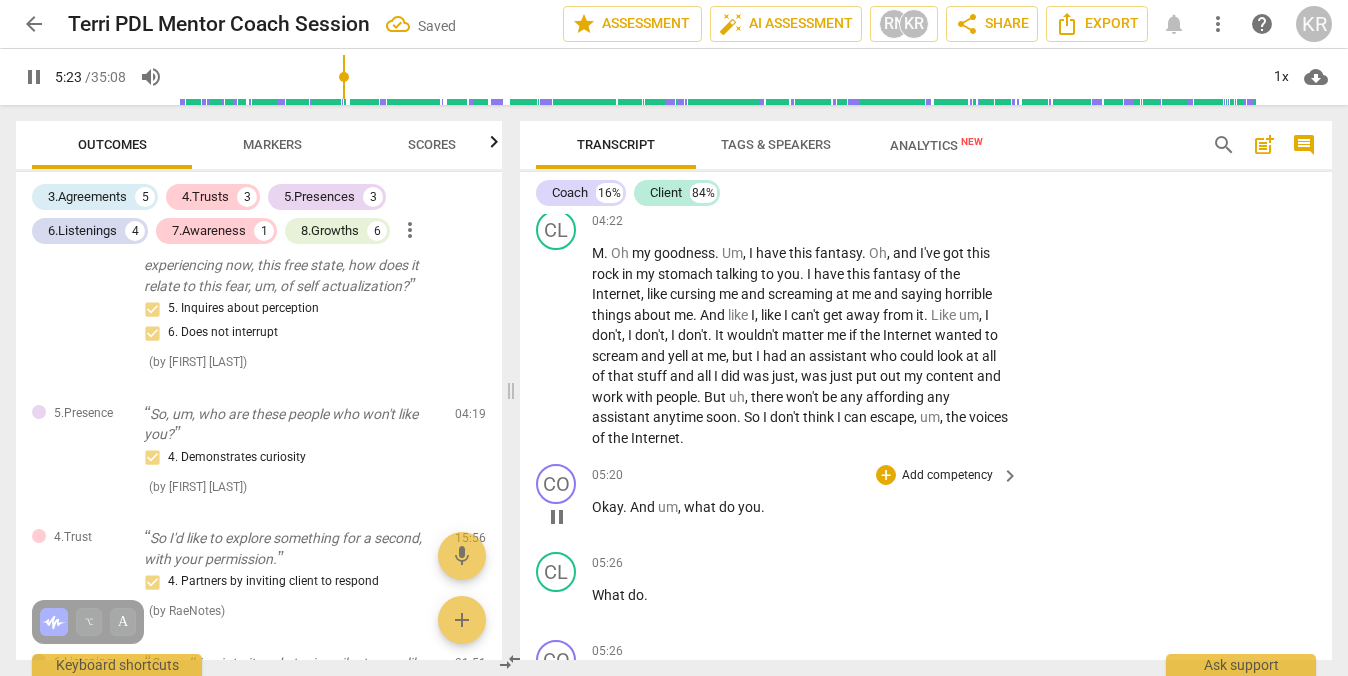 click on "Add competency" at bounding box center (947, 476) 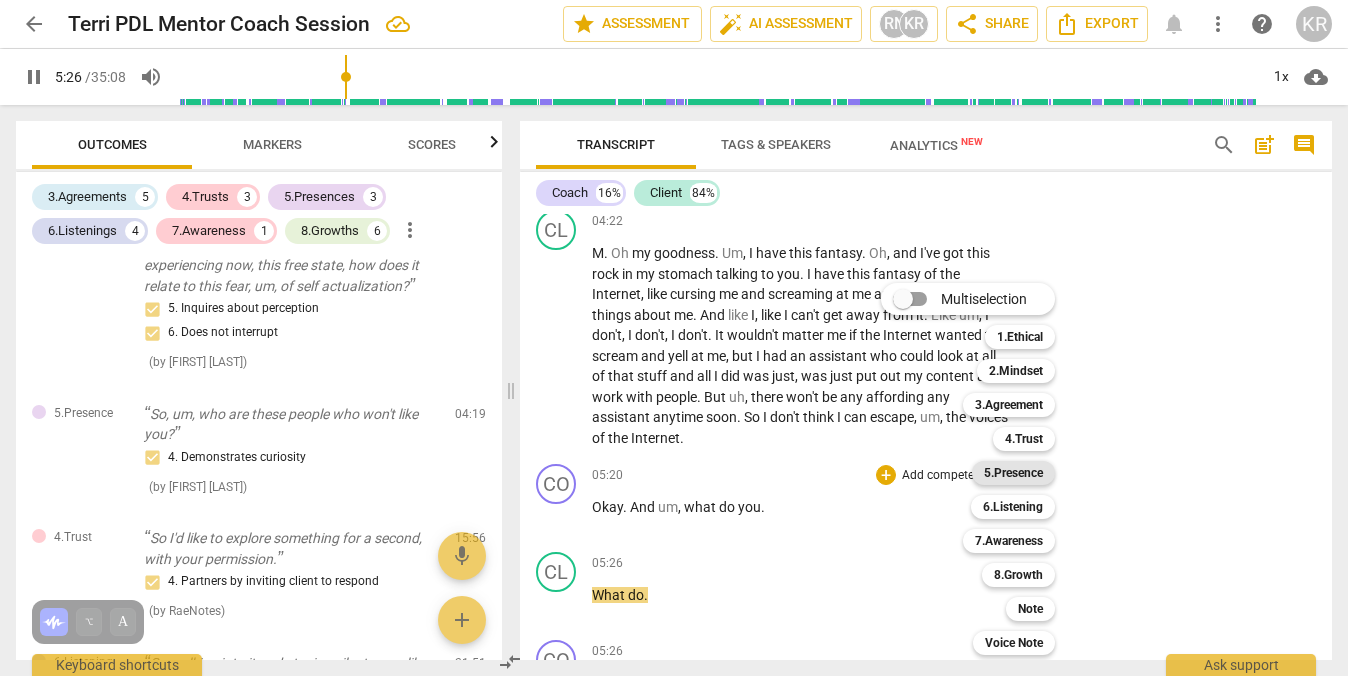 scroll, scrollTop: 2713, scrollLeft: 0, axis: vertical 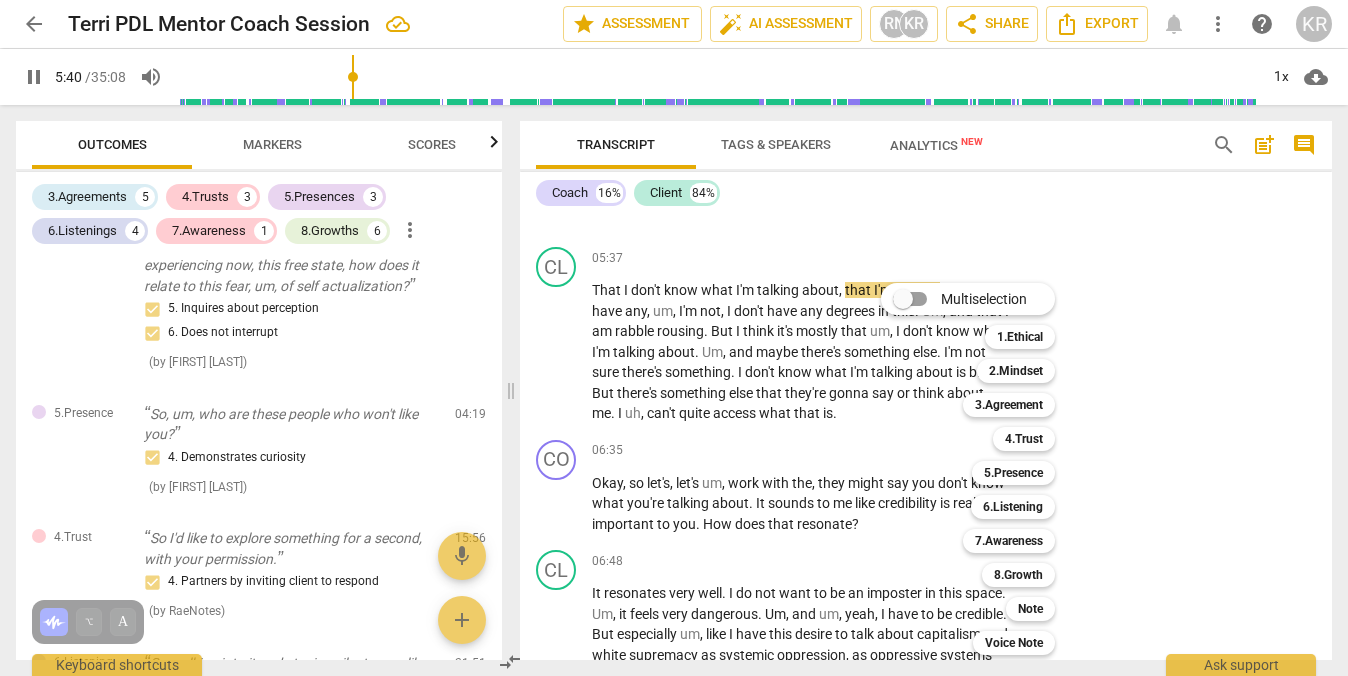 click at bounding box center [674, 338] 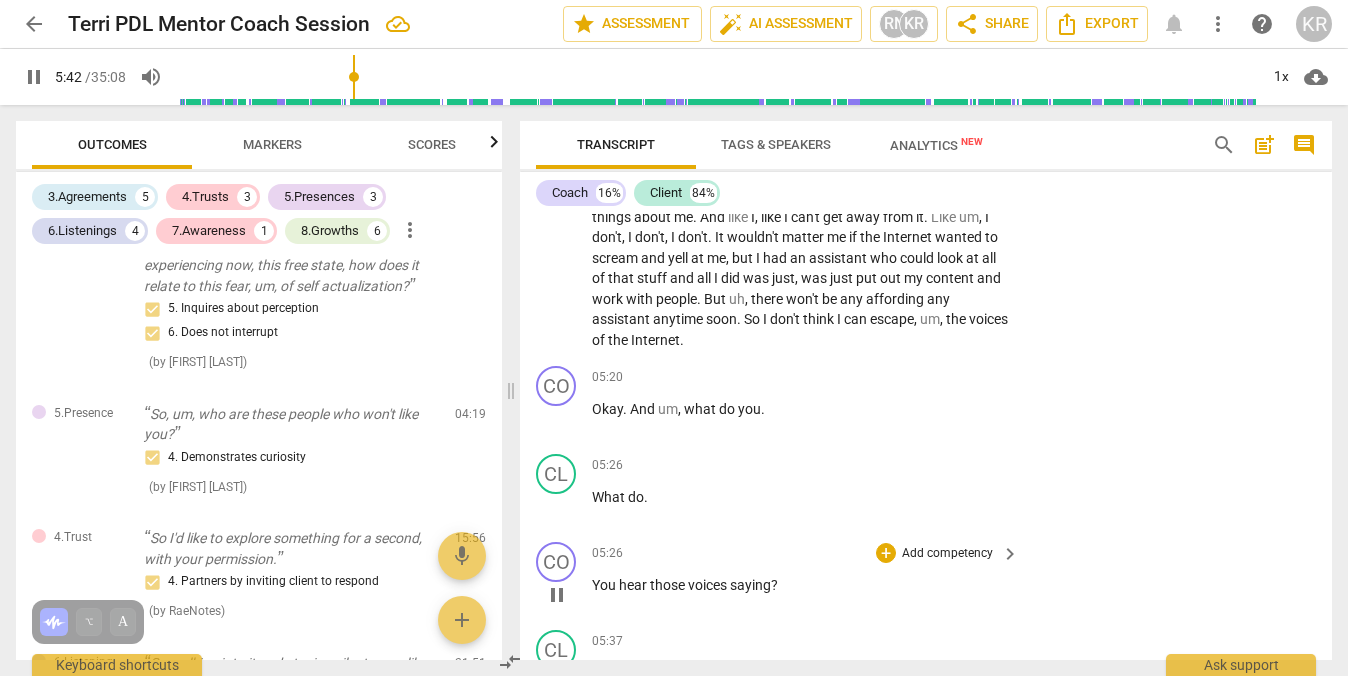 scroll, scrollTop: 2381, scrollLeft: 0, axis: vertical 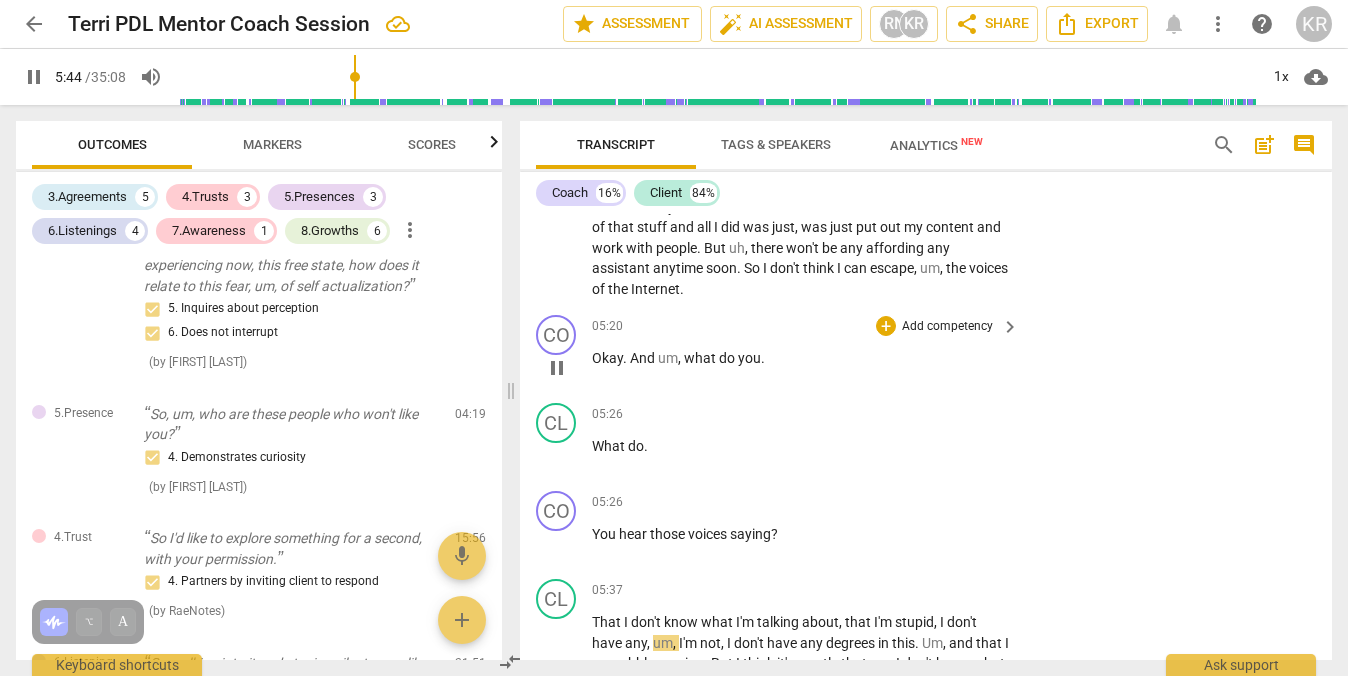 click on "Add competency" at bounding box center (947, 327) 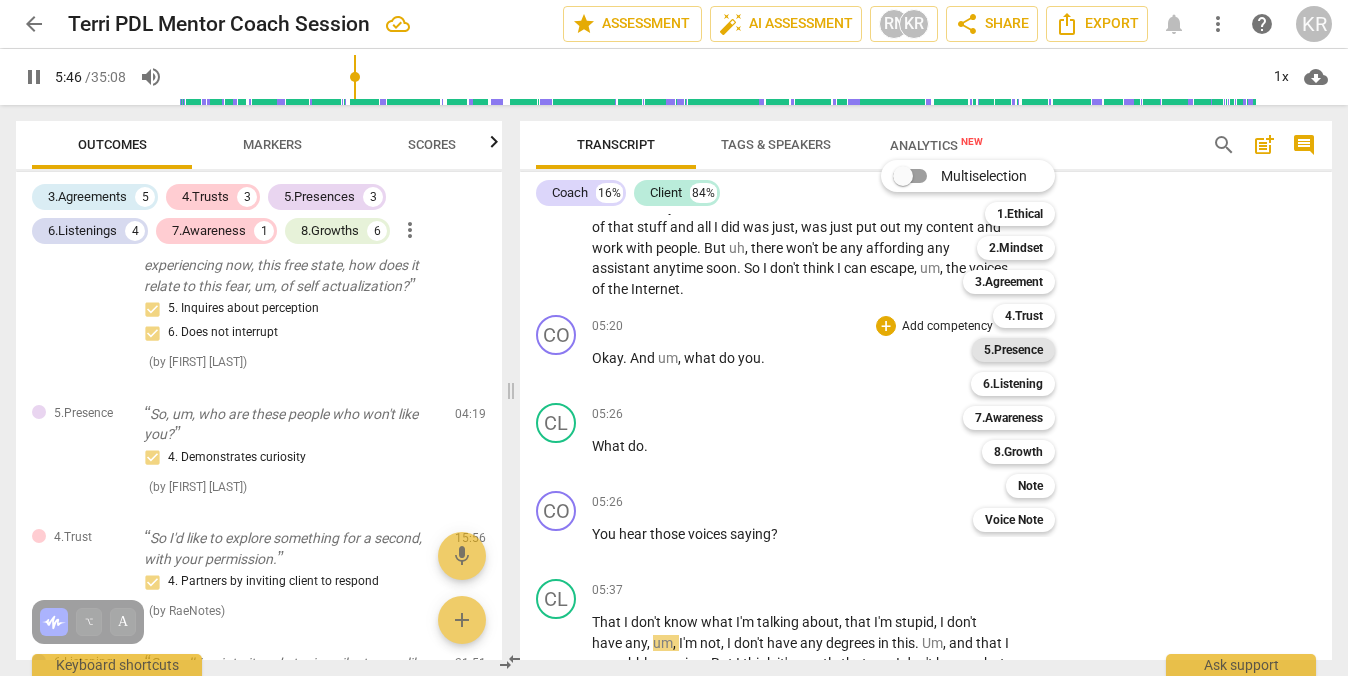 click on "5.Presence" at bounding box center (1013, 350) 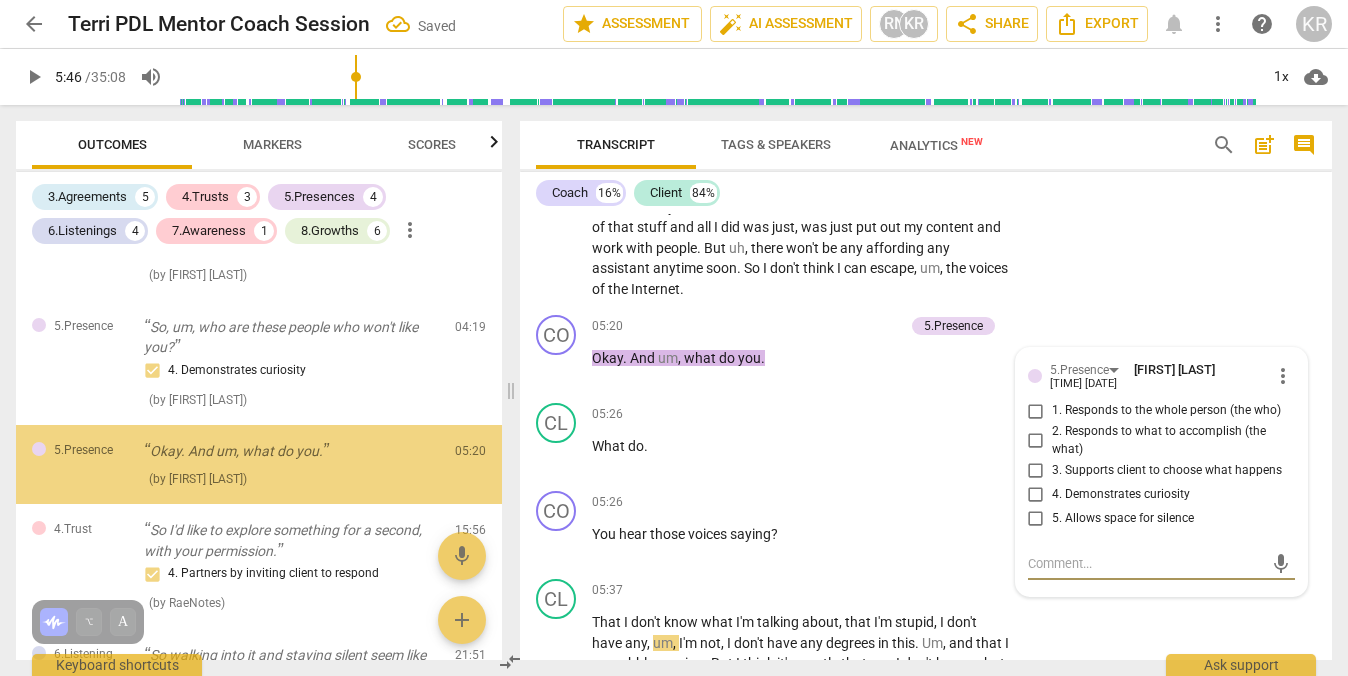 scroll, scrollTop: 1400, scrollLeft: 0, axis: vertical 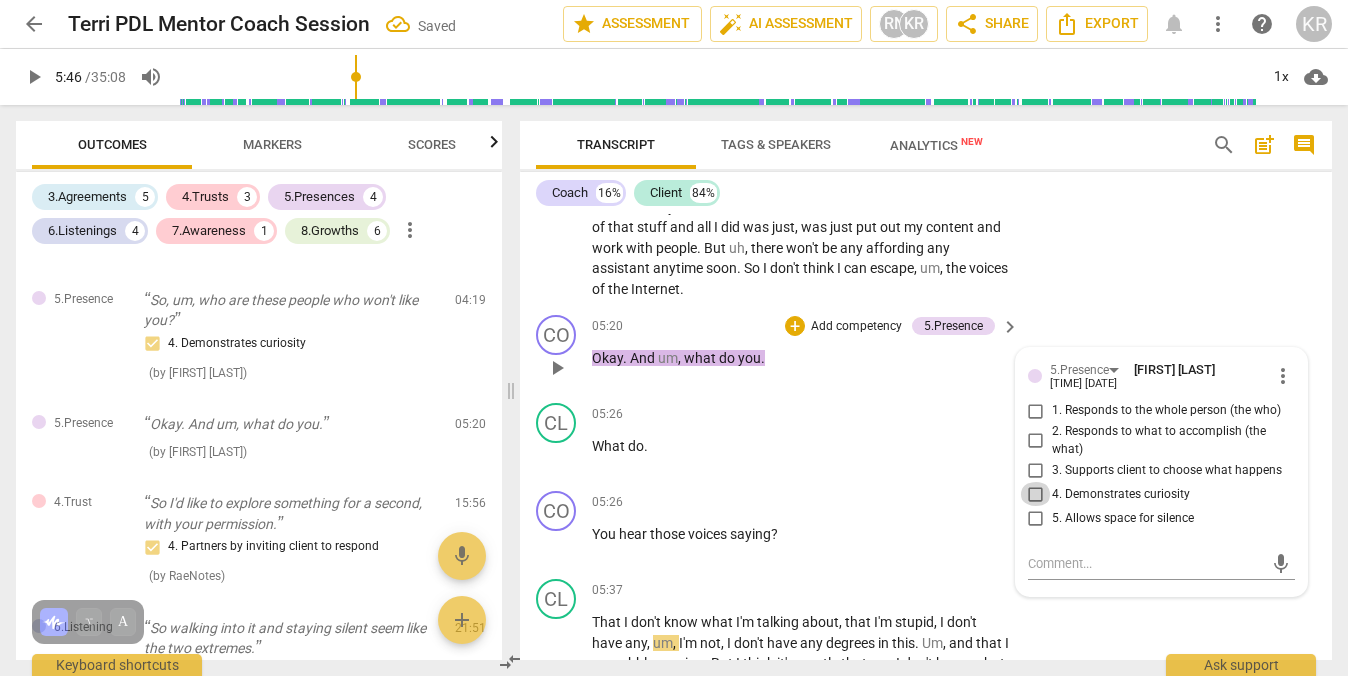 click on "4. Demonstrates curiosity" at bounding box center [1036, 494] 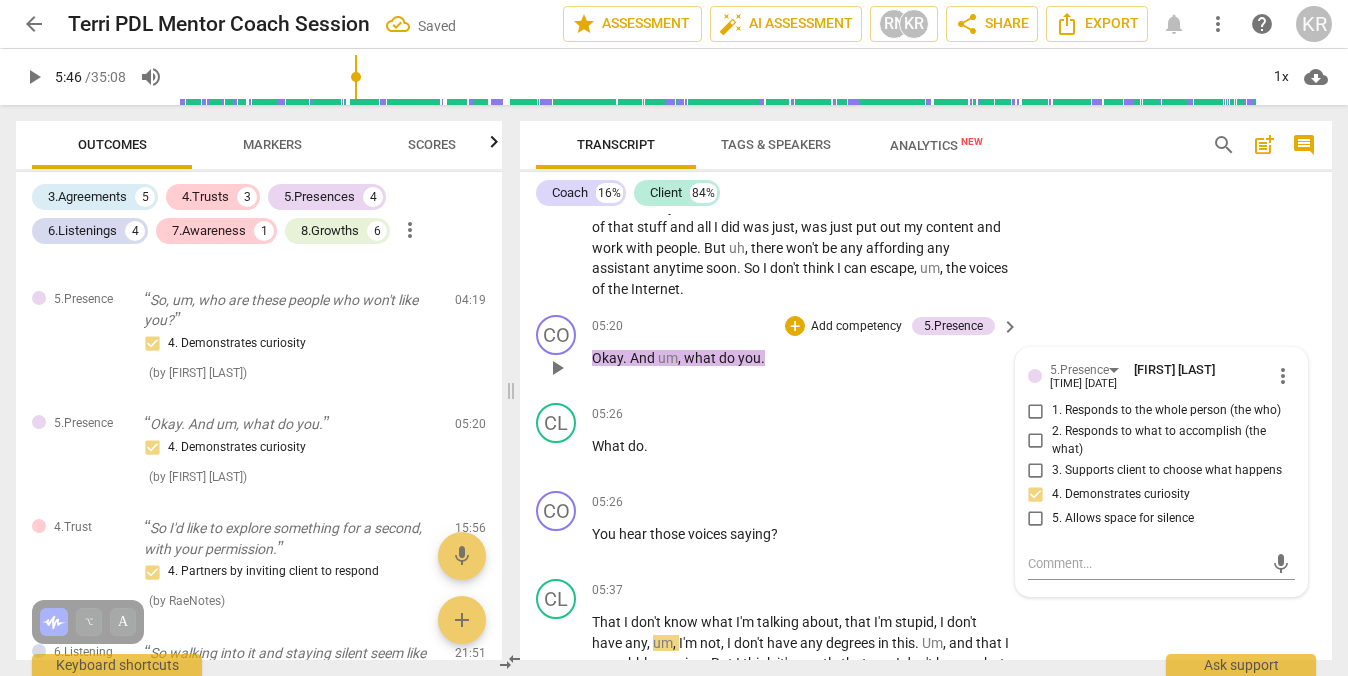 click on "Add competency" at bounding box center (856, 327) 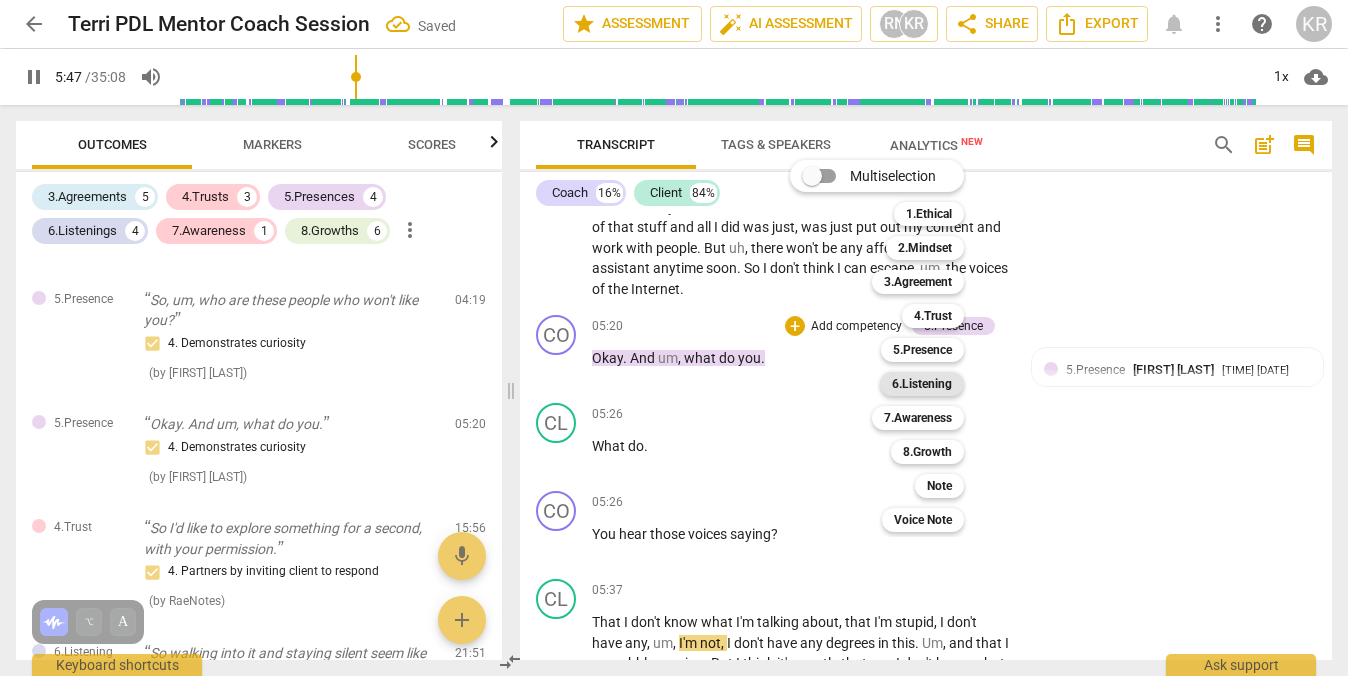 click on "6.Listening" at bounding box center [922, 384] 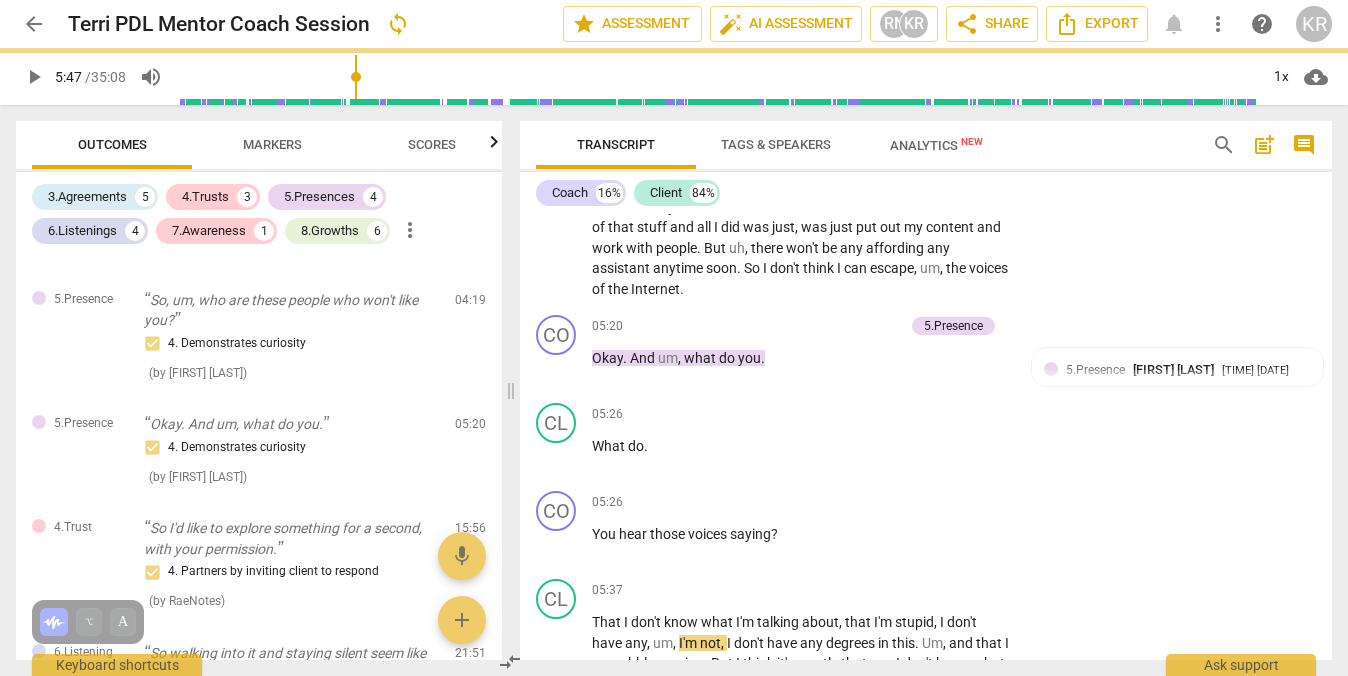 type on "348" 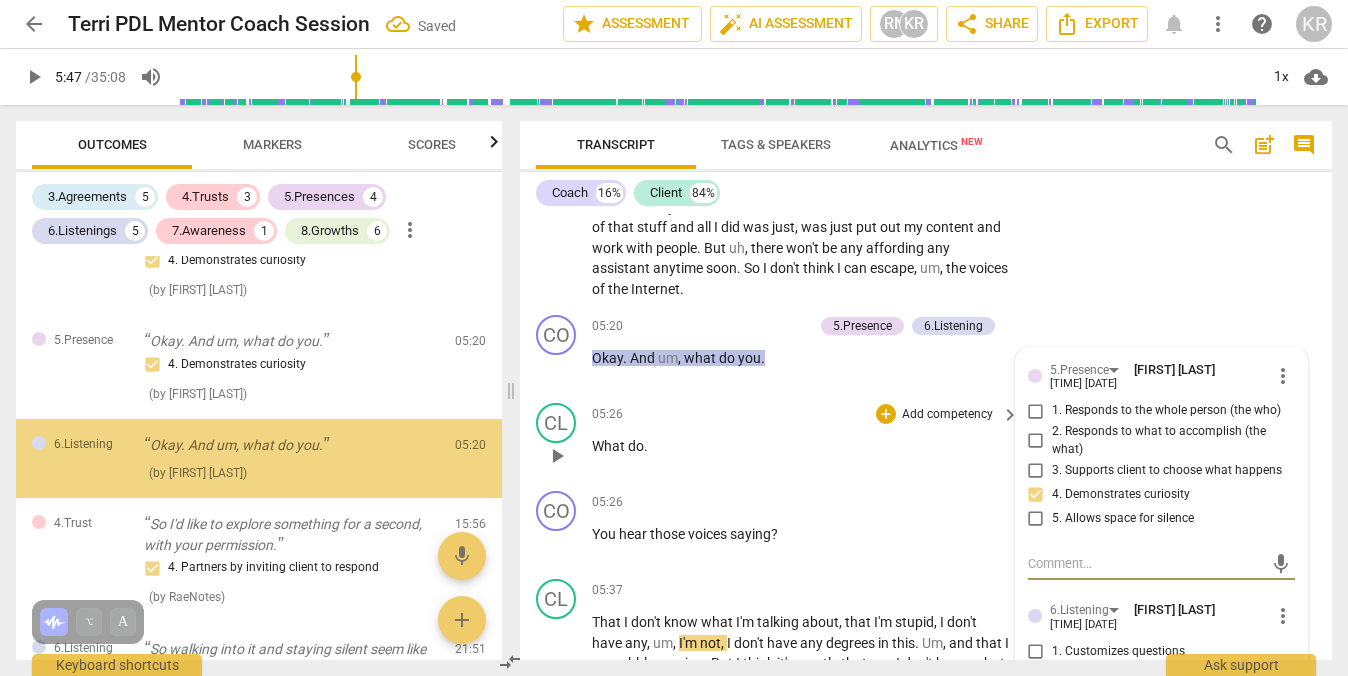 scroll, scrollTop: 1504, scrollLeft: 0, axis: vertical 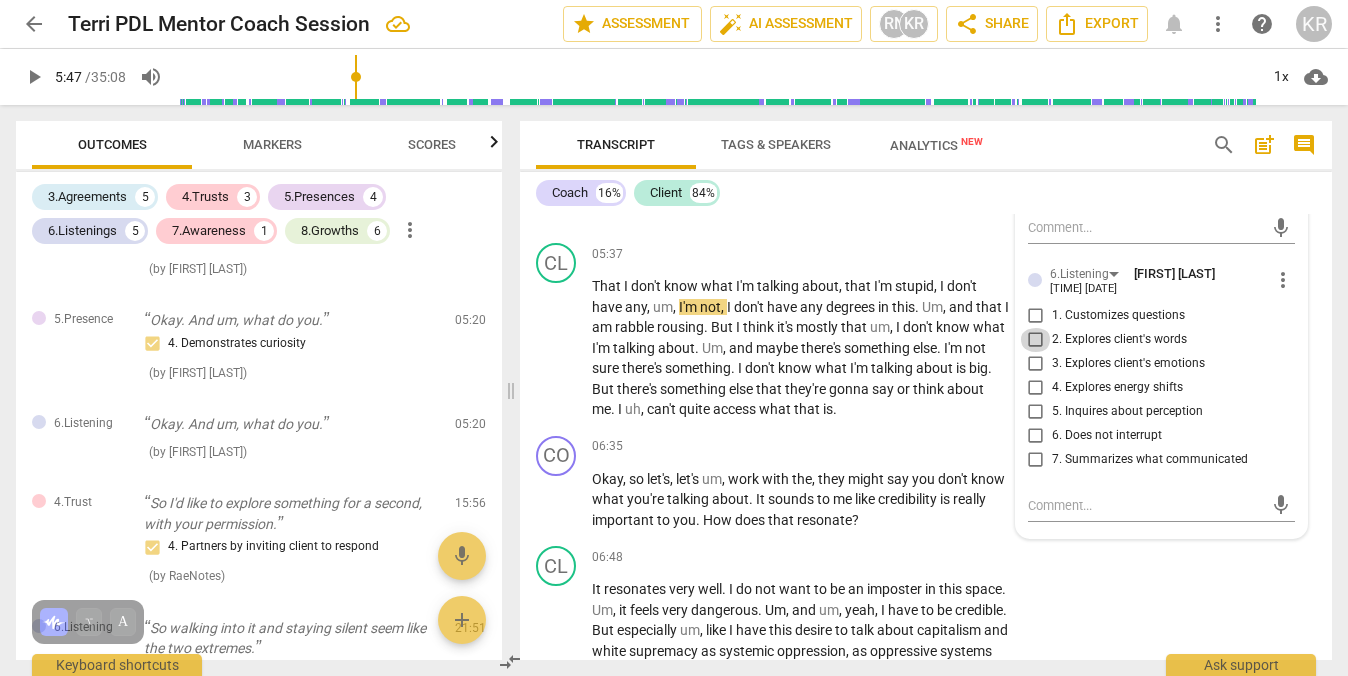 click on "2. Explores client's words" at bounding box center [1036, 340] 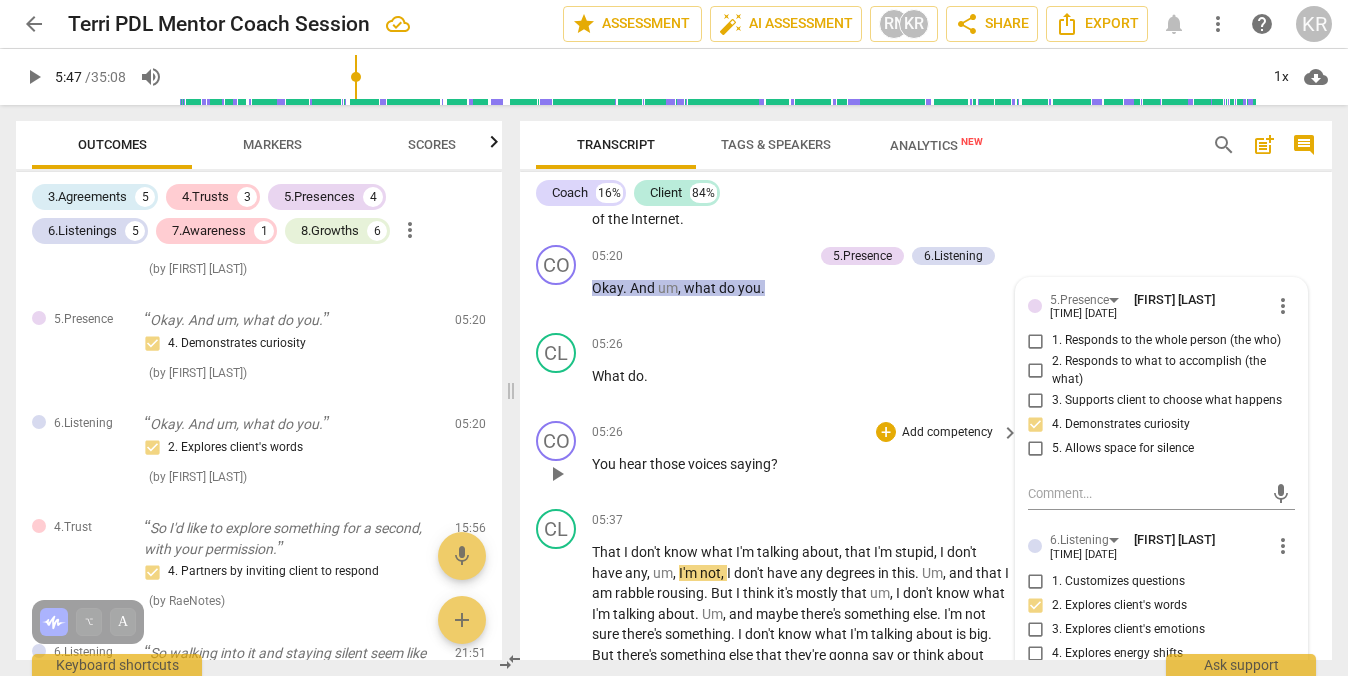 scroll, scrollTop: 2451, scrollLeft: 0, axis: vertical 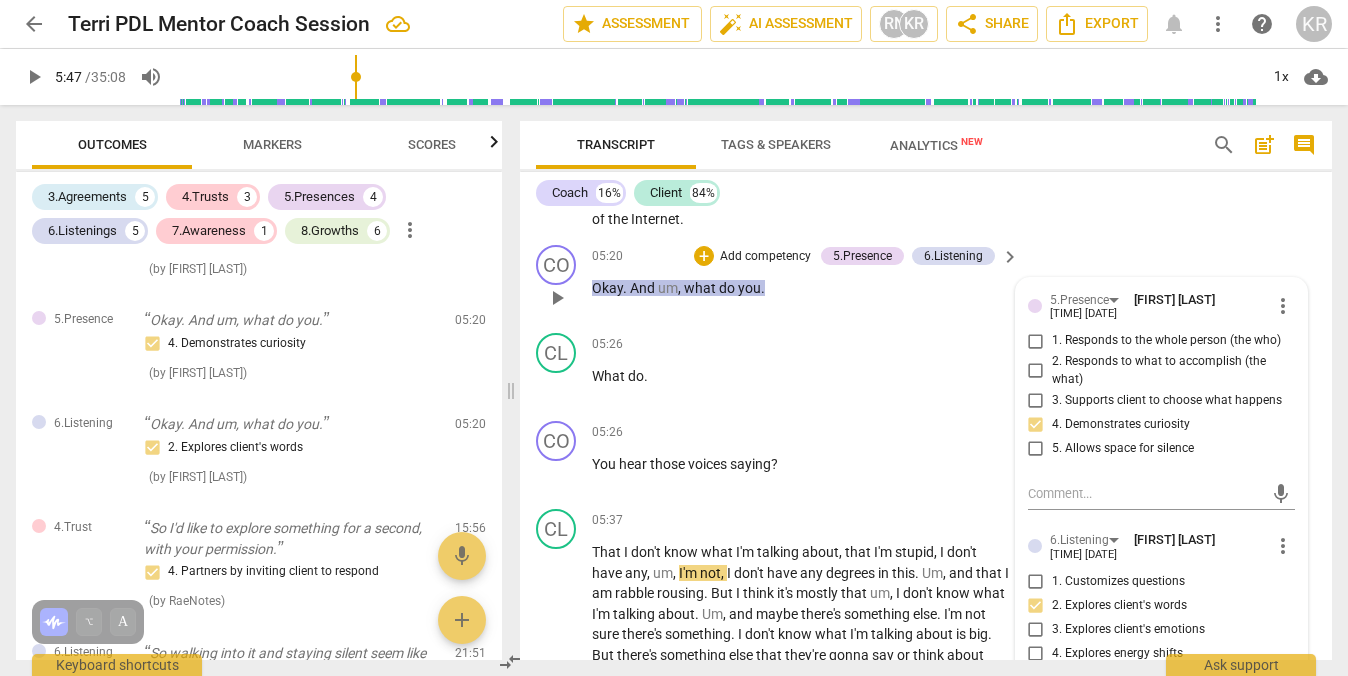 click on "Add competency" at bounding box center (765, 257) 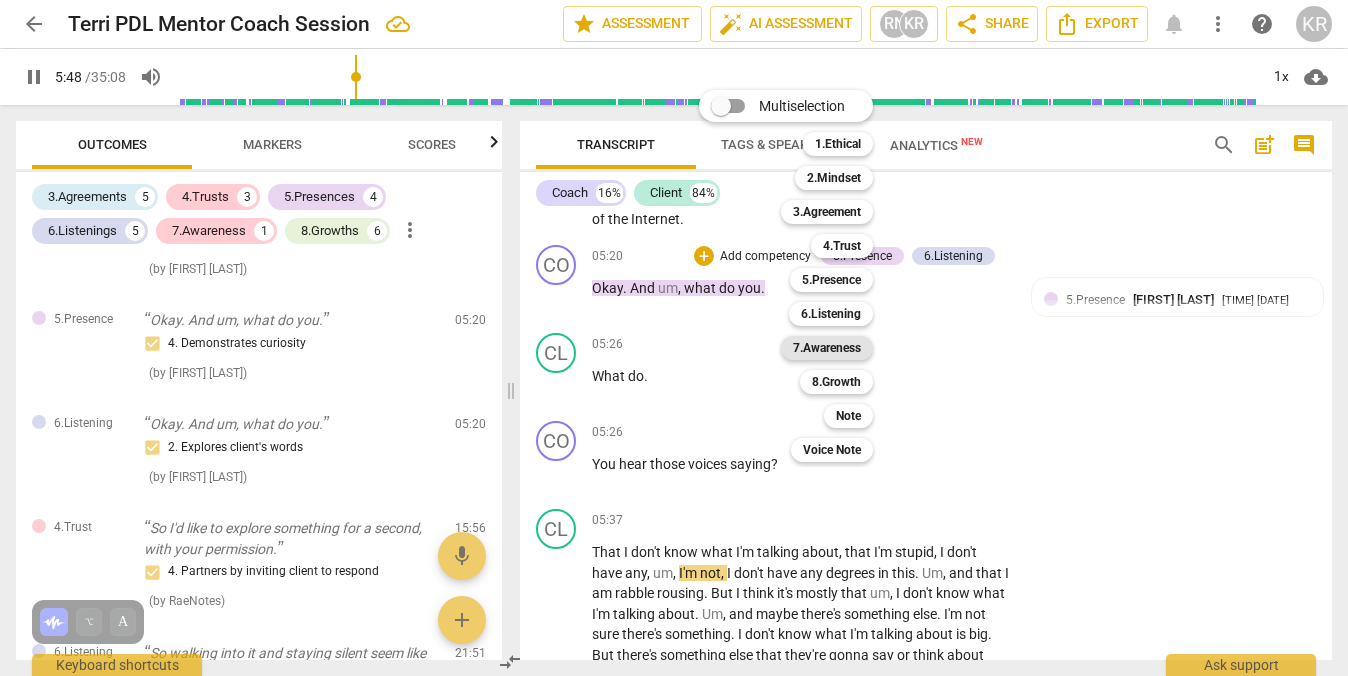 click on "7.Awareness" at bounding box center (827, 348) 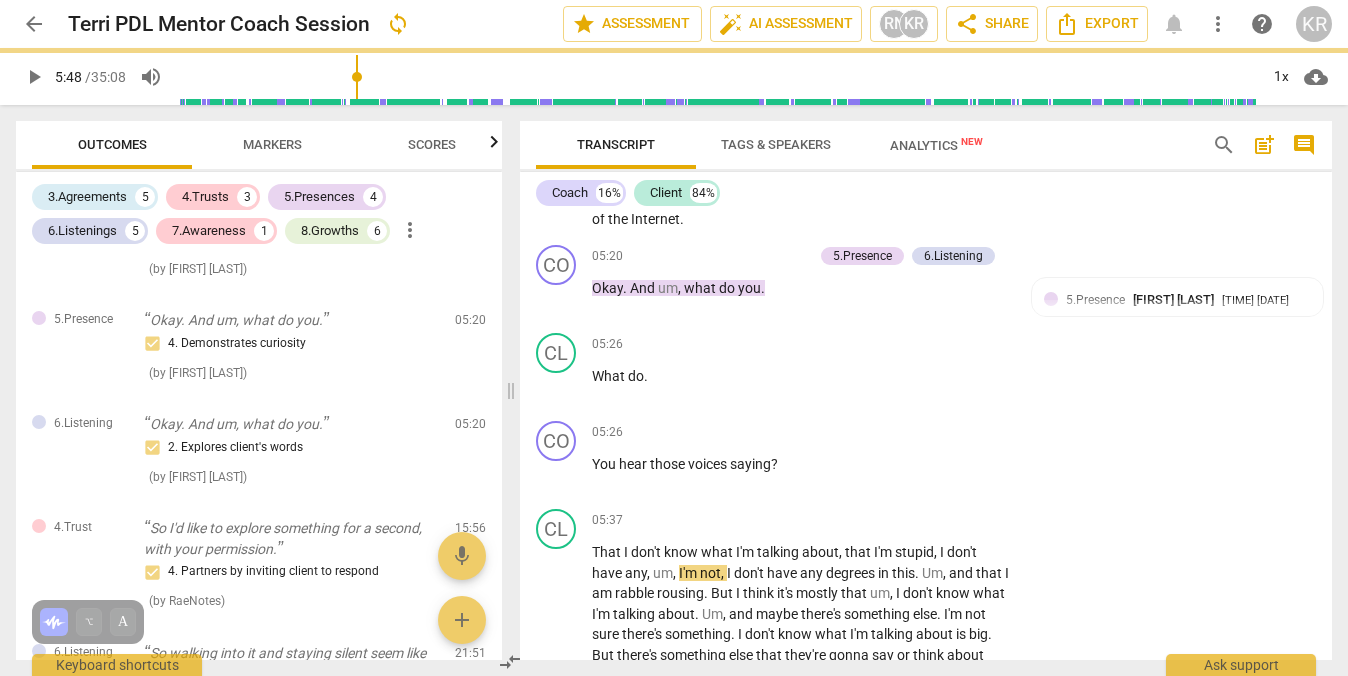 type on "349" 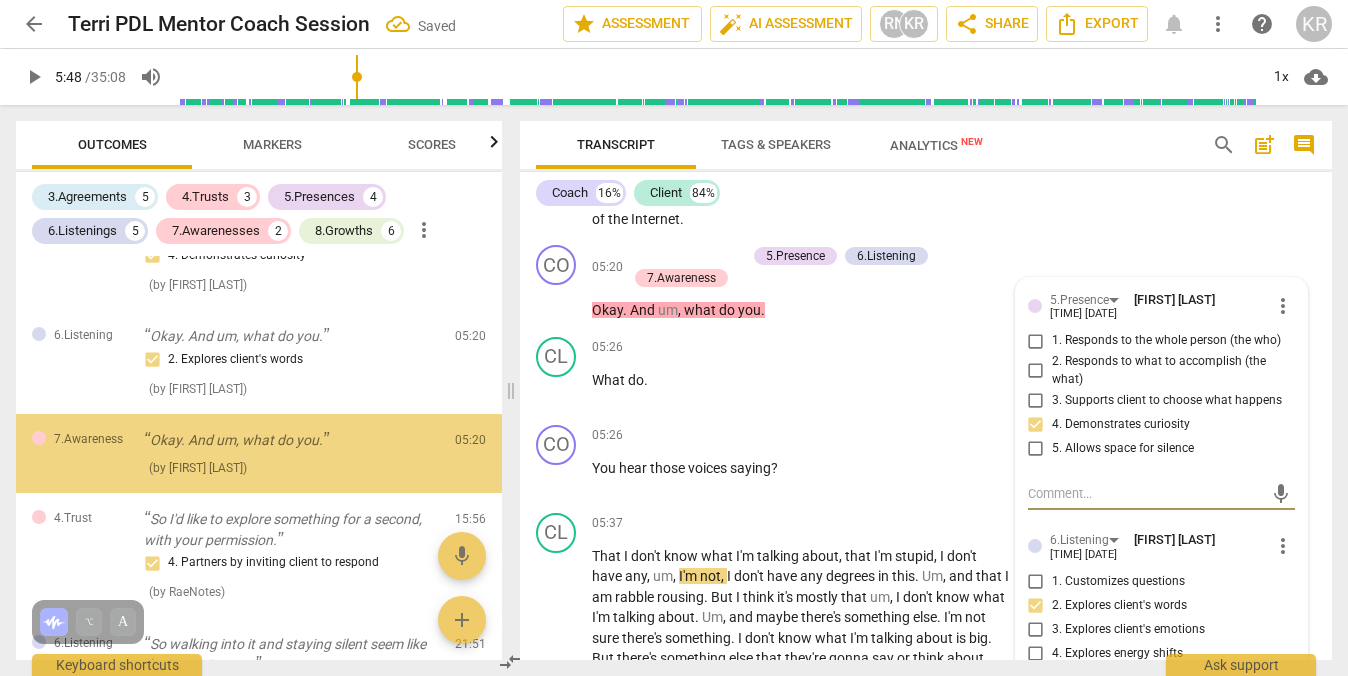 scroll, scrollTop: 1608, scrollLeft: 0, axis: vertical 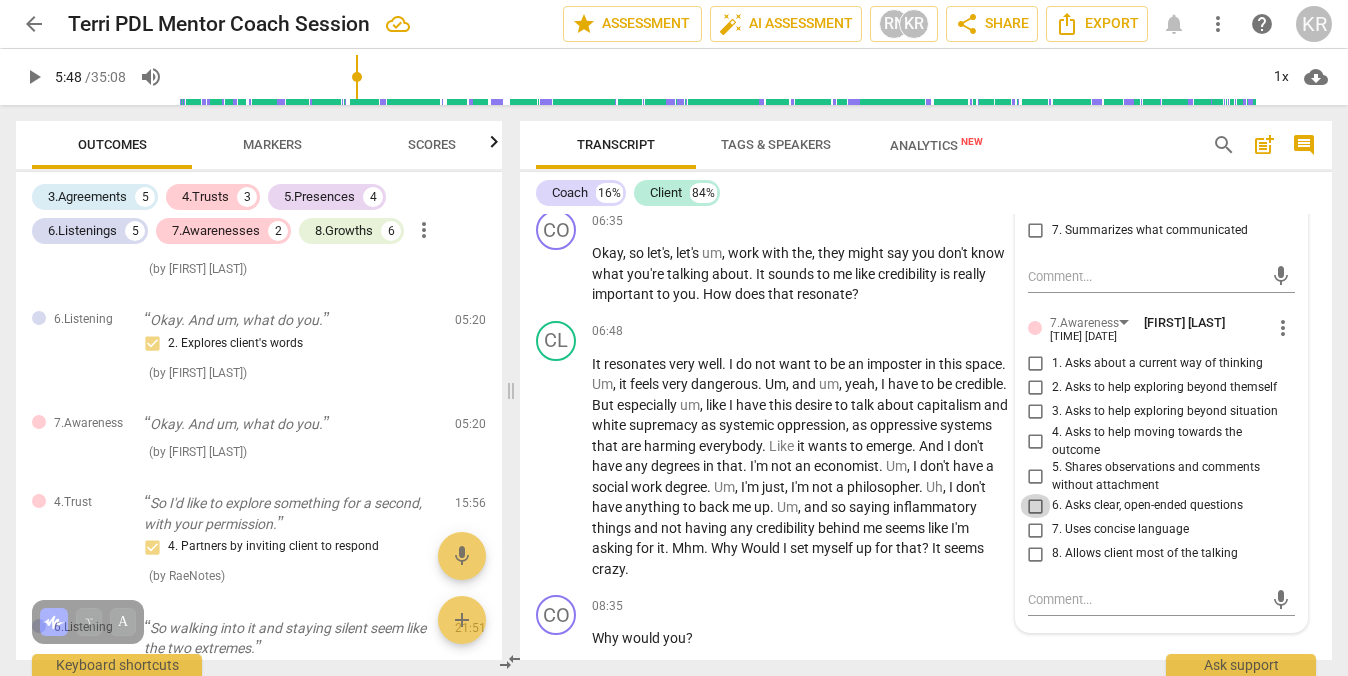 click on "6. Asks clear, open-ended questions" at bounding box center (1036, 506) 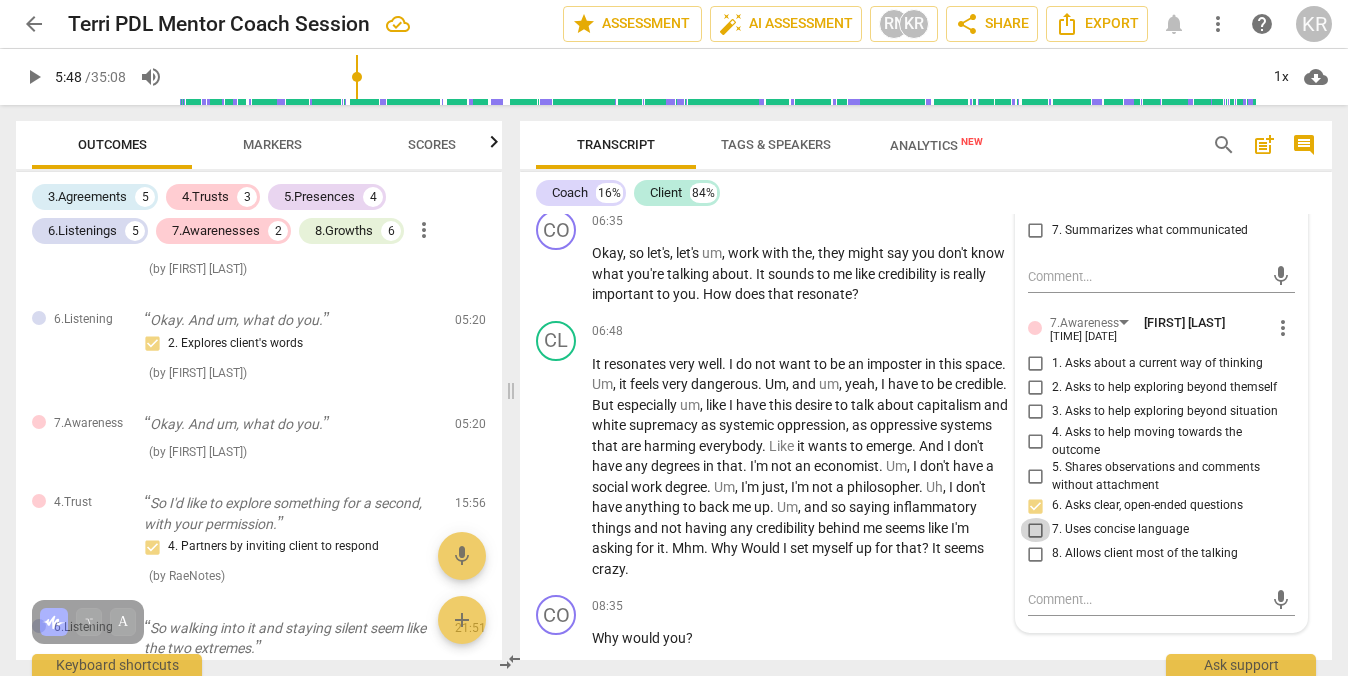 click on "7. Uses concise language" at bounding box center [1036, 530] 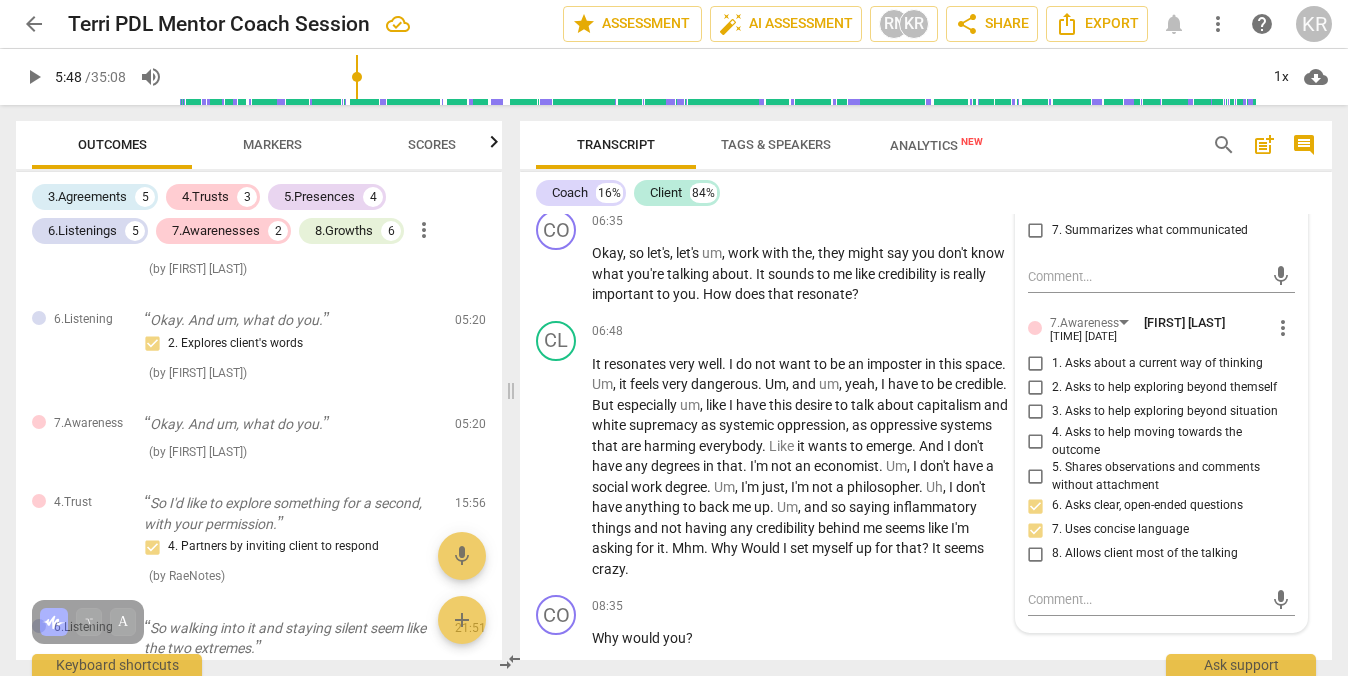 click on "8. Allows client most of the talking" at bounding box center (1036, 554) 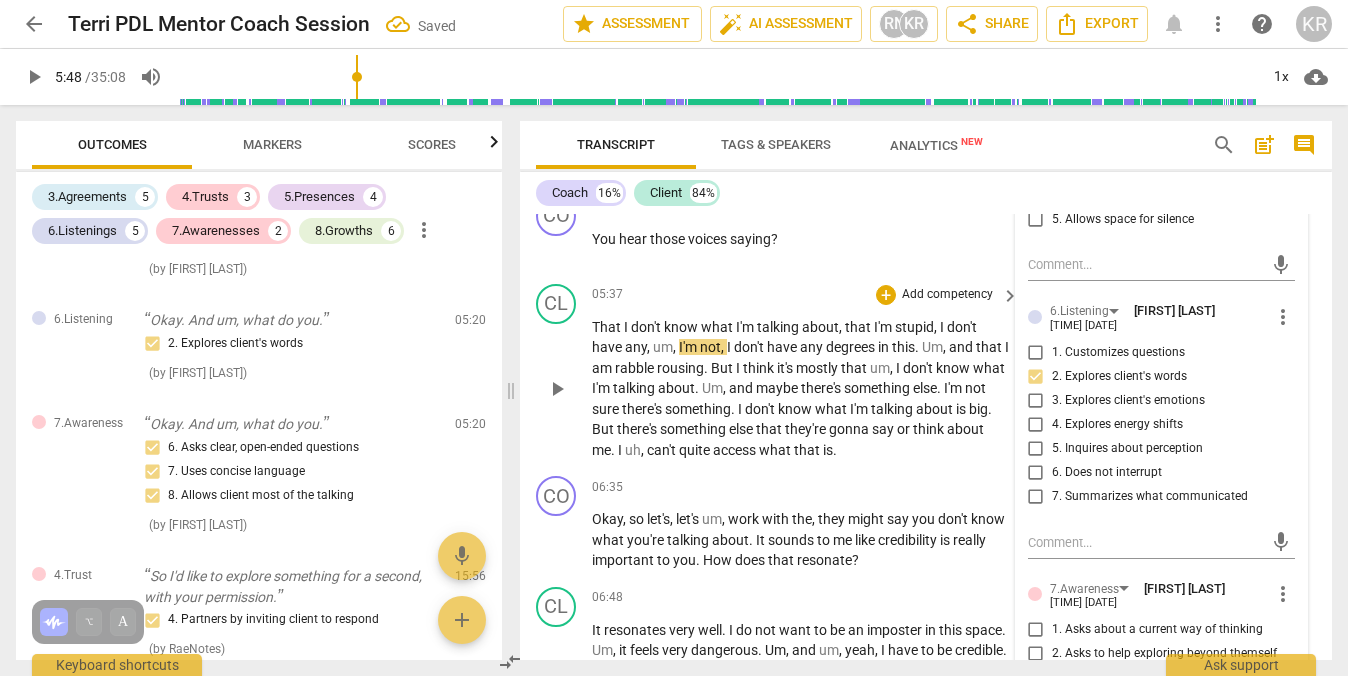 scroll, scrollTop: 2820, scrollLeft: 0, axis: vertical 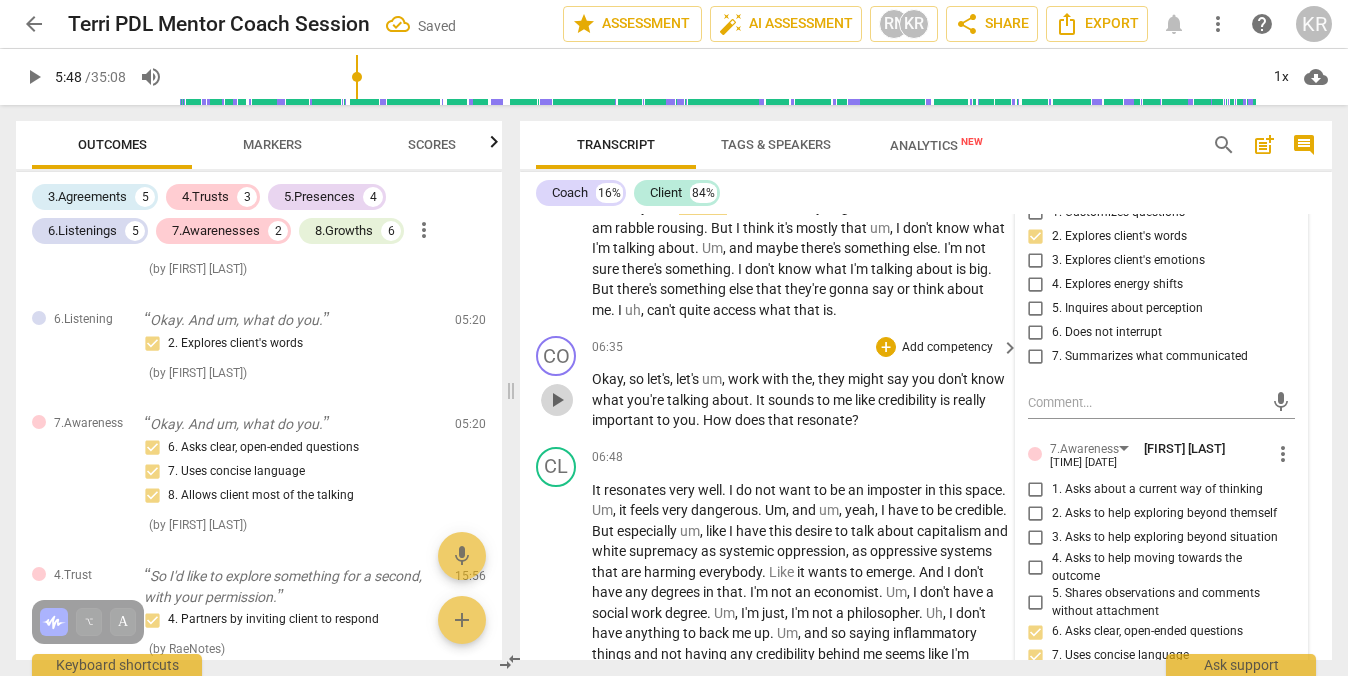 click on "play_arrow" at bounding box center (557, 400) 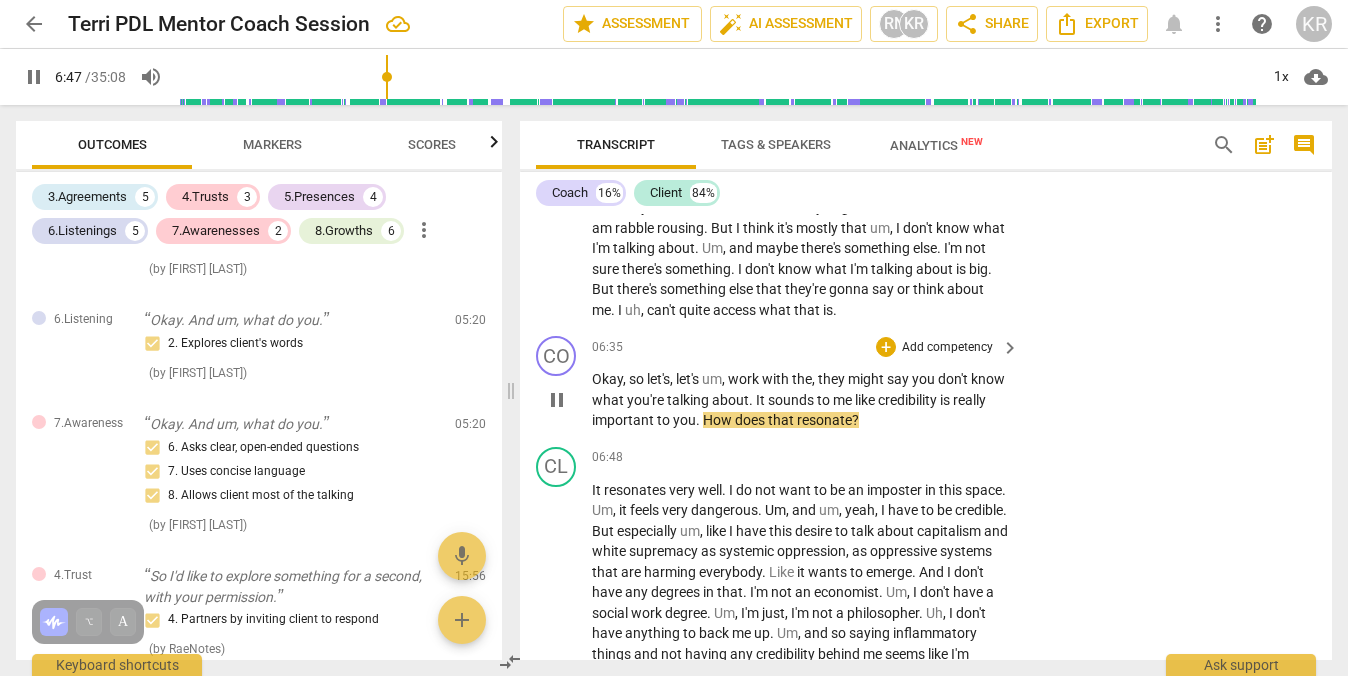 click on "Add competency" at bounding box center [947, 348] 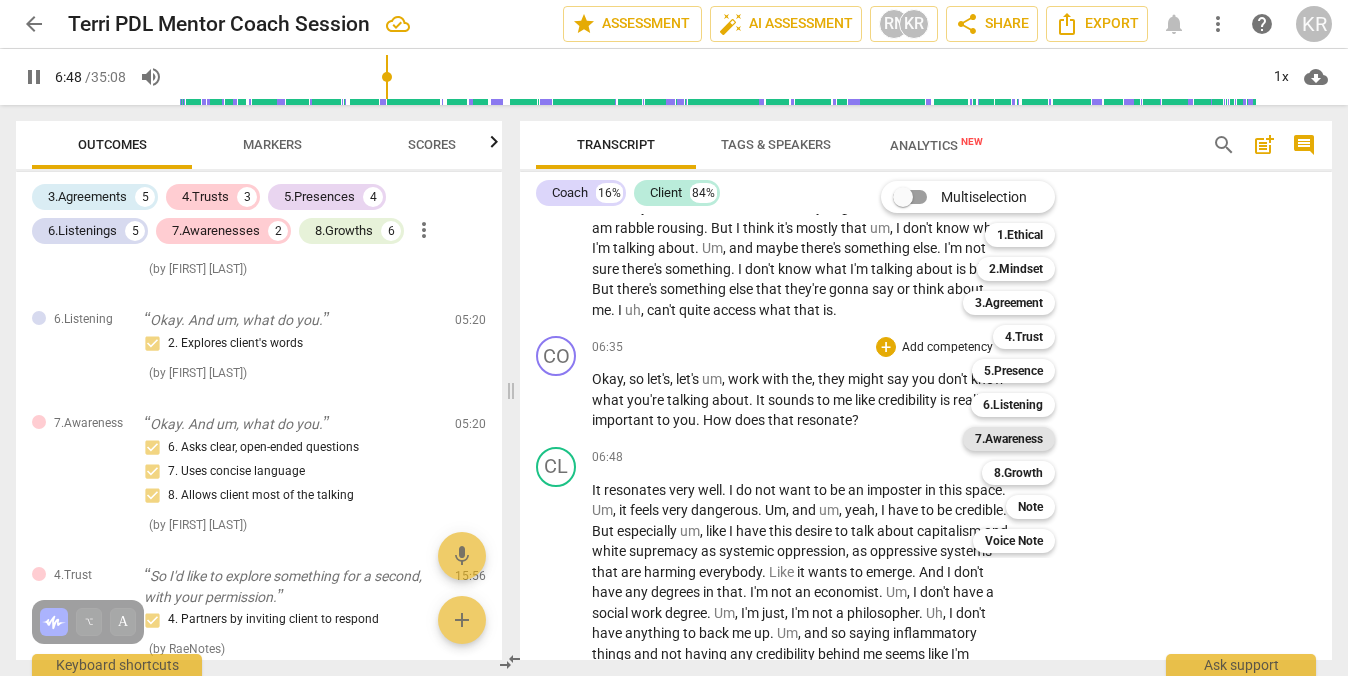 click on "7.Awareness" at bounding box center (1009, 439) 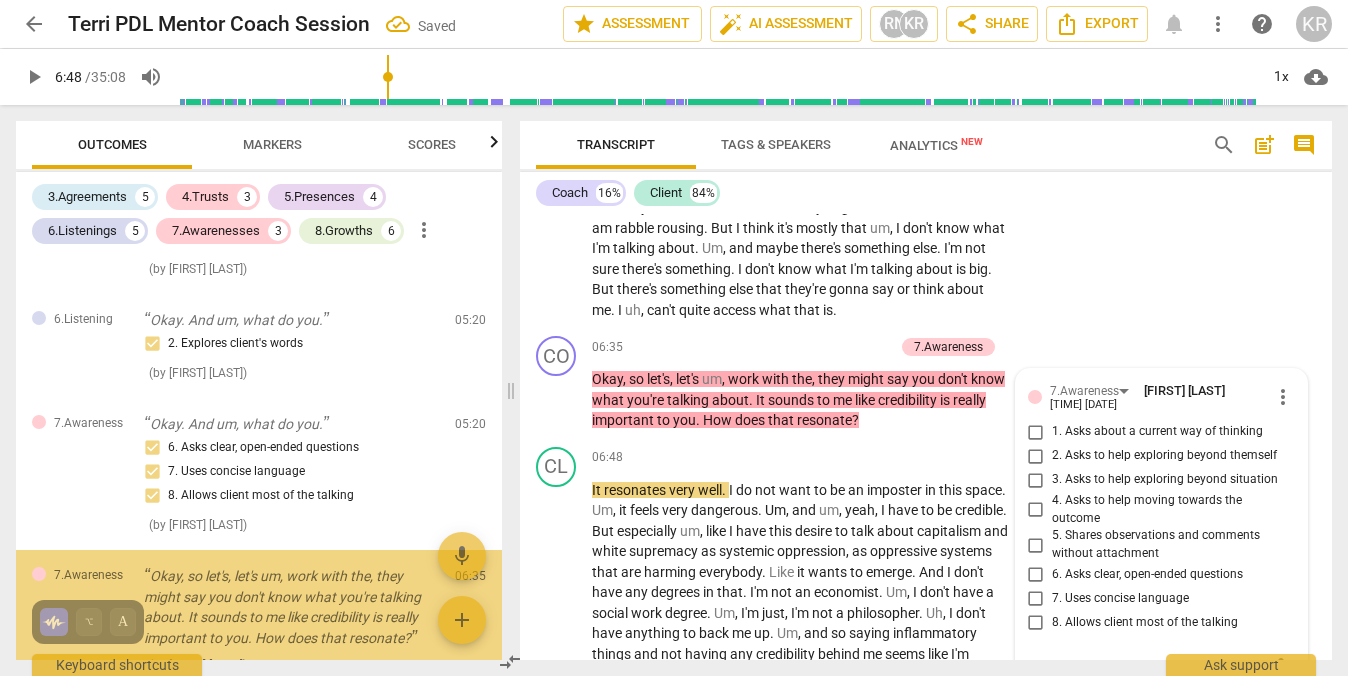 scroll, scrollTop: 3072, scrollLeft: 0, axis: vertical 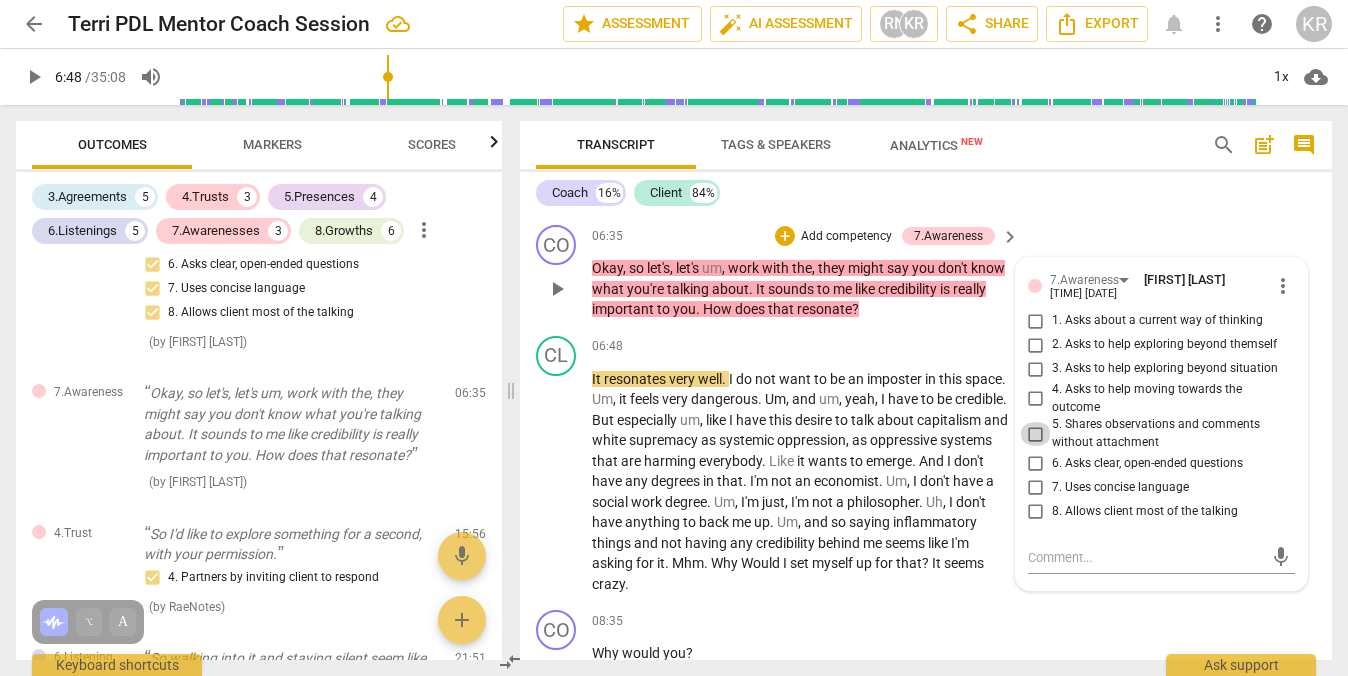 click on "5. Shares observations and comments without attachment" at bounding box center [1036, 434] 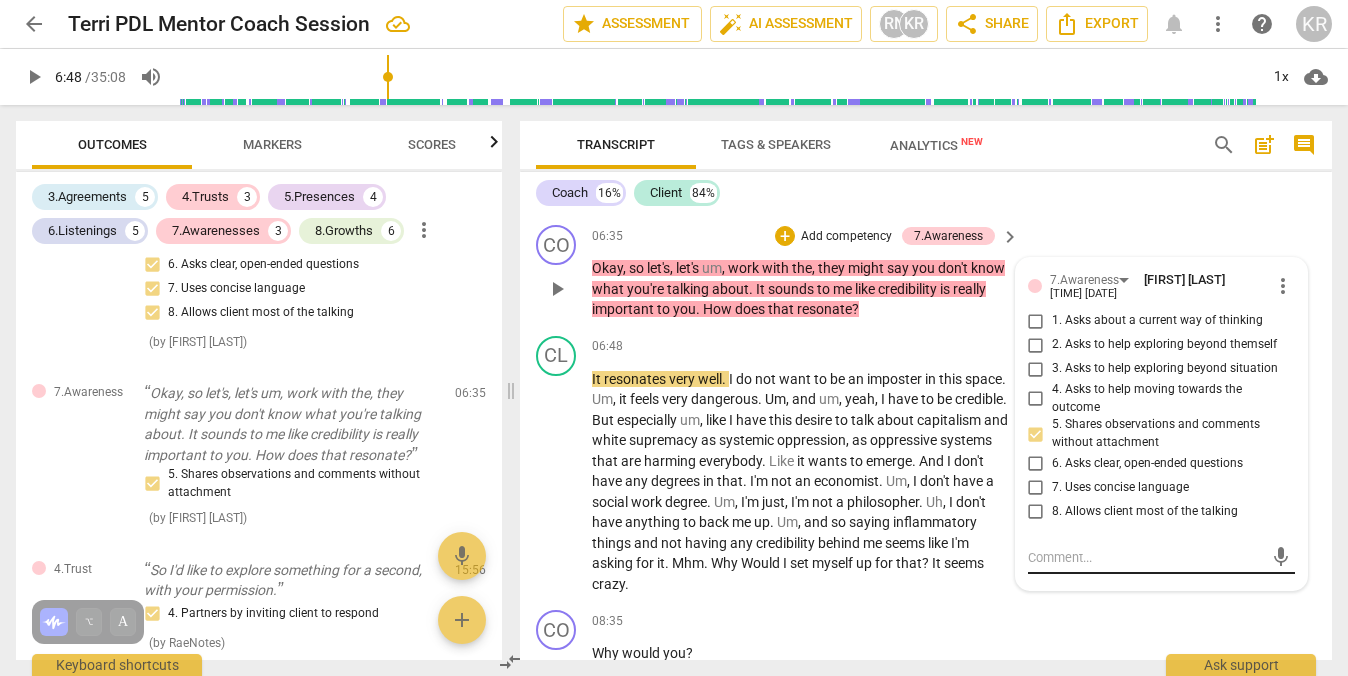 click at bounding box center (1145, 557) 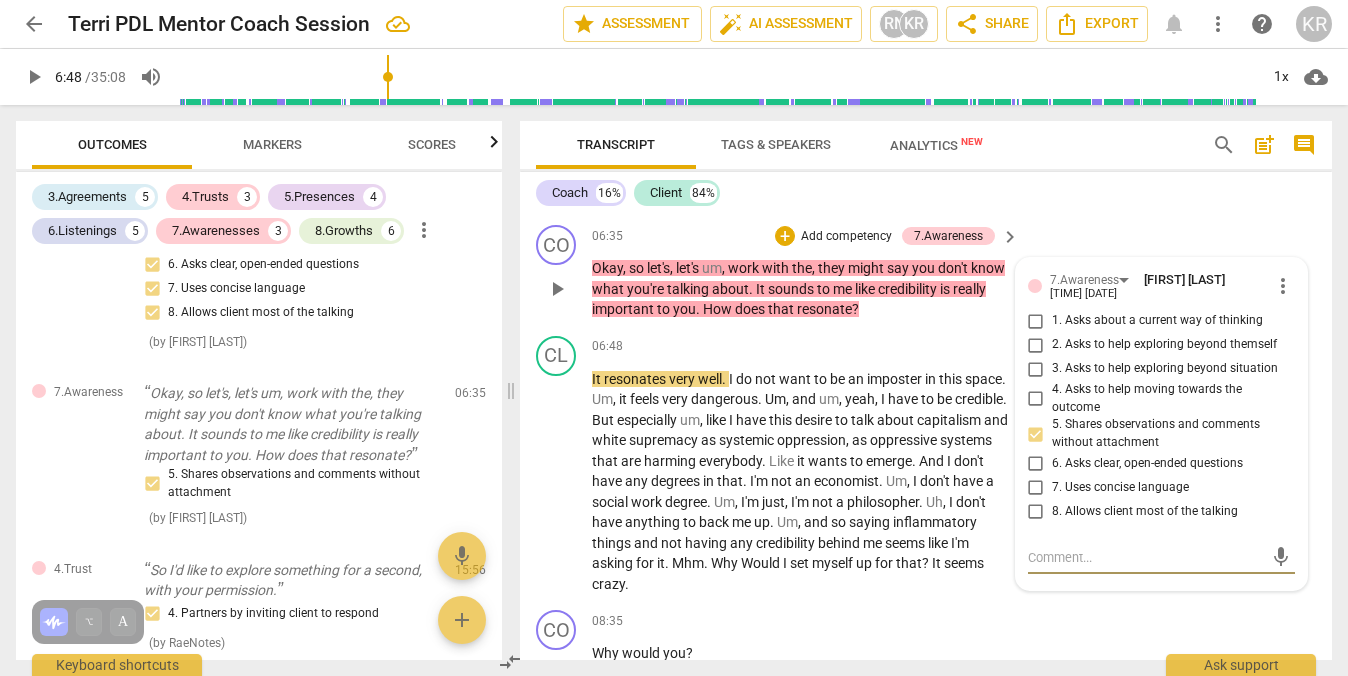 type on "B" 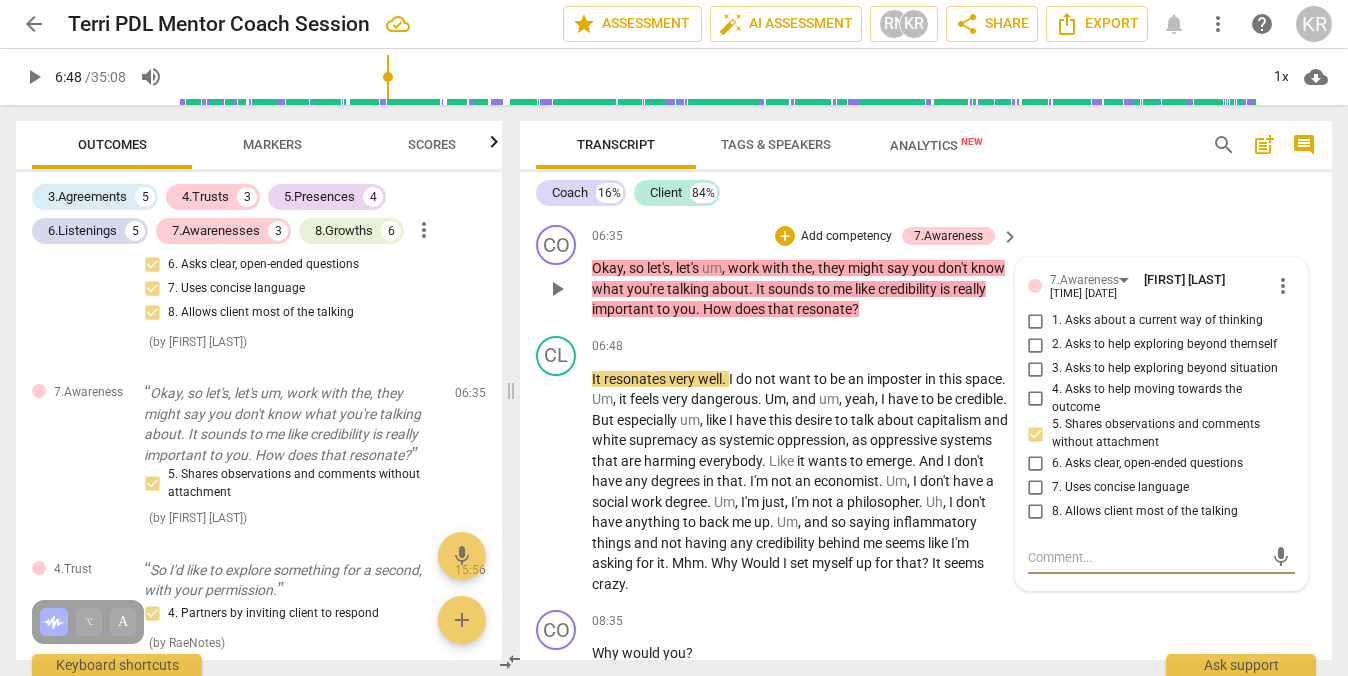 type on "B" 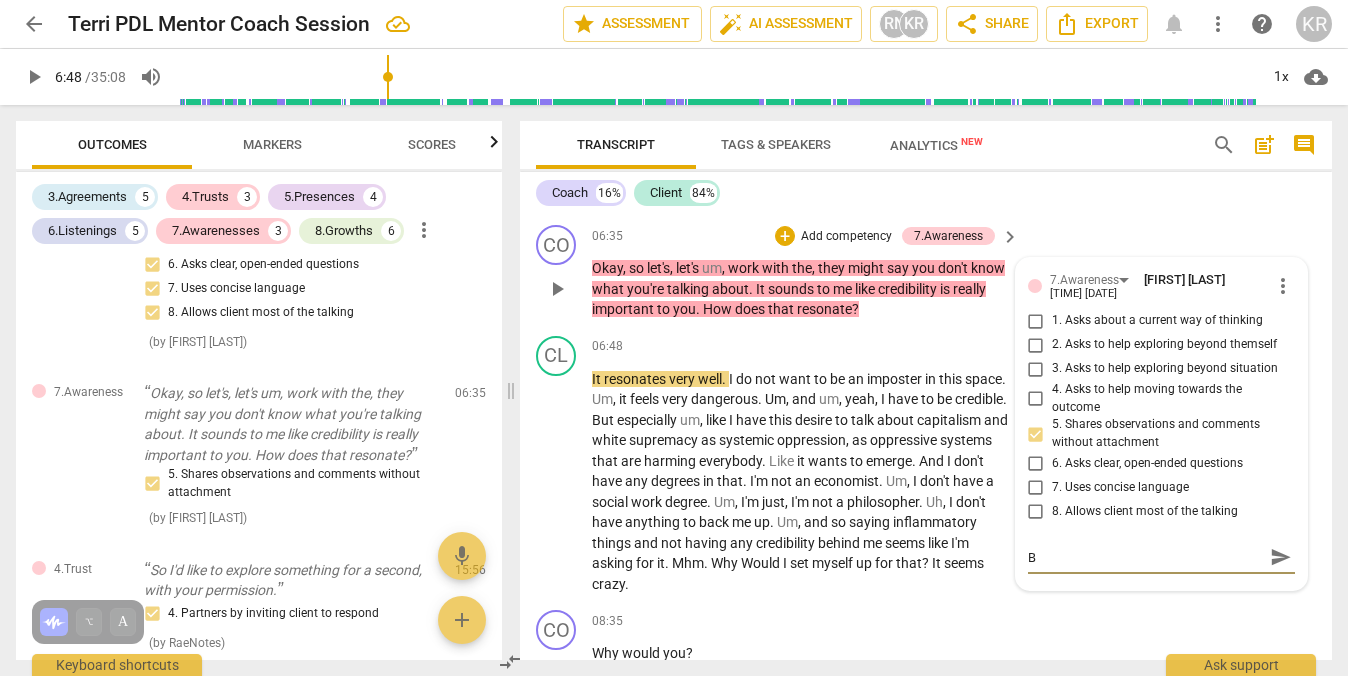 type on "Be" 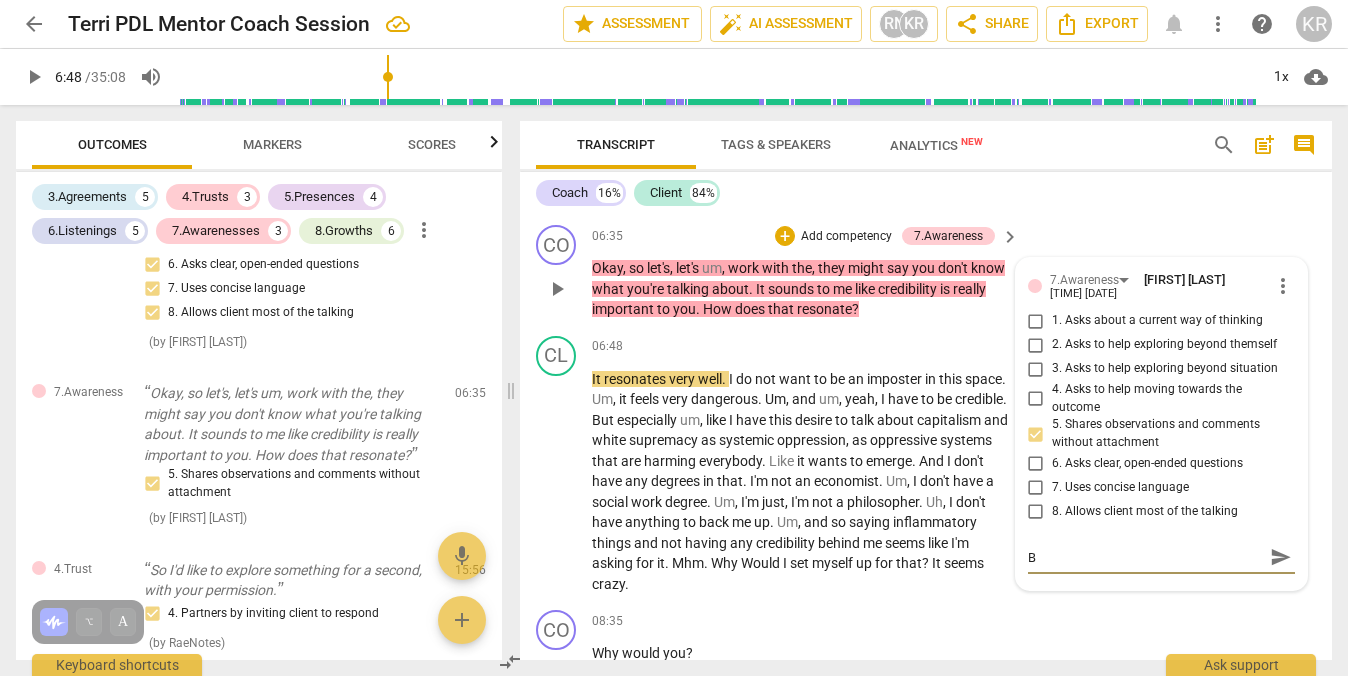 type on "Be" 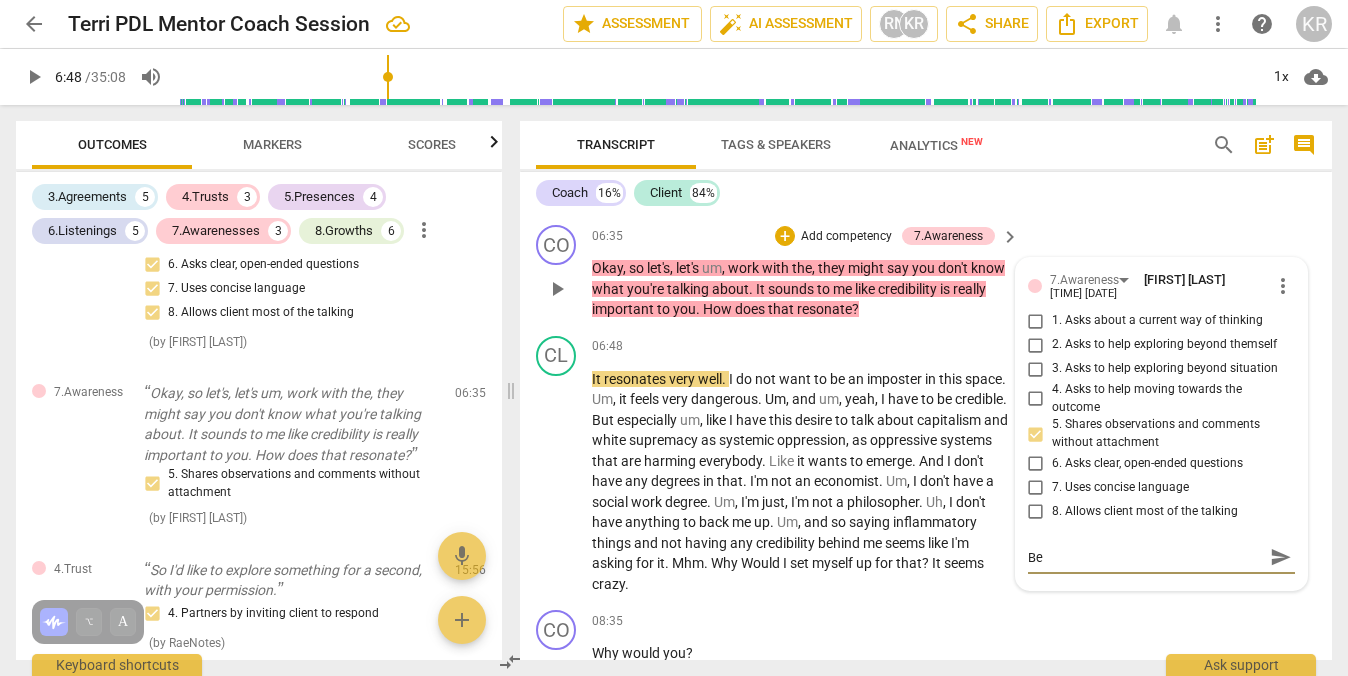 type on "Be" 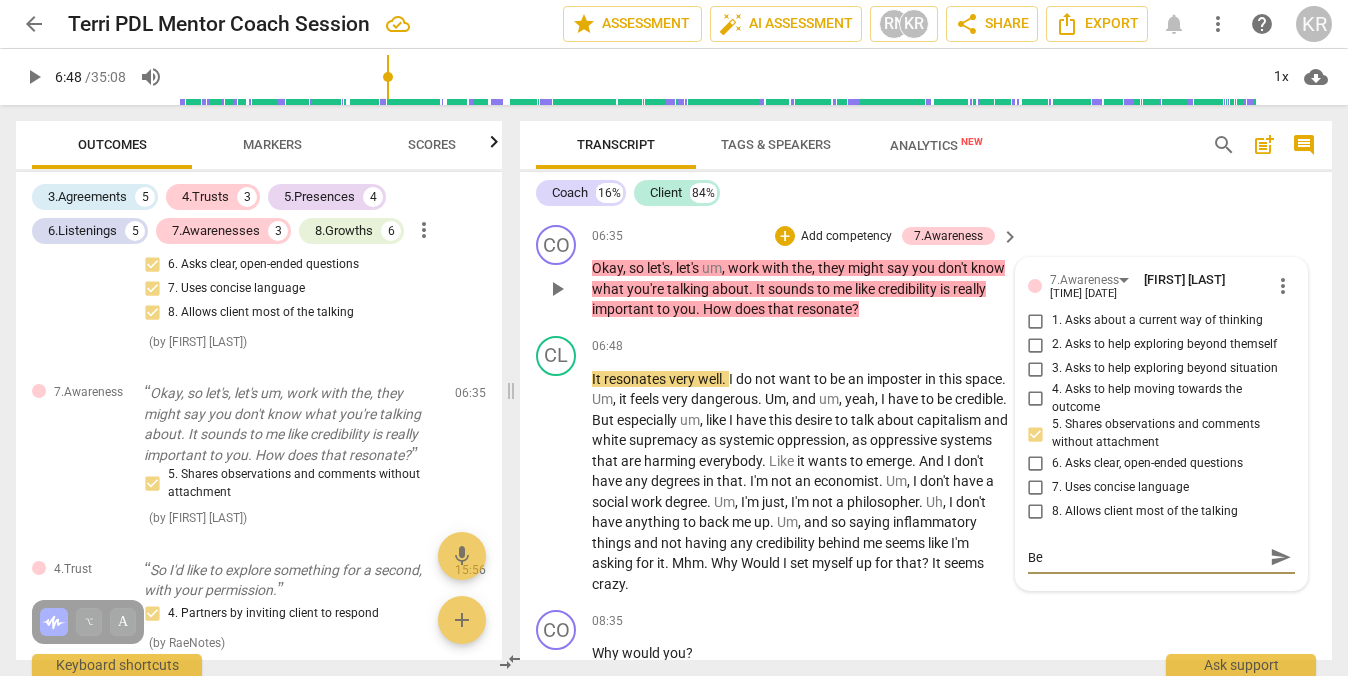 type on "Be" 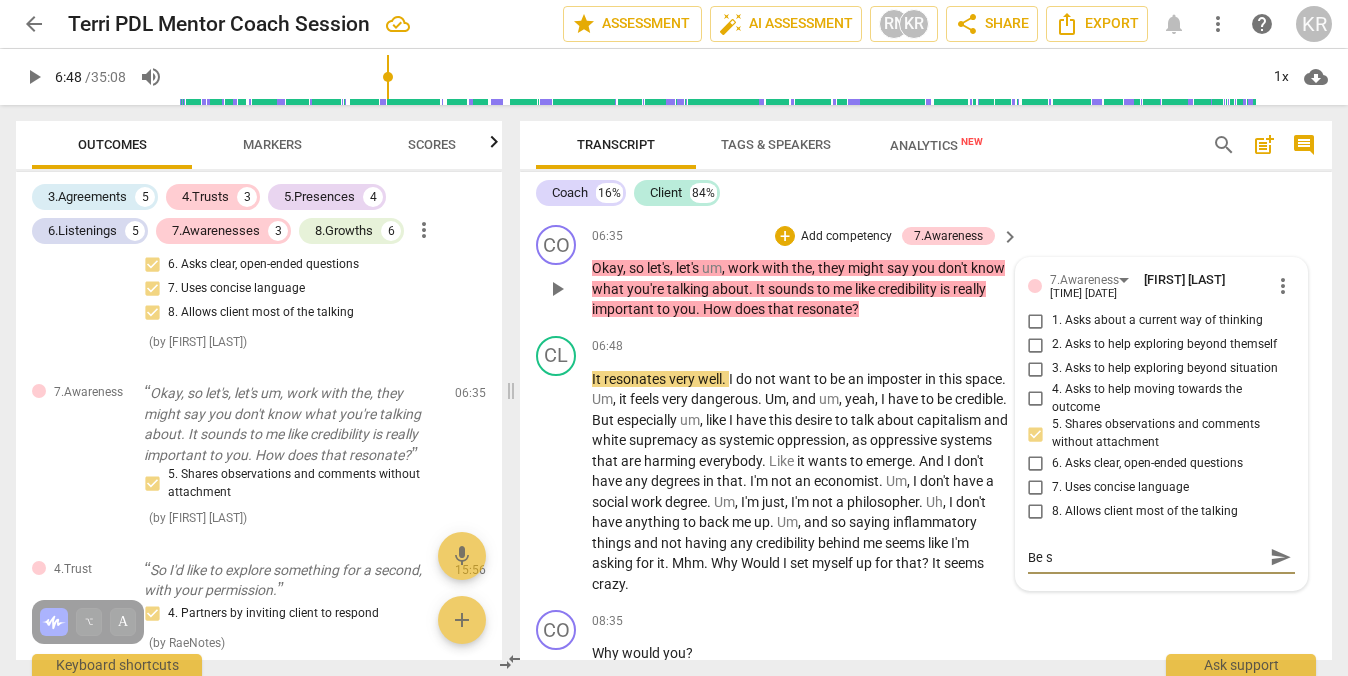 type on "Be su" 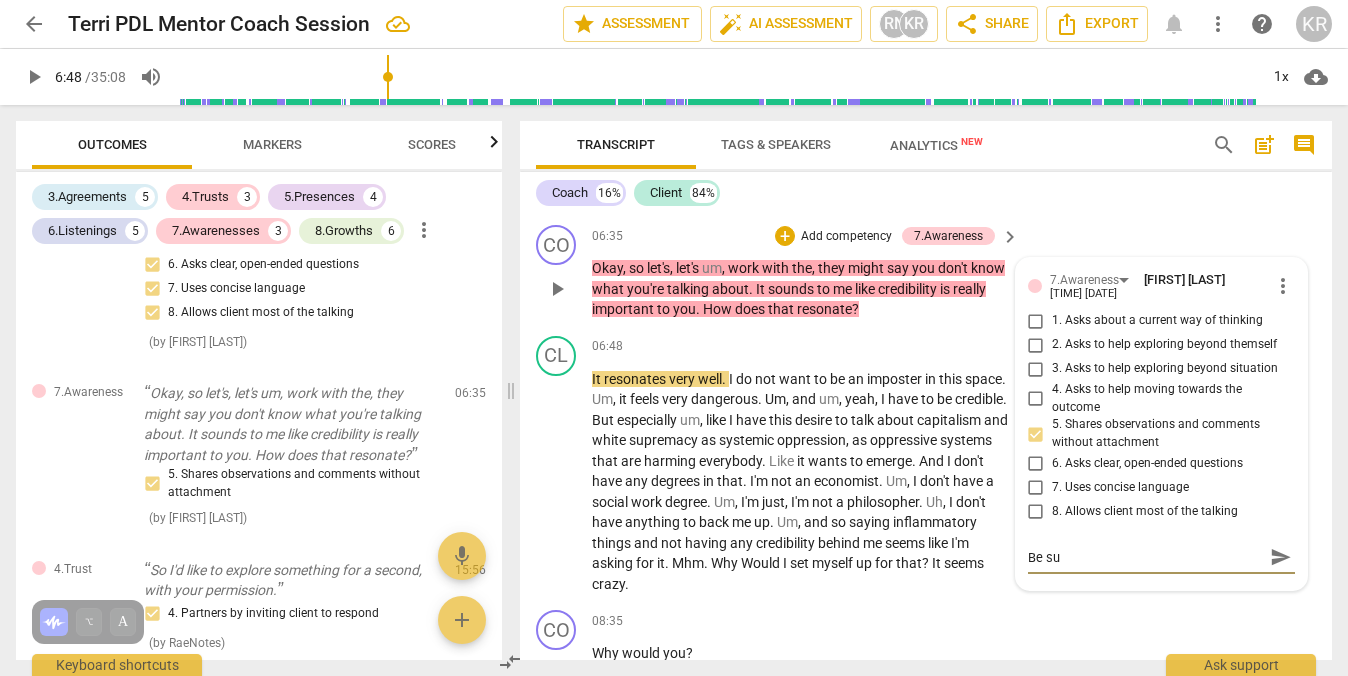 type on "Be sur" 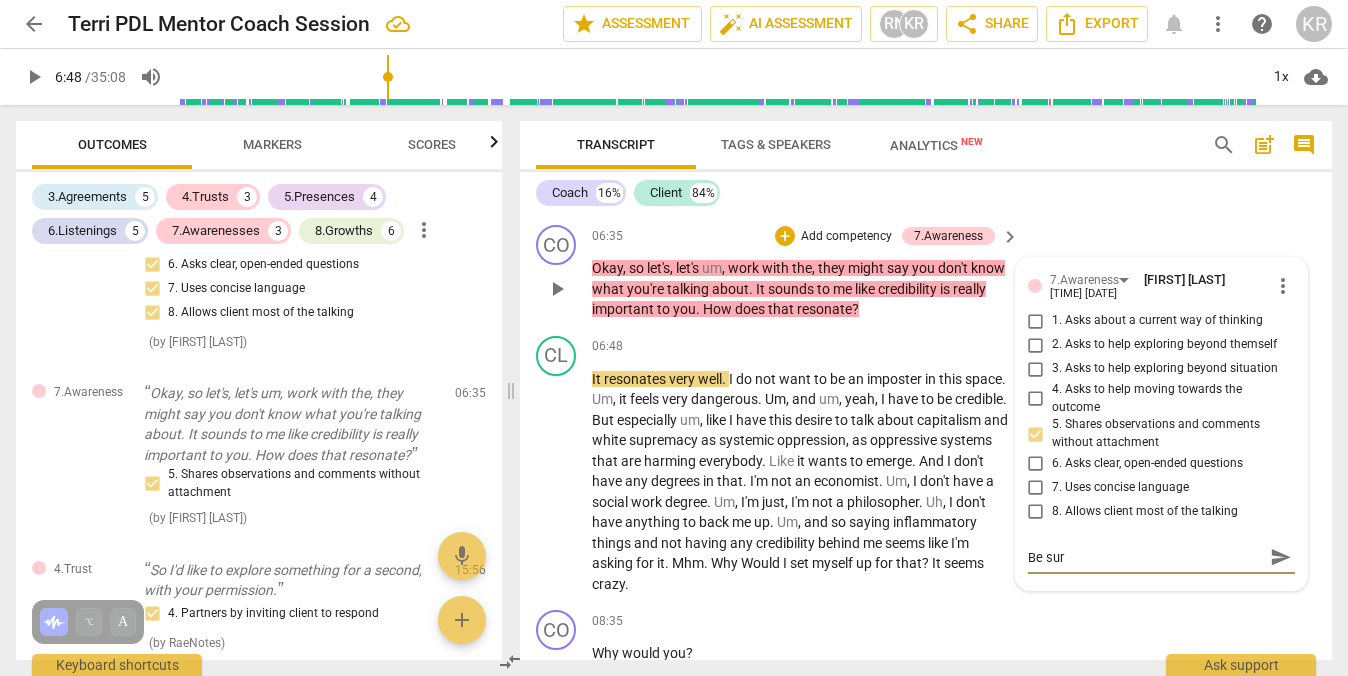 type on "Be sur" 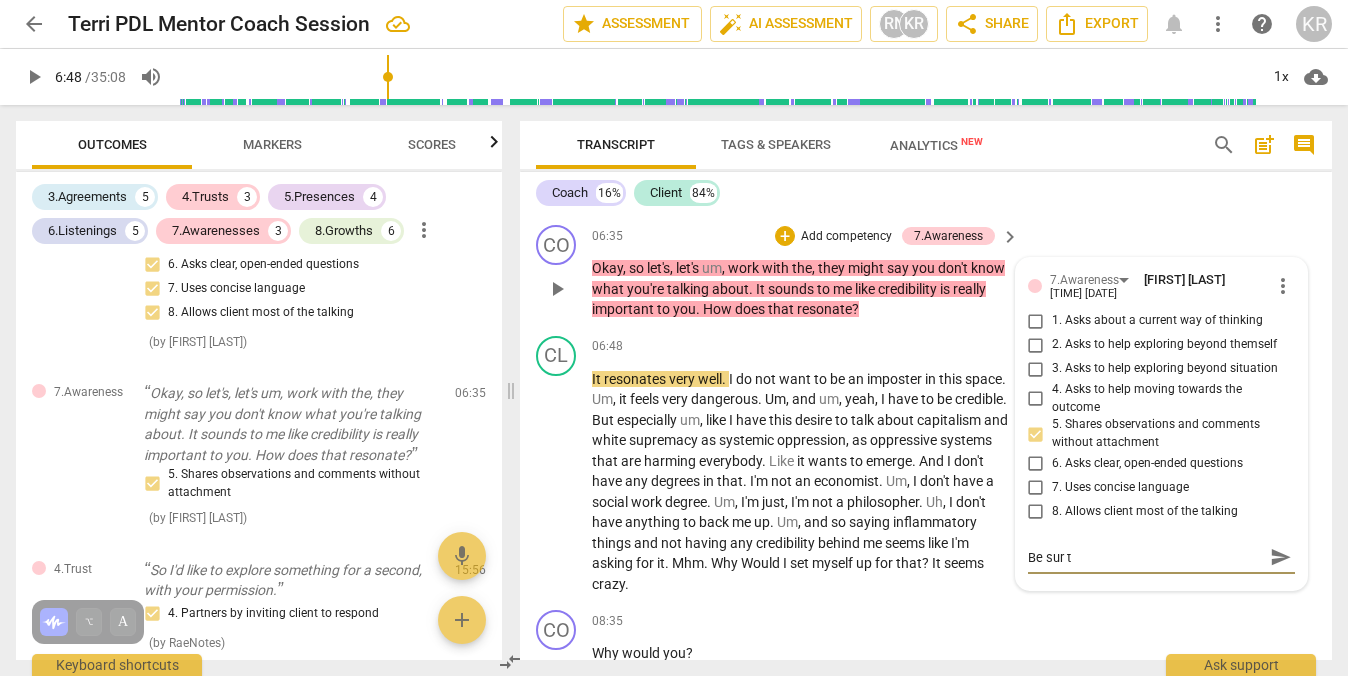 type on "Be sur to" 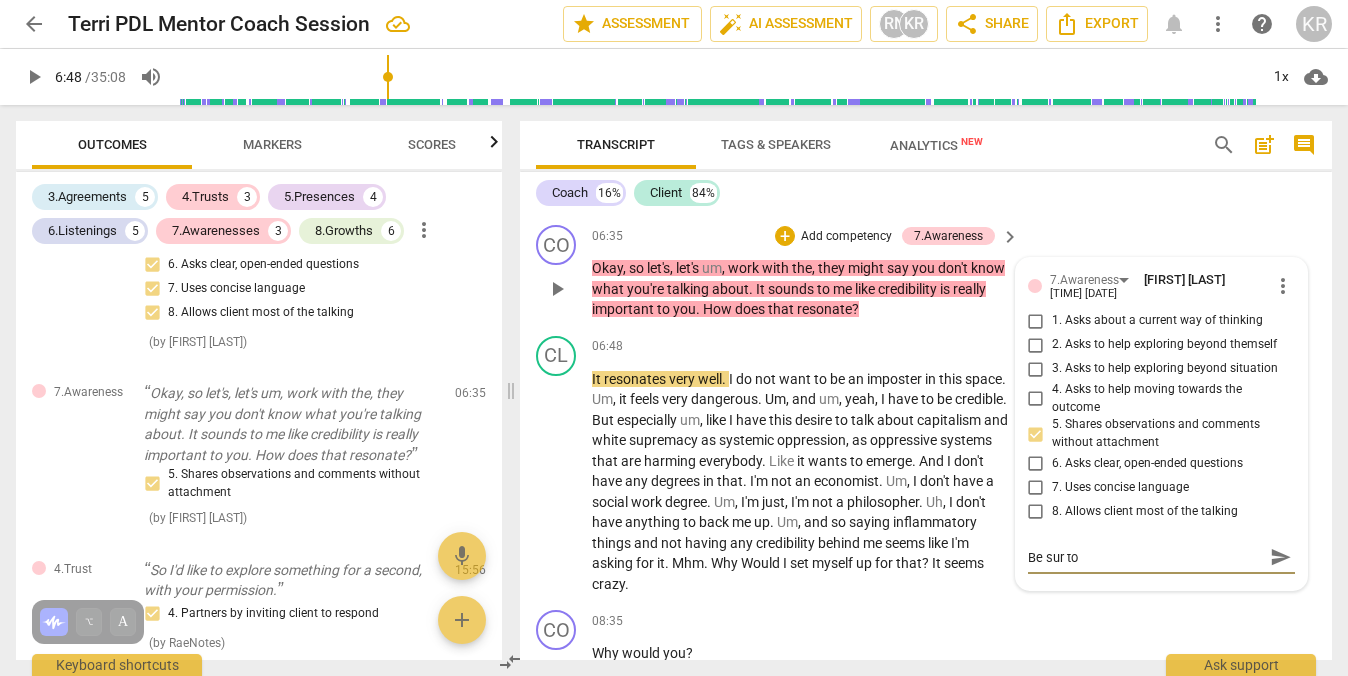 type on "Be sur to" 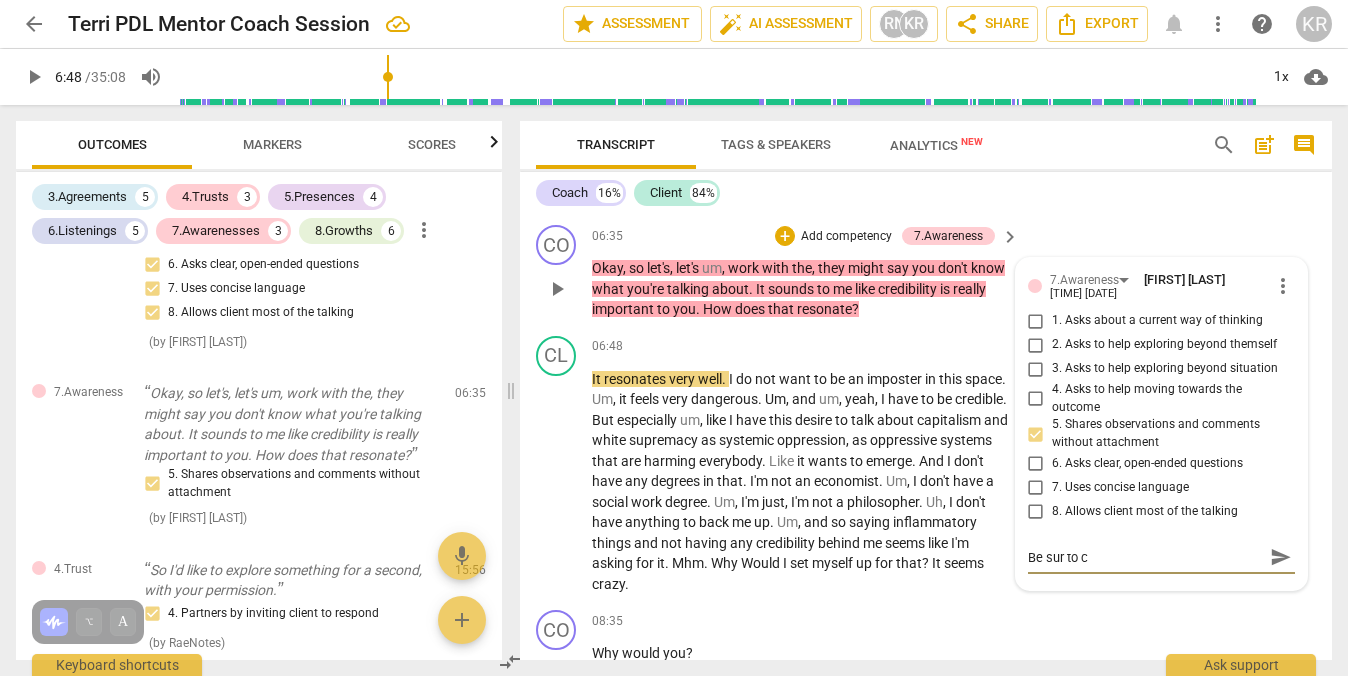 type on "Be sur to co" 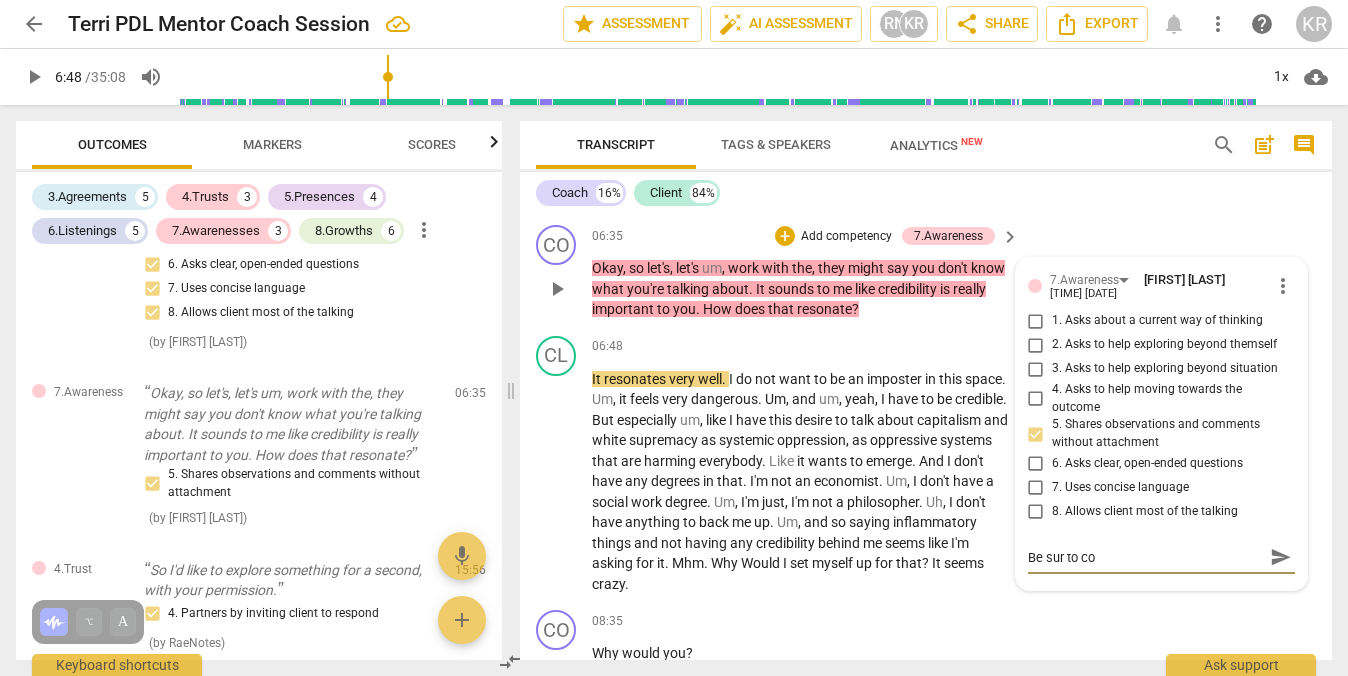 type on "Be sur to co" 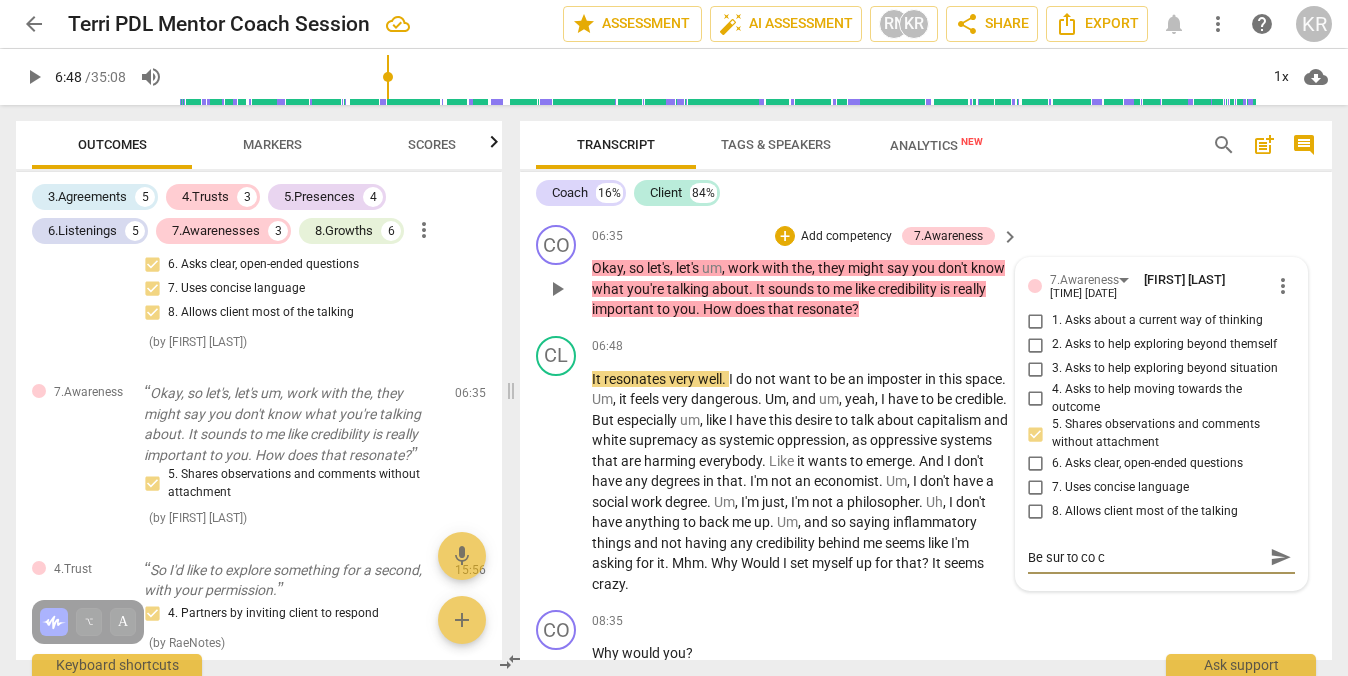 type on "Be sur to co cr" 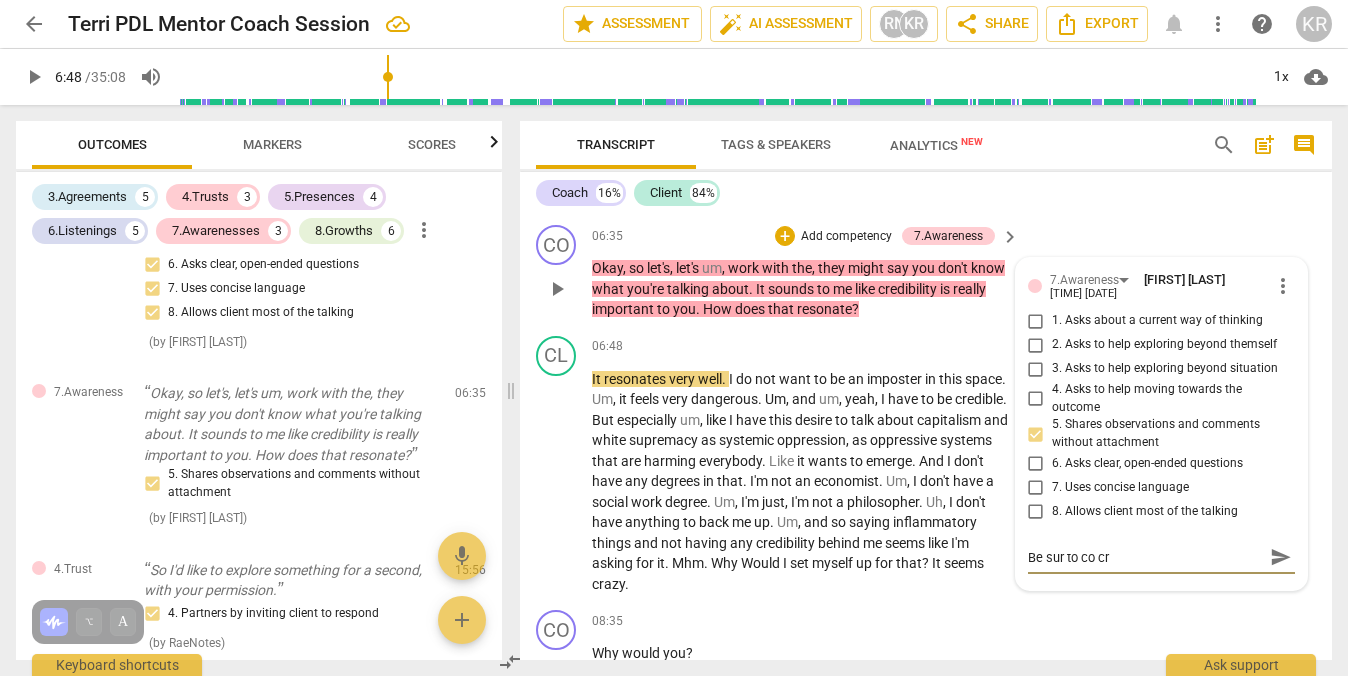 type on "Be sur to co crr" 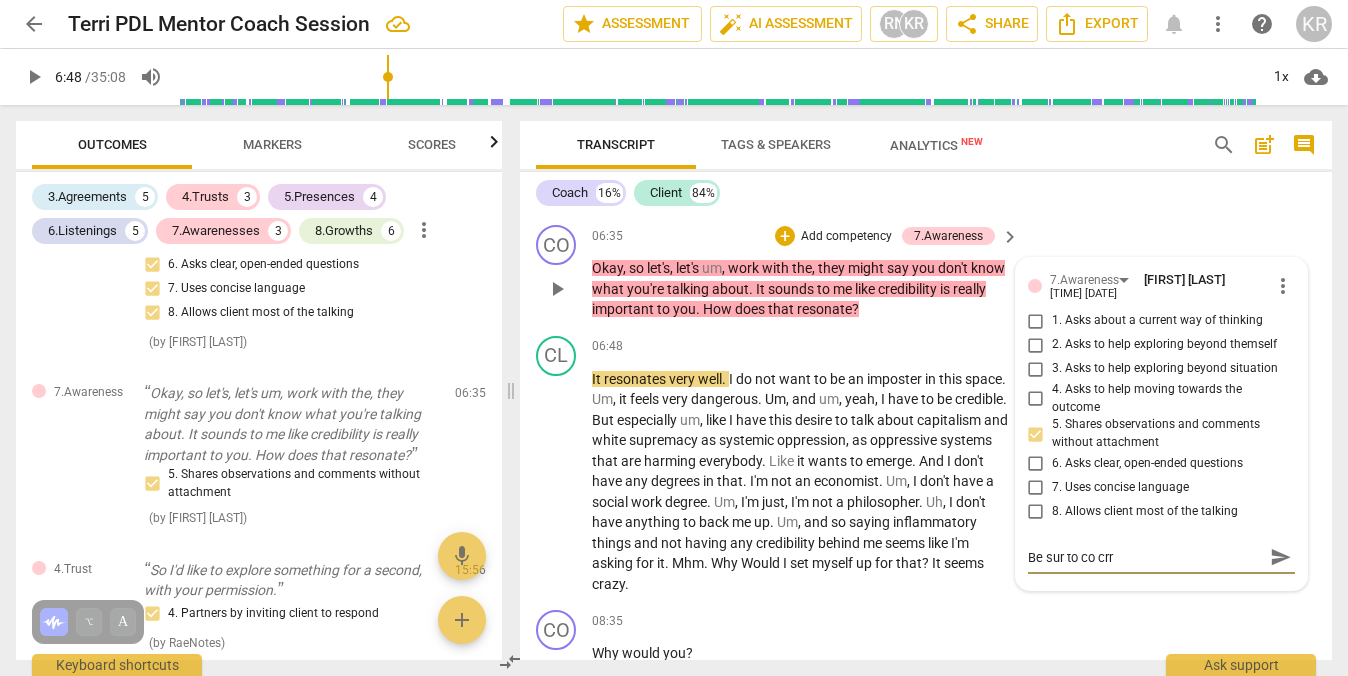 type on "Be sur to co crra" 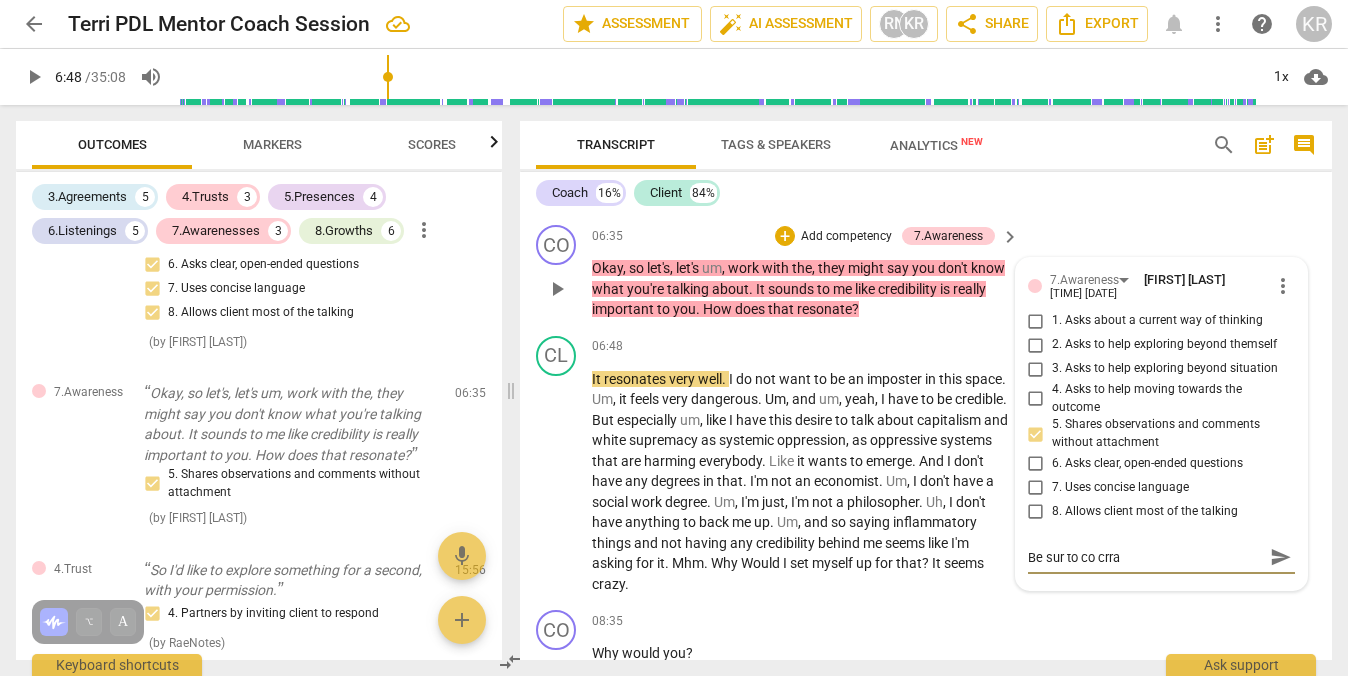 type on "Be sur to co crrat" 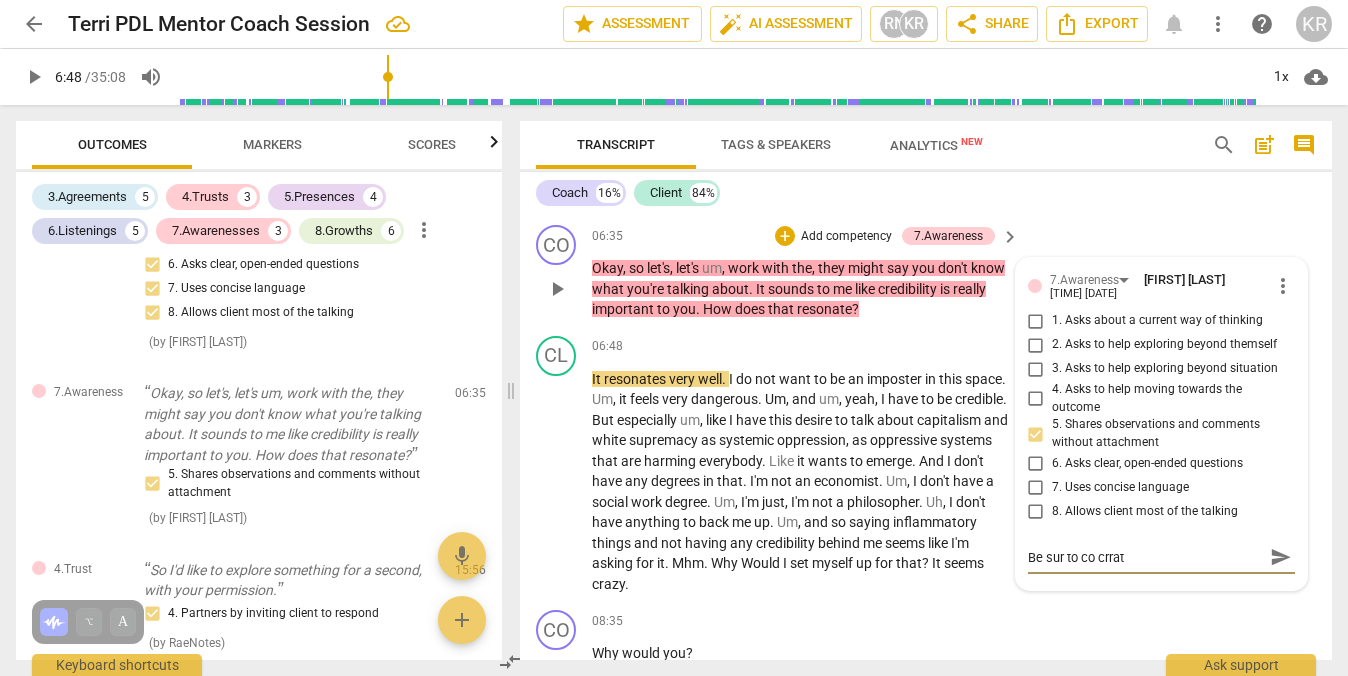 type on "Be sur to co crrate" 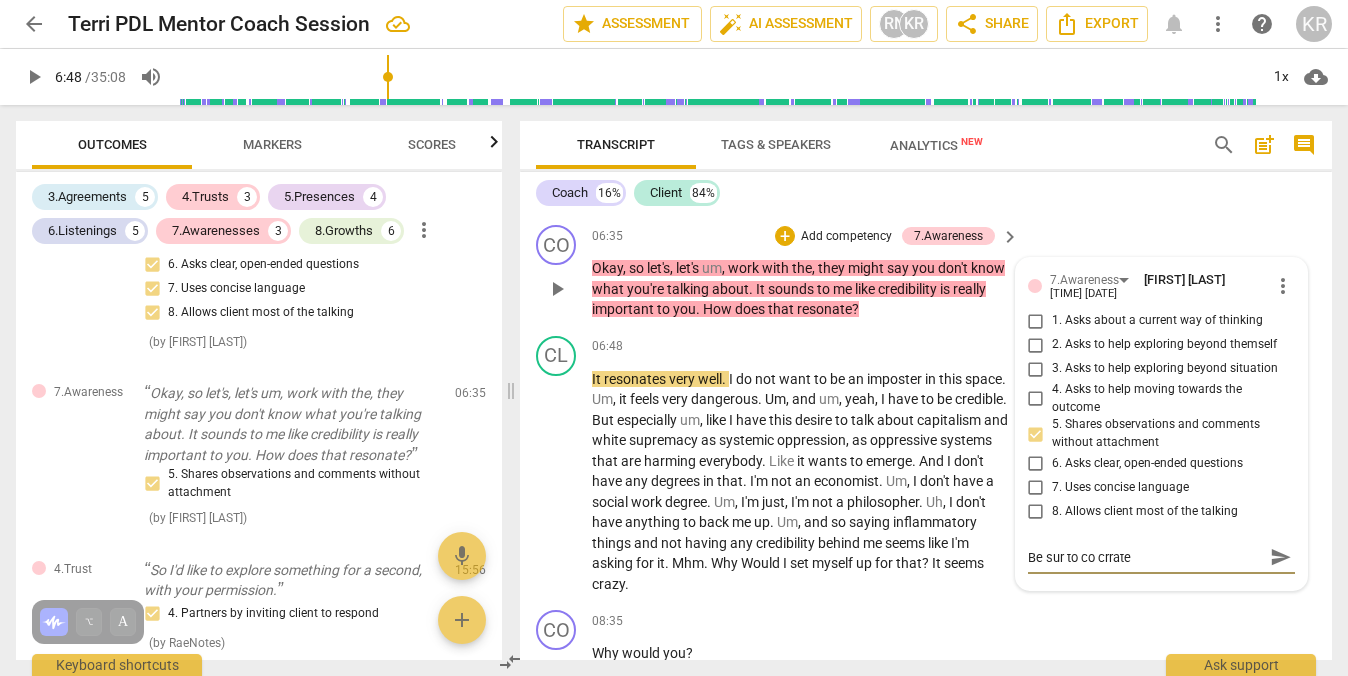 type on "Be sur to co crrate" 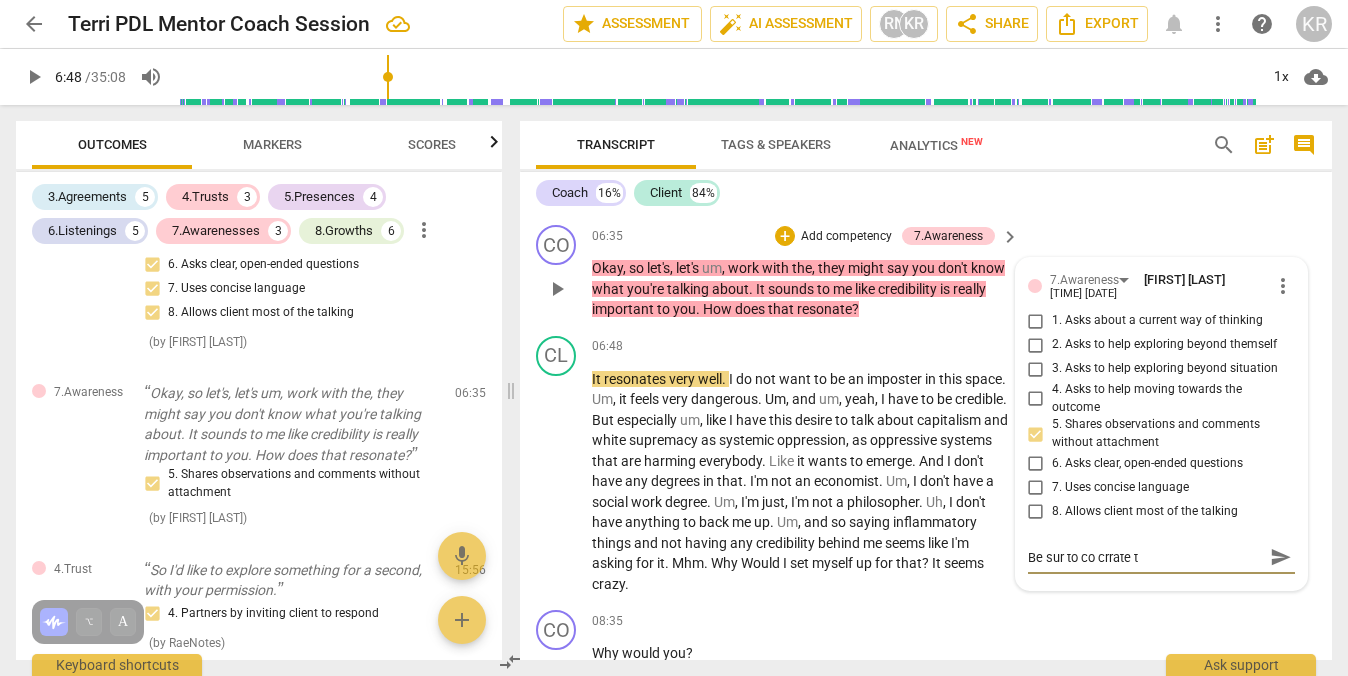 type on "Be sur to co crrate th" 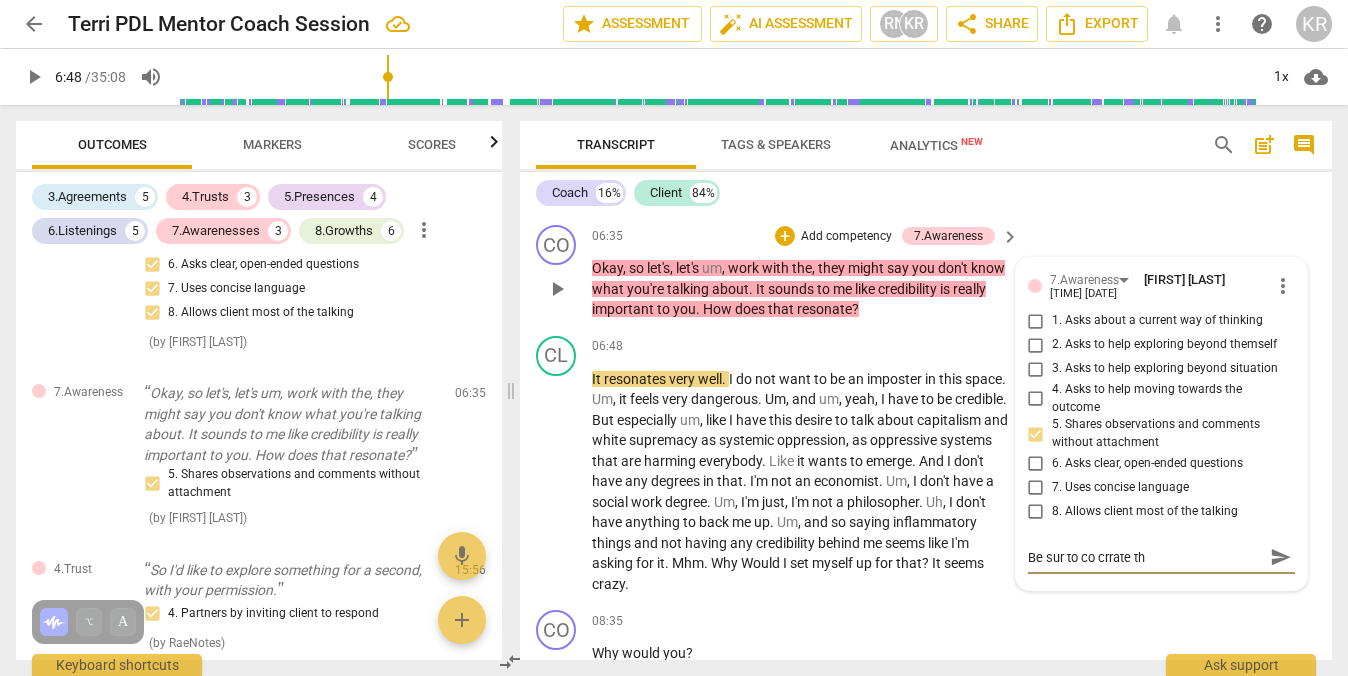 type on "Be sur to co crrate th" 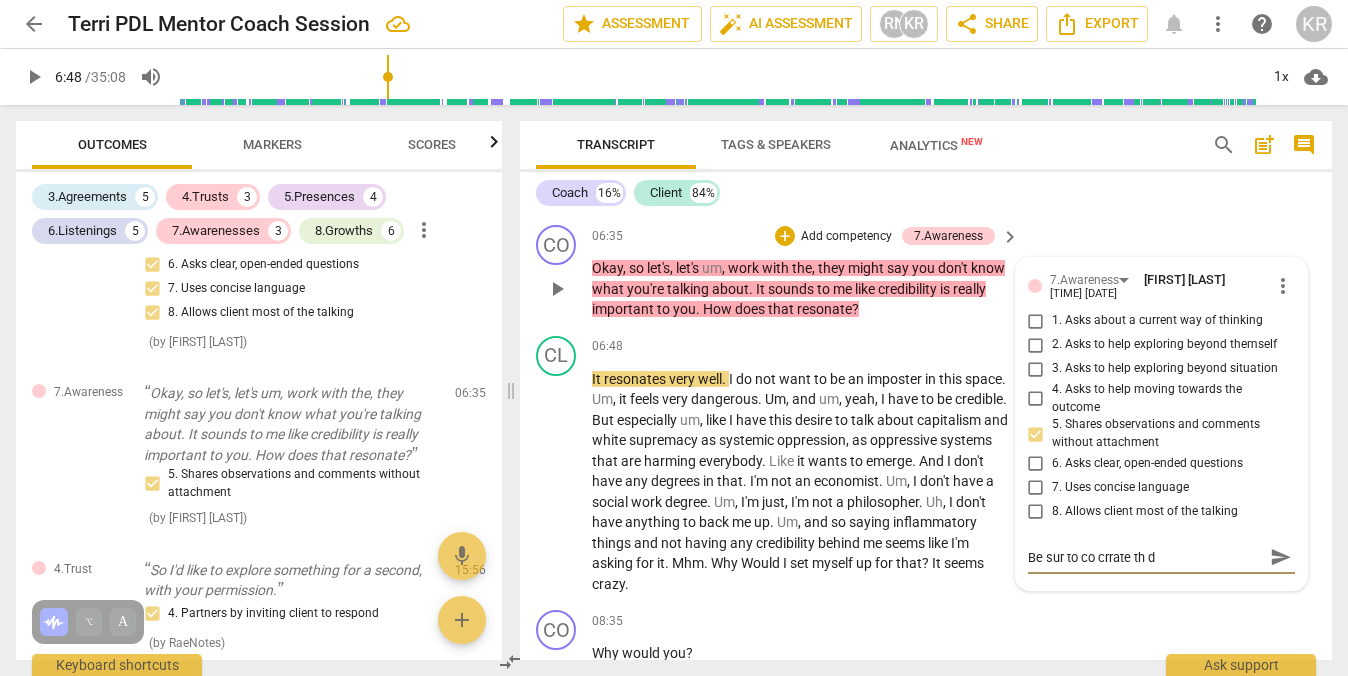 type on "Be sur to co crrate th di" 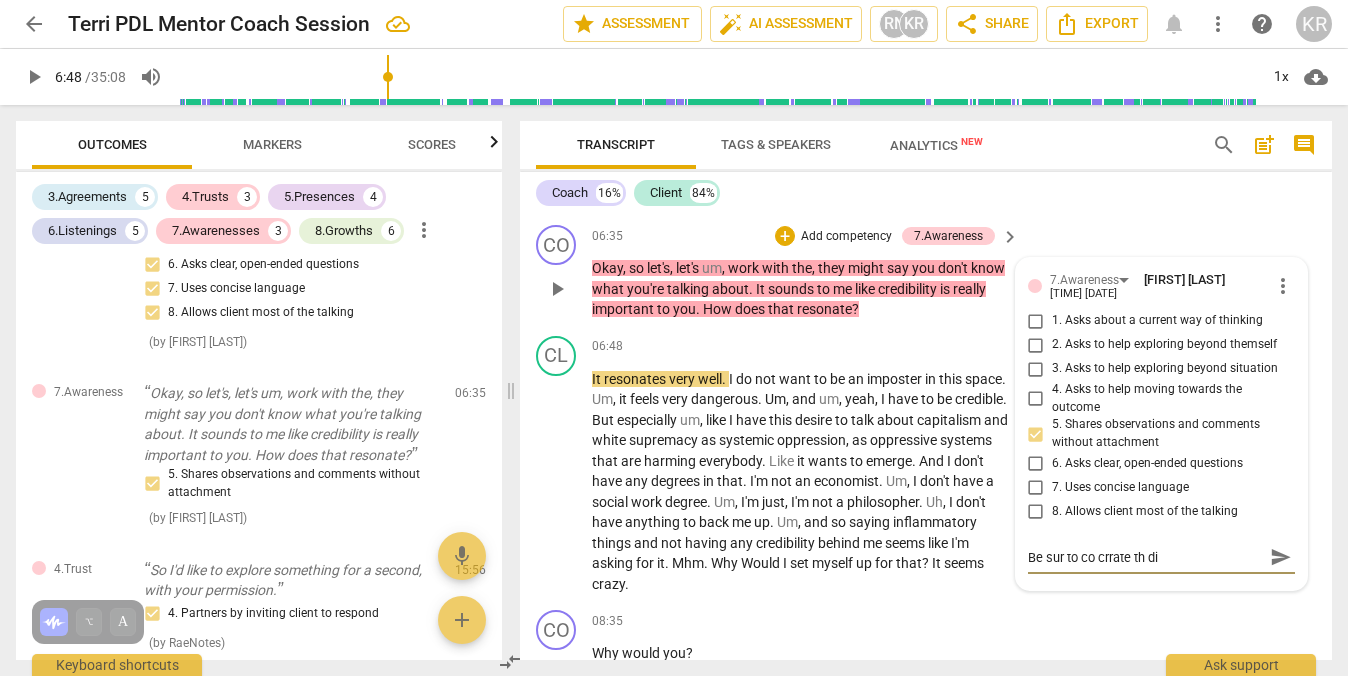 type on "Be sur to co crrate th dir" 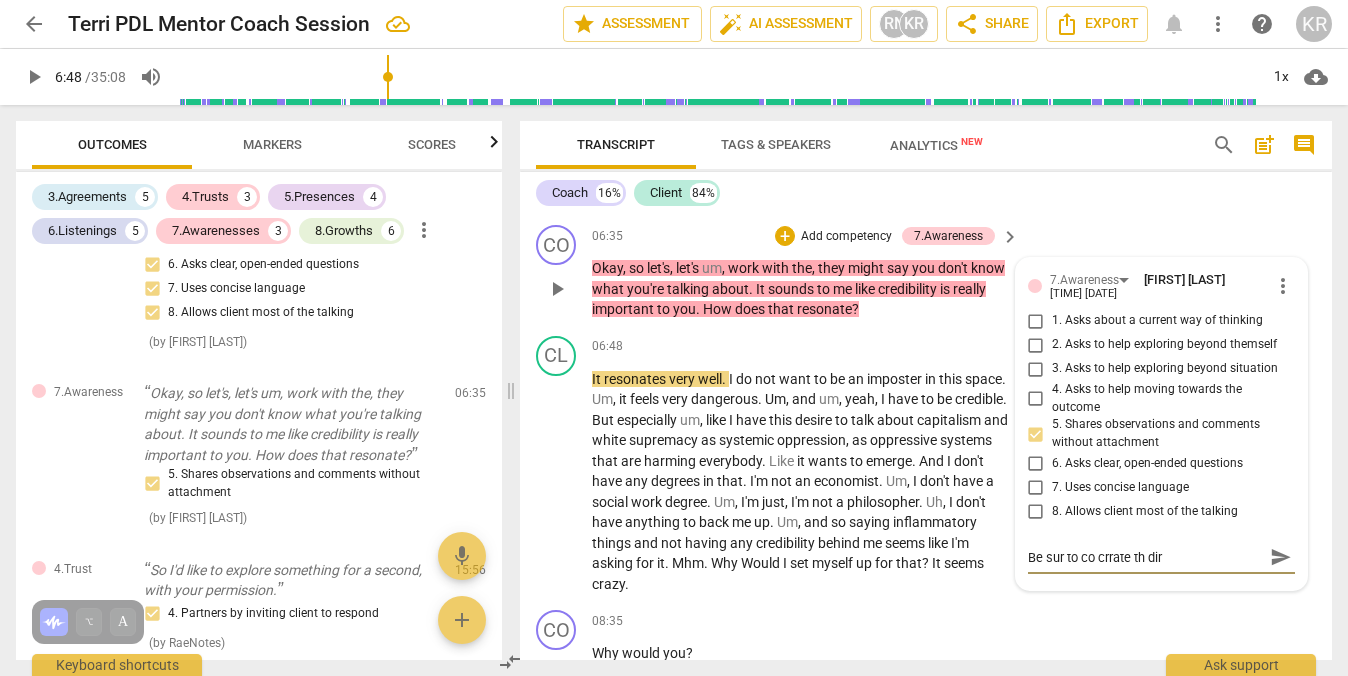 type on "Be sur to co crrate th dire" 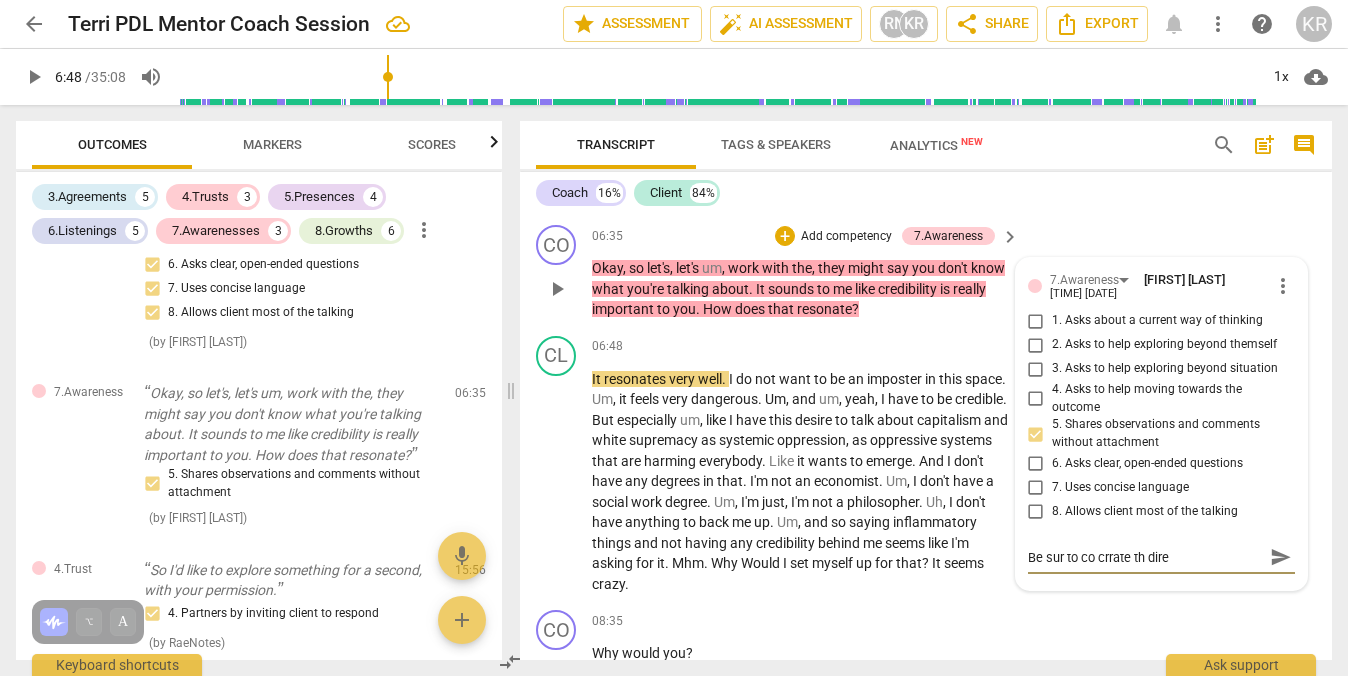 type on "Be sur to co crrate th direc" 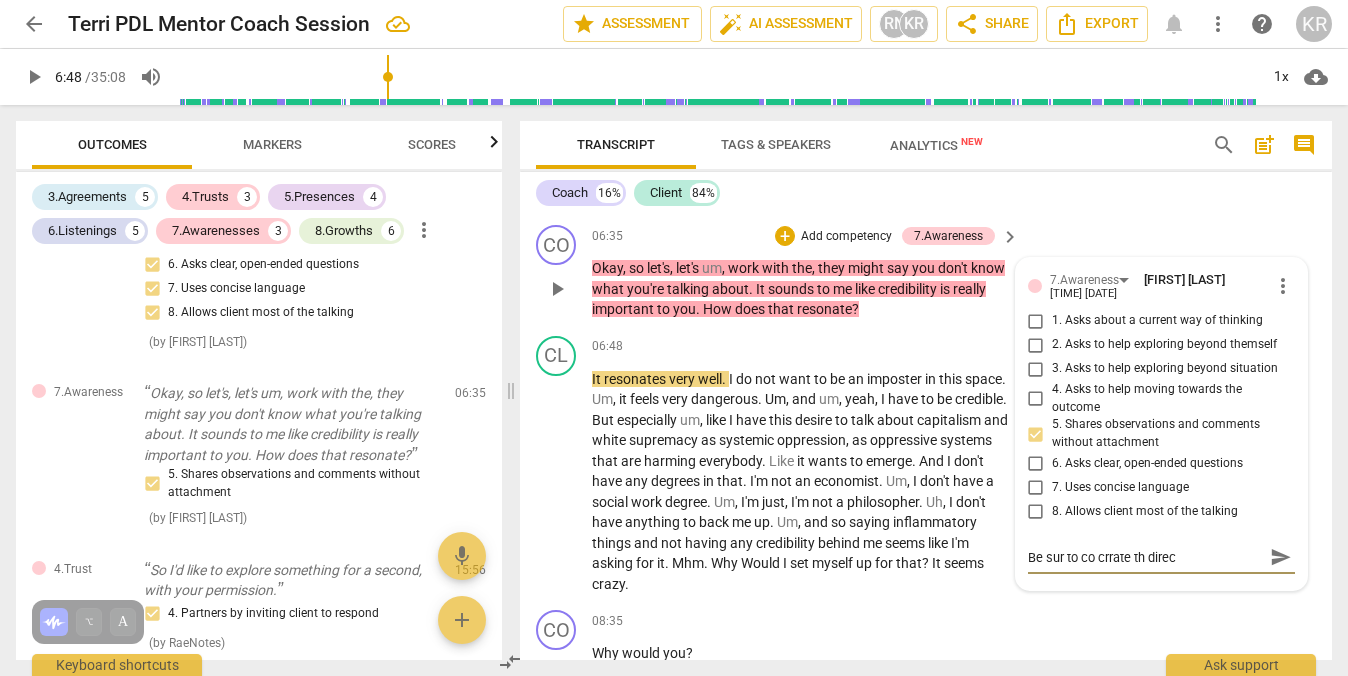 type on "Be sur to co crrate th direct" 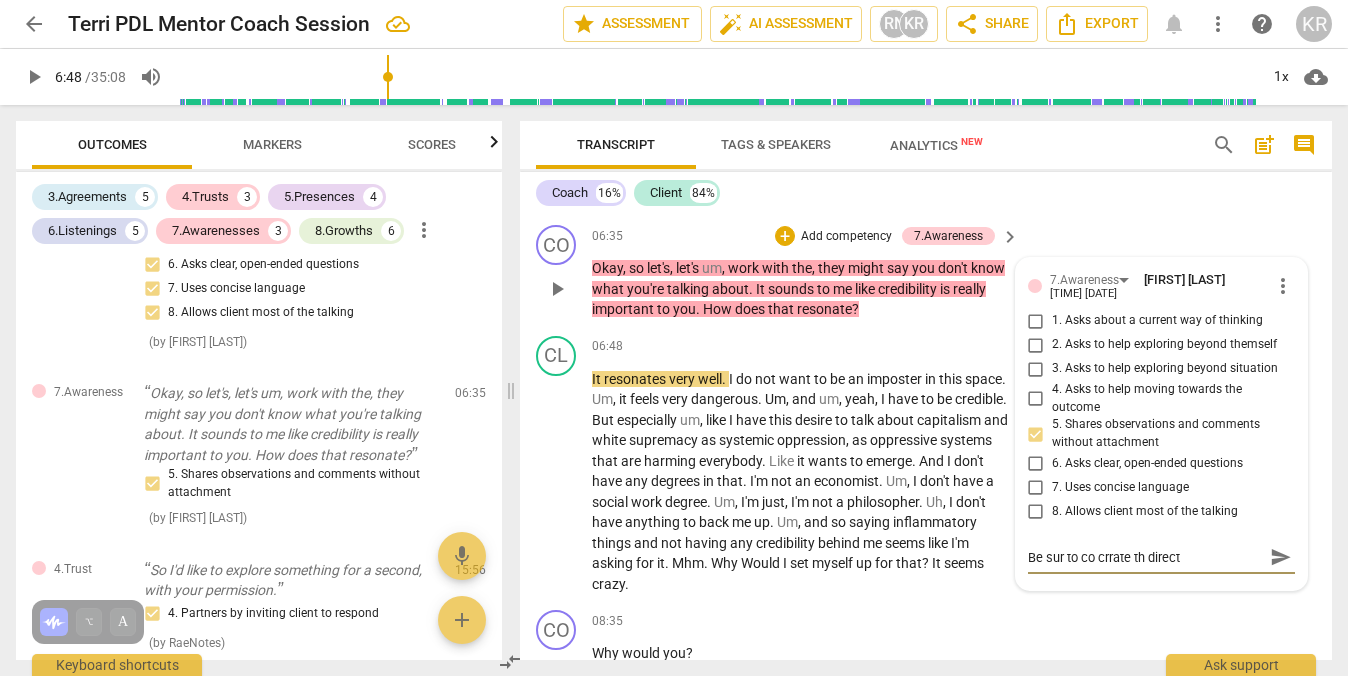 type on "Be sur to co crrate th directi" 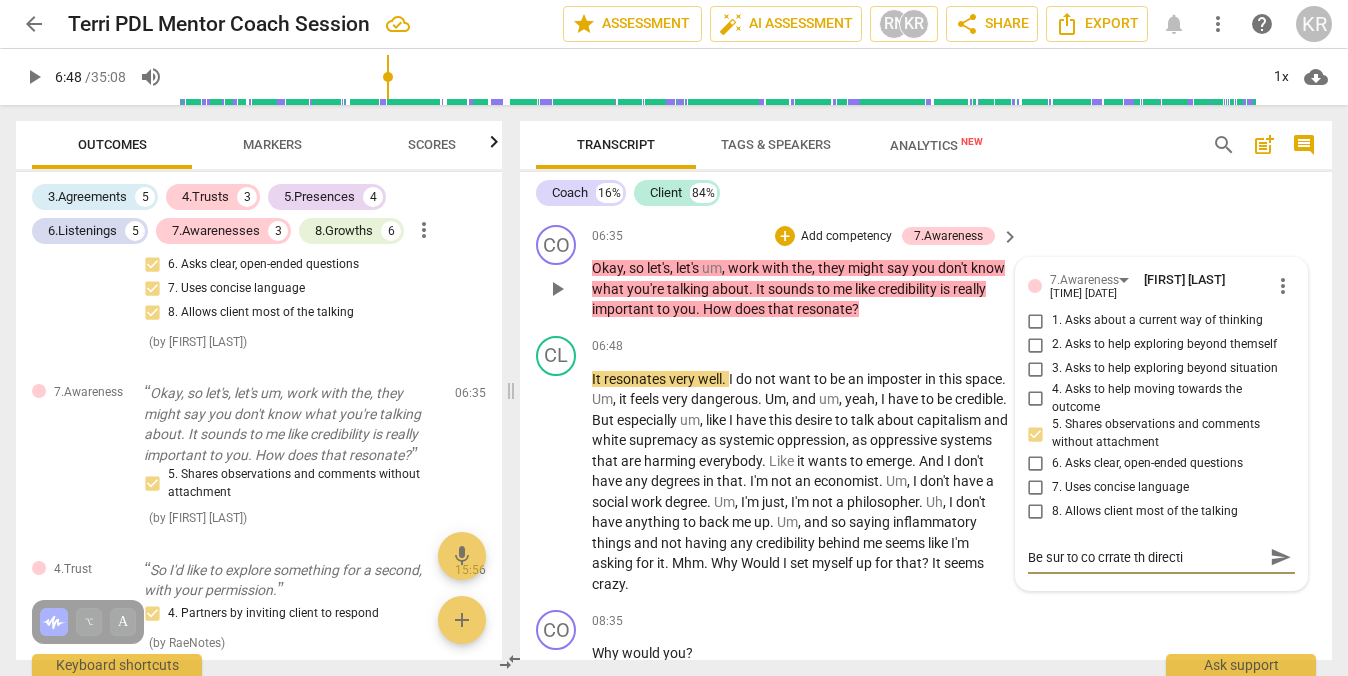 type on "Be sur to co crrate th directio" 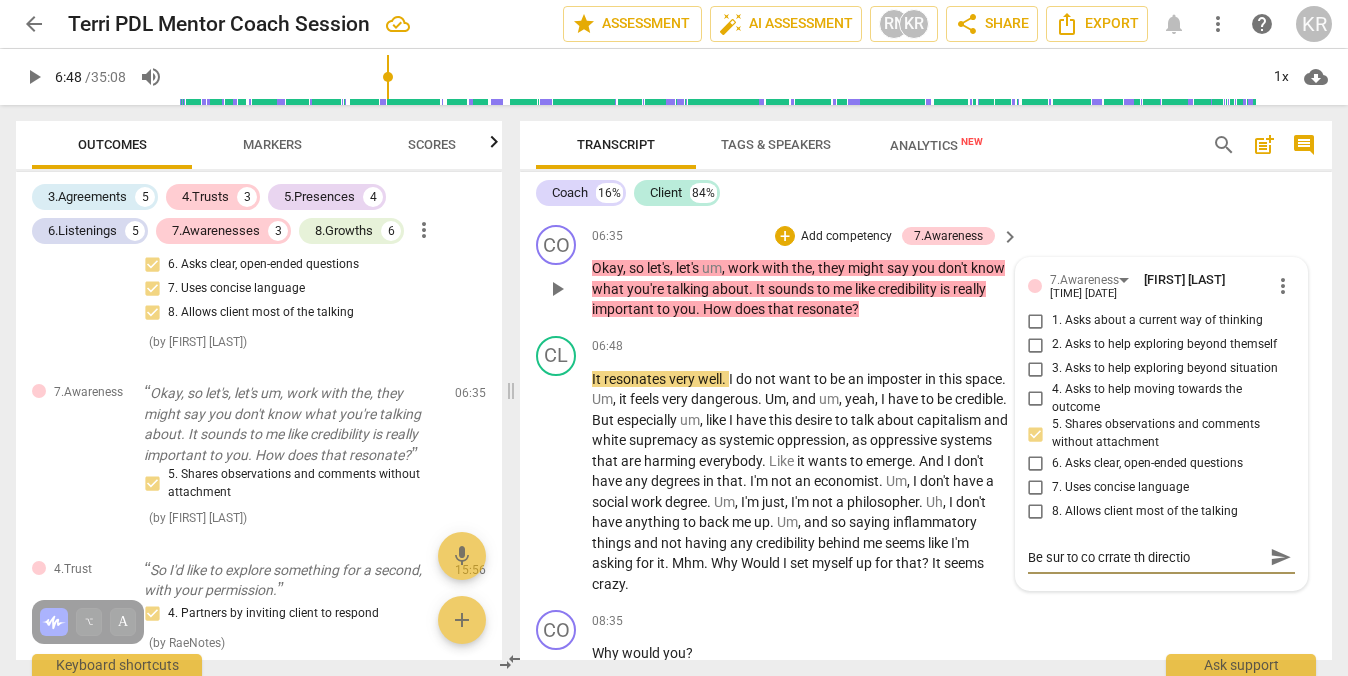 type on "Be sur to co crrate th direction" 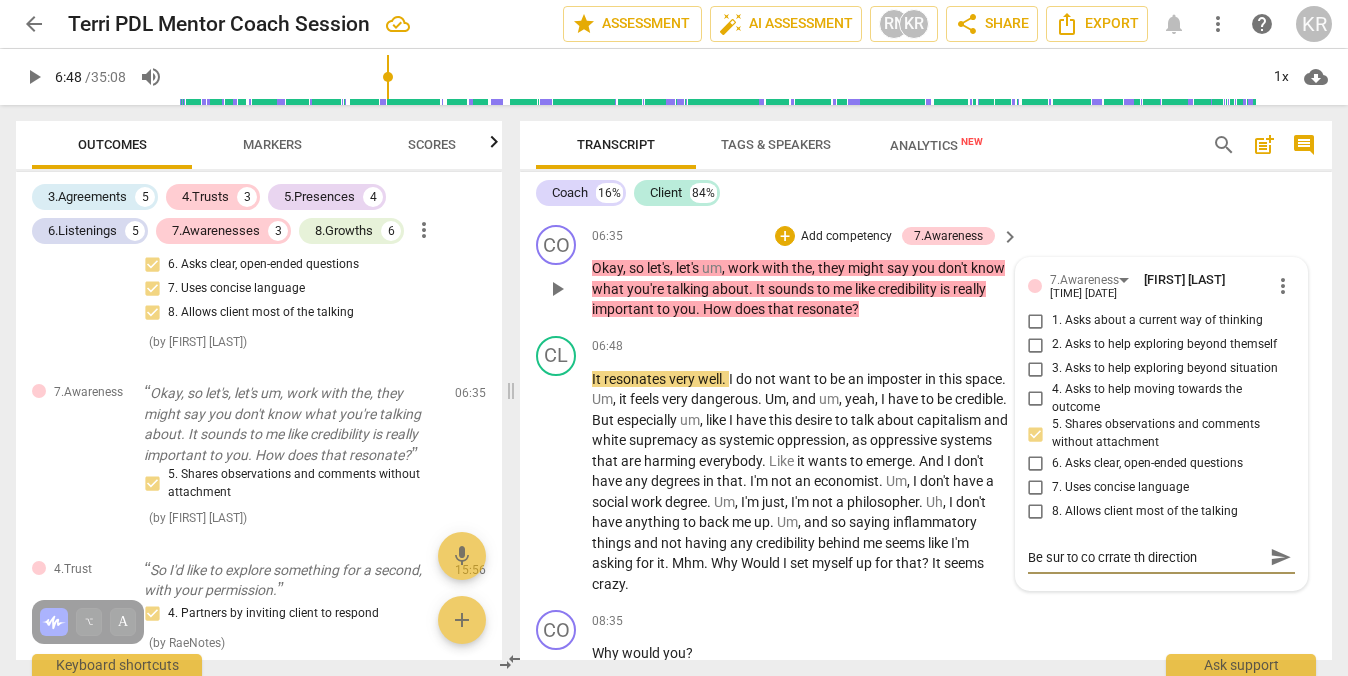 type on "Be sur to co crrate th direction" 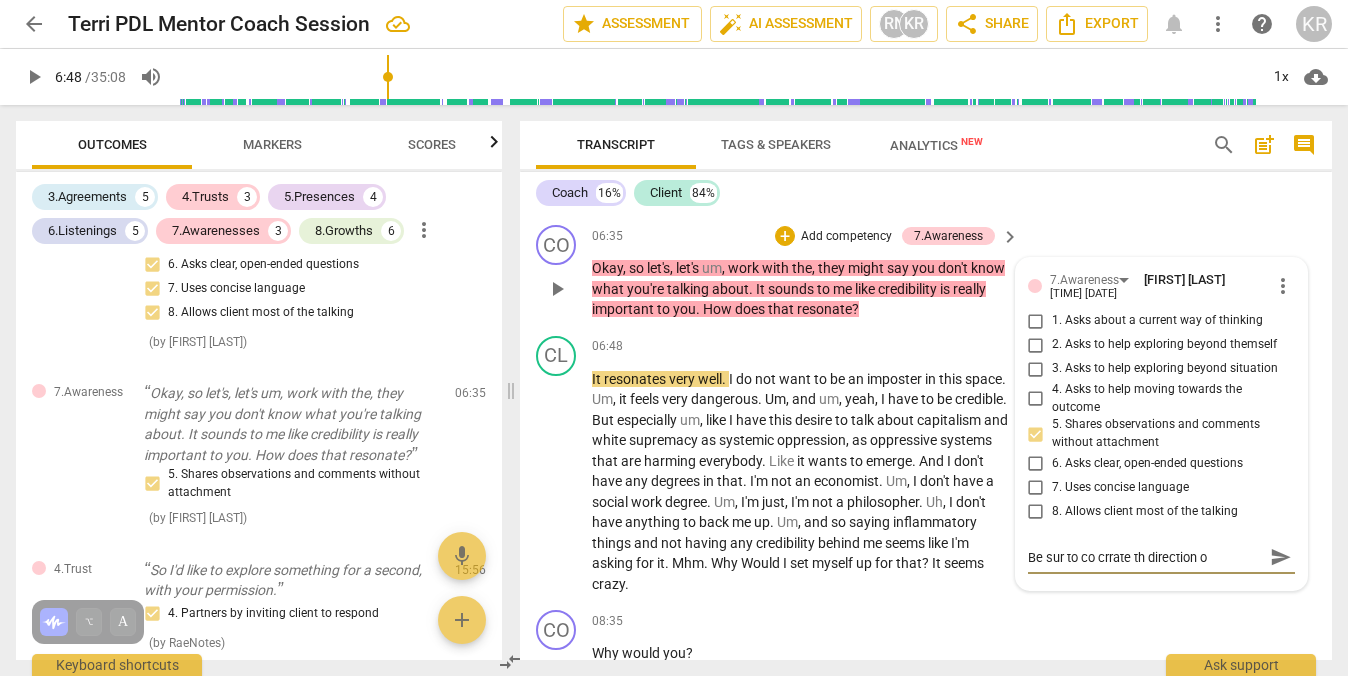 type on "Be sur to co crrate th direction of" 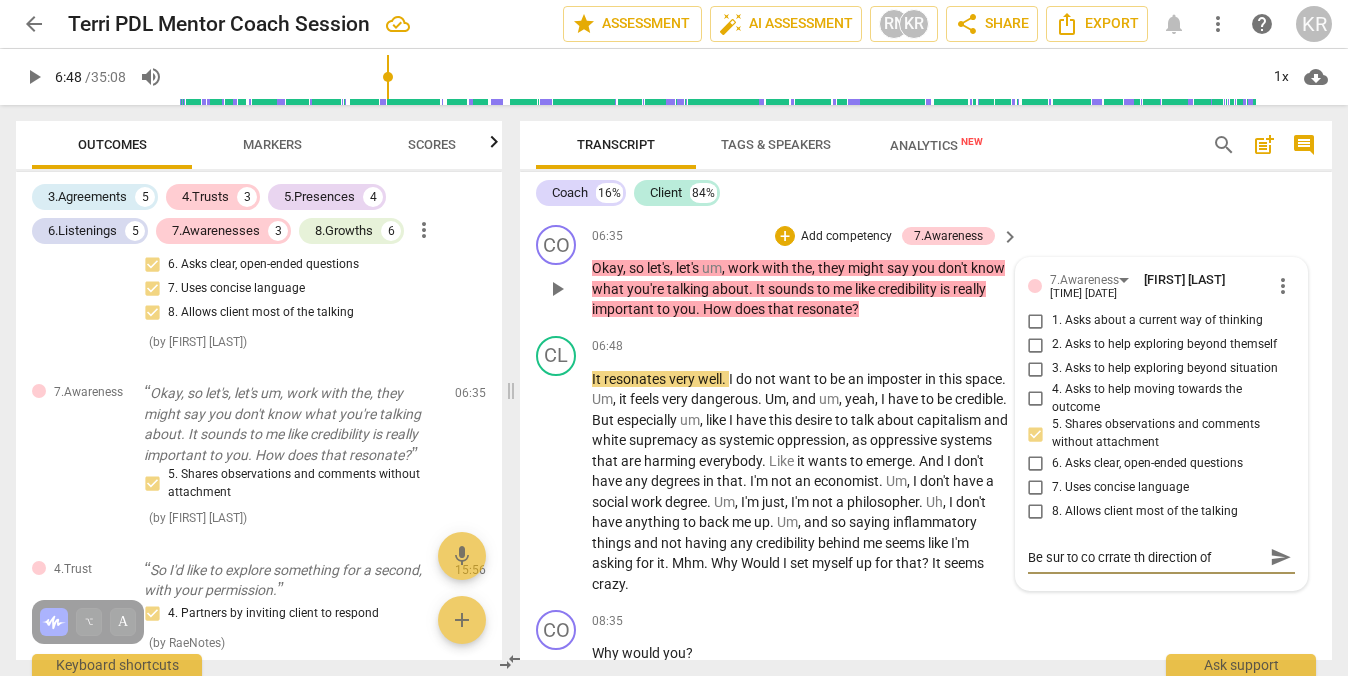 type on "Be sur to co crrate th direction of" 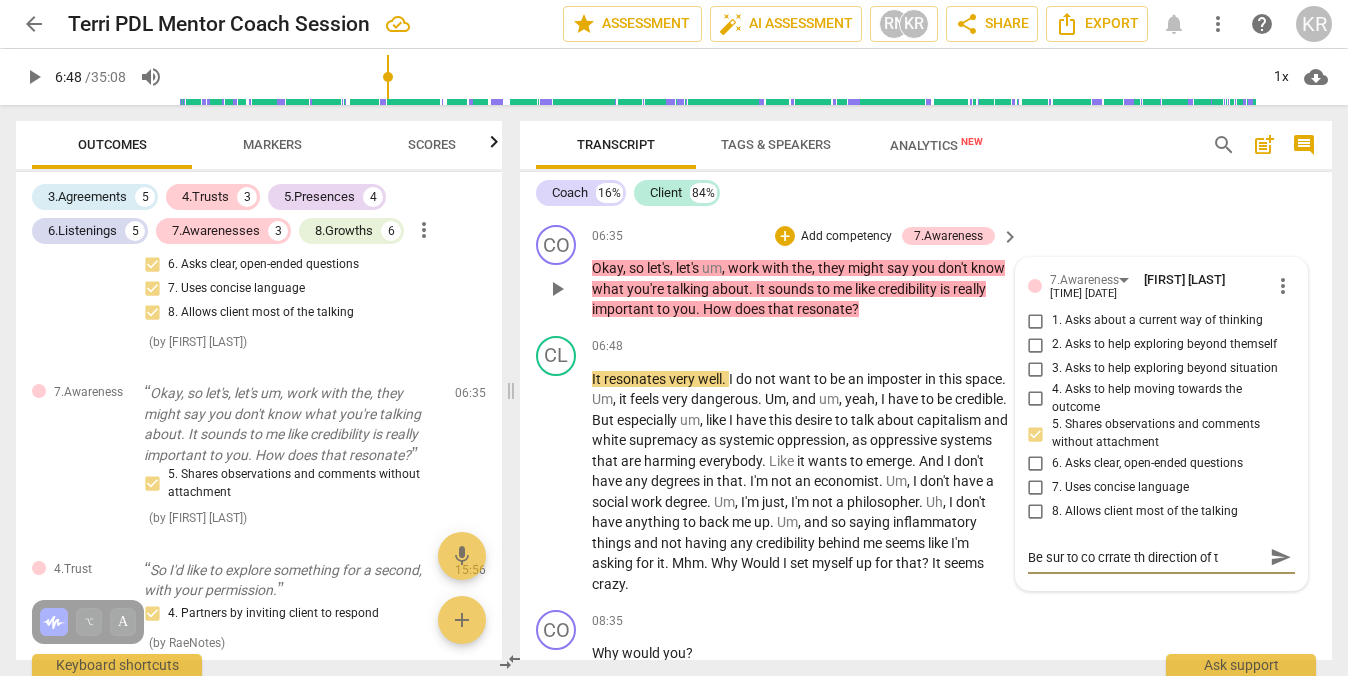 type on "Be sur to co crrate th direction of th" 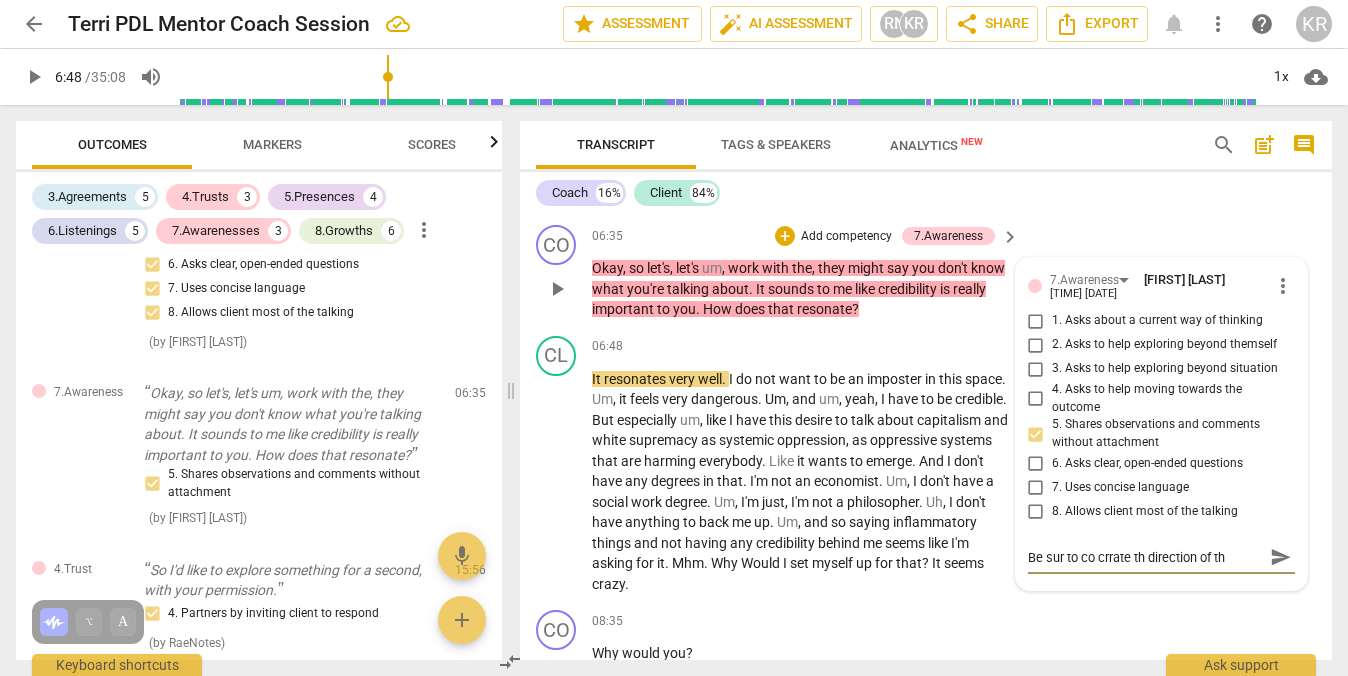 type on "Be sur to co crrate th direction of the" 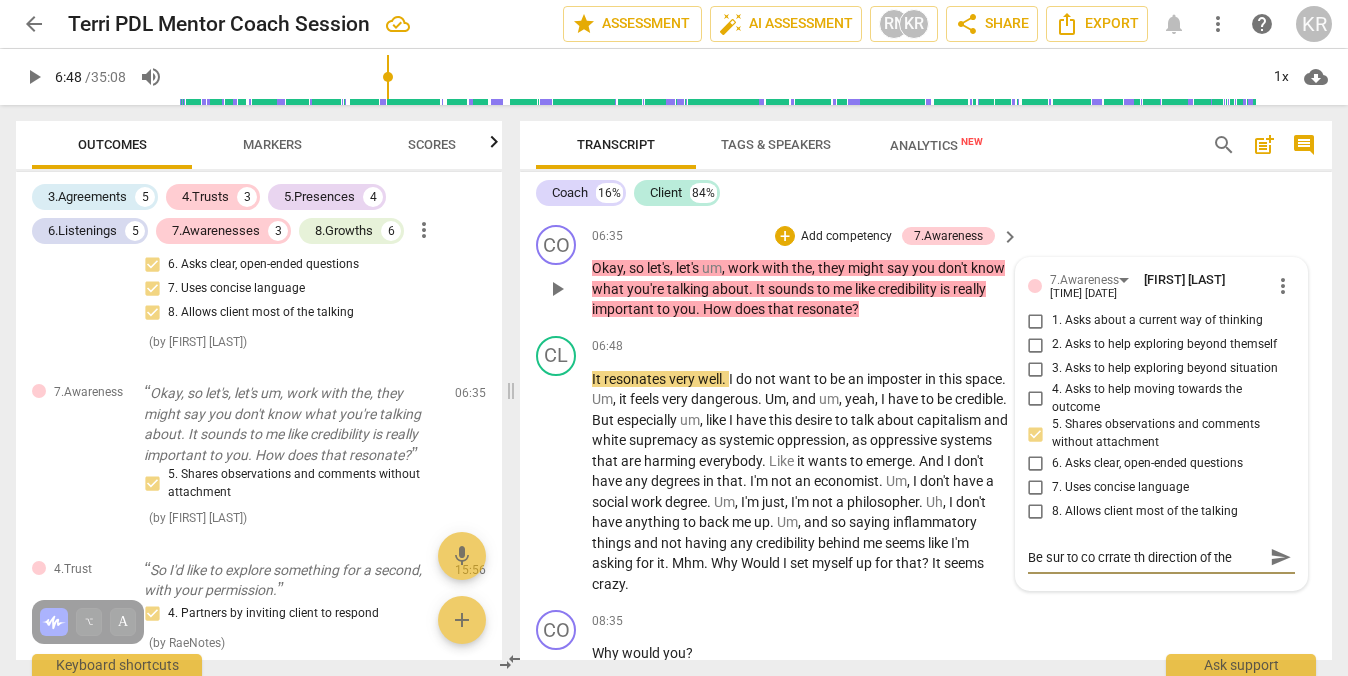 type on "Be sur to co crrate th direction of the" 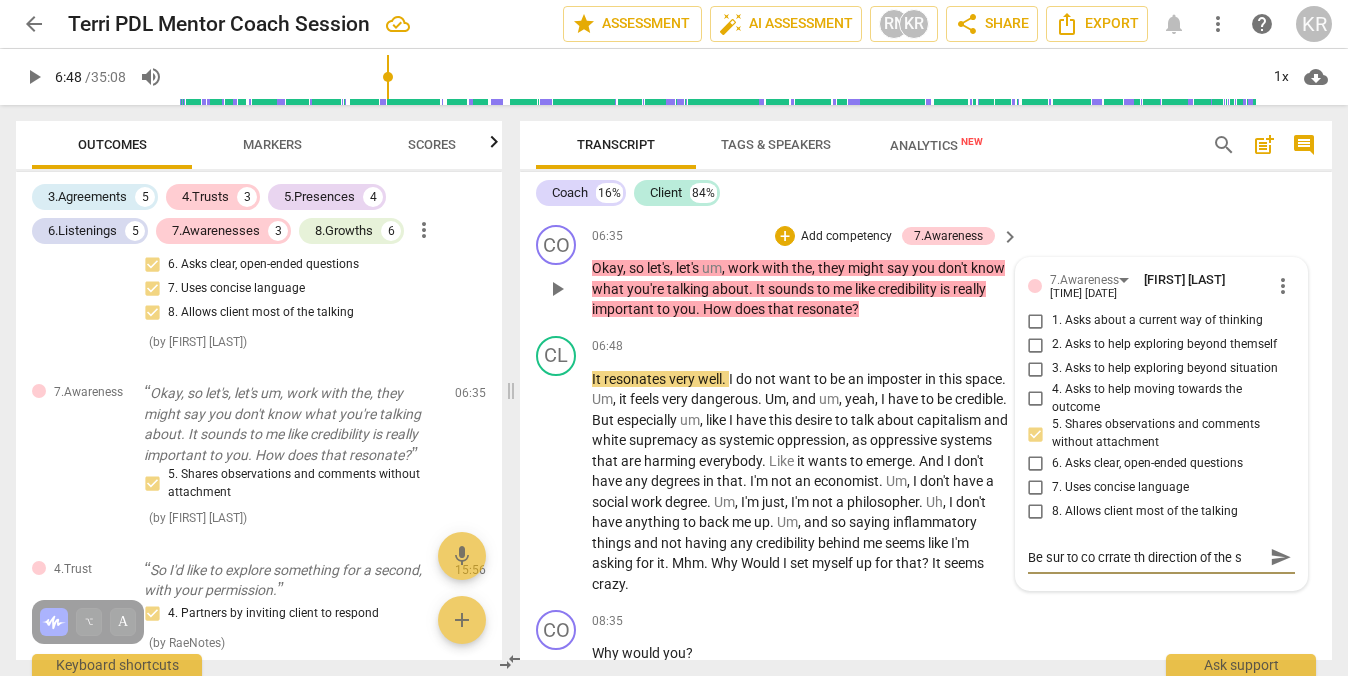 type on "Be sur to co crrate th direction of the se" 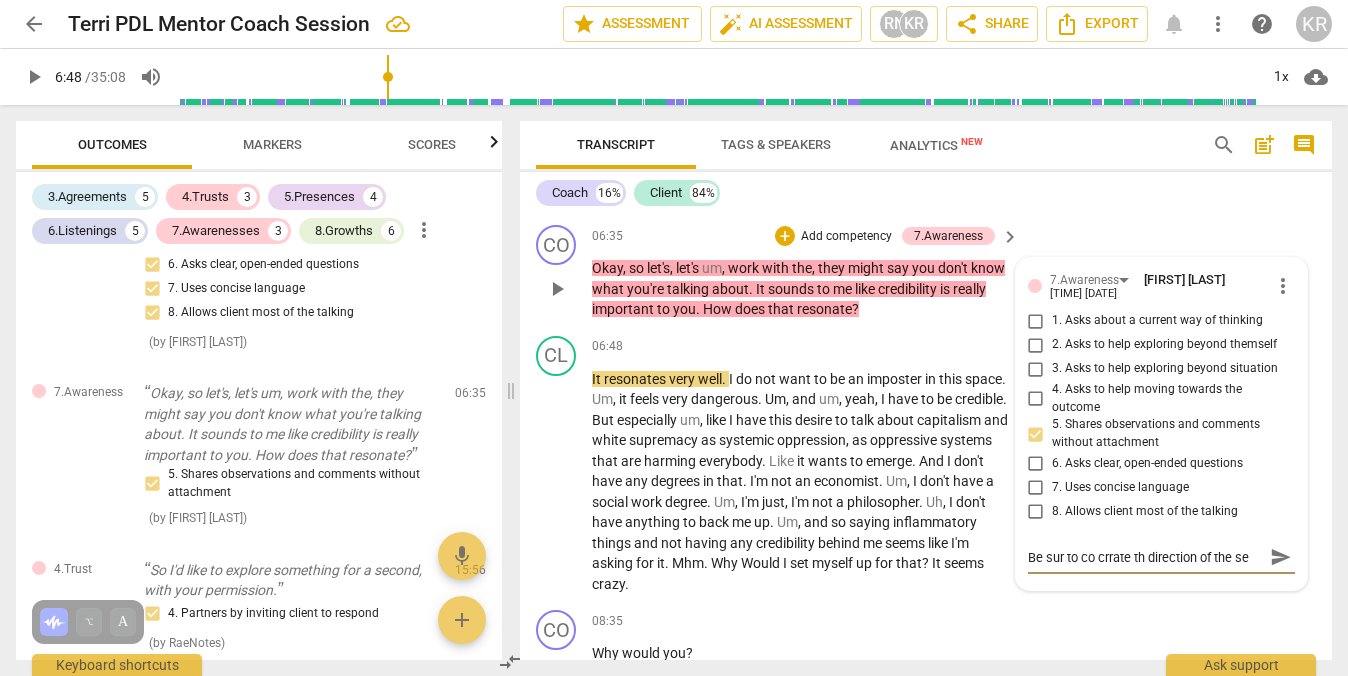 type on "Be sur to co crrate th direction of the ses" 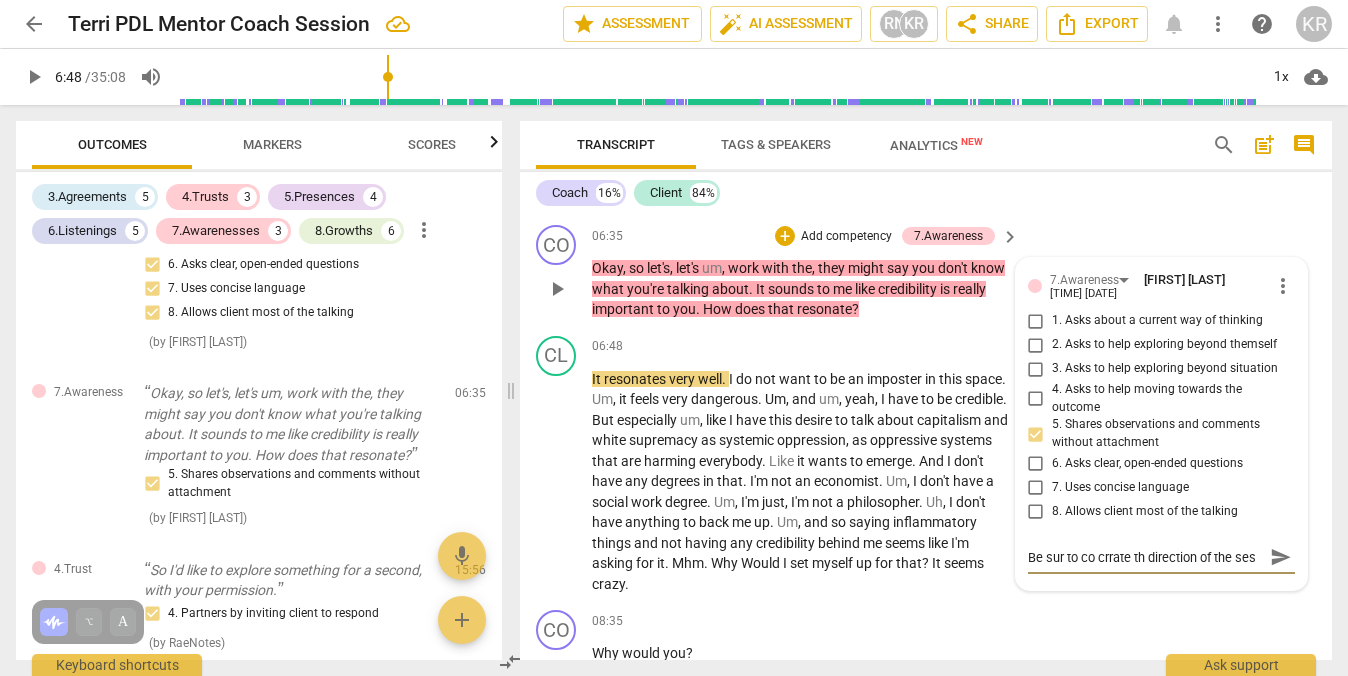 type on "Be sur to co crrate th direction of the sess" 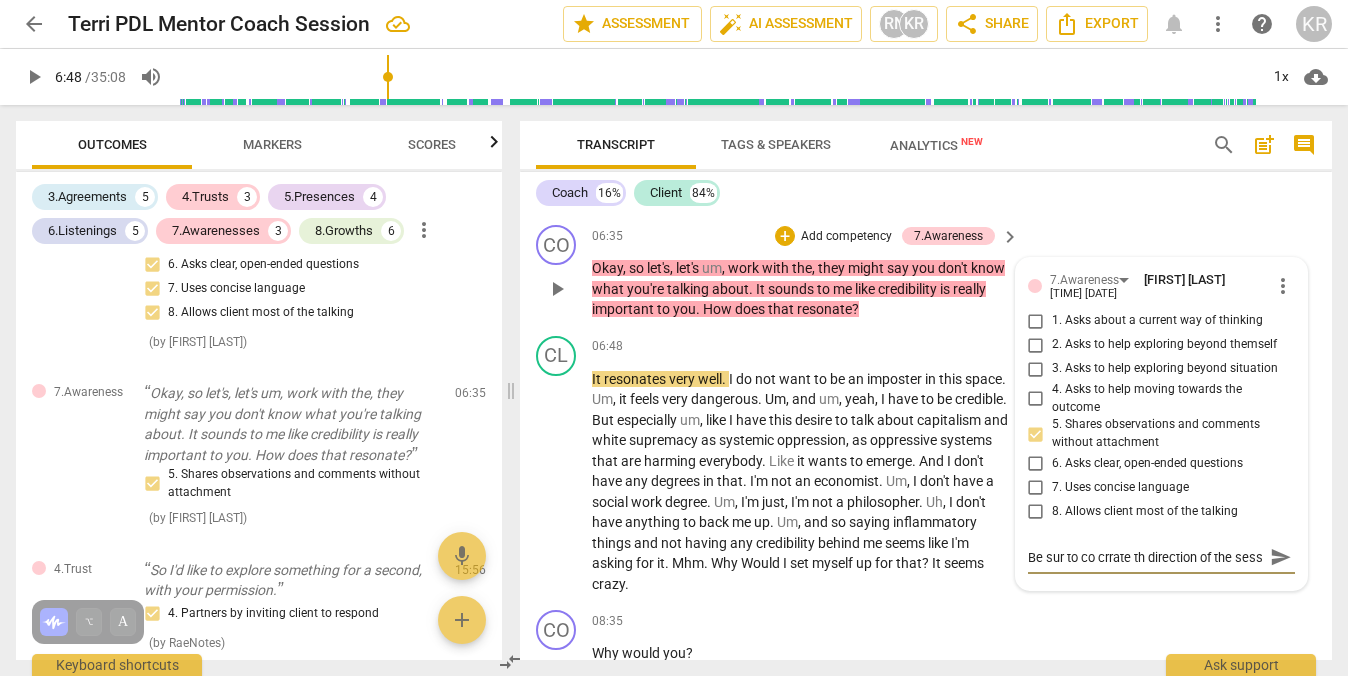 scroll, scrollTop: 17, scrollLeft: 0, axis: vertical 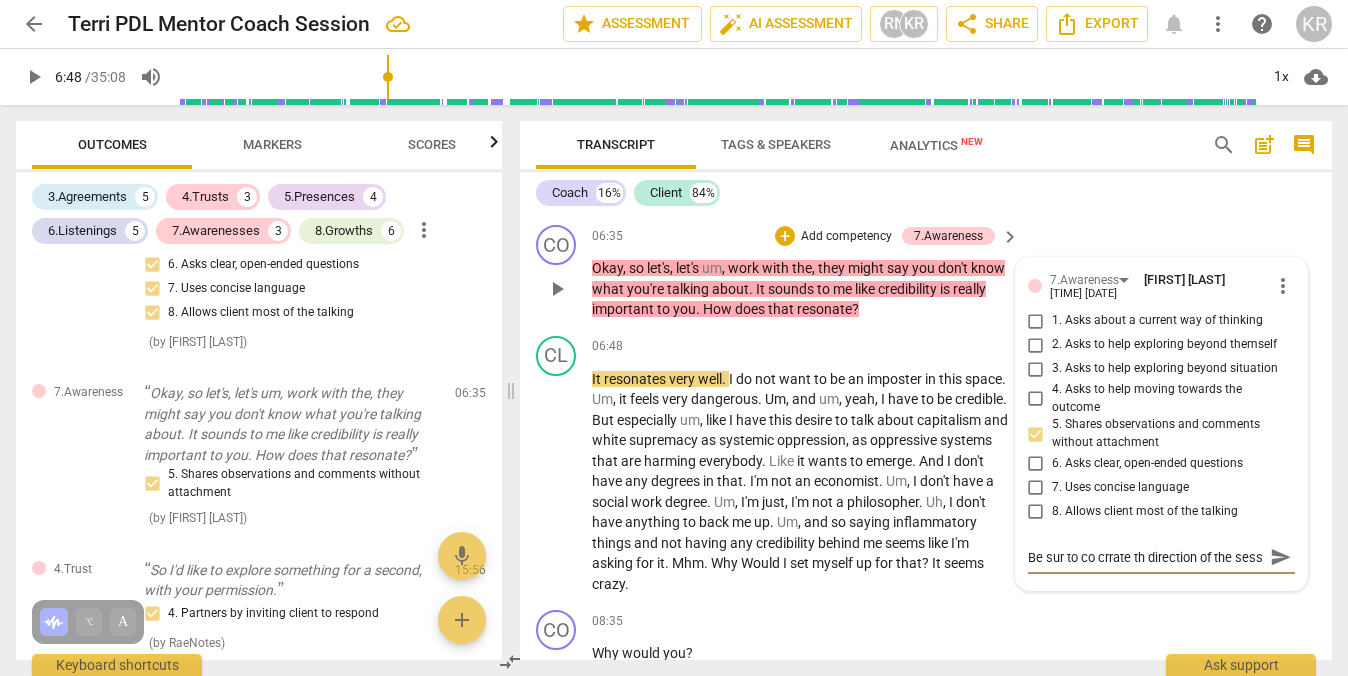 type on "Be sur to co crrate th direction of the sessi" 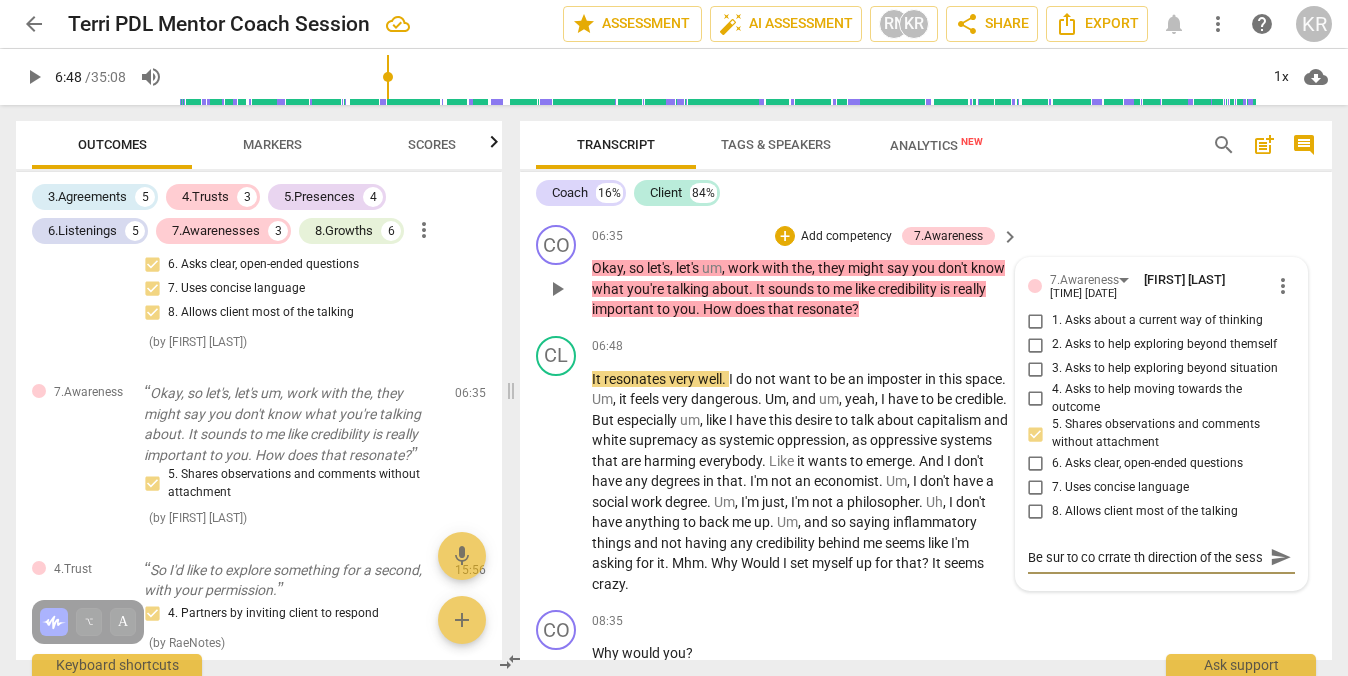type on "Be sur to co crrate th direction of the sessi" 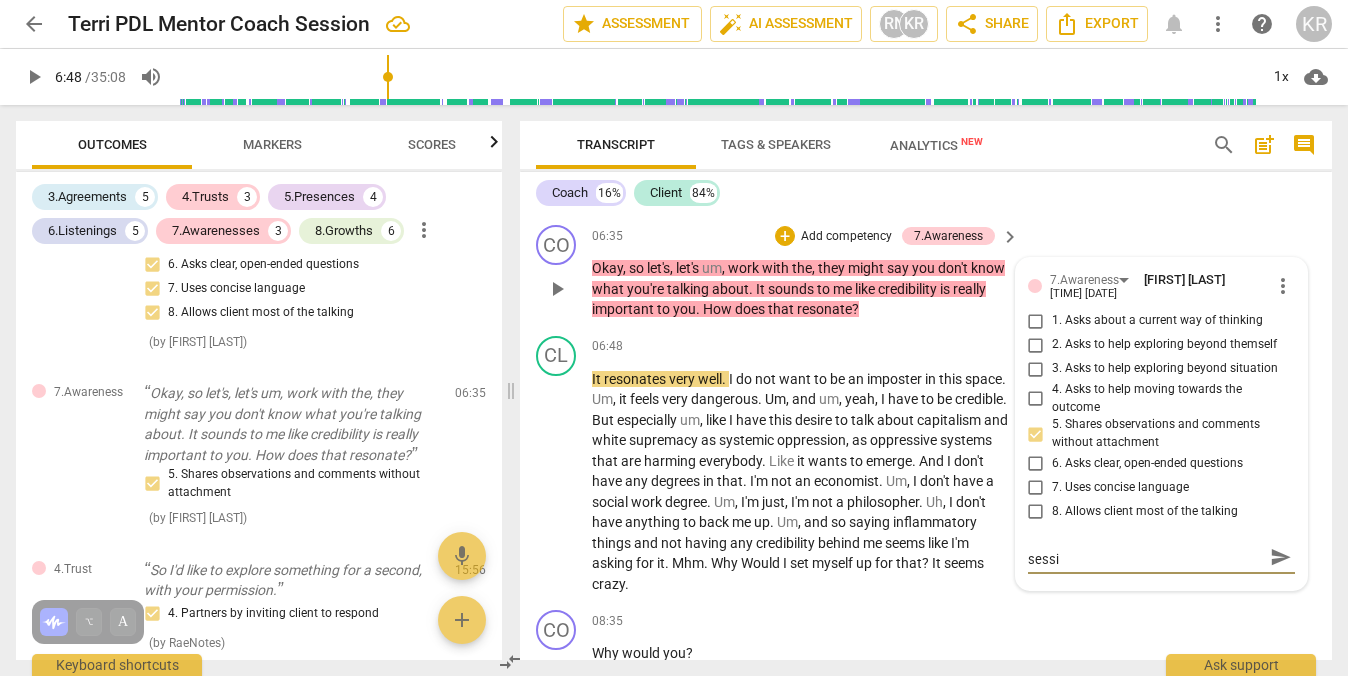 type on "Be sur to co crrate th direction of the sessio" 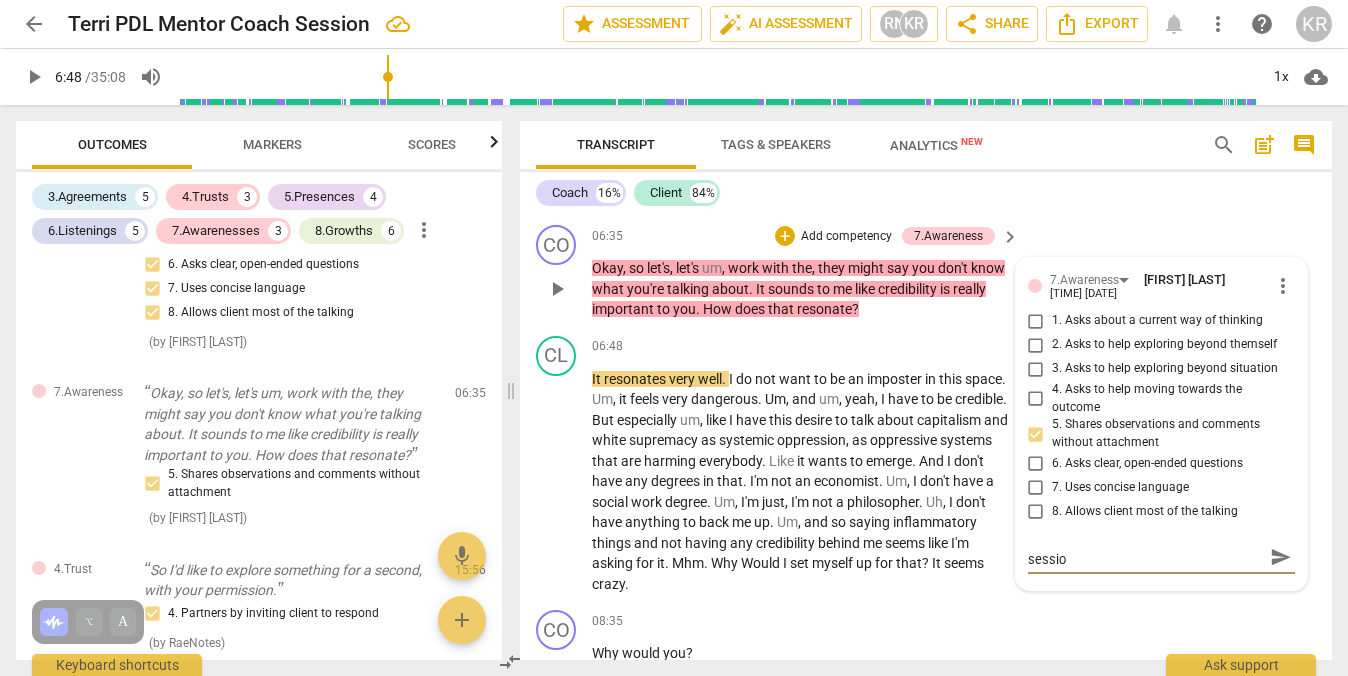 type on "Be sur to co crrate th direction of the session" 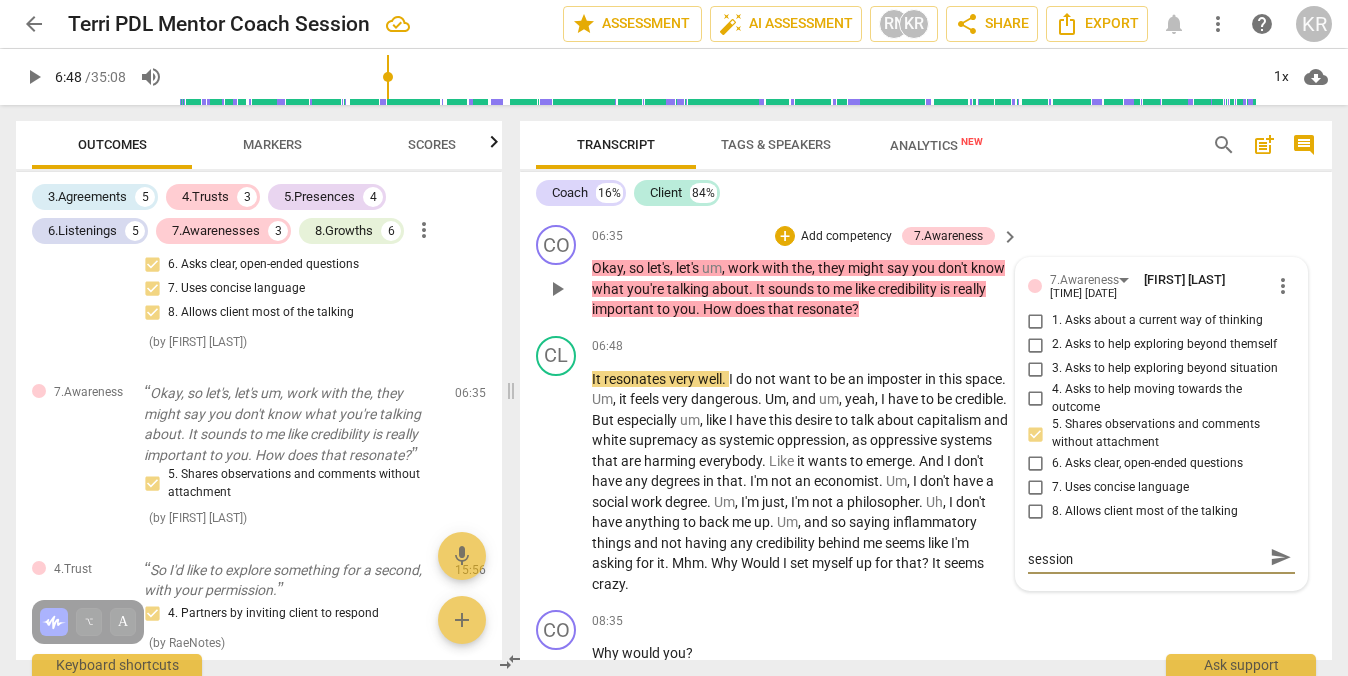type on "Be sur to co crrate th direction of the session." 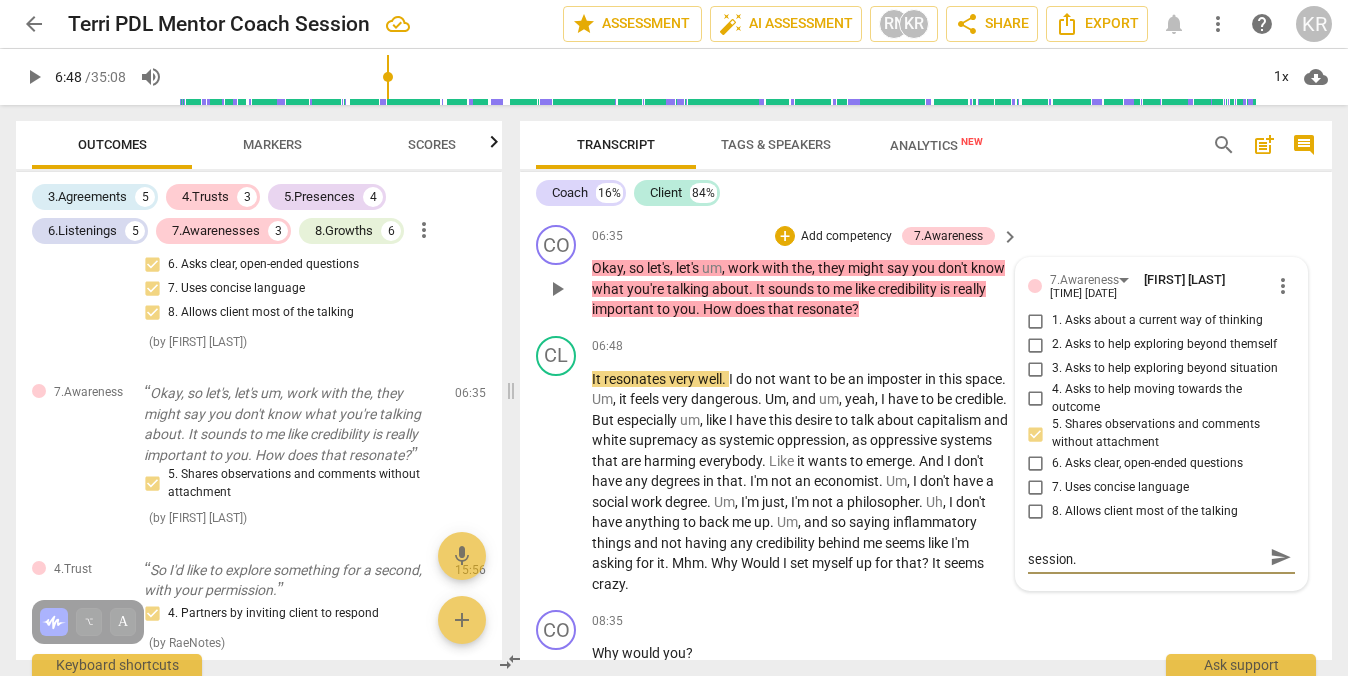 type on "Be sur to co crrate th direction of the session." 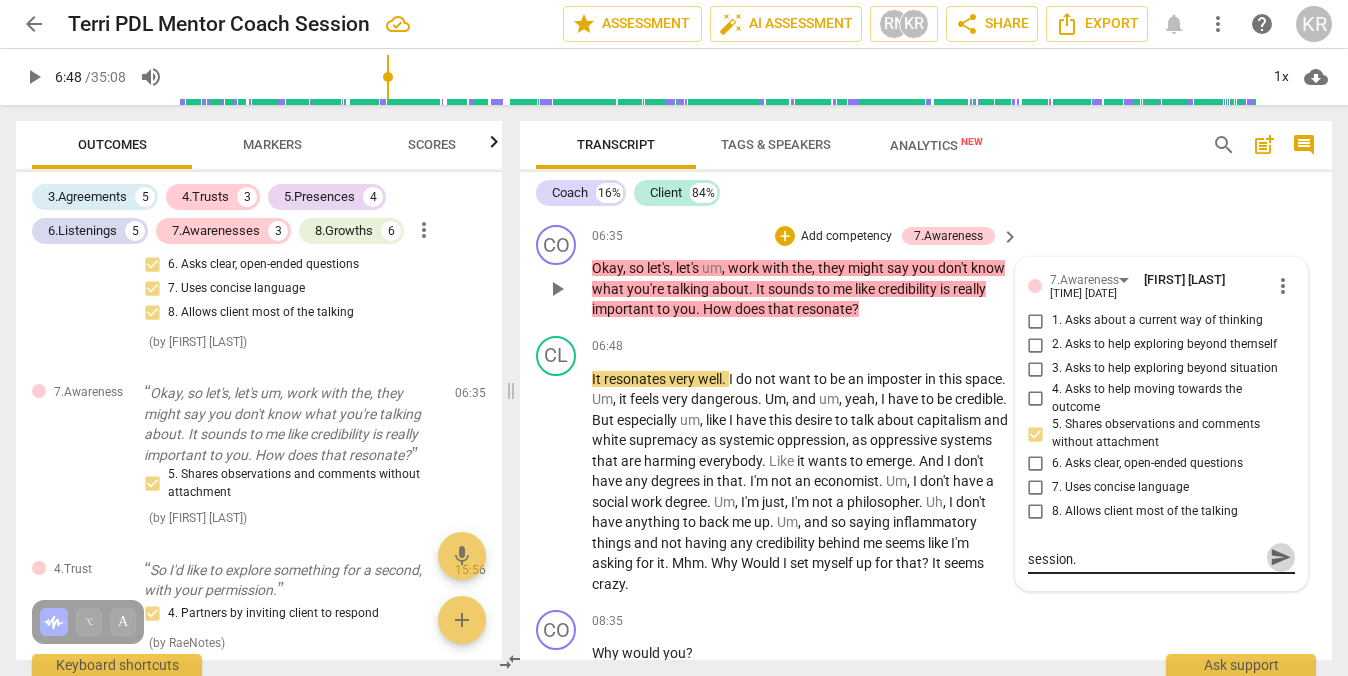 click on "send" at bounding box center (1281, 557) 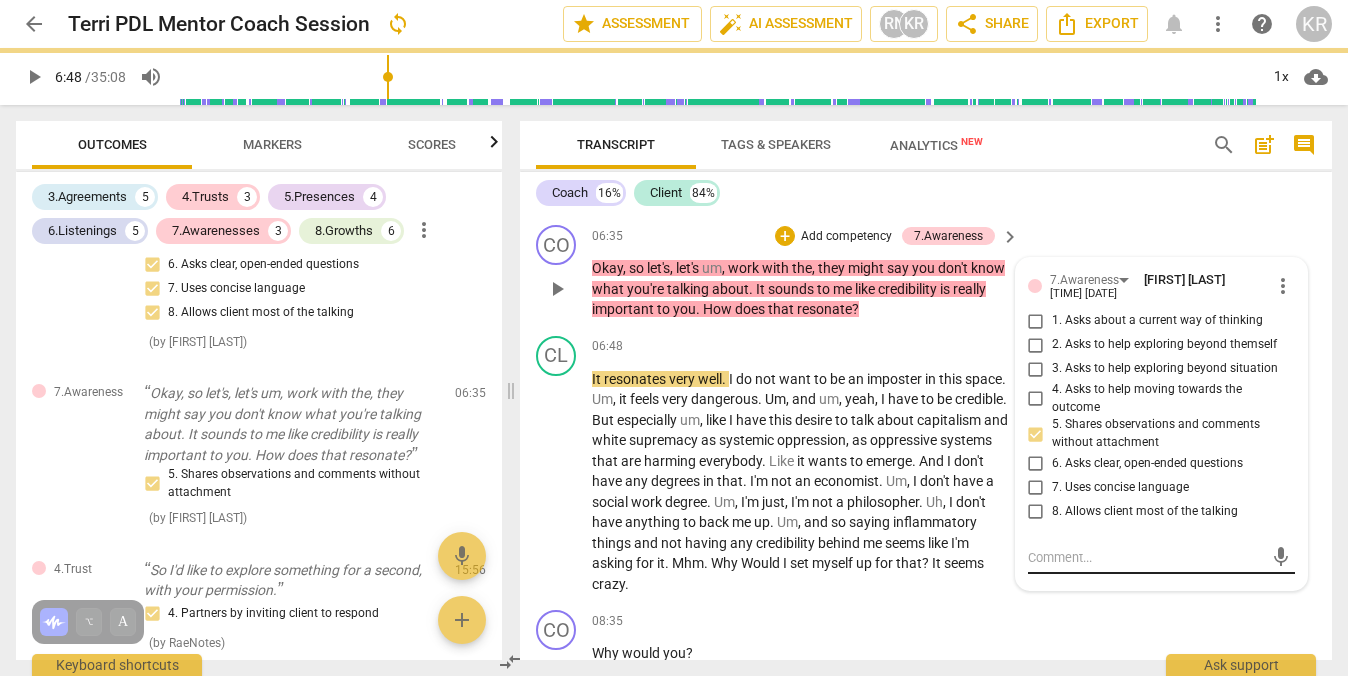 scroll, scrollTop: 0, scrollLeft: 0, axis: both 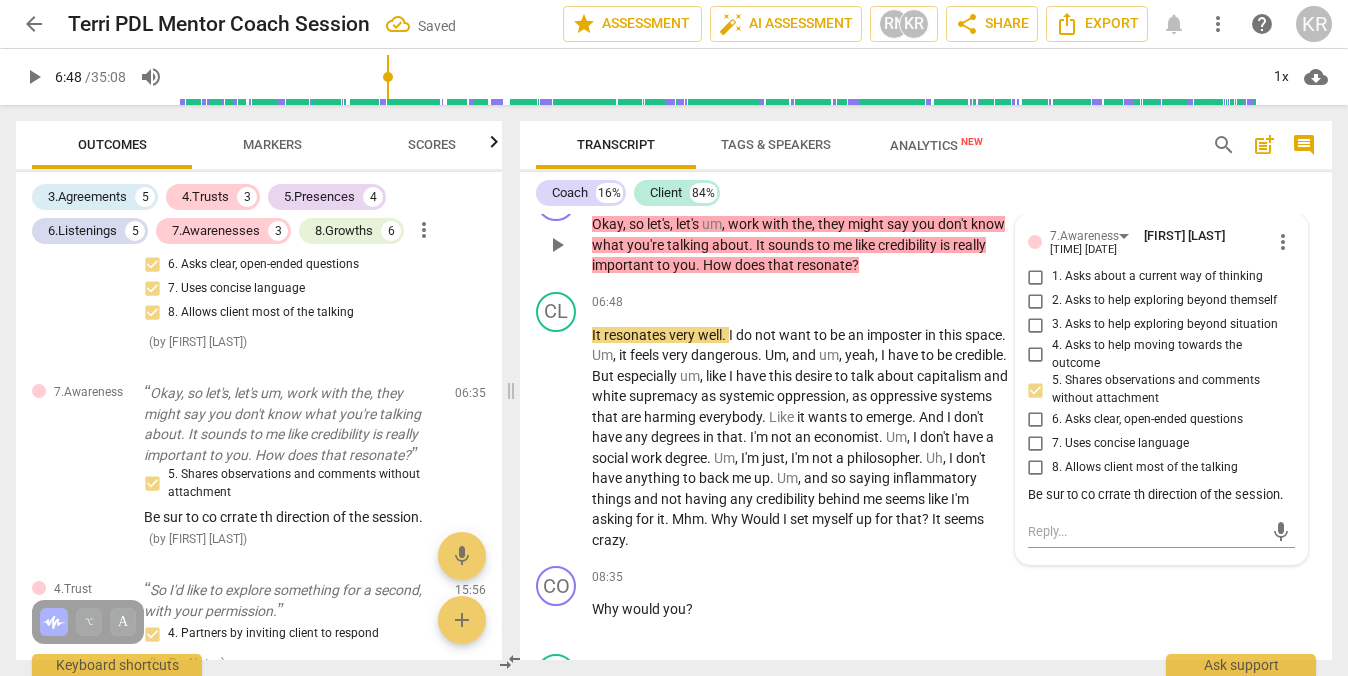 click on "Be sur to co crrate th direction of the session." at bounding box center [1161, 495] 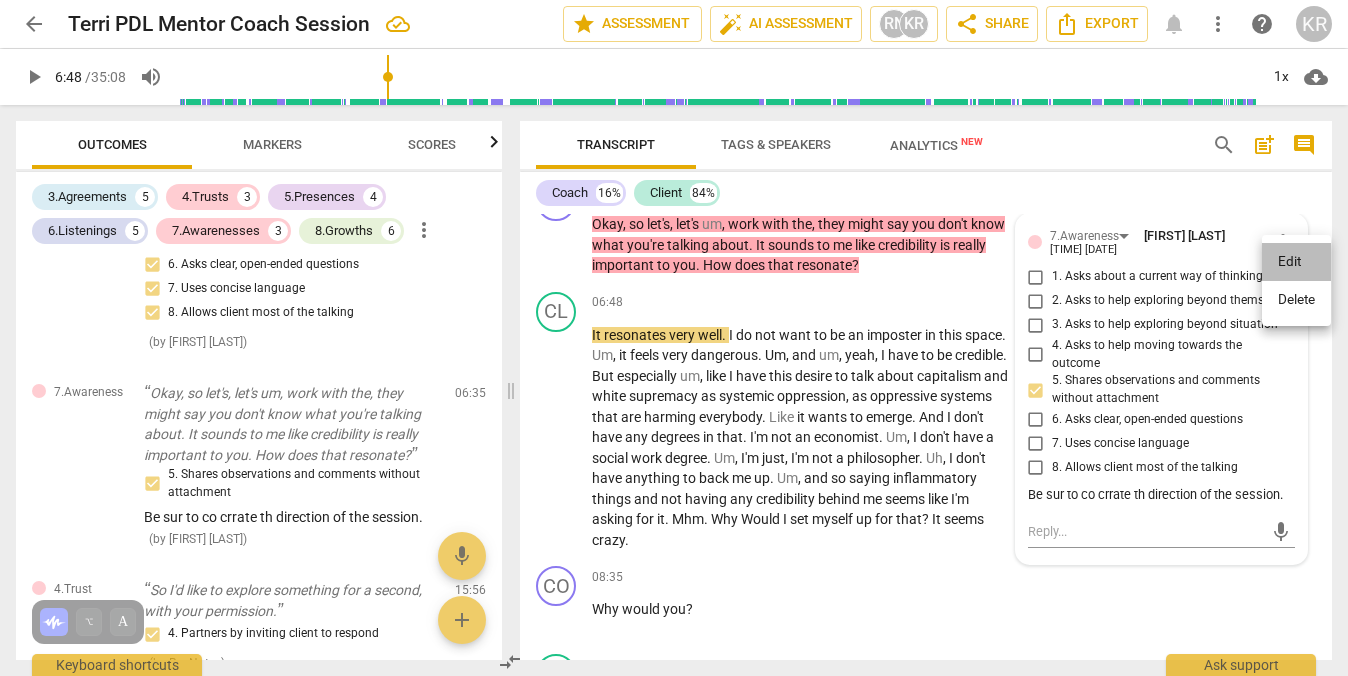click on "Edit" at bounding box center (1296, 262) 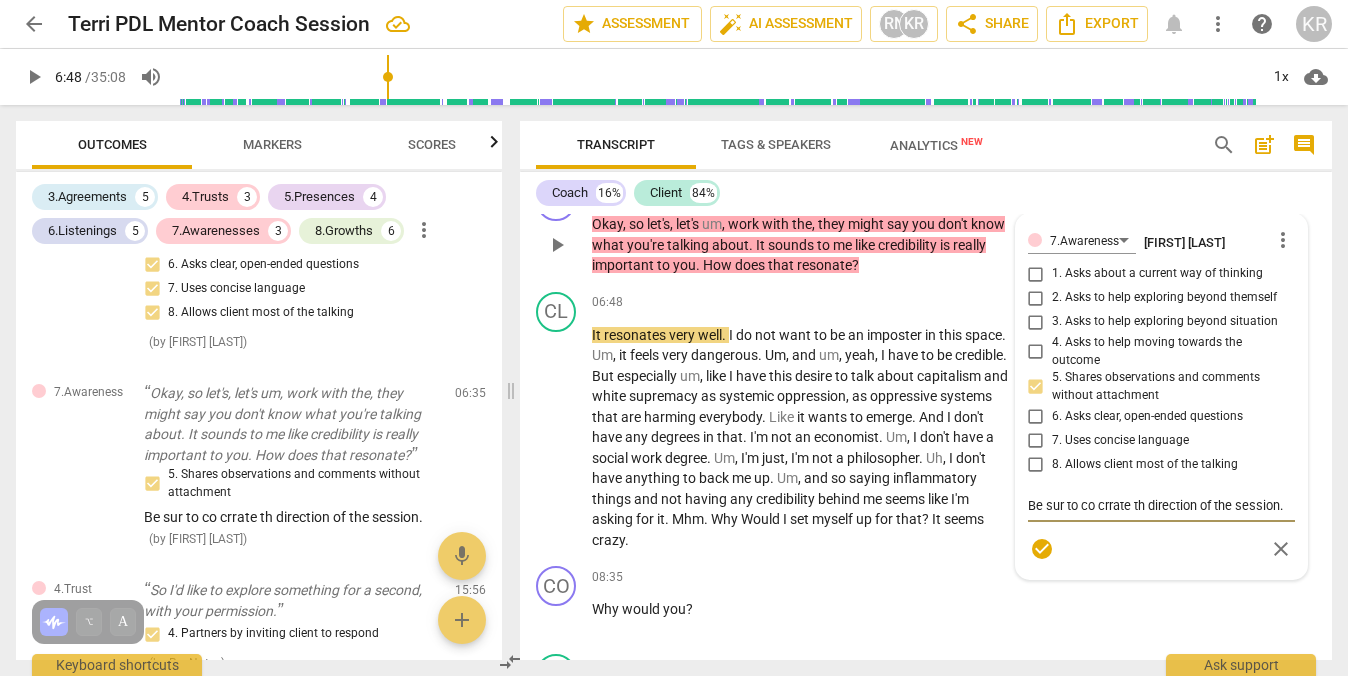 click on "Be sur to co crrate th direction of the session." at bounding box center (1161, 505) 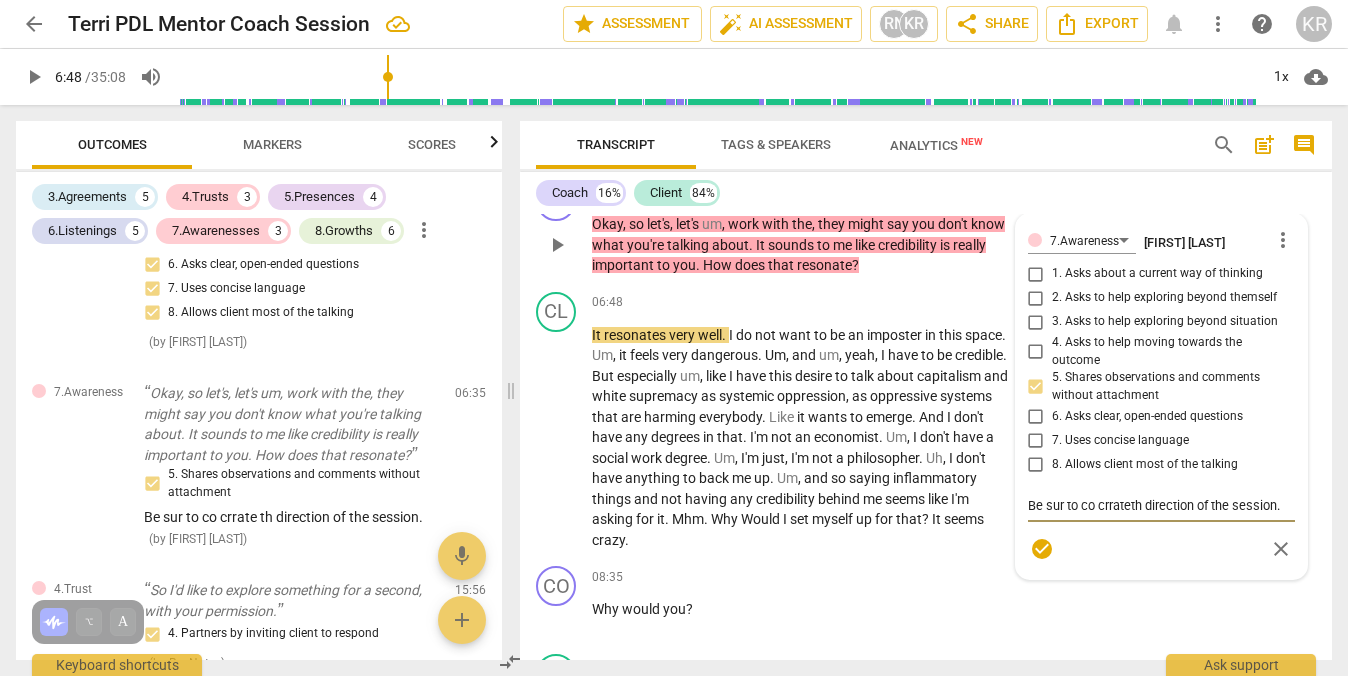 type on "Be sur to co crratth direction of the session." 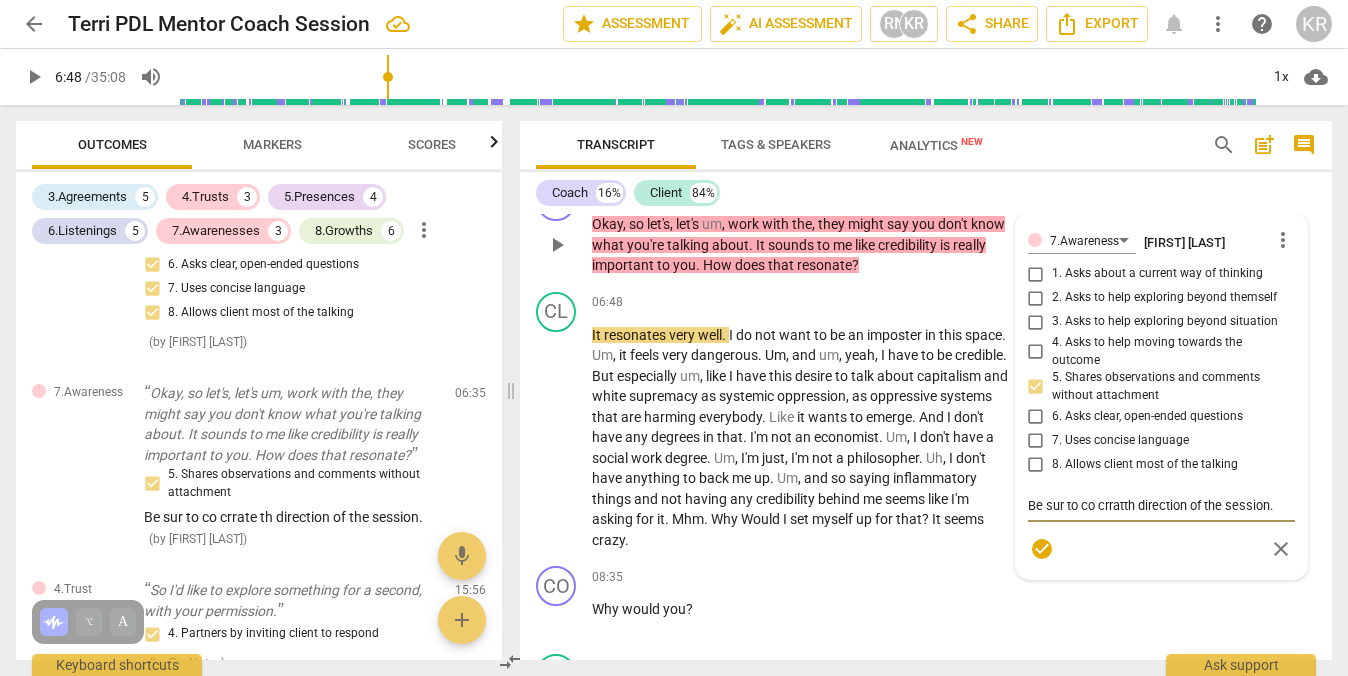 type on "Be sur to co crrath direction of the session." 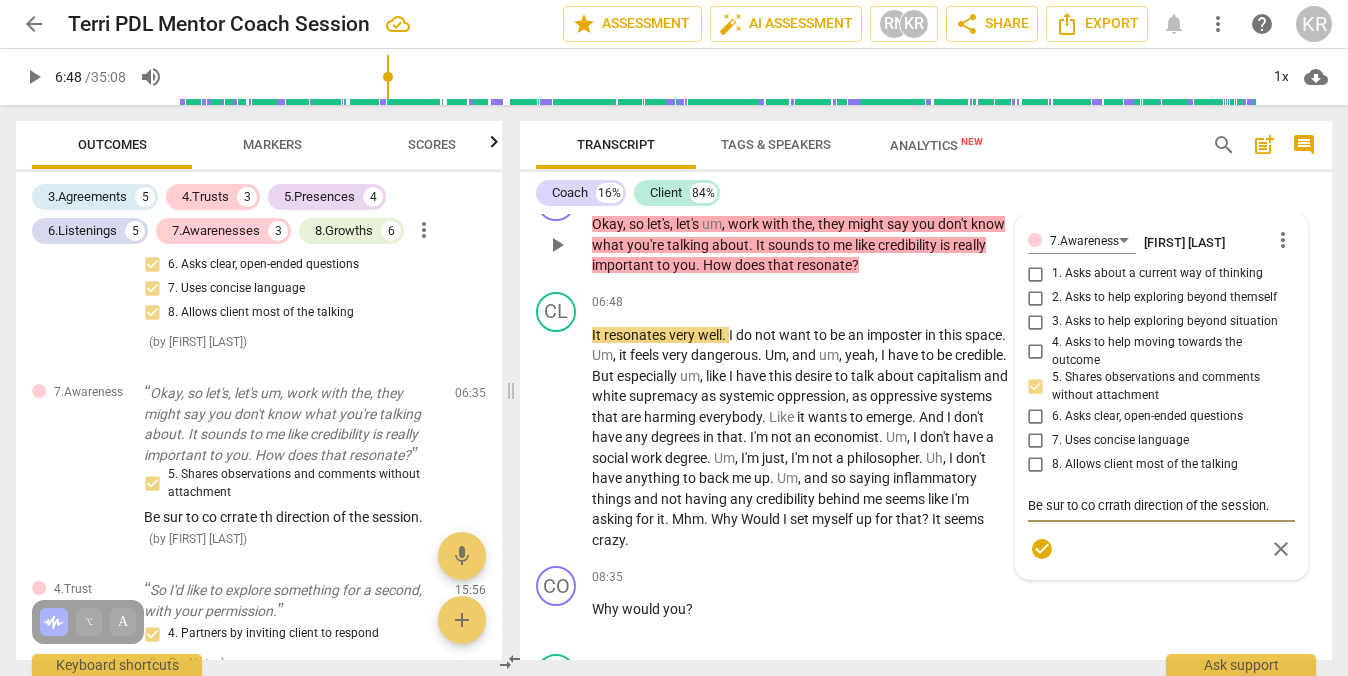 type on "Be sur to co crrth direction of the session." 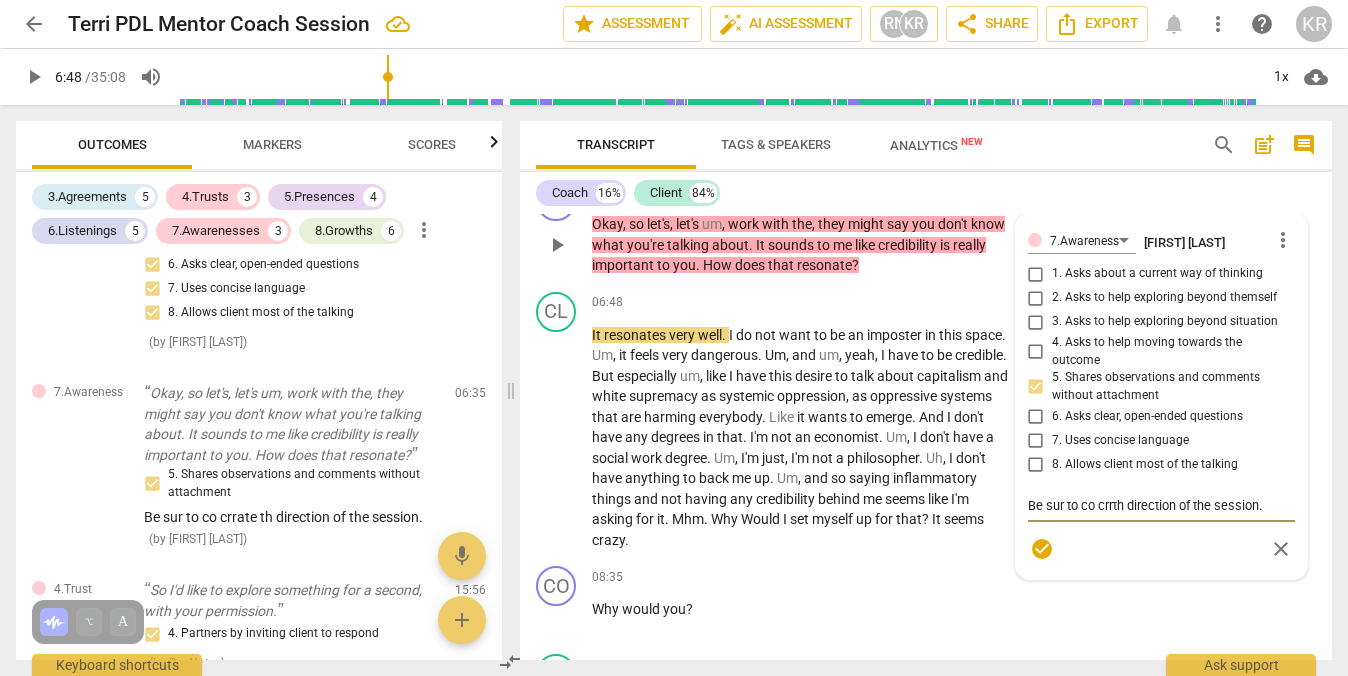 type on "Be sur to co crth direction of the session." 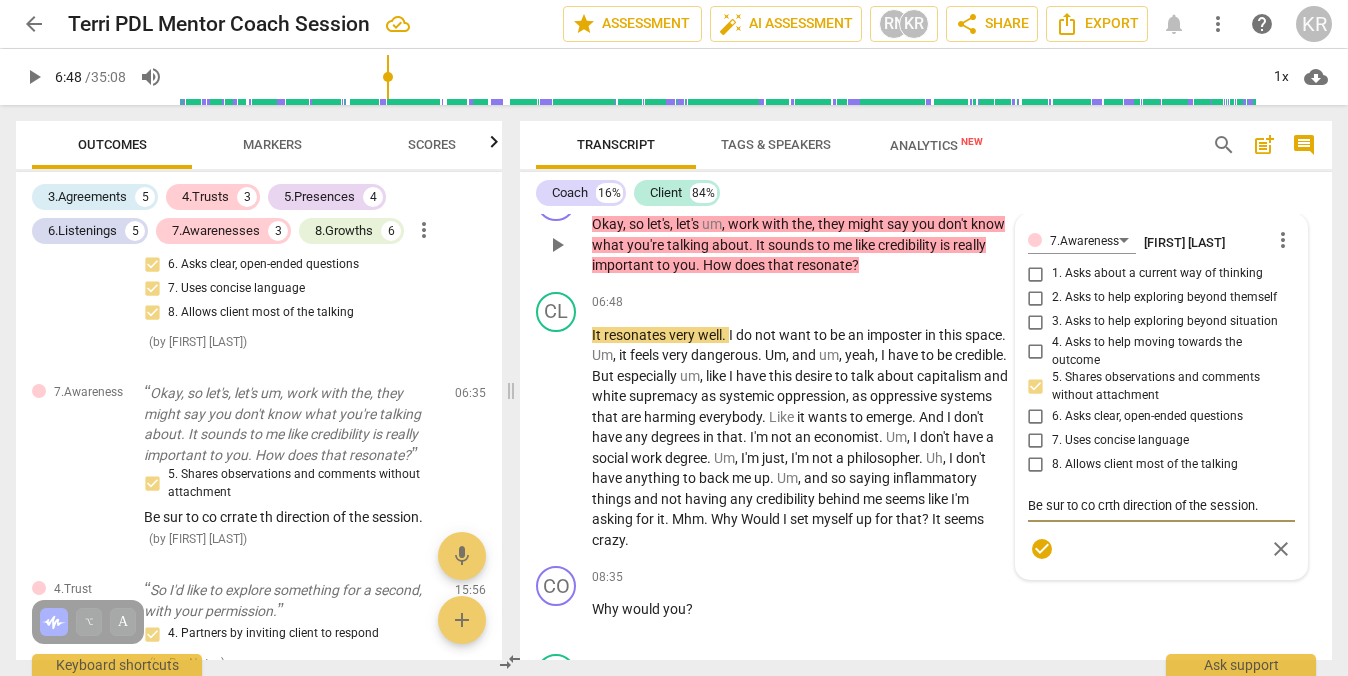 type on "Be sur to co creth direction of the session." 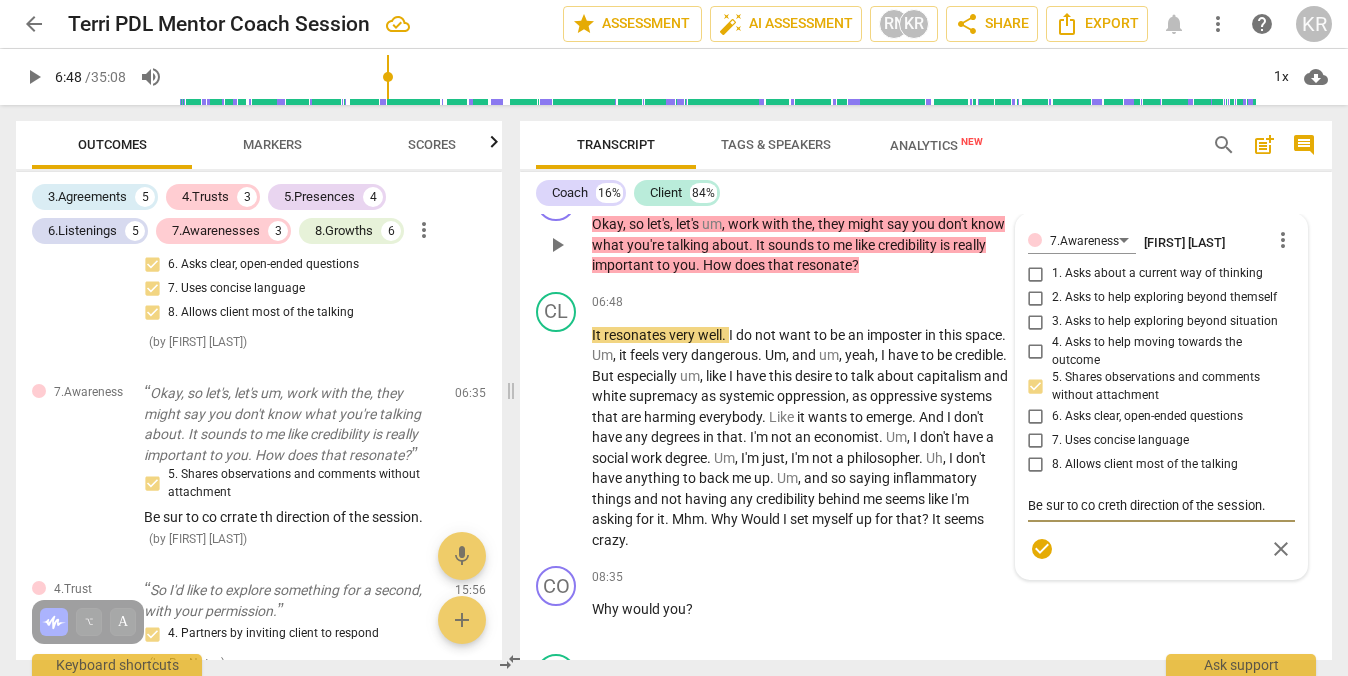 type on "Be sur to co crerth direction of the session." 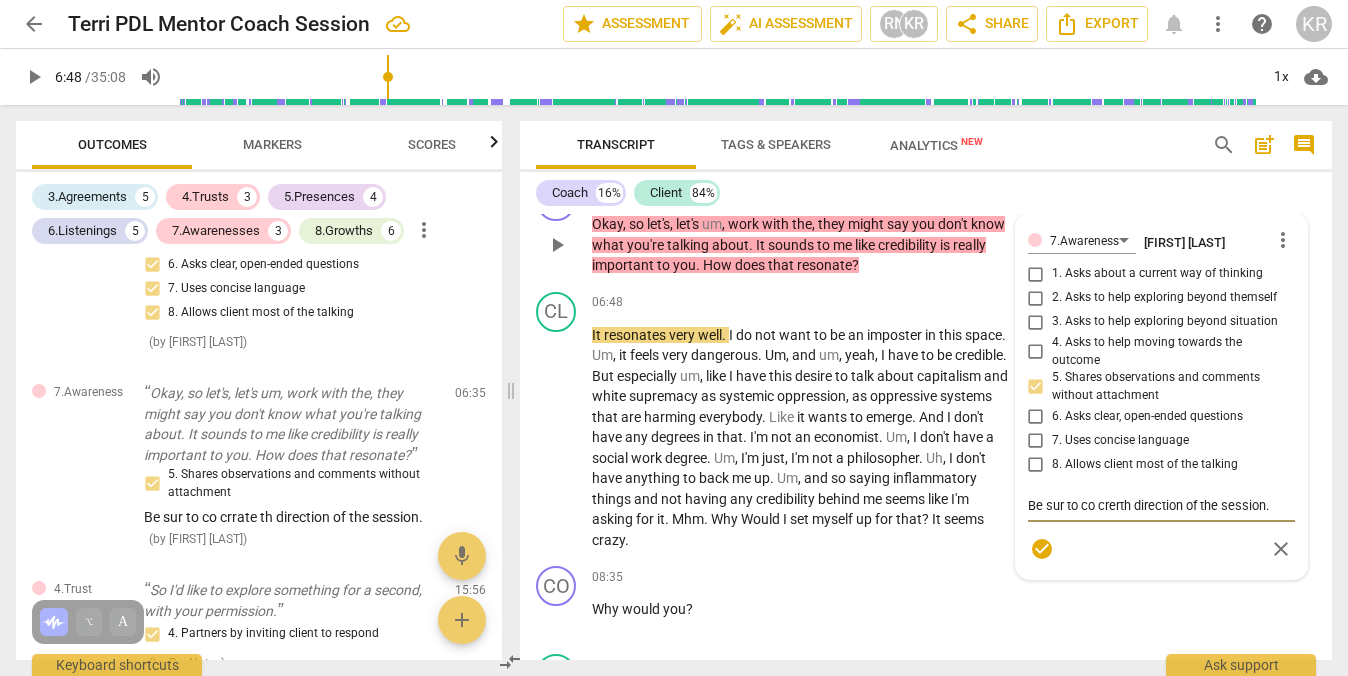 type on "Be sur to co crerath direction of the session." 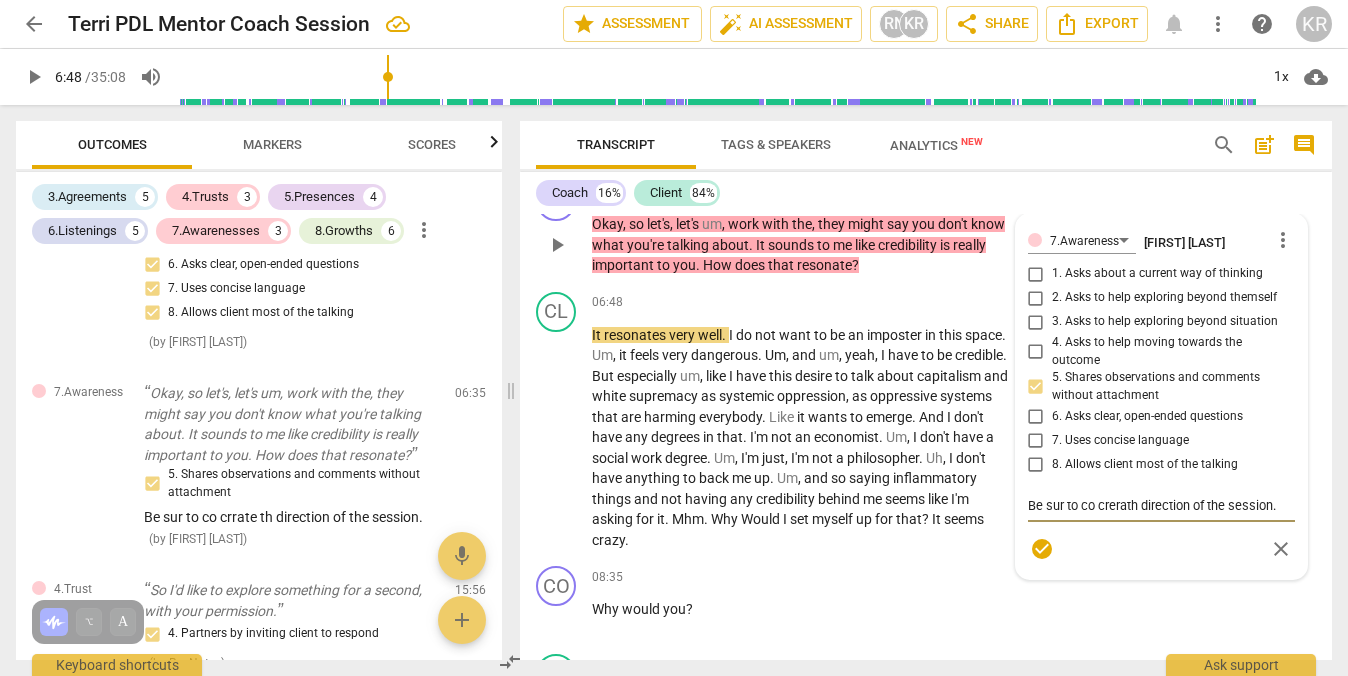 type on "Be sur to co crerarth direction of the session." 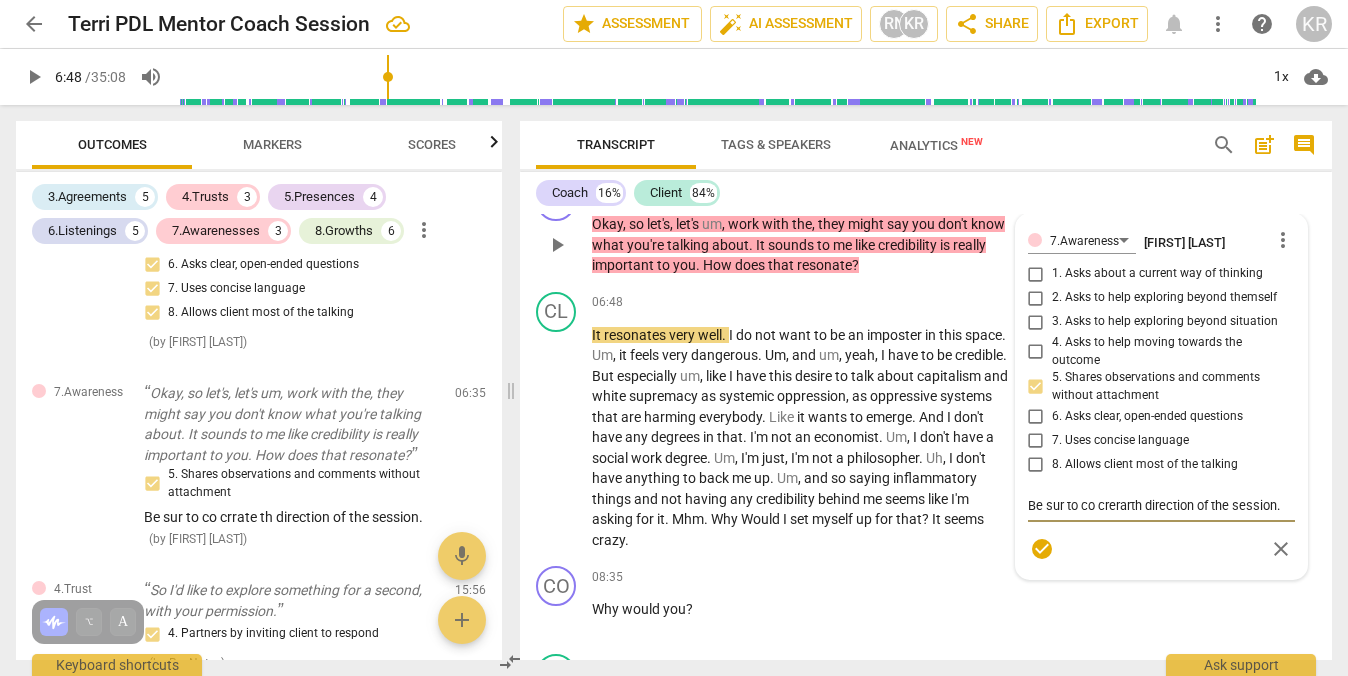 type on "Be sur to co crerath direction of the session." 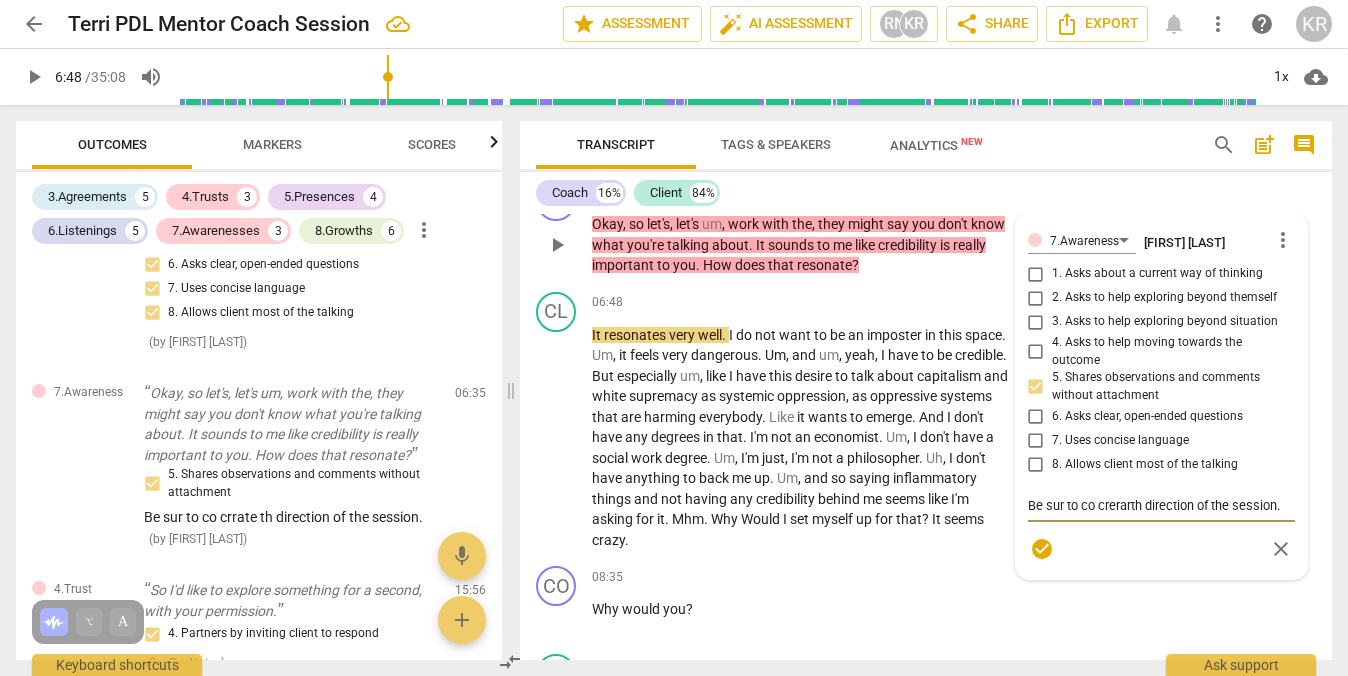 type on "Be sur to co crerath direction of the session." 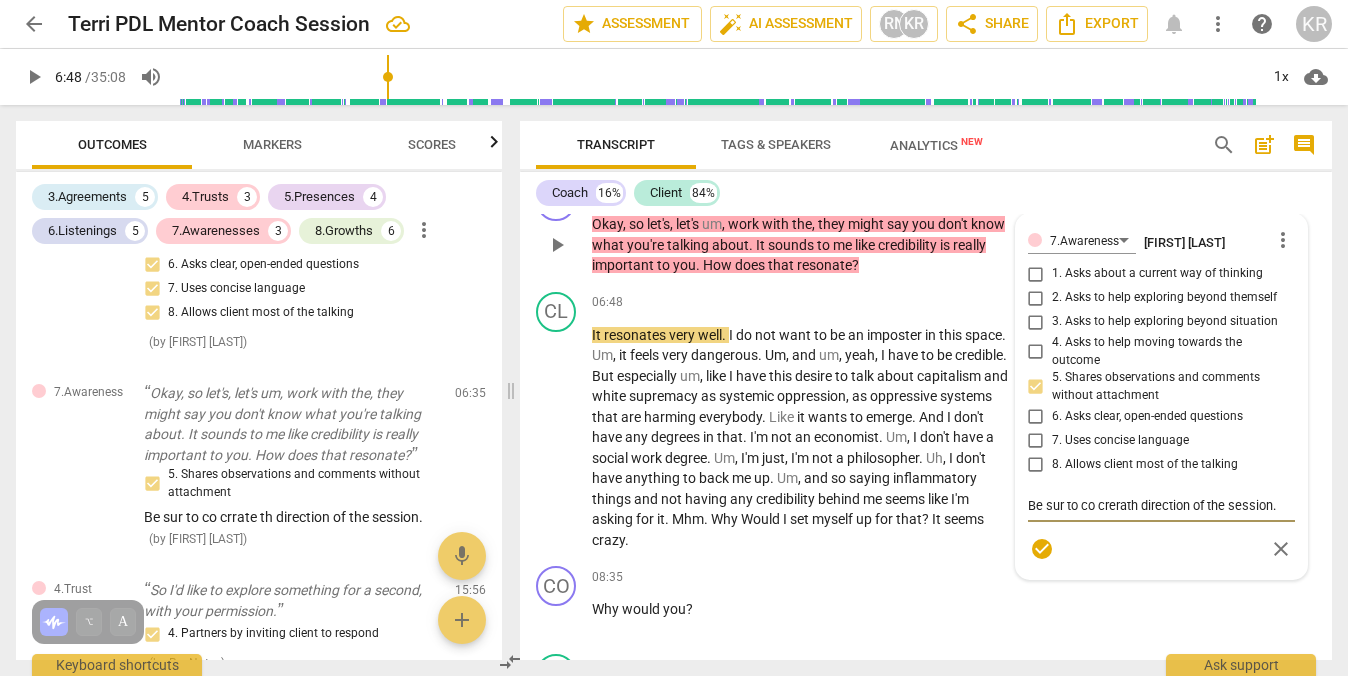 type on "Be sur to co crerth direction of the session." 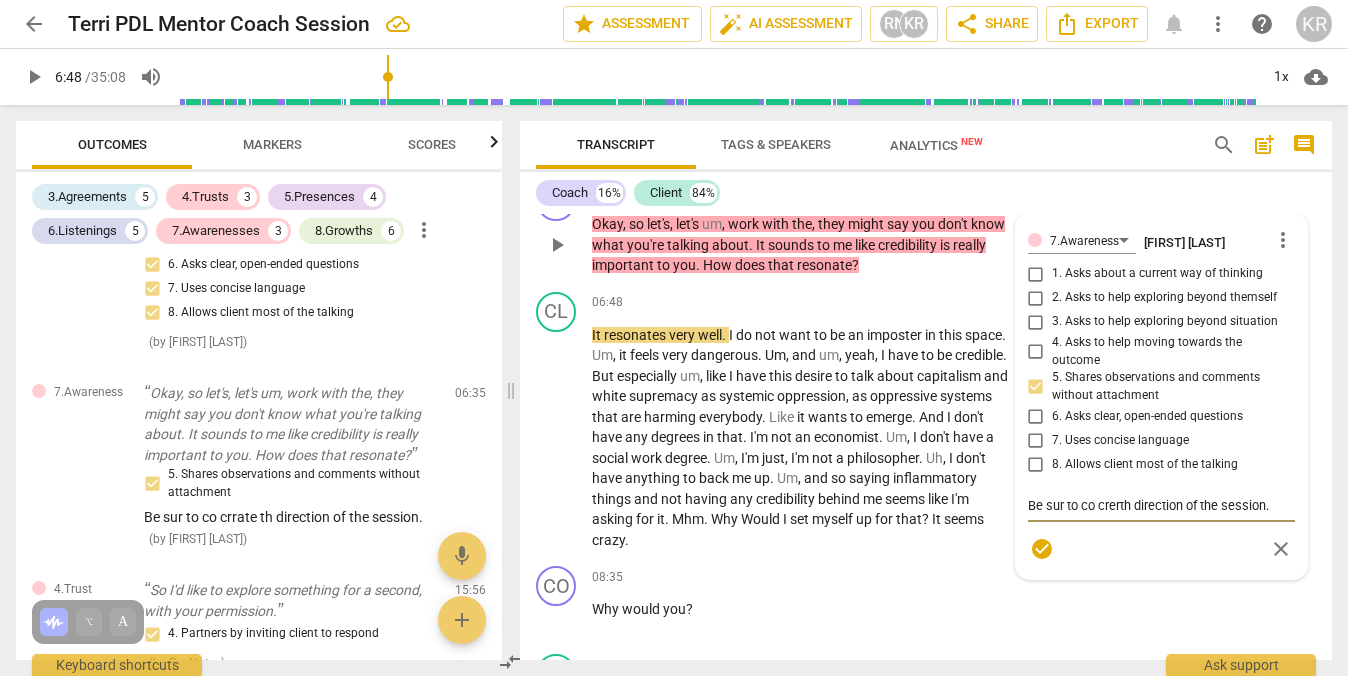 type on "Be sur to co creth direction of the session." 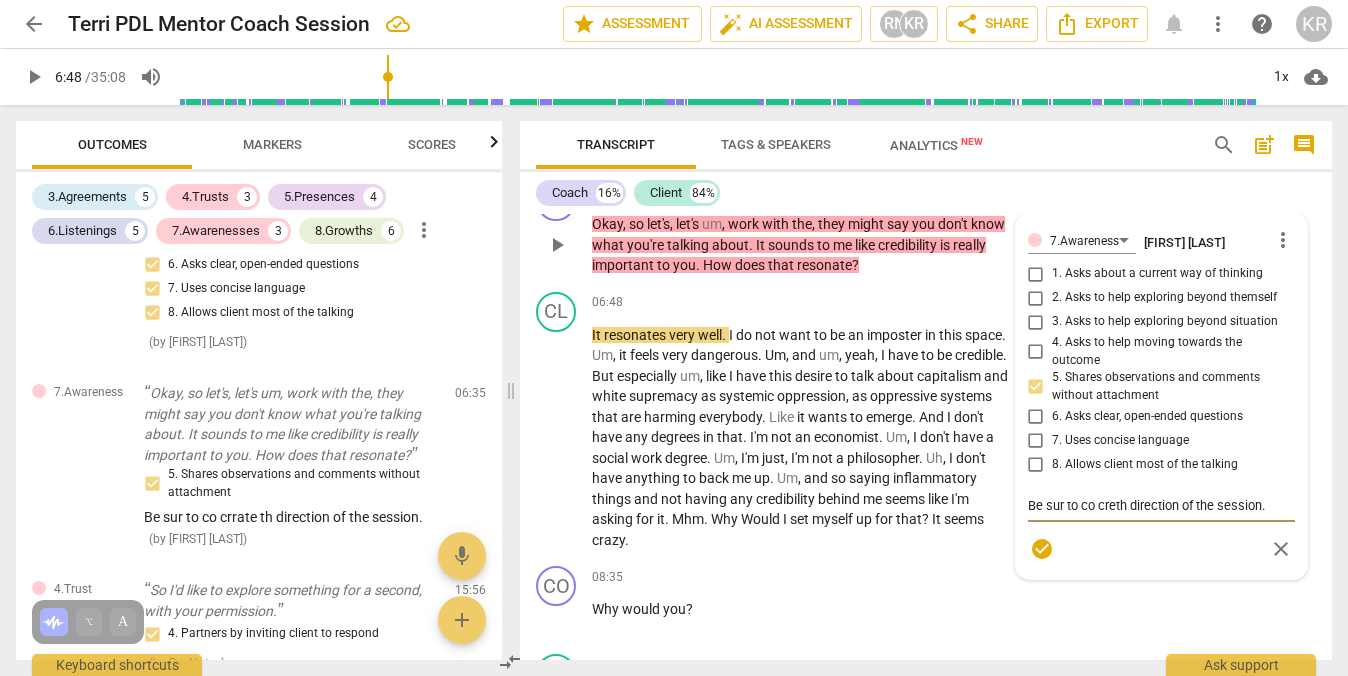 type on "Be sur to co creath direction of the session." 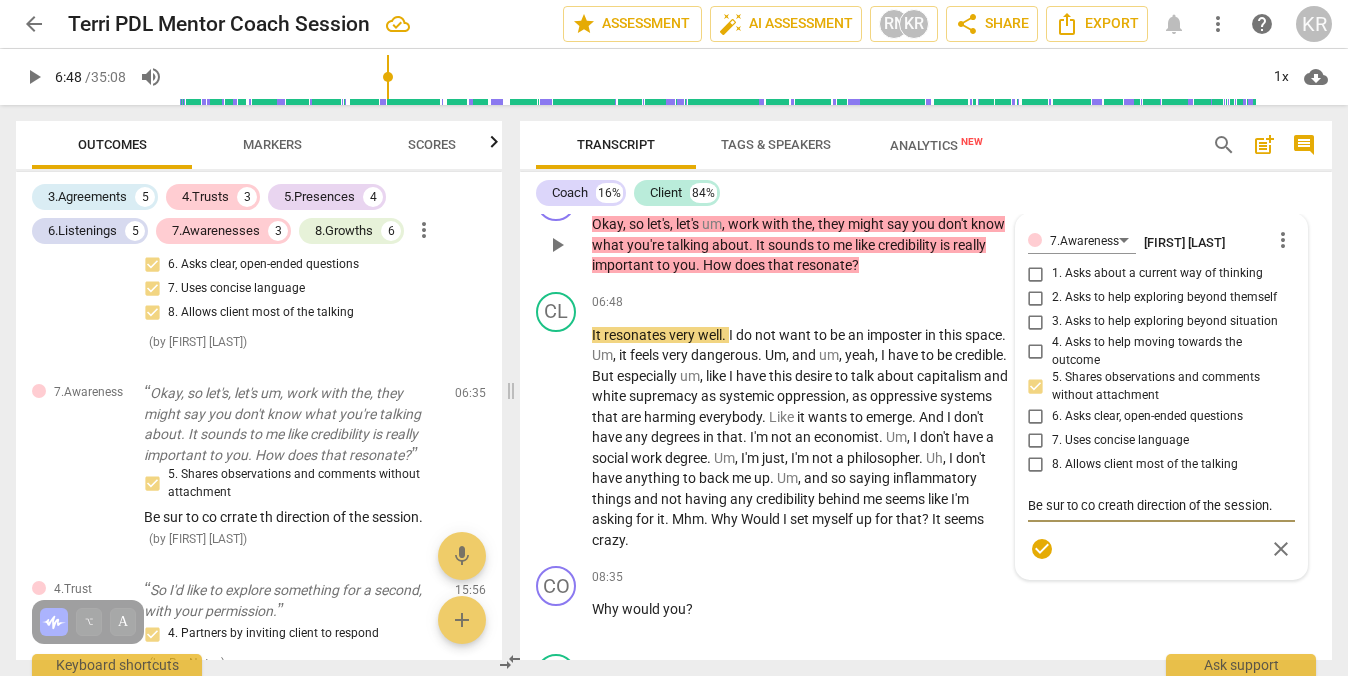 type on "Be sur to co creatth direction of the session." 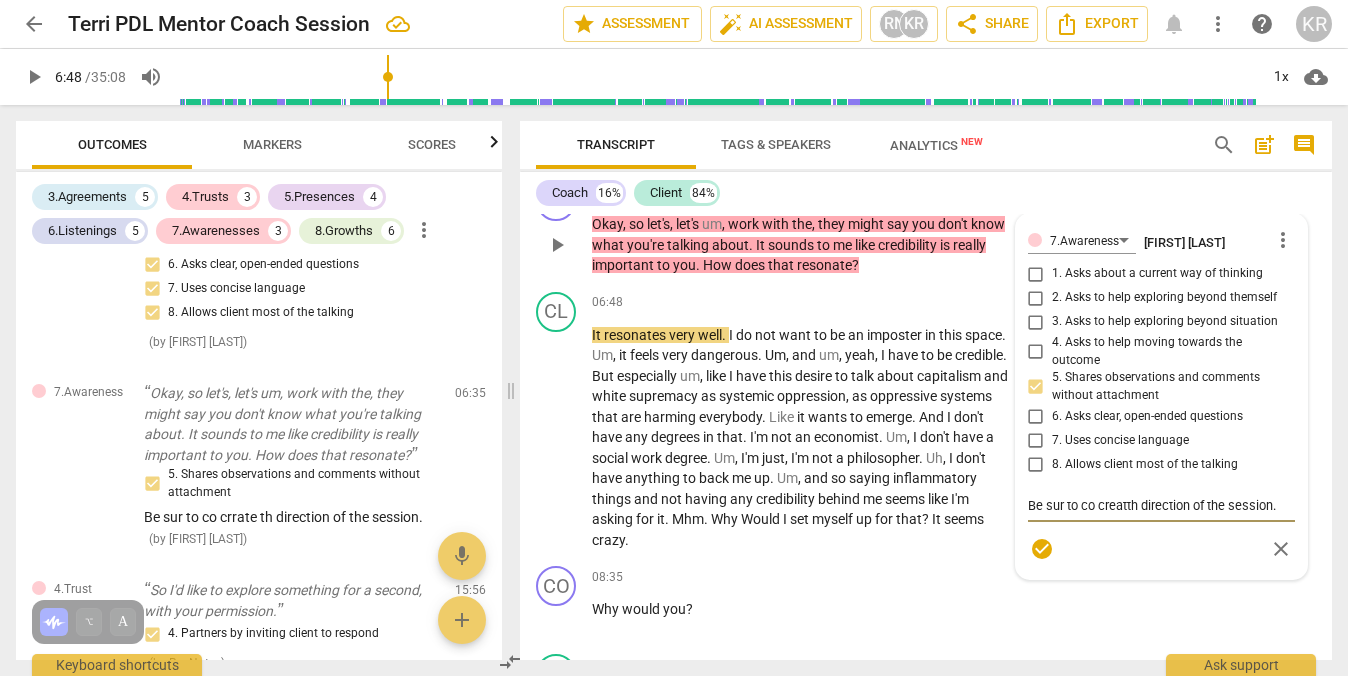 type on "Be sur to co creat th direction of the session." 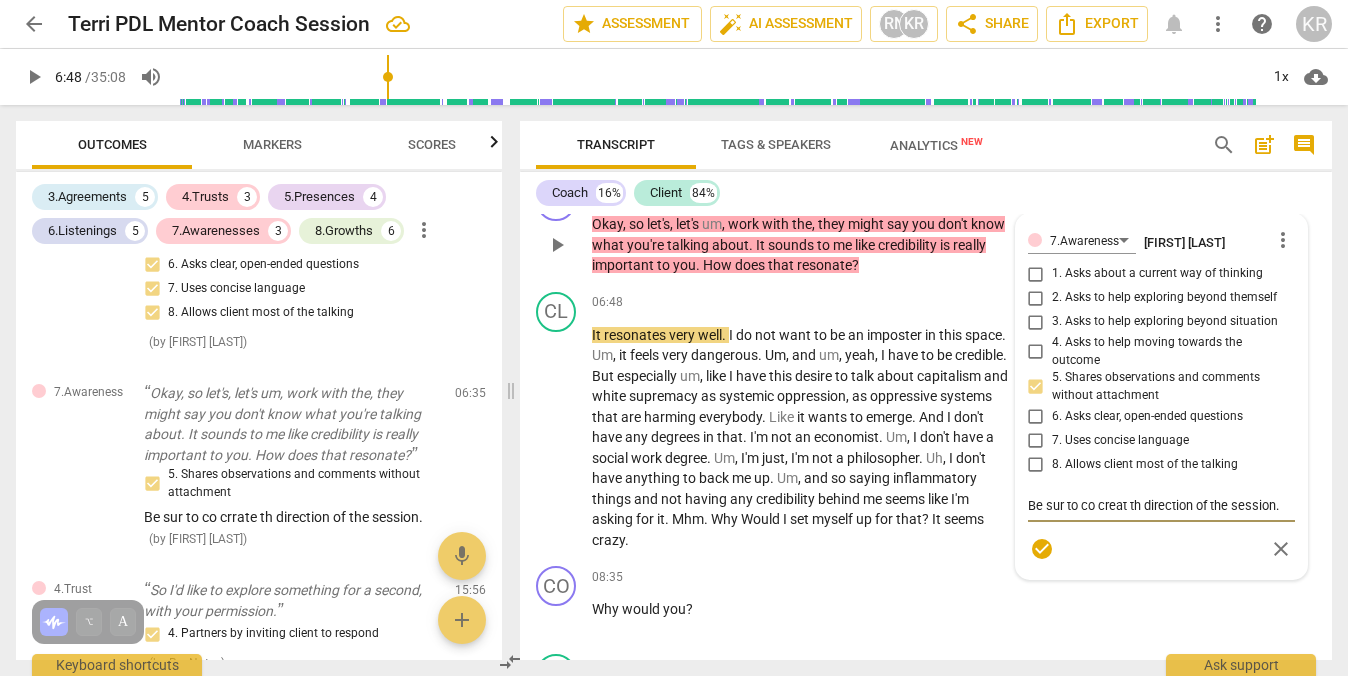 type on "Be sur to co creatth direction of the session." 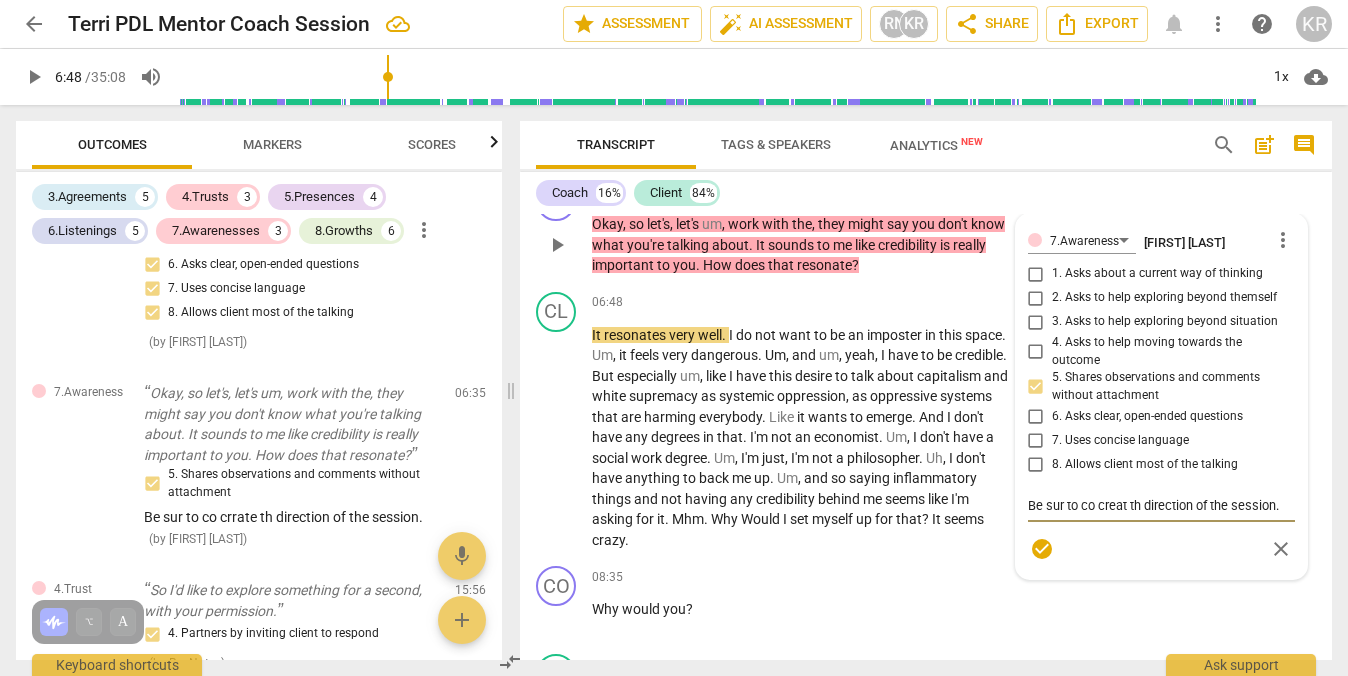 type on "Be sur to co creatth direction of the session." 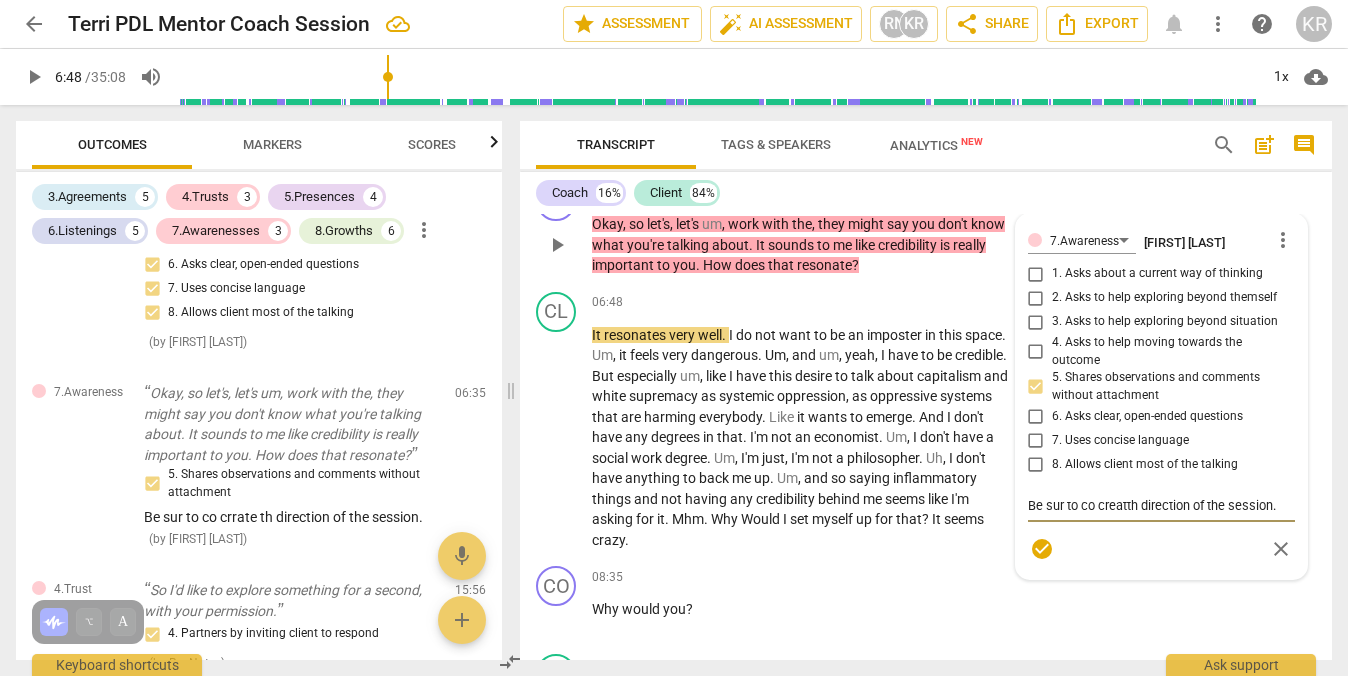 type on "Be sur to co createth direction of the session." 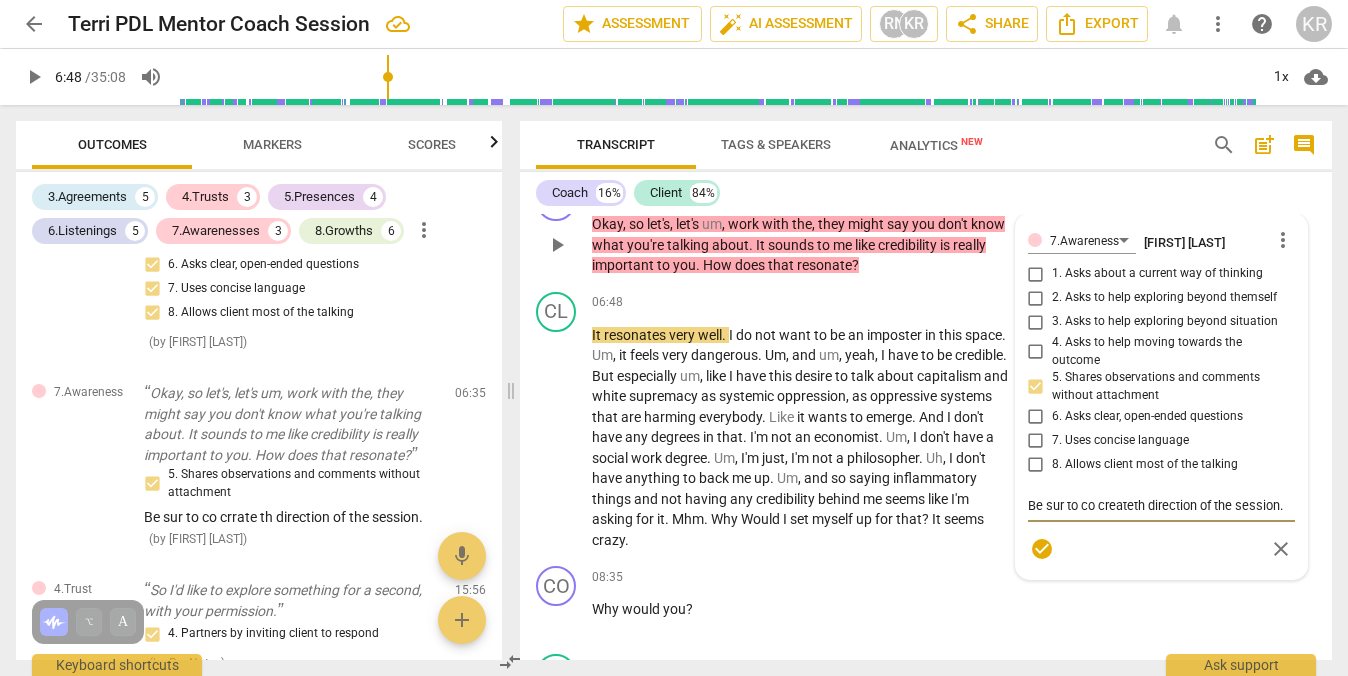 type on "Be sur to co create th direction of the session." 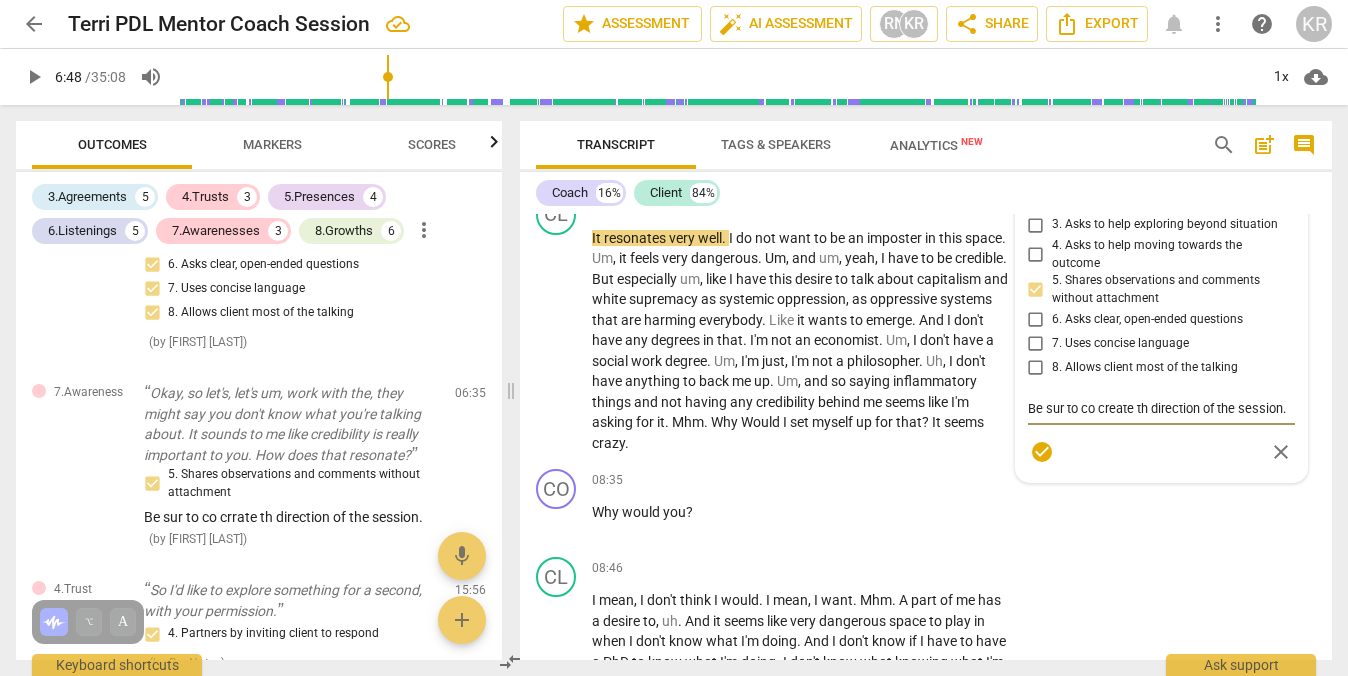 scroll, scrollTop: 3091, scrollLeft: 0, axis: vertical 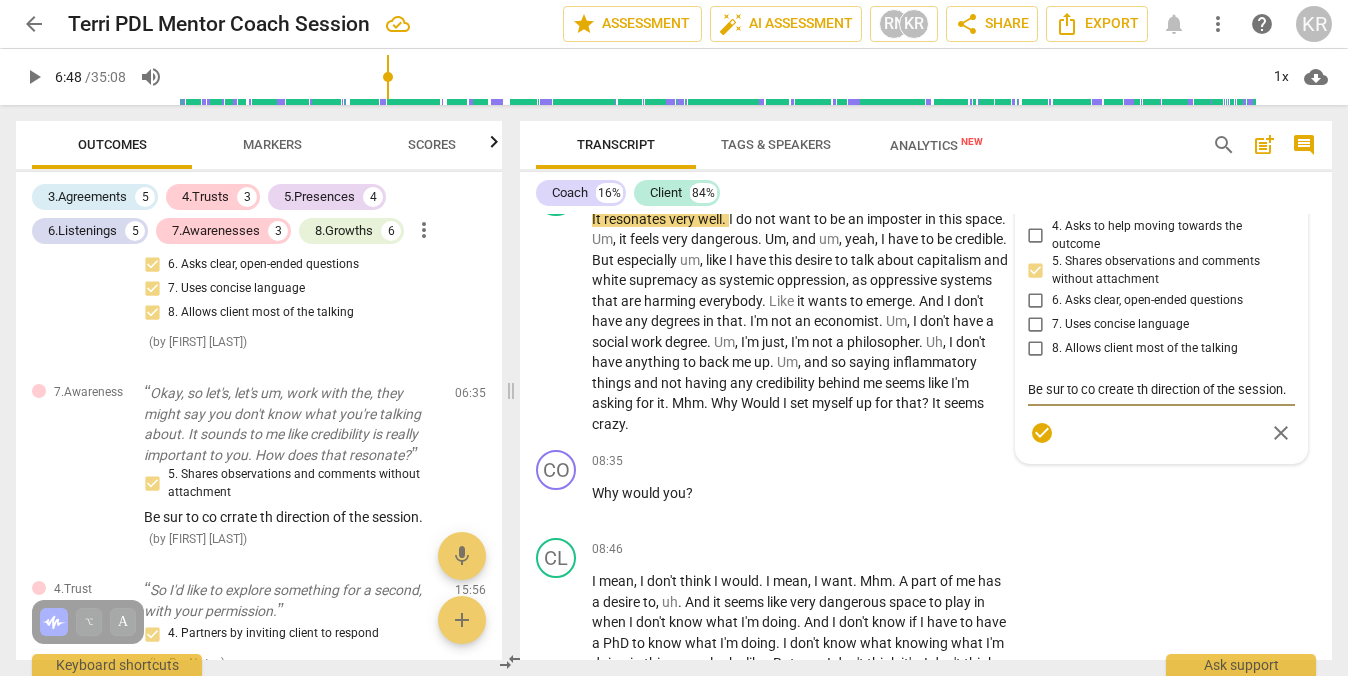type on "Be sur to co create th direction of the session." 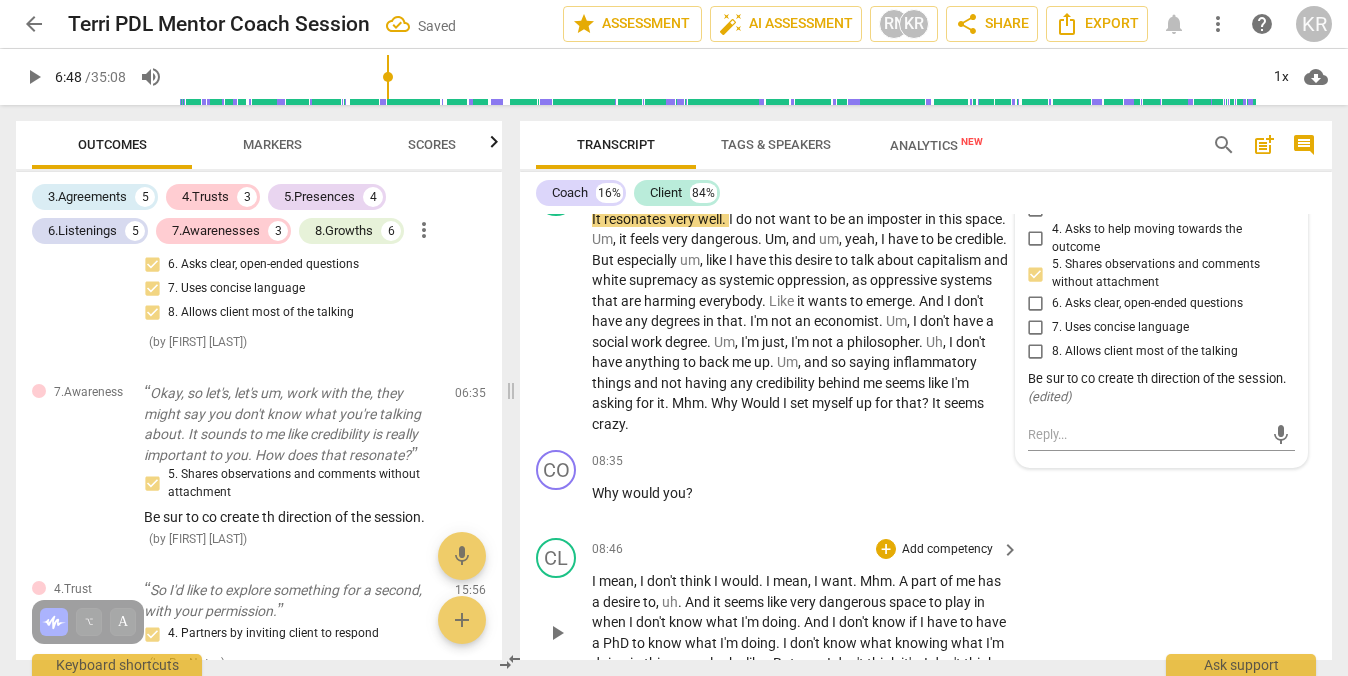 scroll, scrollTop: 3211, scrollLeft: 0, axis: vertical 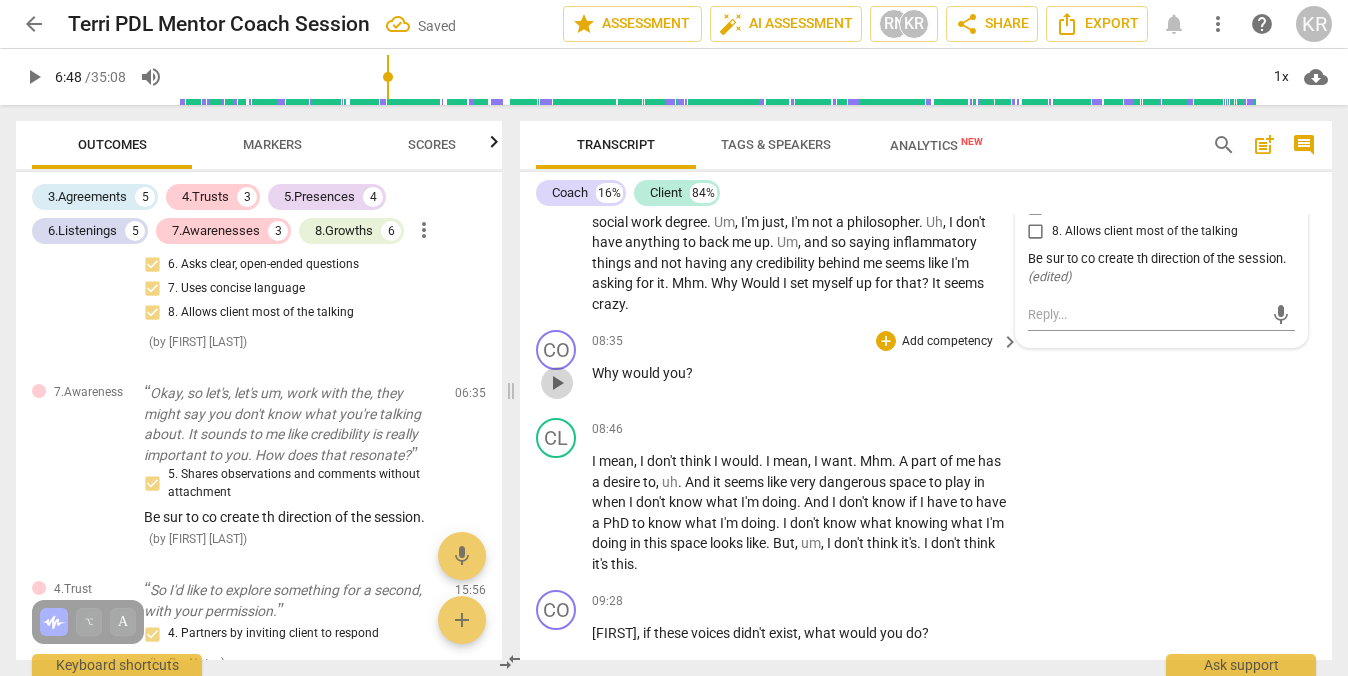 click on "play_arrow" at bounding box center (557, 383) 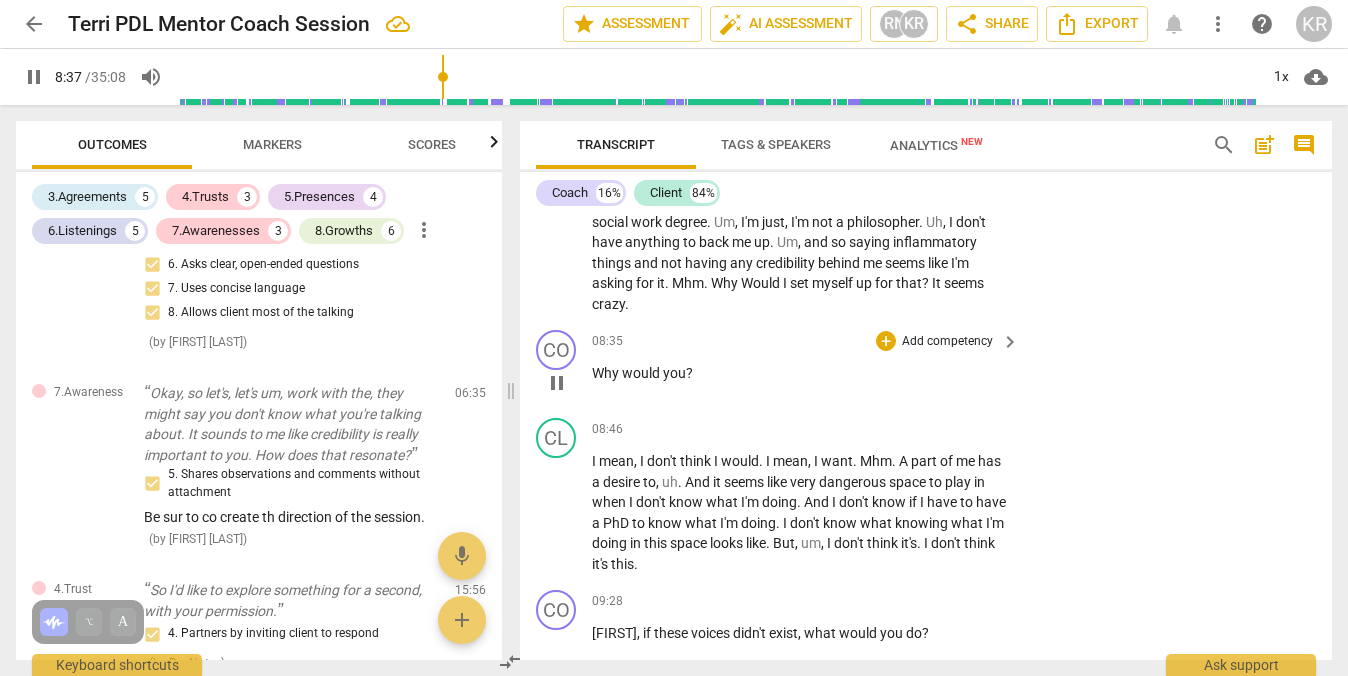click on "pause" at bounding box center [557, 383] 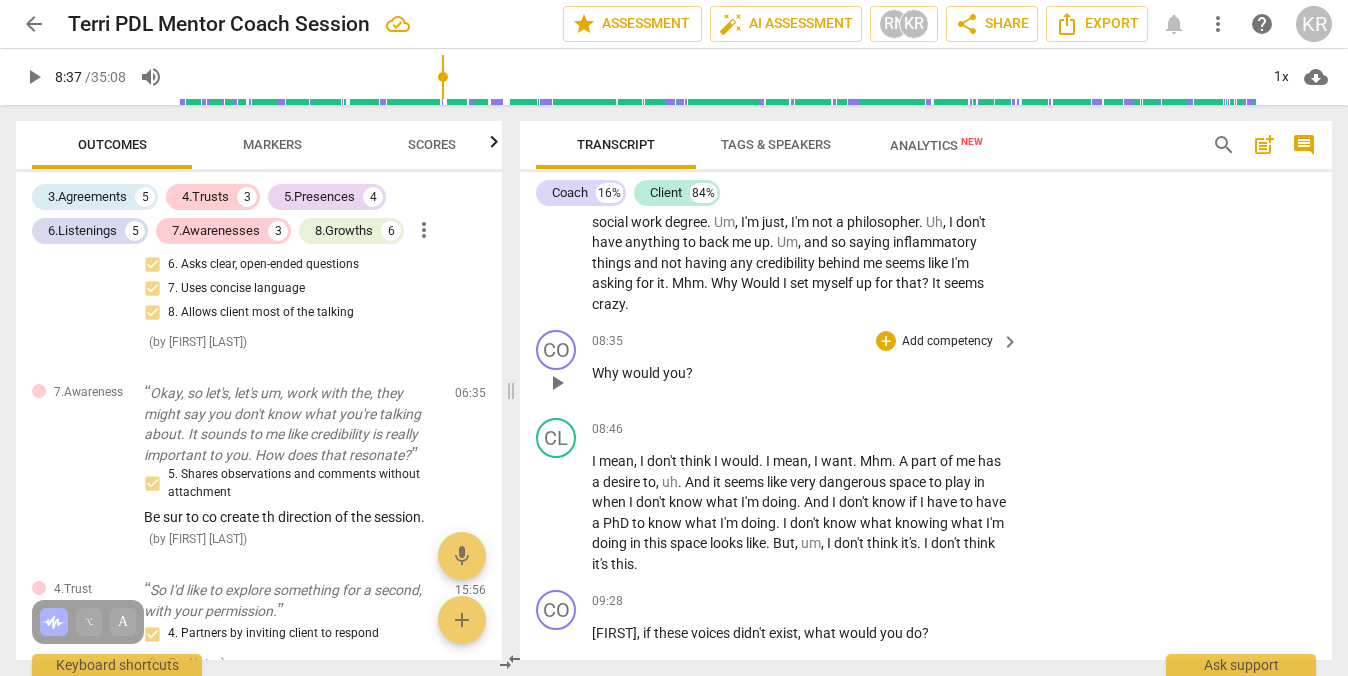 type on "518" 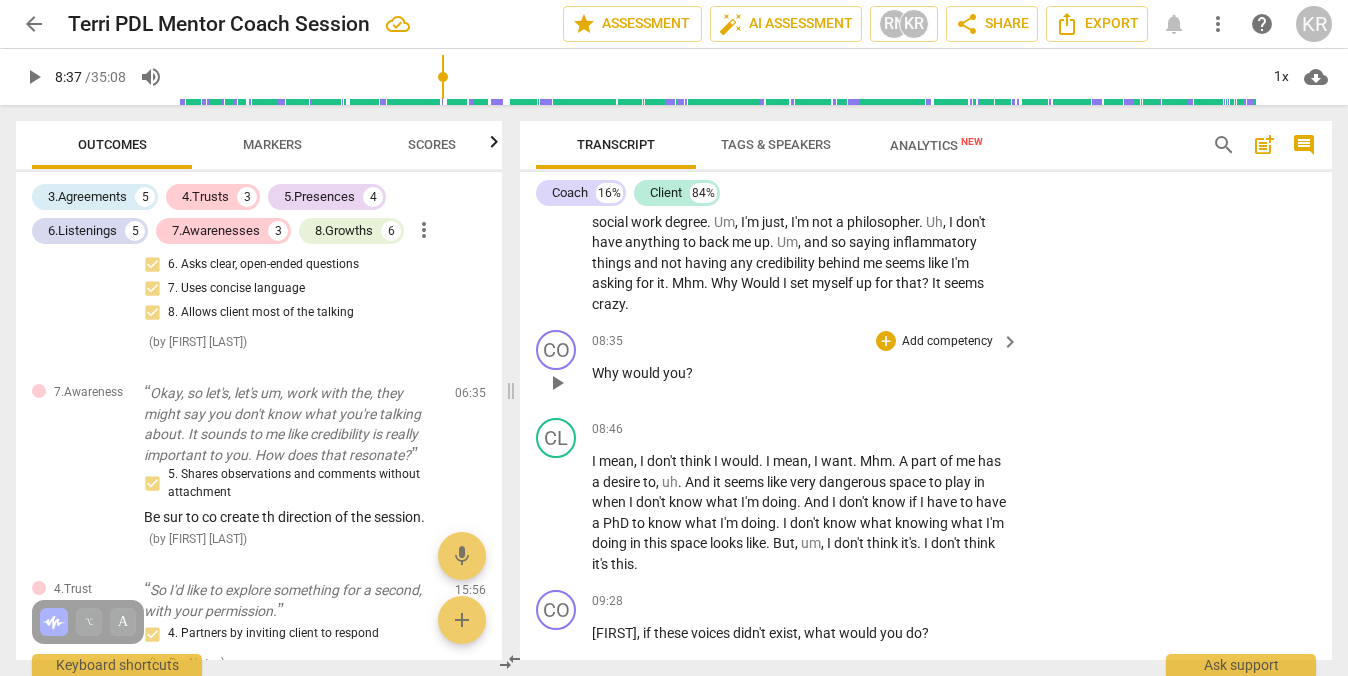 click on "Add competency" at bounding box center (947, 342) 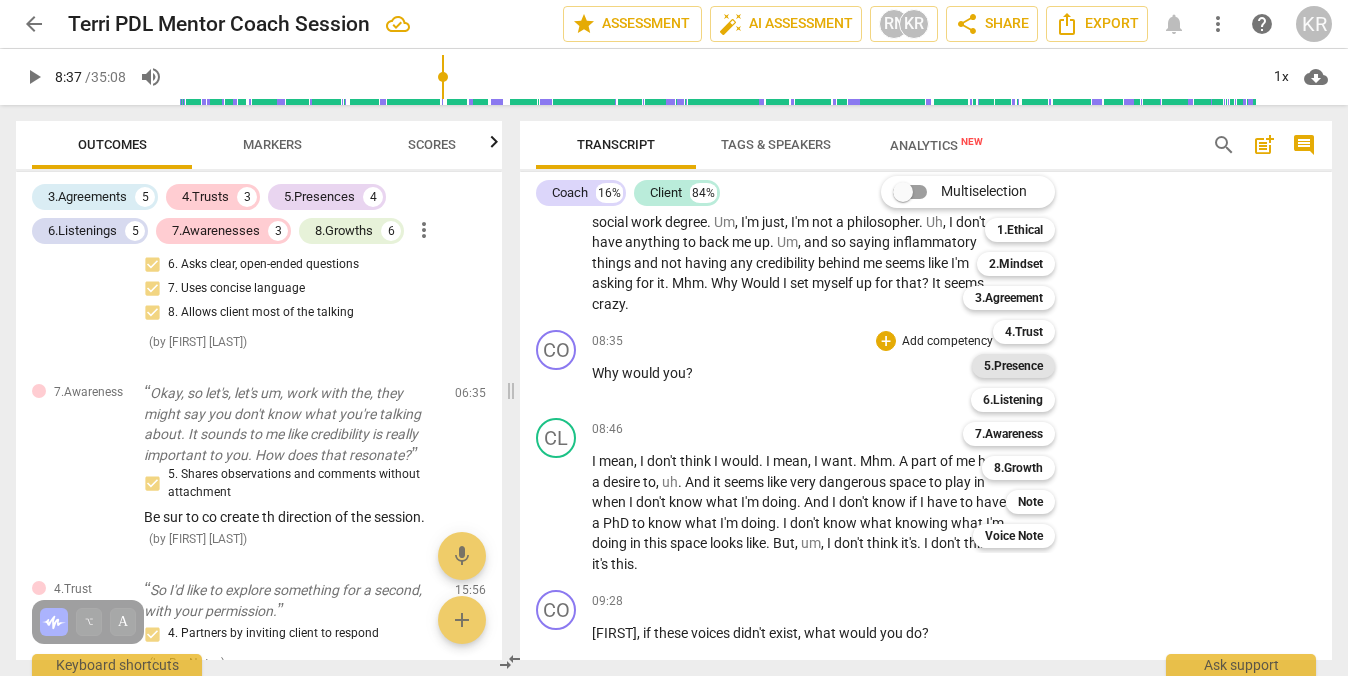 click on "5.Presence" at bounding box center (1013, 366) 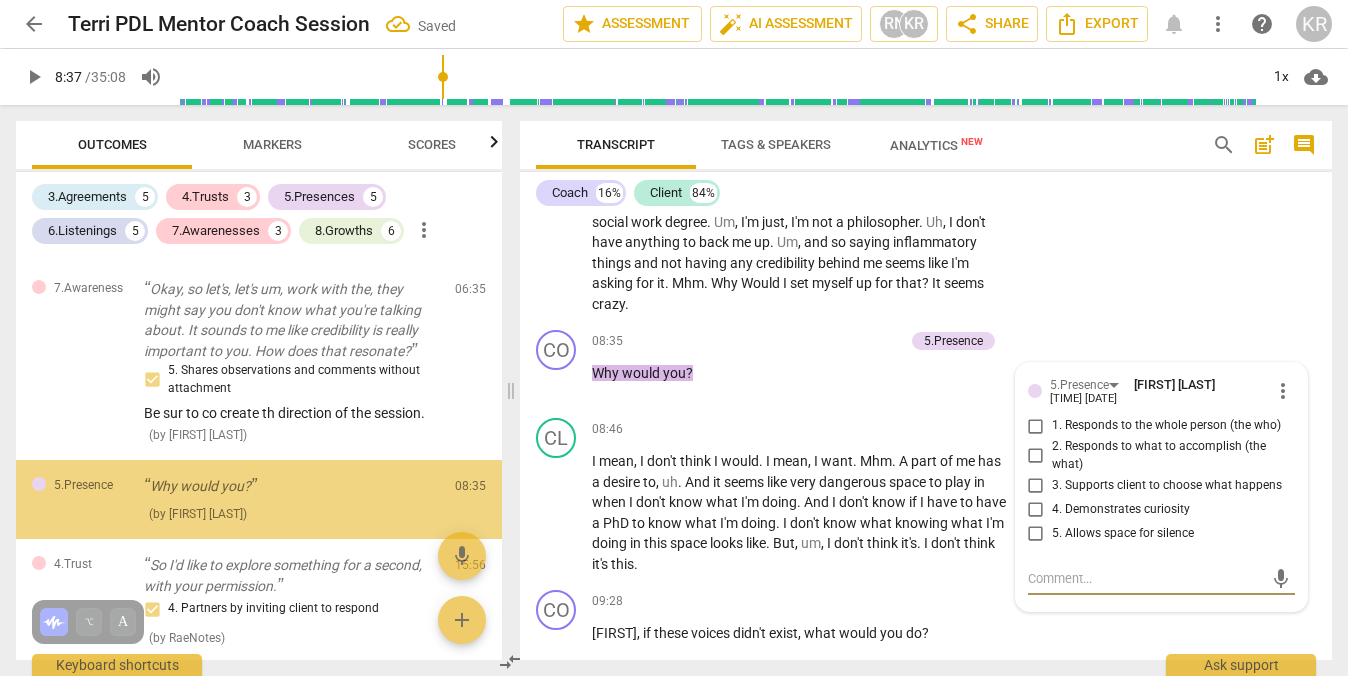 scroll, scrollTop: 1957, scrollLeft: 0, axis: vertical 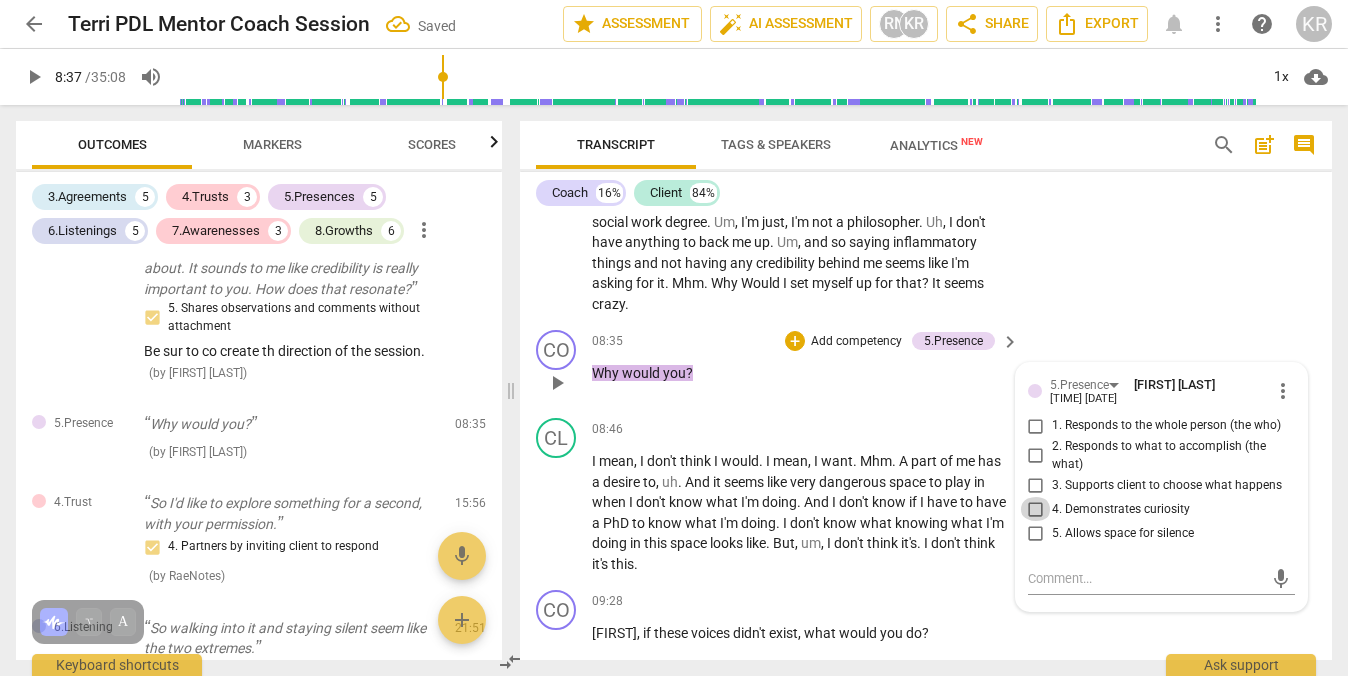 click on "4. Demonstrates curiosity" at bounding box center [1036, 509] 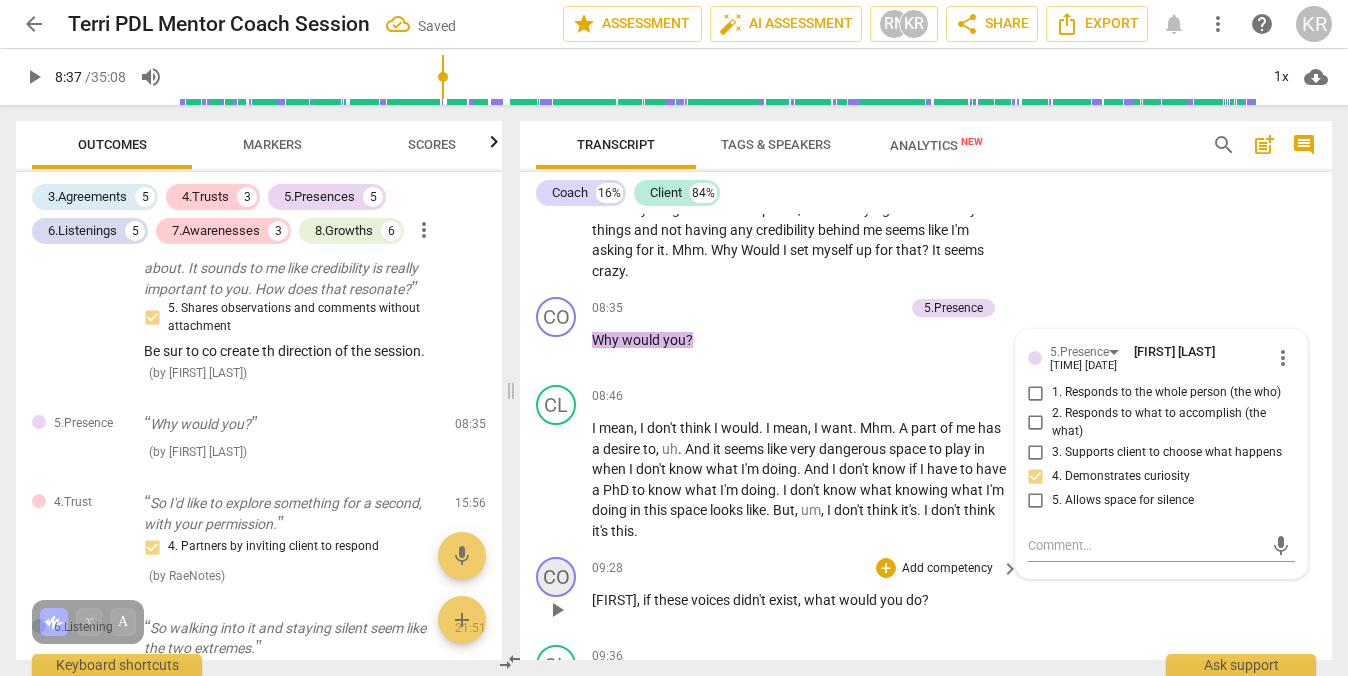 scroll, scrollTop: 3359, scrollLeft: 0, axis: vertical 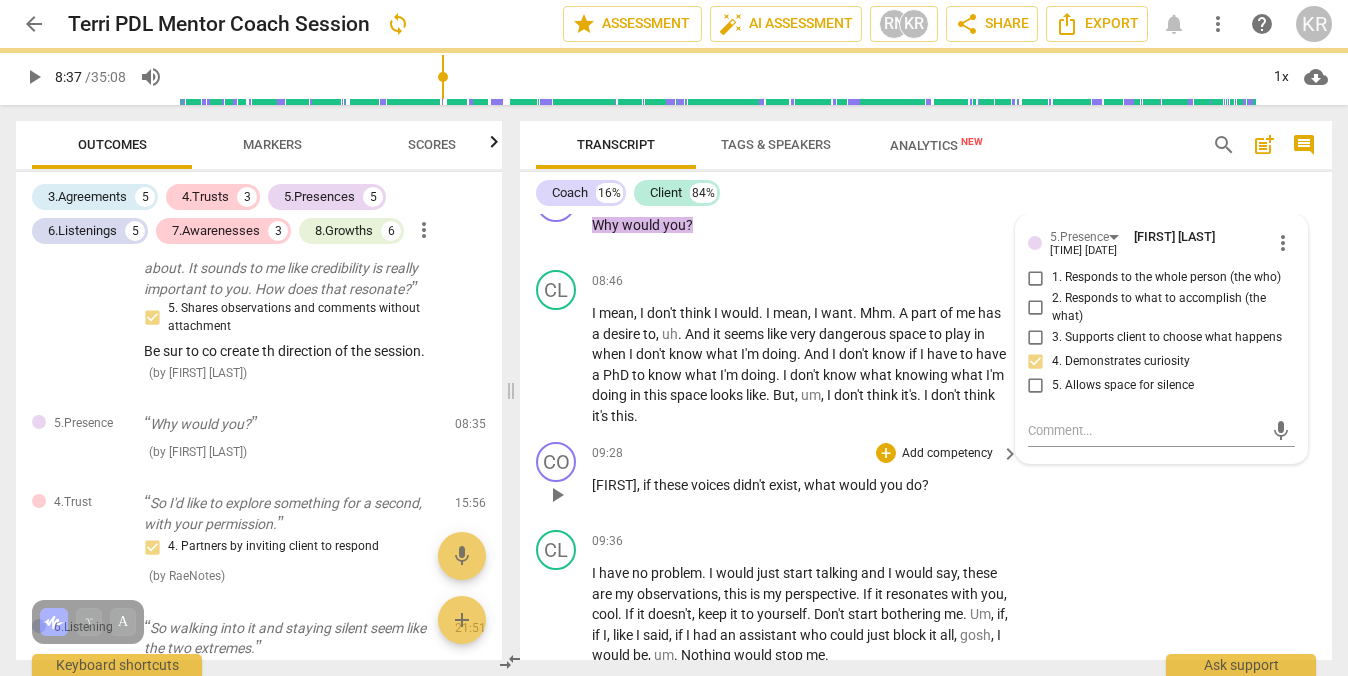 click on "play_arrow" at bounding box center [557, 495] 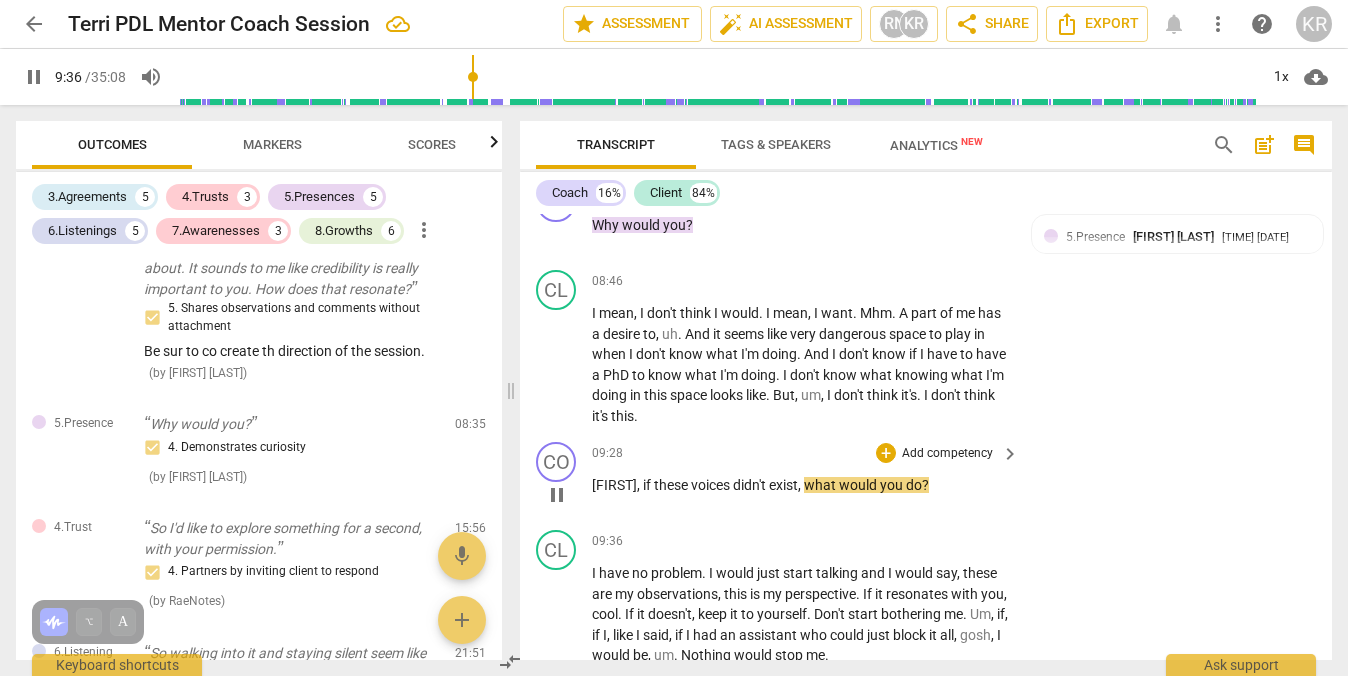 click on "Add competency" at bounding box center [947, 454] 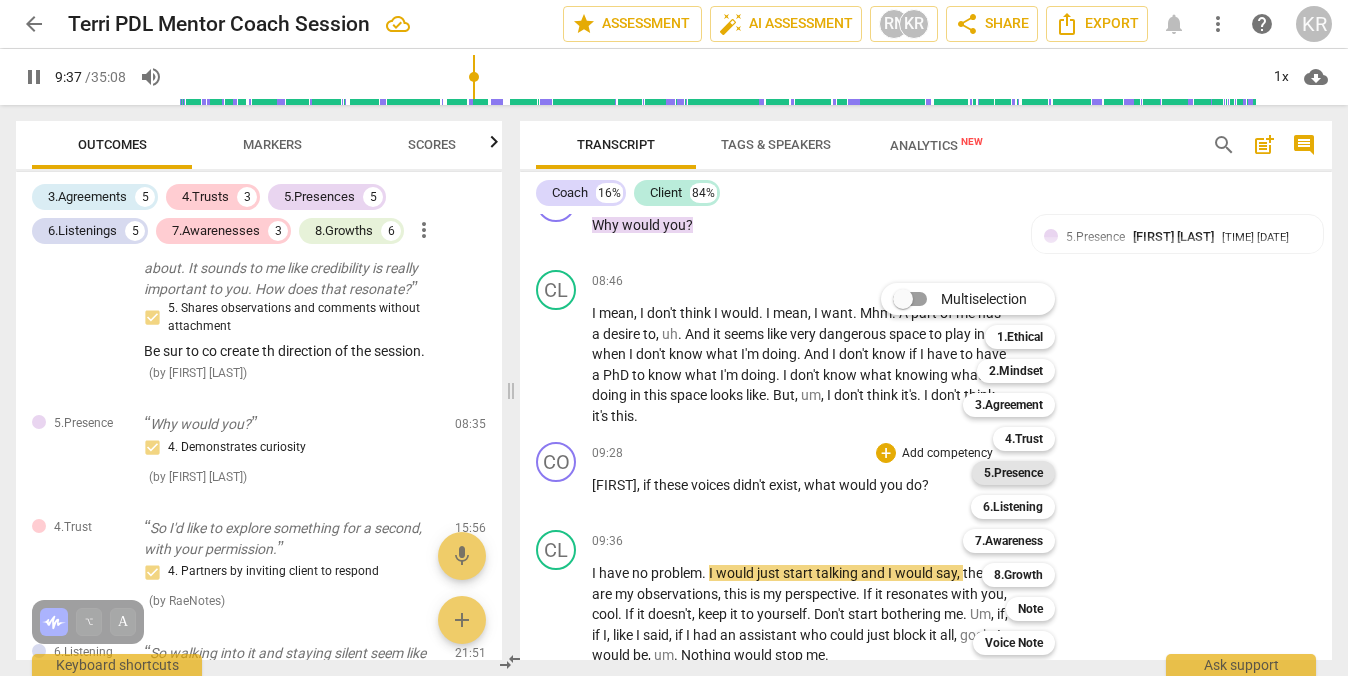 click on "5.Presence" at bounding box center [1013, 473] 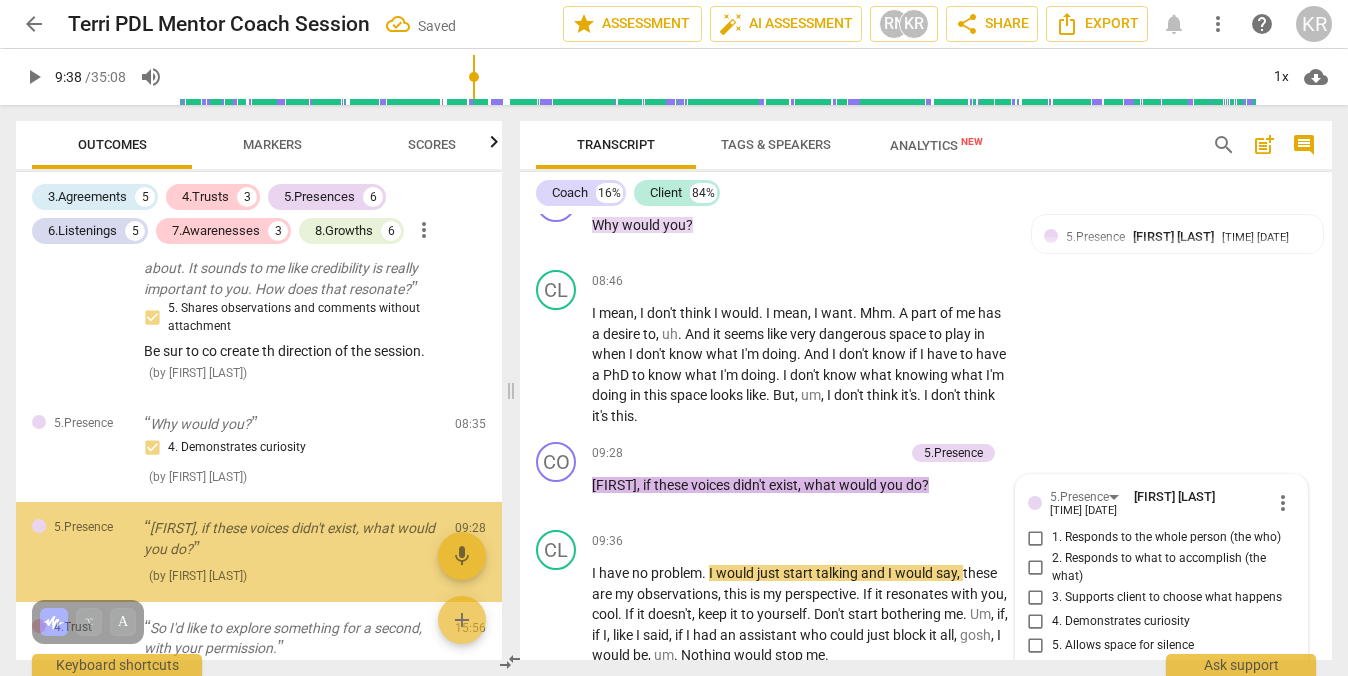 scroll, scrollTop: 3633, scrollLeft: 0, axis: vertical 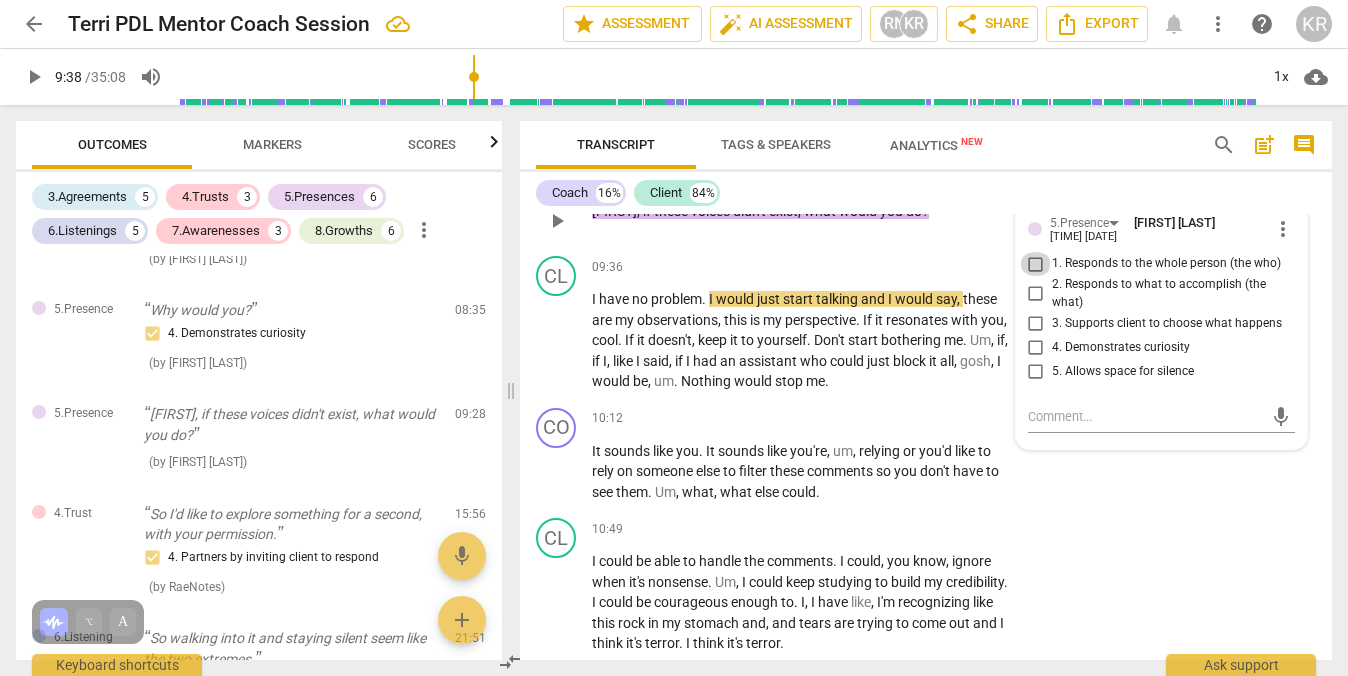 click on "1. Responds to the whole person (the who)" at bounding box center [1036, 264] 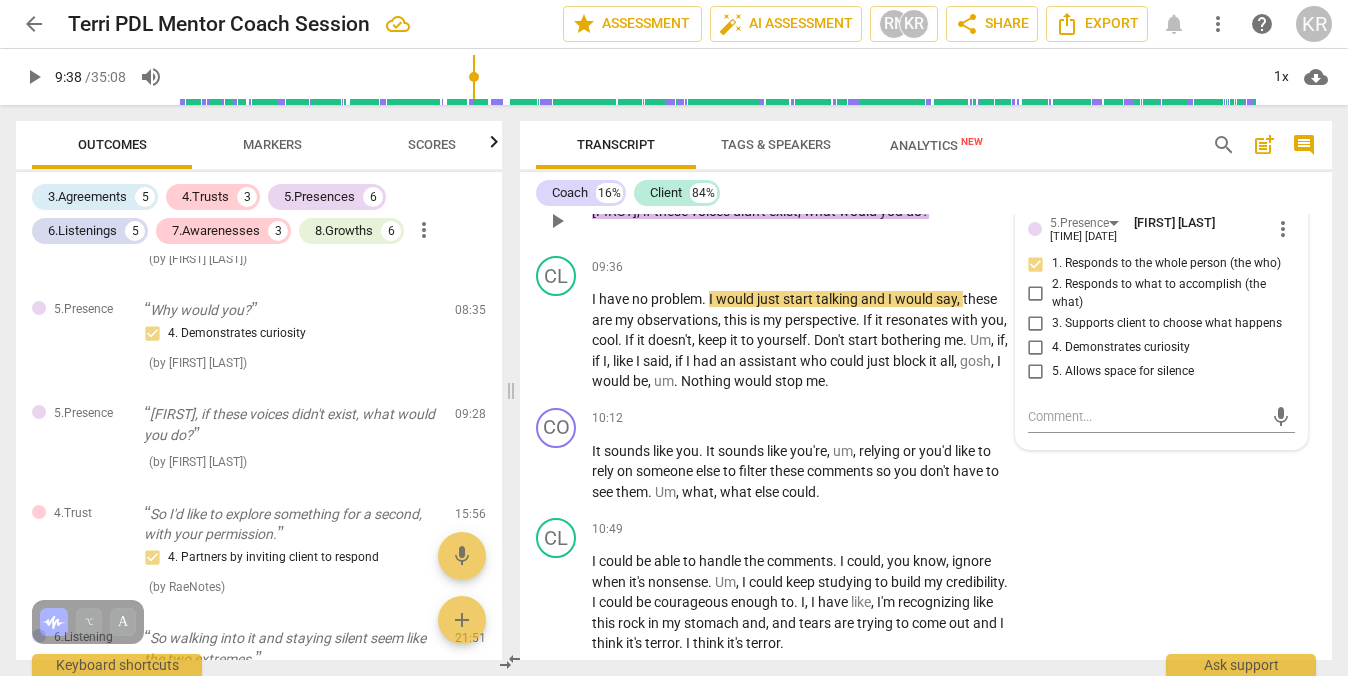 click on "2. Responds to what to accomplish (the what)" at bounding box center (1153, 293) 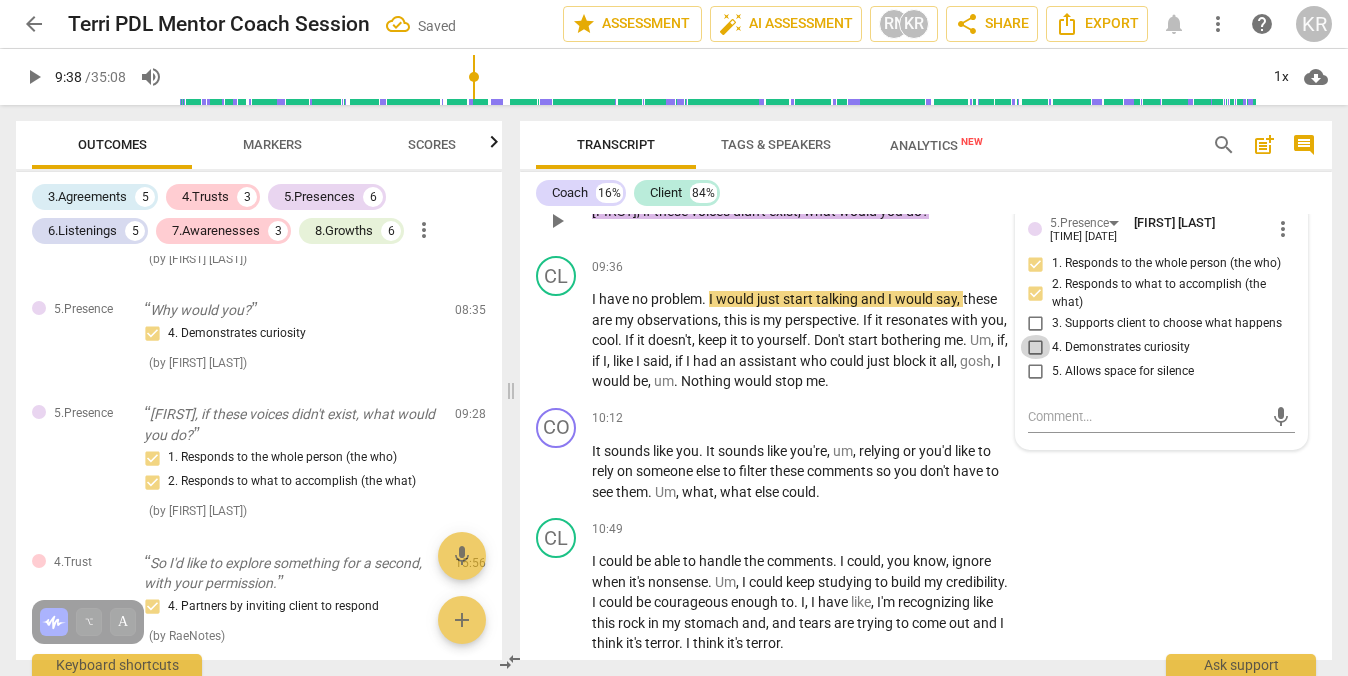 click on "4. Demonstrates curiosity" at bounding box center [1036, 347] 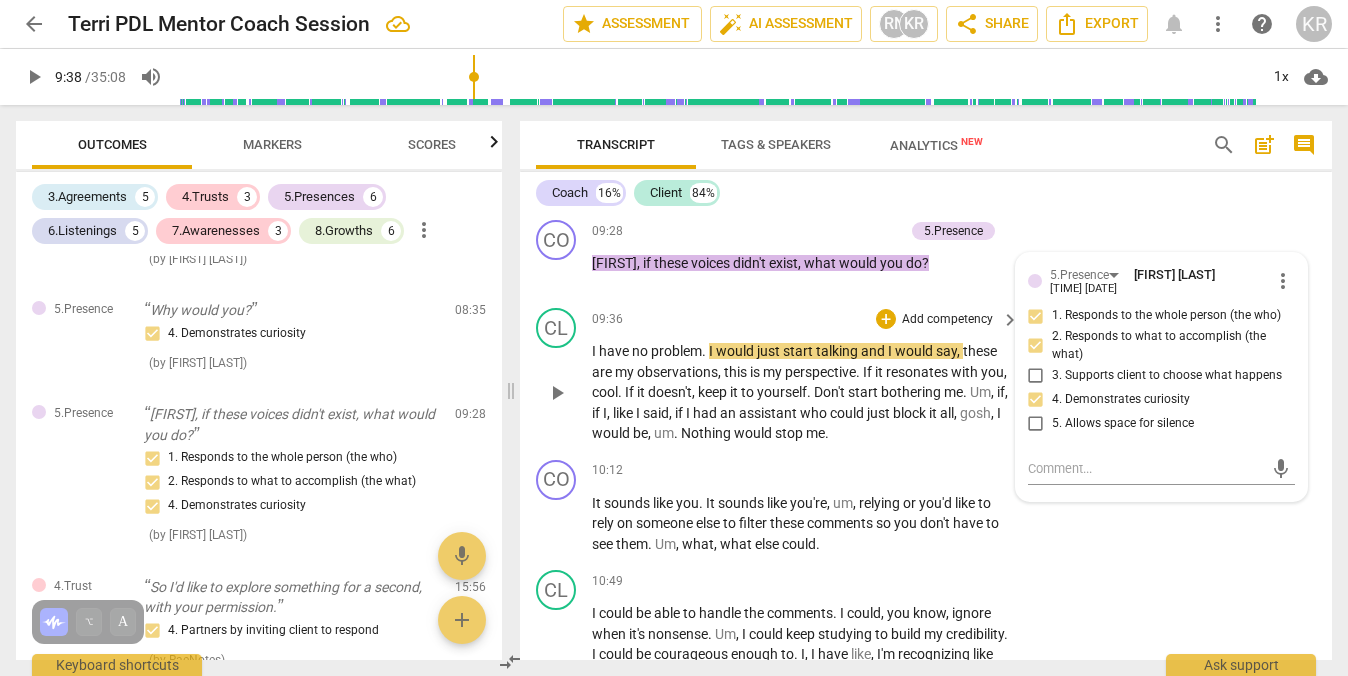 scroll, scrollTop: 3569, scrollLeft: 0, axis: vertical 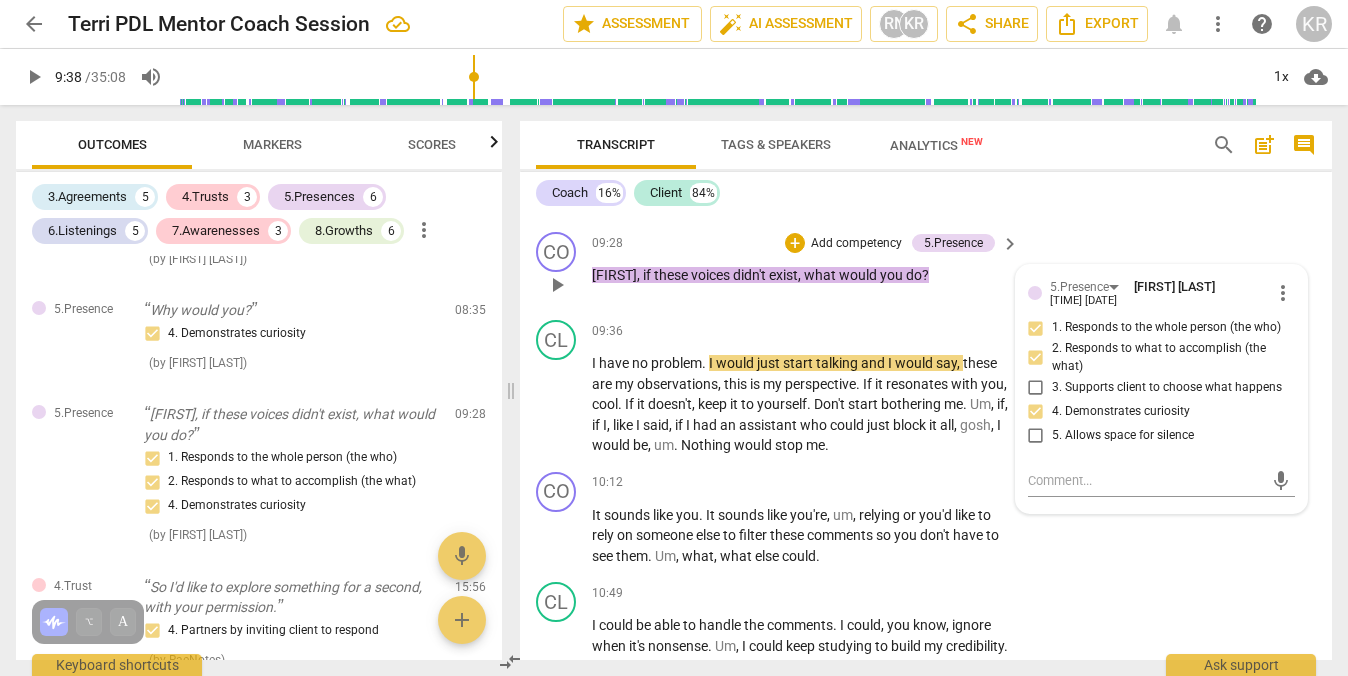 click on "Add competency" at bounding box center (856, 244) 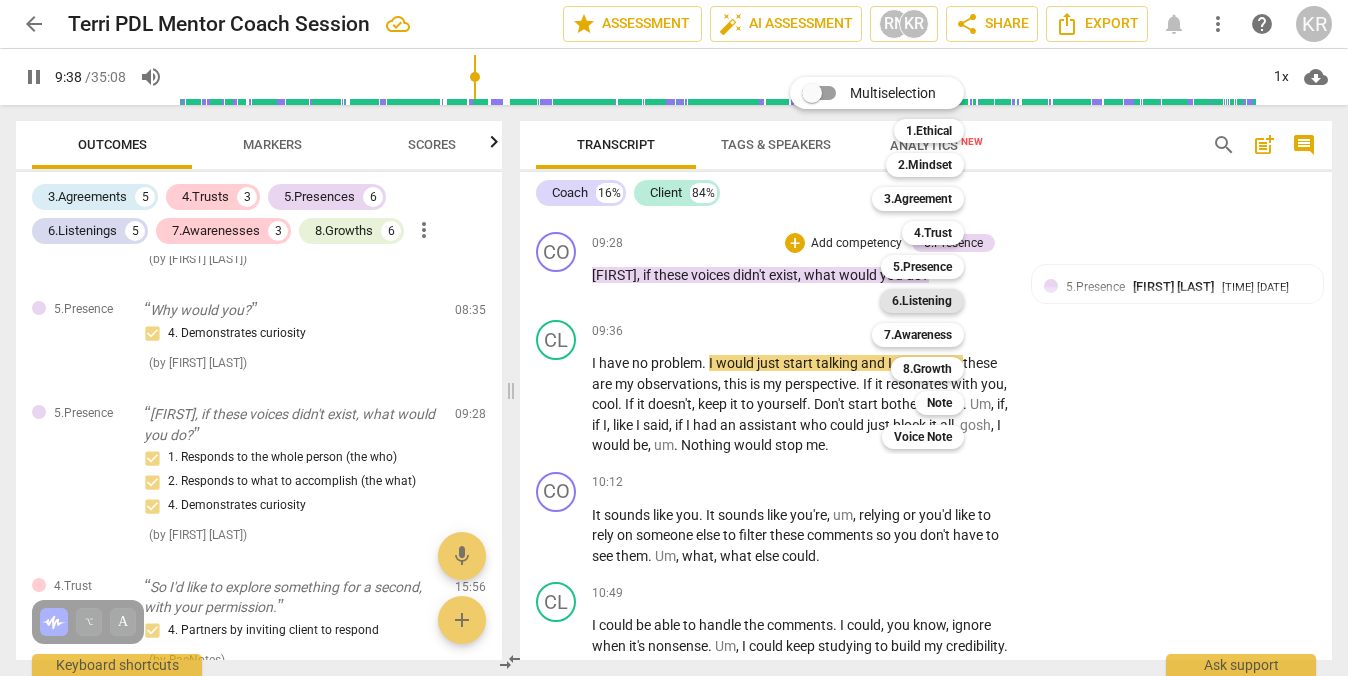 click on "6.Listening" at bounding box center [922, 301] 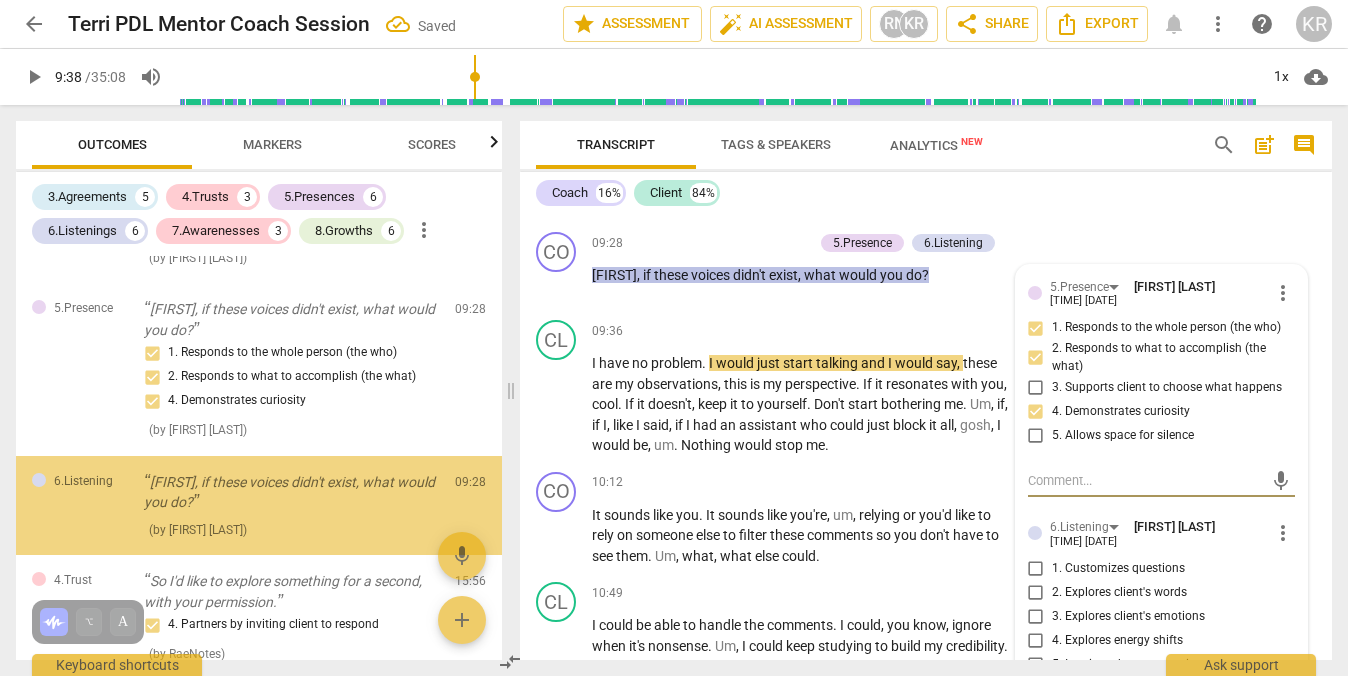 scroll, scrollTop: 2244, scrollLeft: 0, axis: vertical 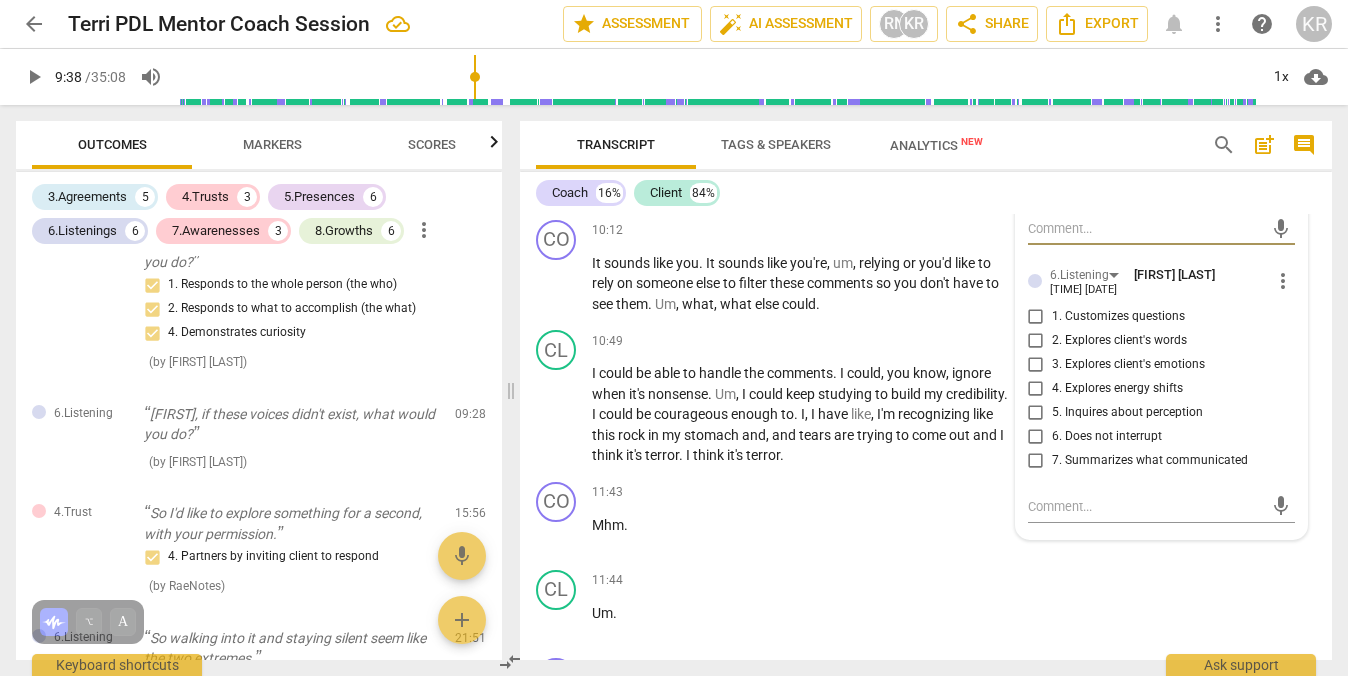 click on "5. Inquires about perception" at bounding box center (1036, 413) 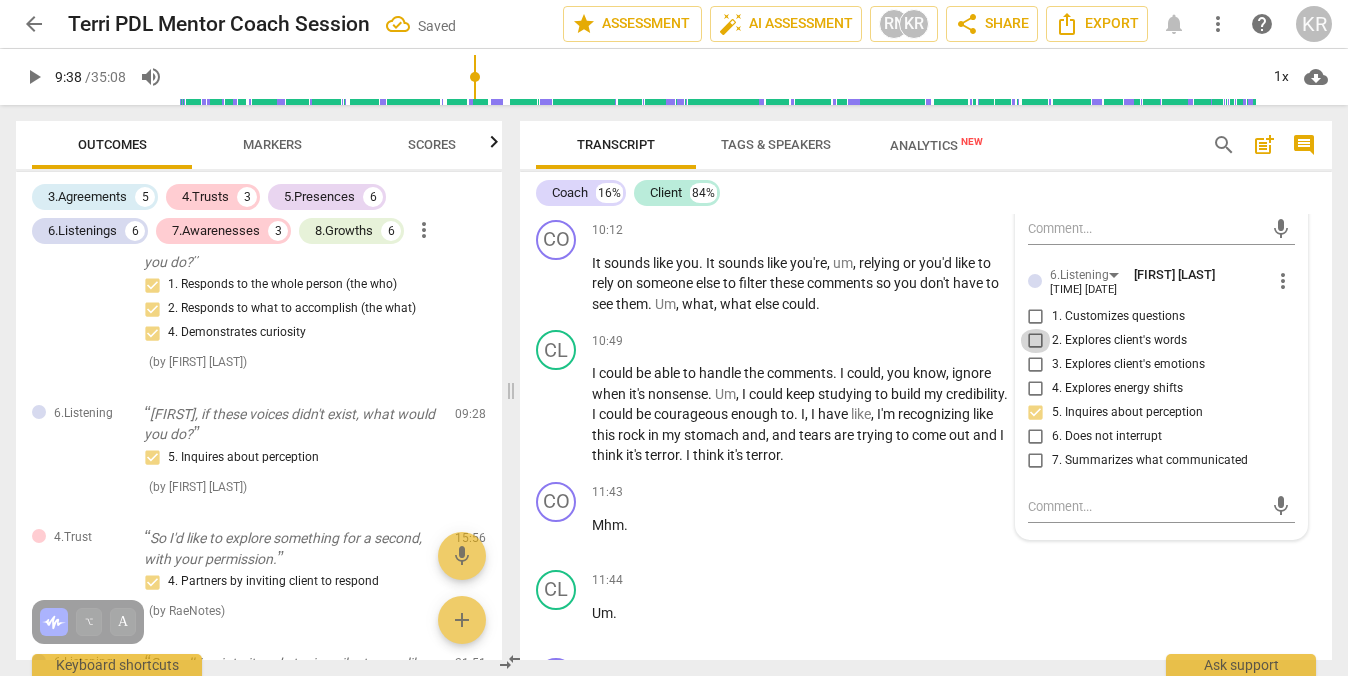 click on "2. Explores client's words" at bounding box center [1036, 341] 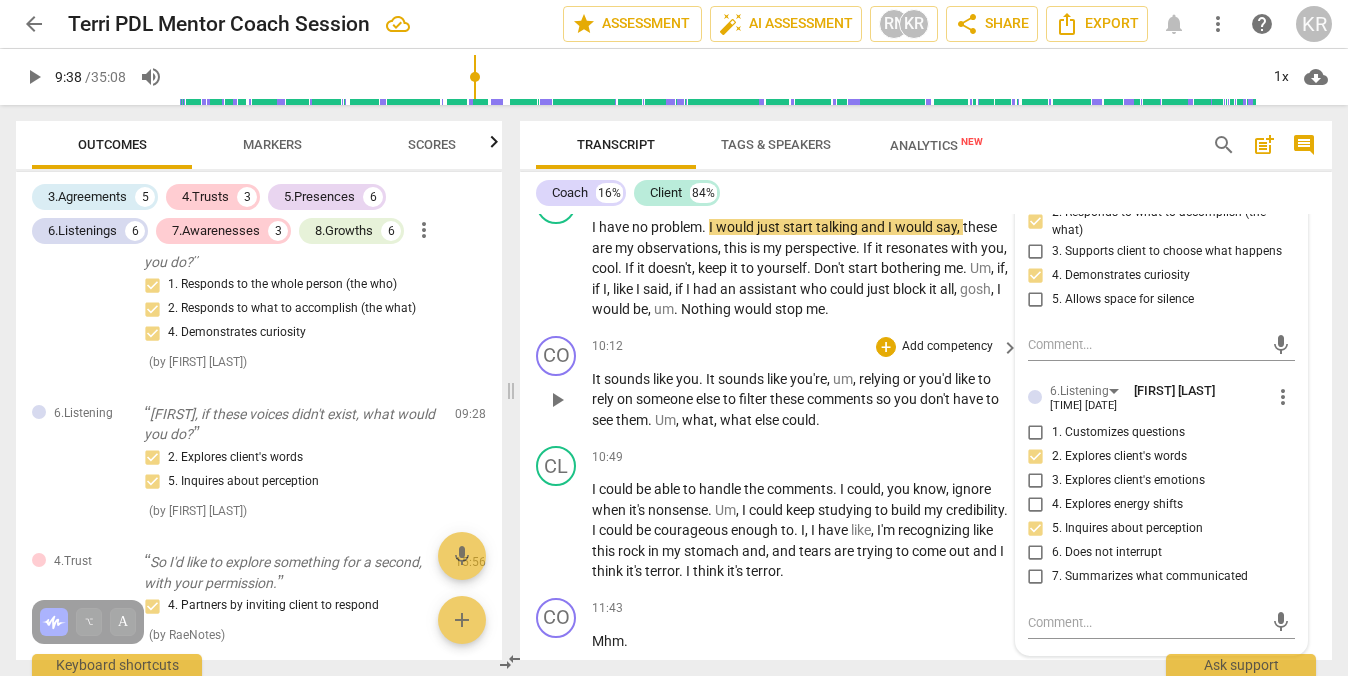 scroll, scrollTop: 3714, scrollLeft: 0, axis: vertical 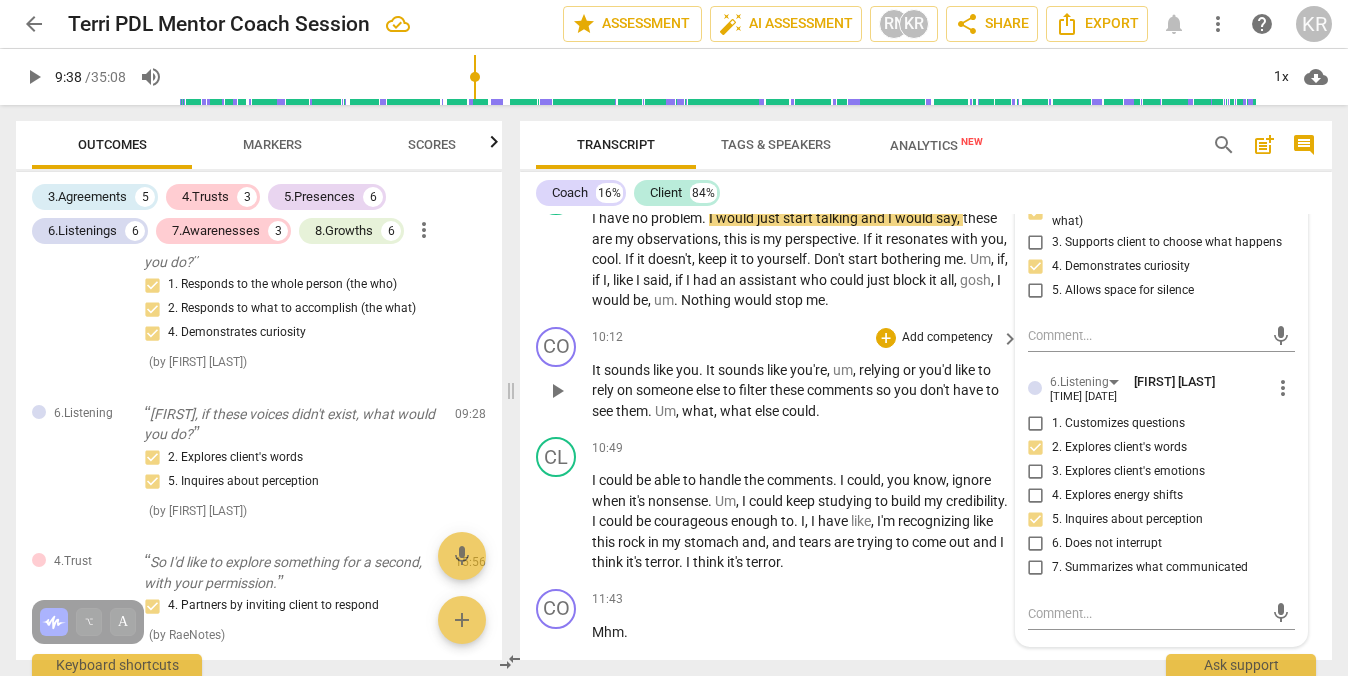 click on "play_arrow" at bounding box center [557, 391] 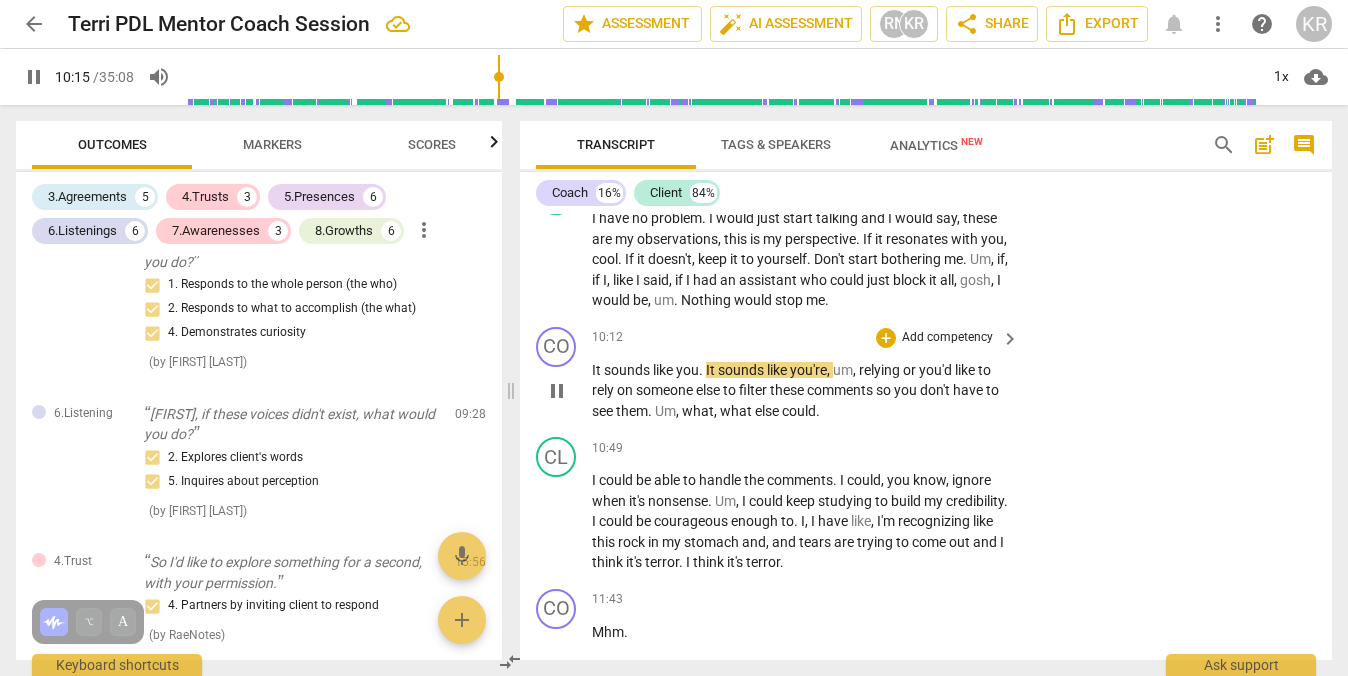 click on "Add competency" at bounding box center (947, 338) 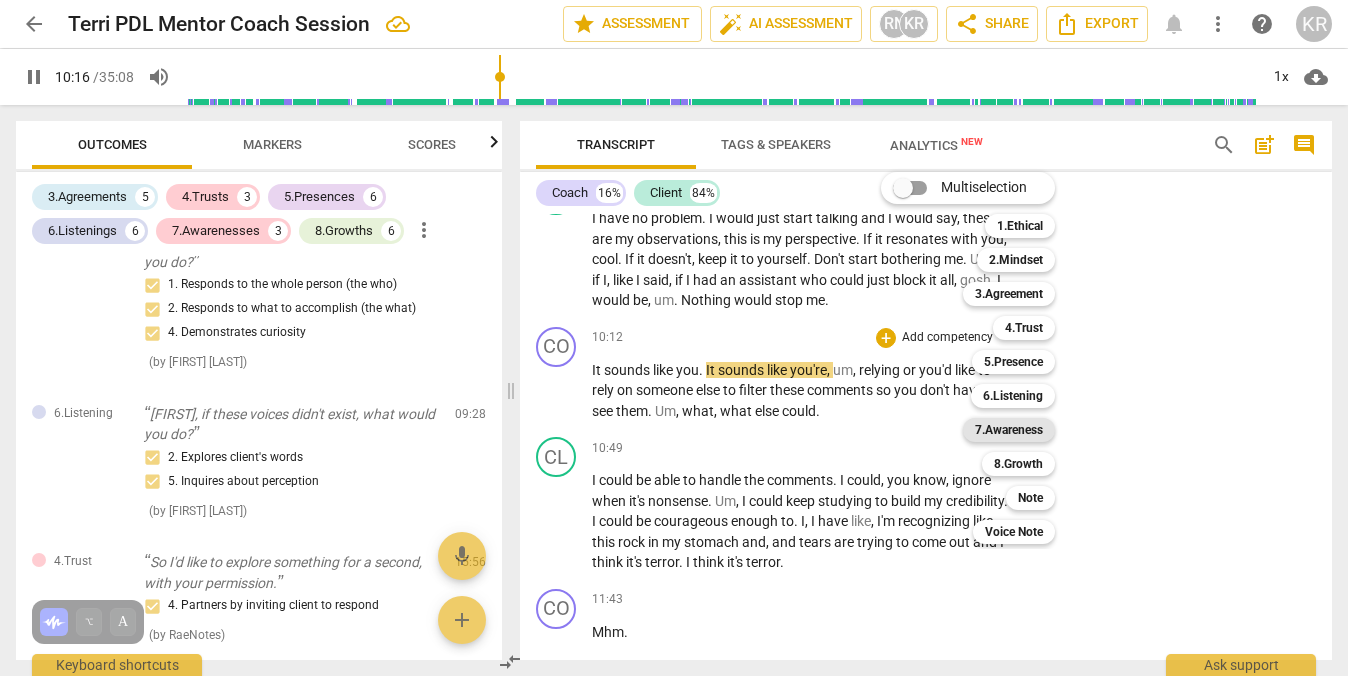 click on "7.Awareness" at bounding box center (1009, 430) 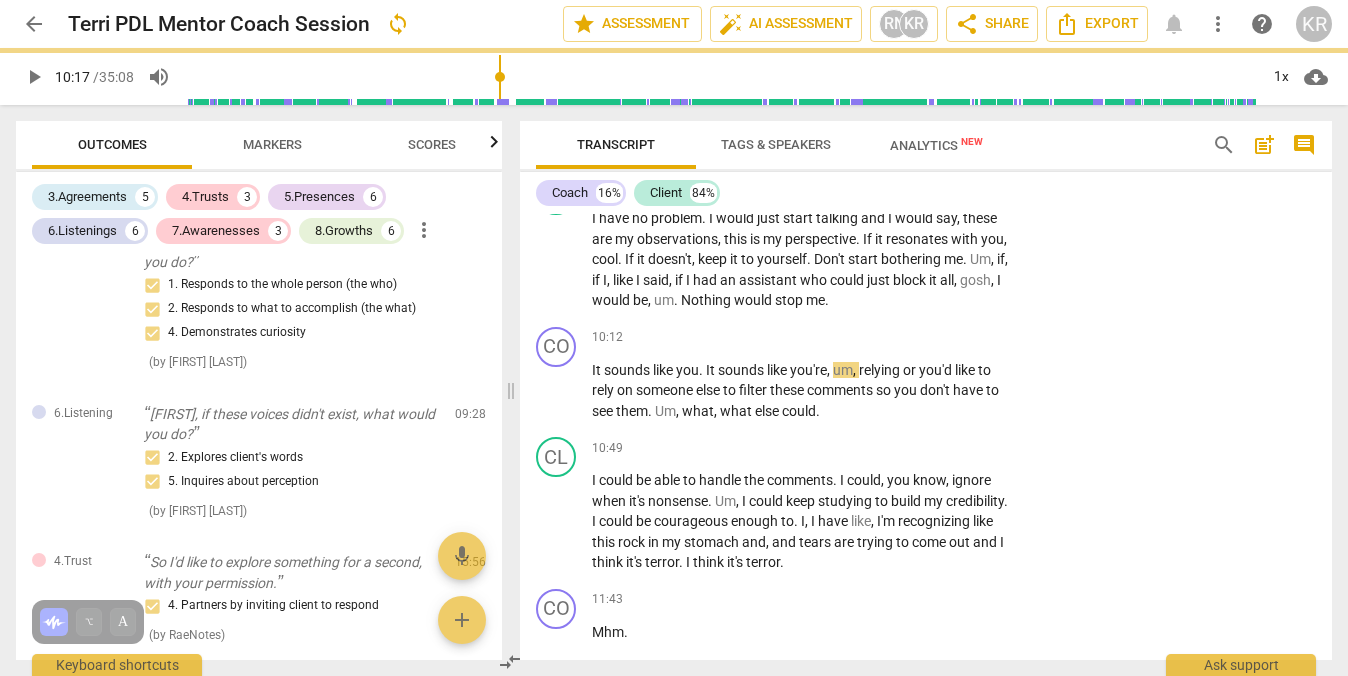 type on "617" 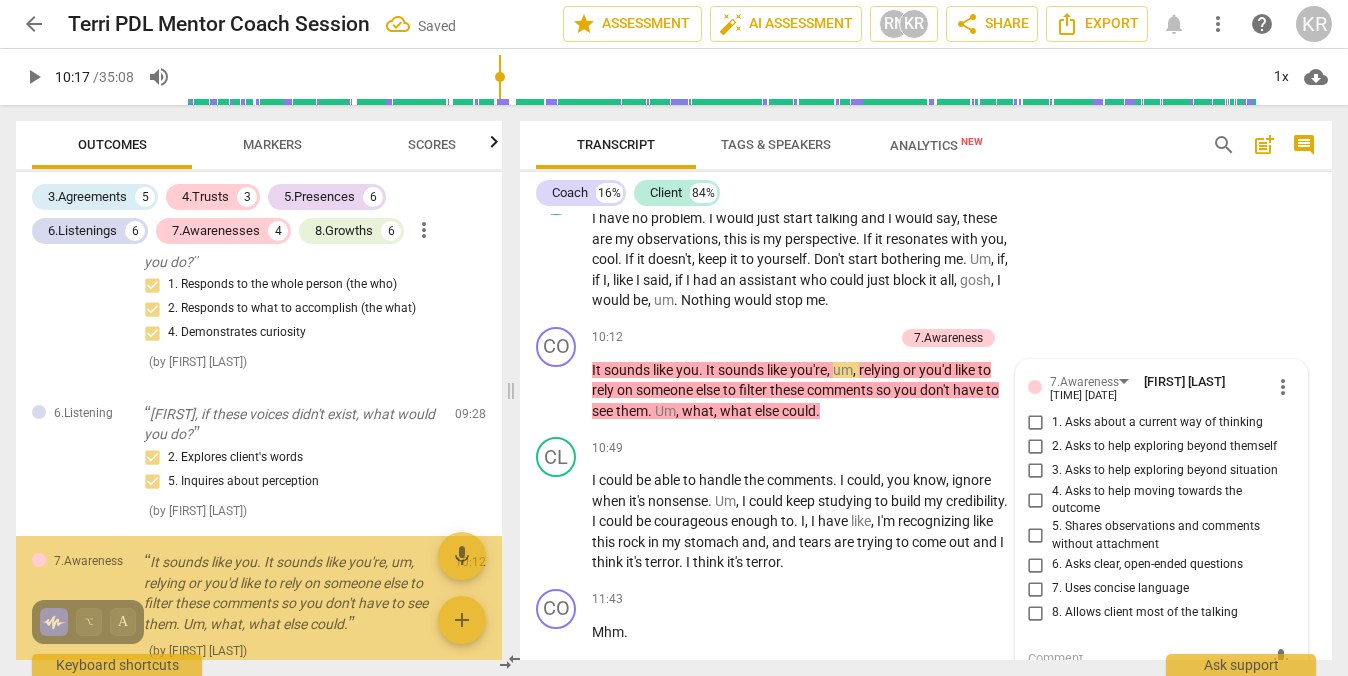 scroll, scrollTop: 3956, scrollLeft: 0, axis: vertical 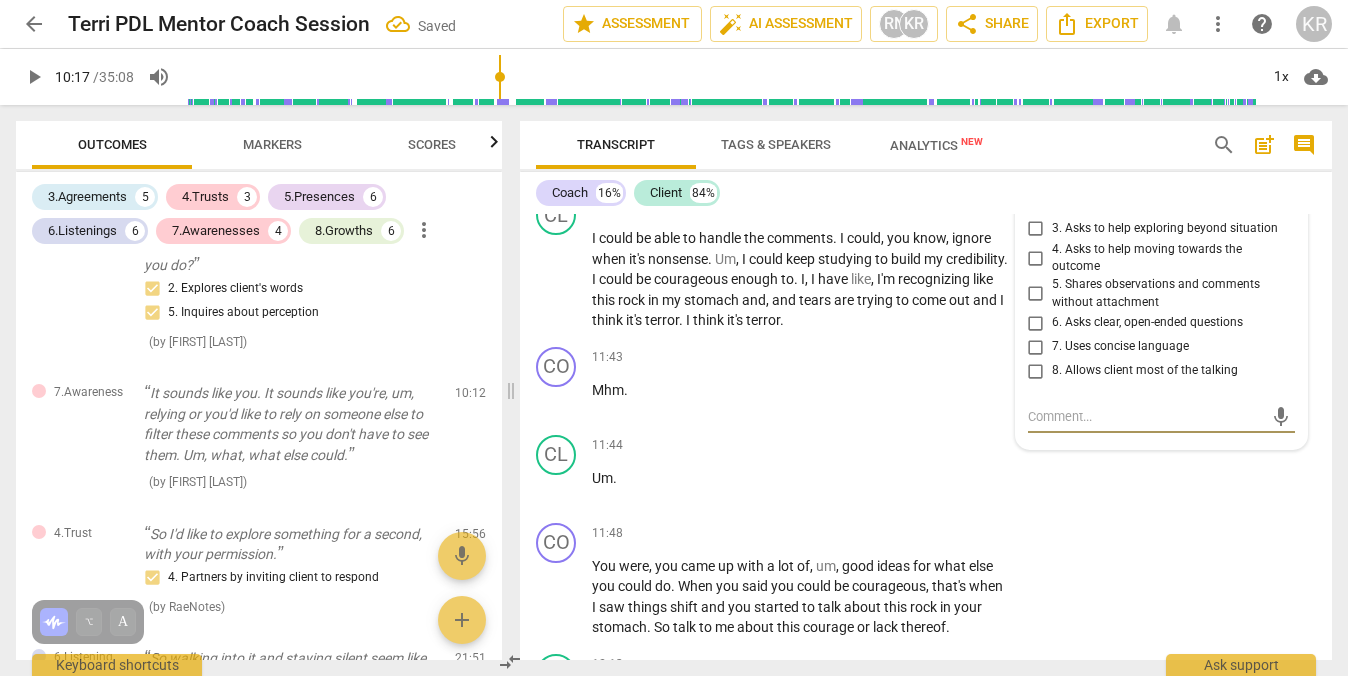 click on "5. Shares observations and comments without attachment" at bounding box center (1036, 294) 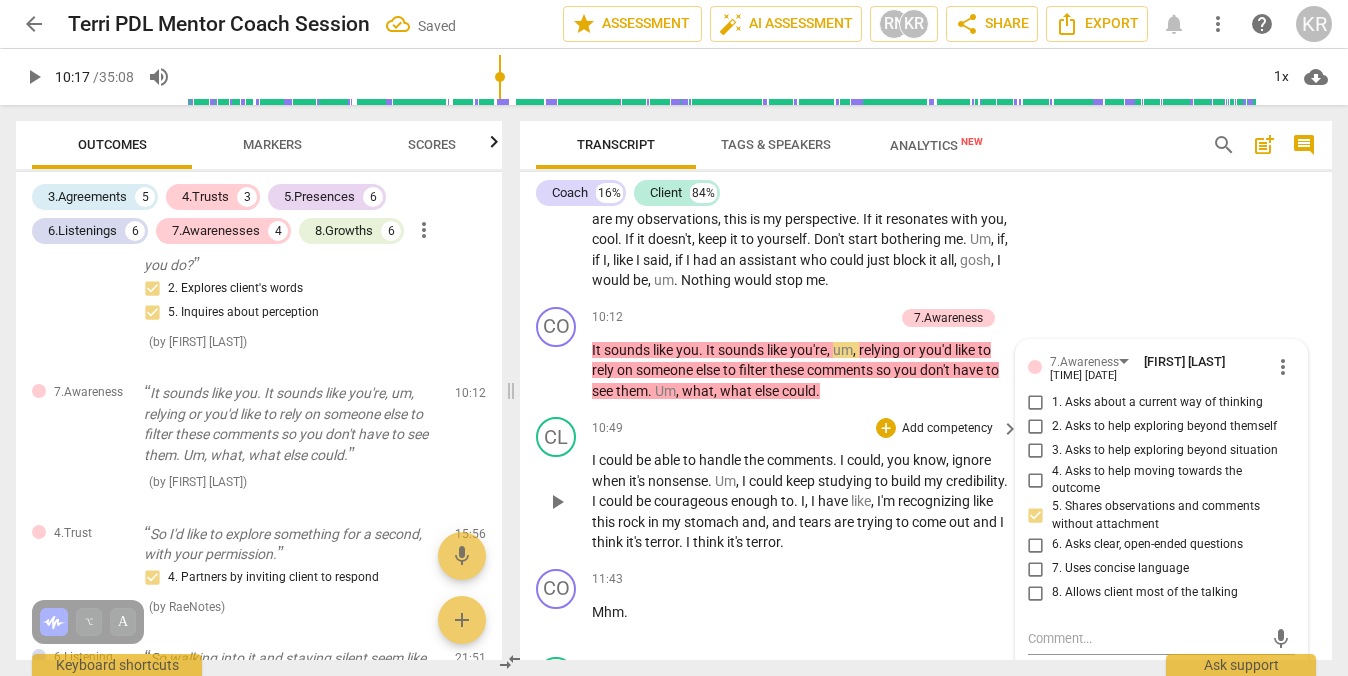 scroll, scrollTop: 3719, scrollLeft: 0, axis: vertical 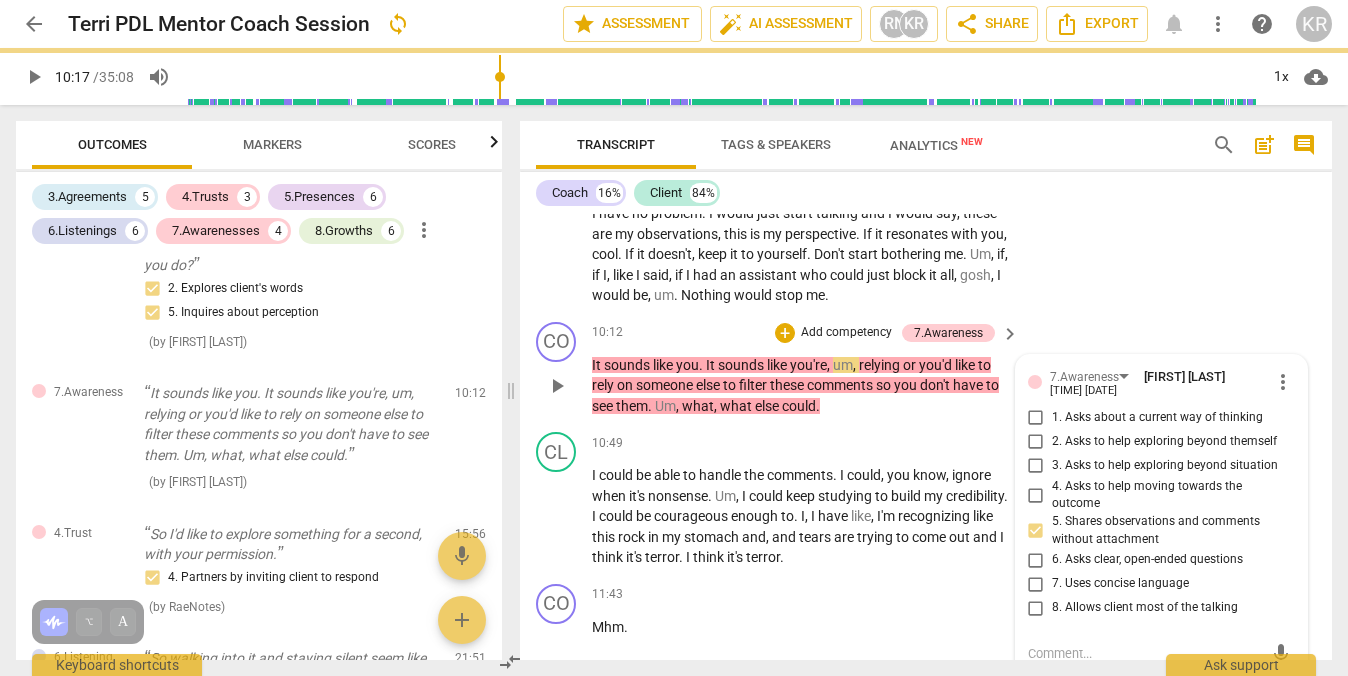 click on "play_arrow" at bounding box center [557, 386] 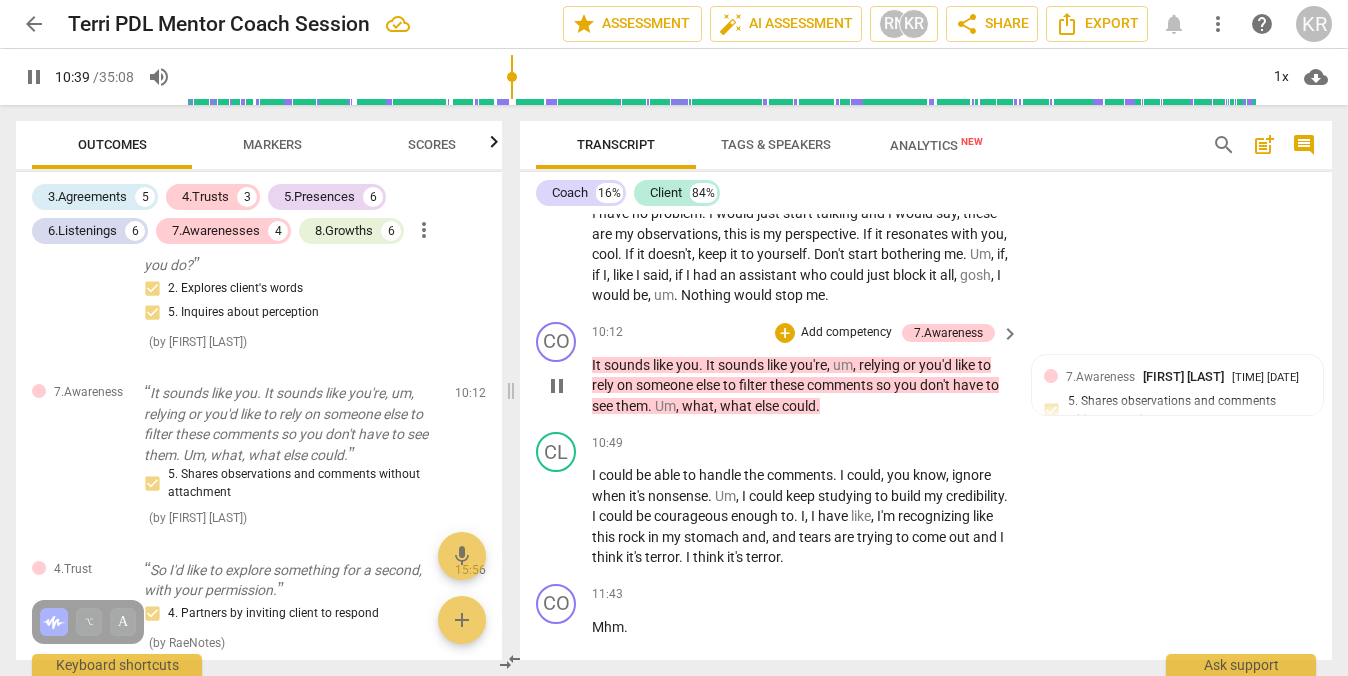click on "Add competency" at bounding box center [846, 333] 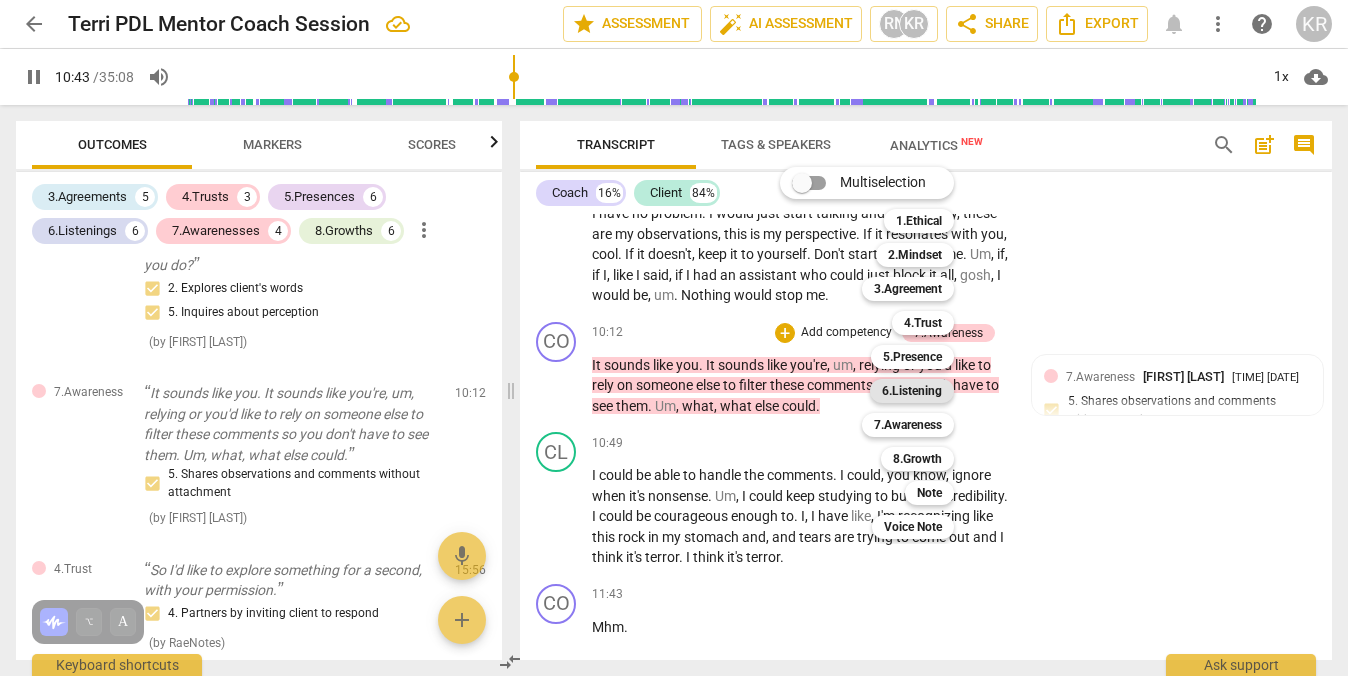 click on "6.Listening" at bounding box center [912, 391] 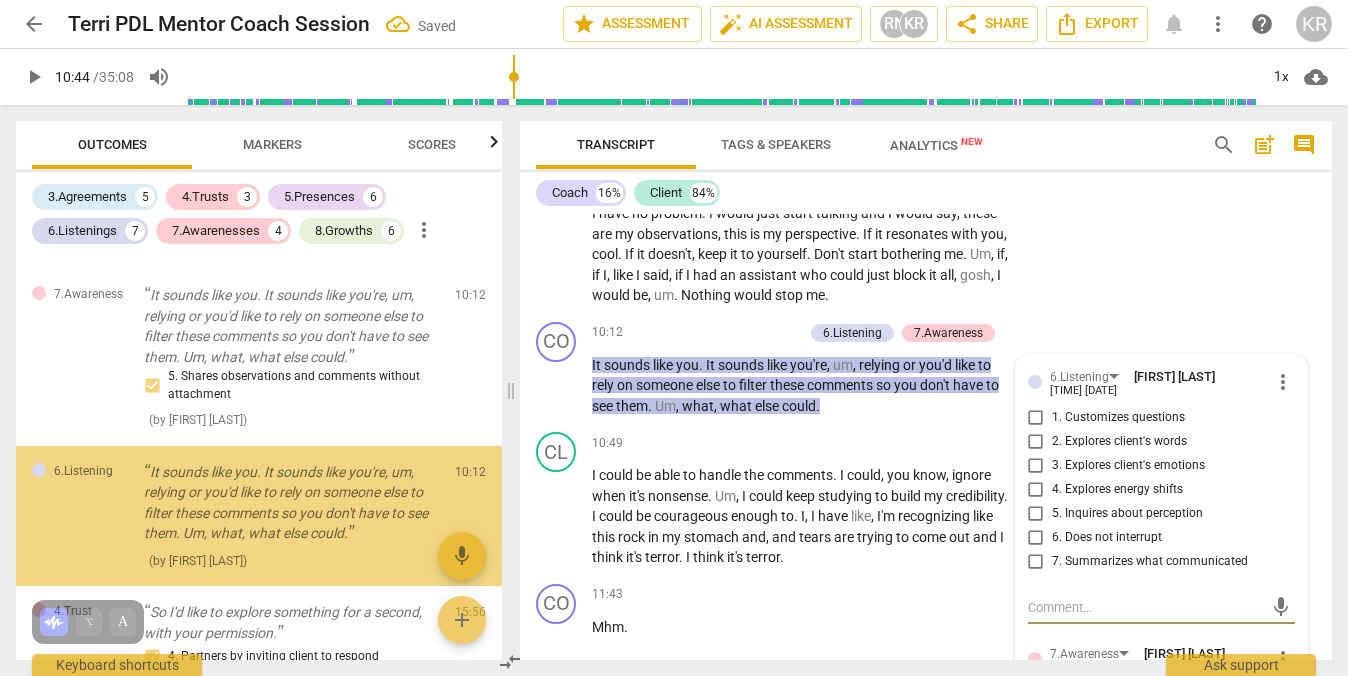 scroll, scrollTop: 2589, scrollLeft: 0, axis: vertical 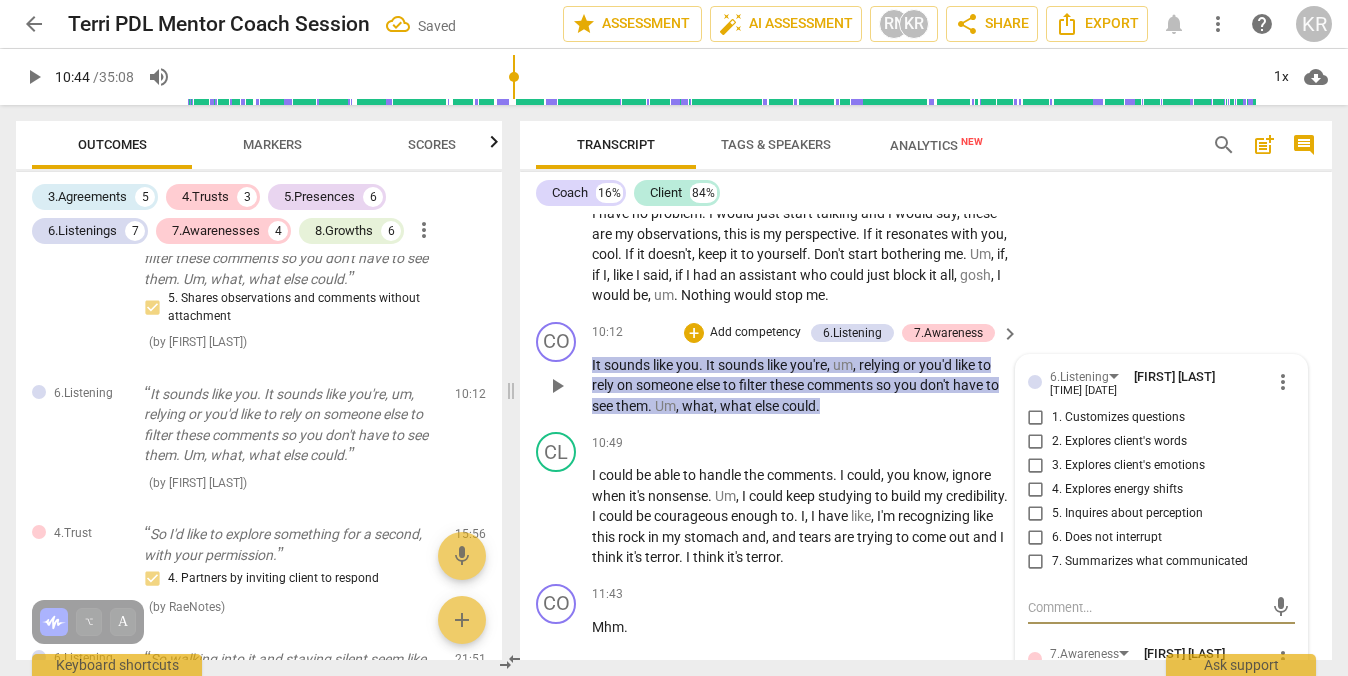 click on "5. Inquires about perception" at bounding box center [1036, 514] 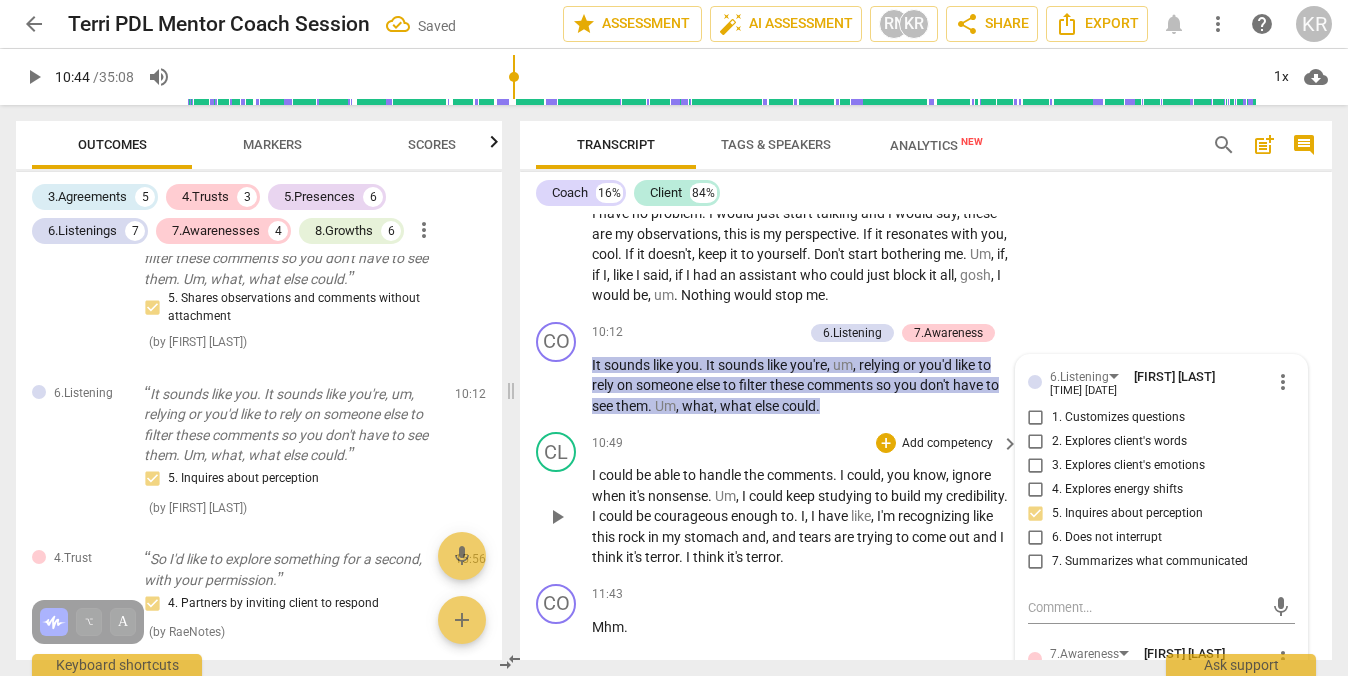 click on "play_arrow" at bounding box center (557, 517) 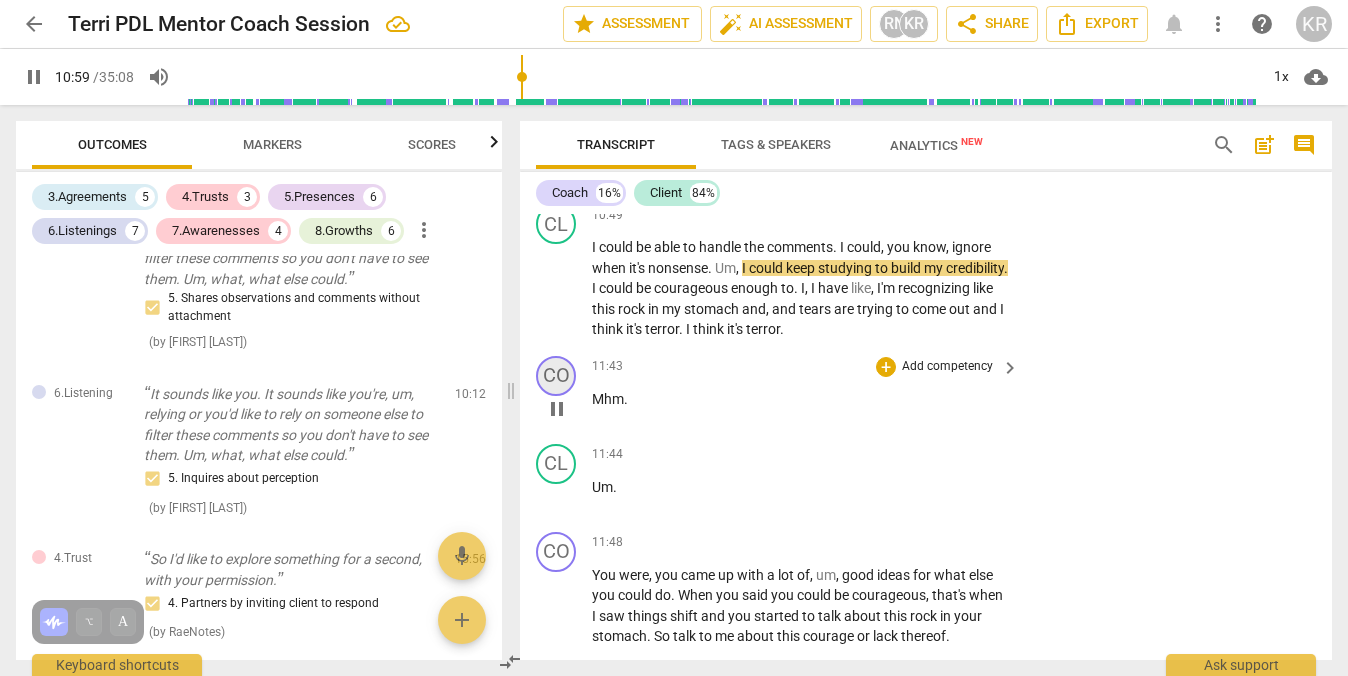 scroll, scrollTop: 3983, scrollLeft: 0, axis: vertical 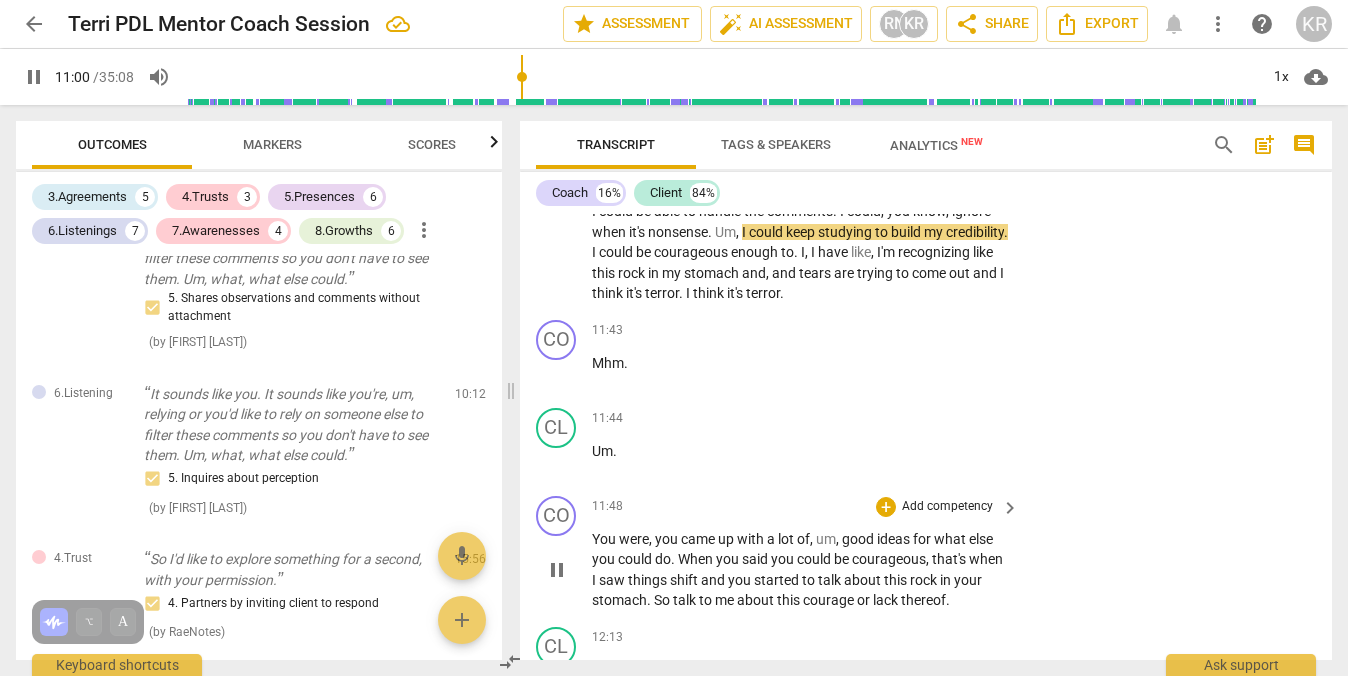 click on "pause" at bounding box center (557, 570) 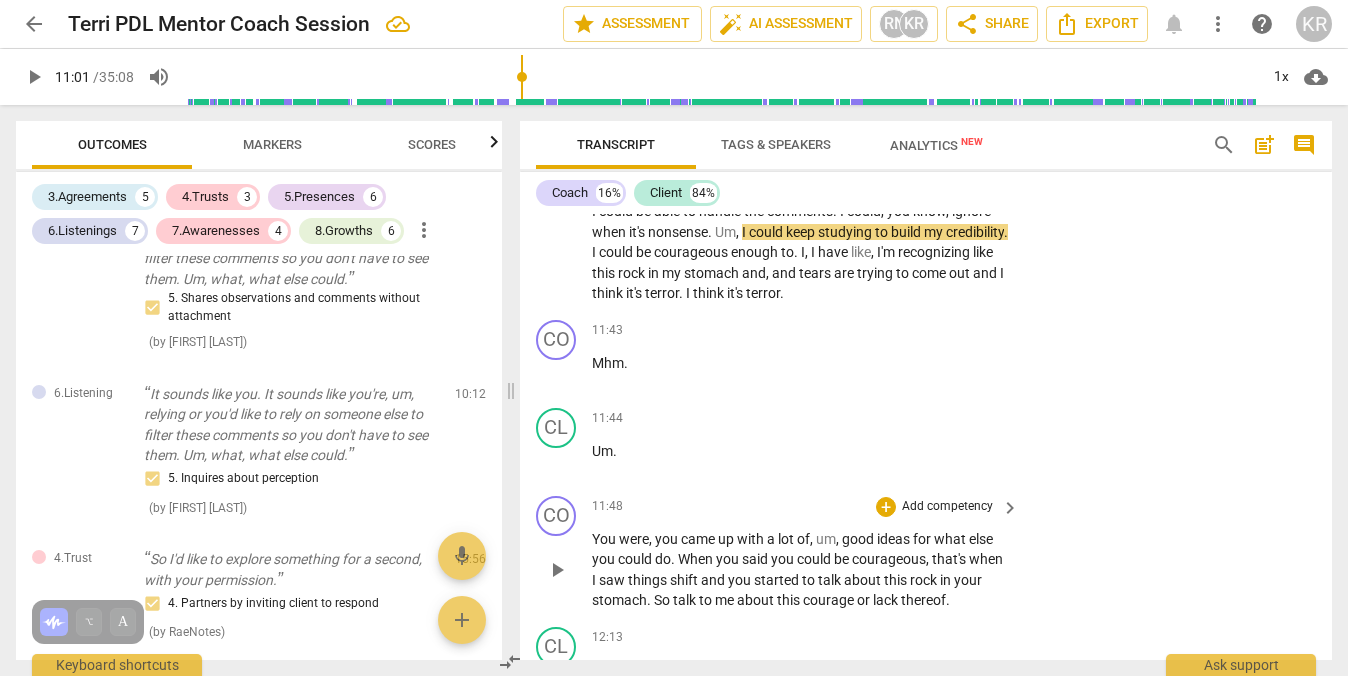 click on "play_arrow" at bounding box center [557, 570] 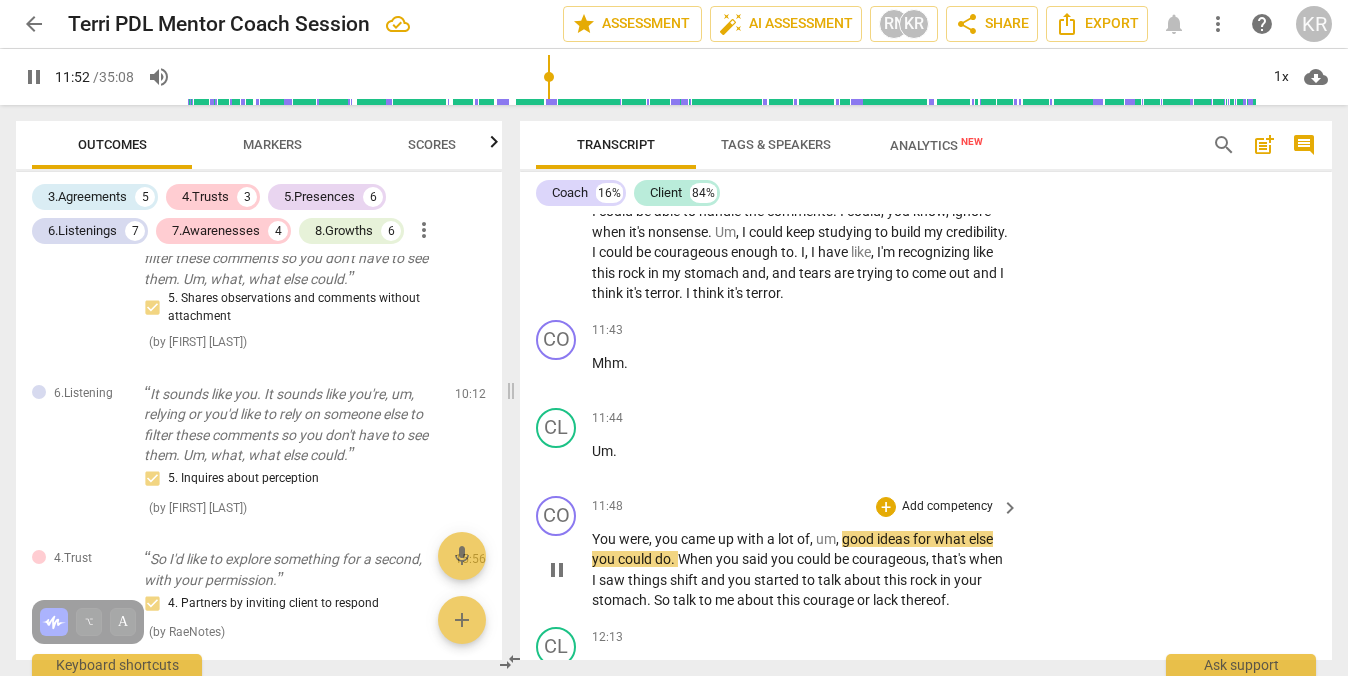 click on "Add competency" at bounding box center [947, 507] 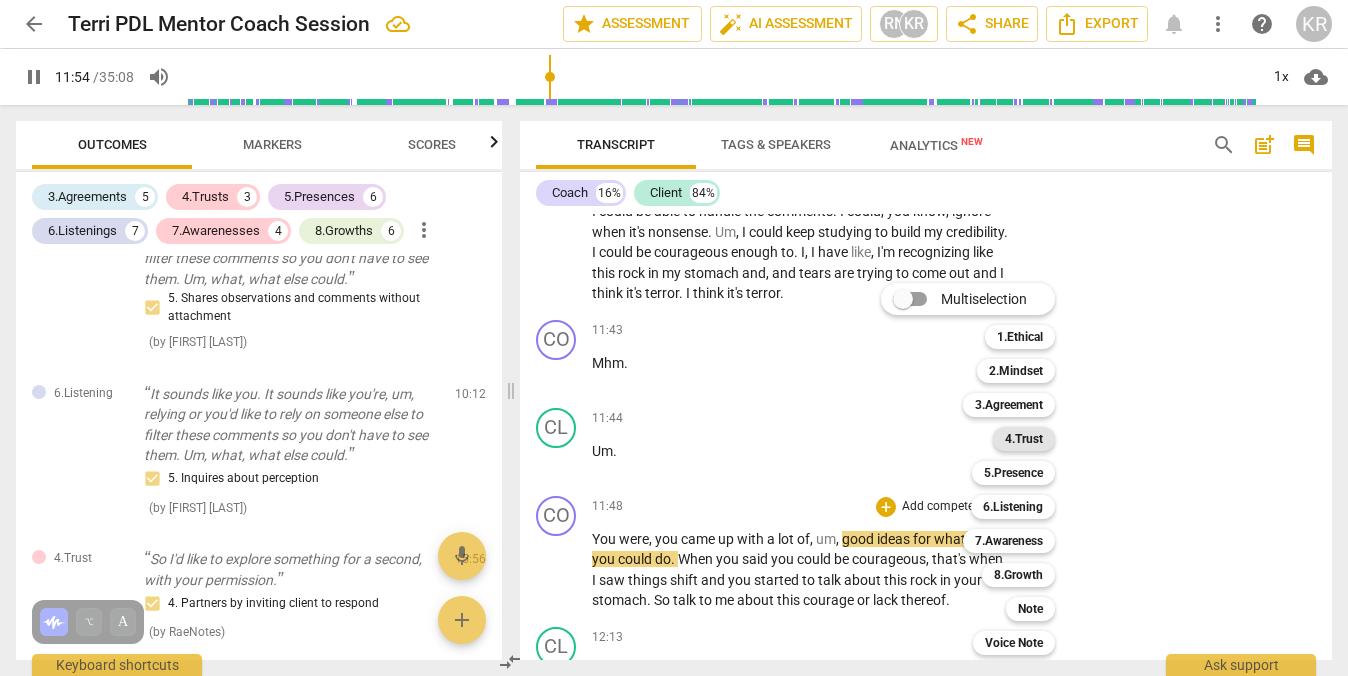 click on "4.Trust" at bounding box center (1024, 439) 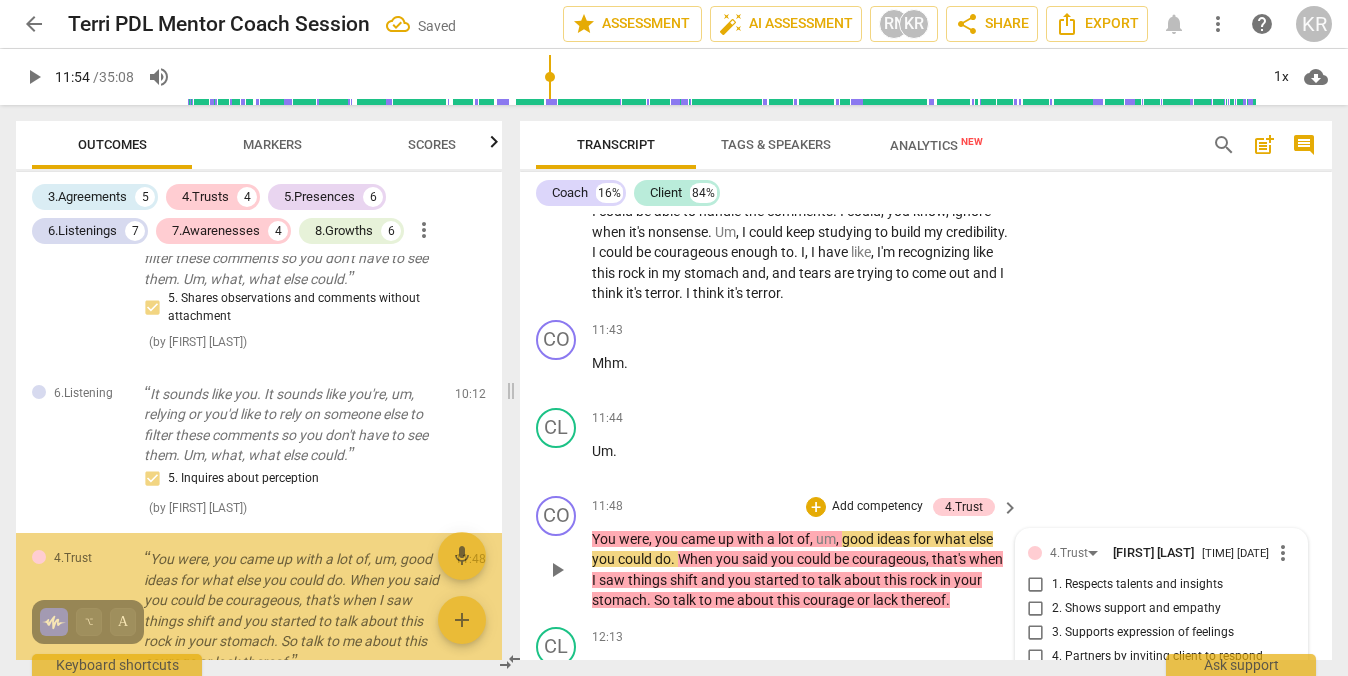 scroll, scrollTop: 4276, scrollLeft: 0, axis: vertical 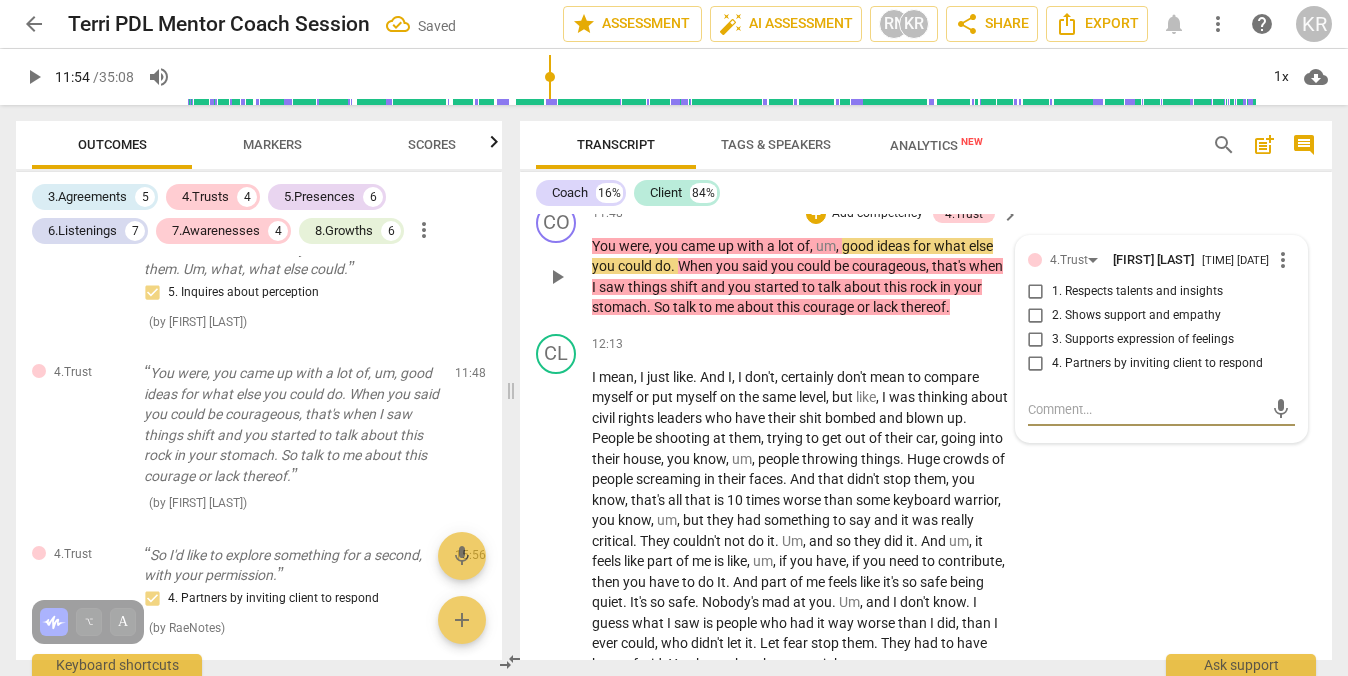 click on "1. Respects talents and insights" at bounding box center [1036, 292] 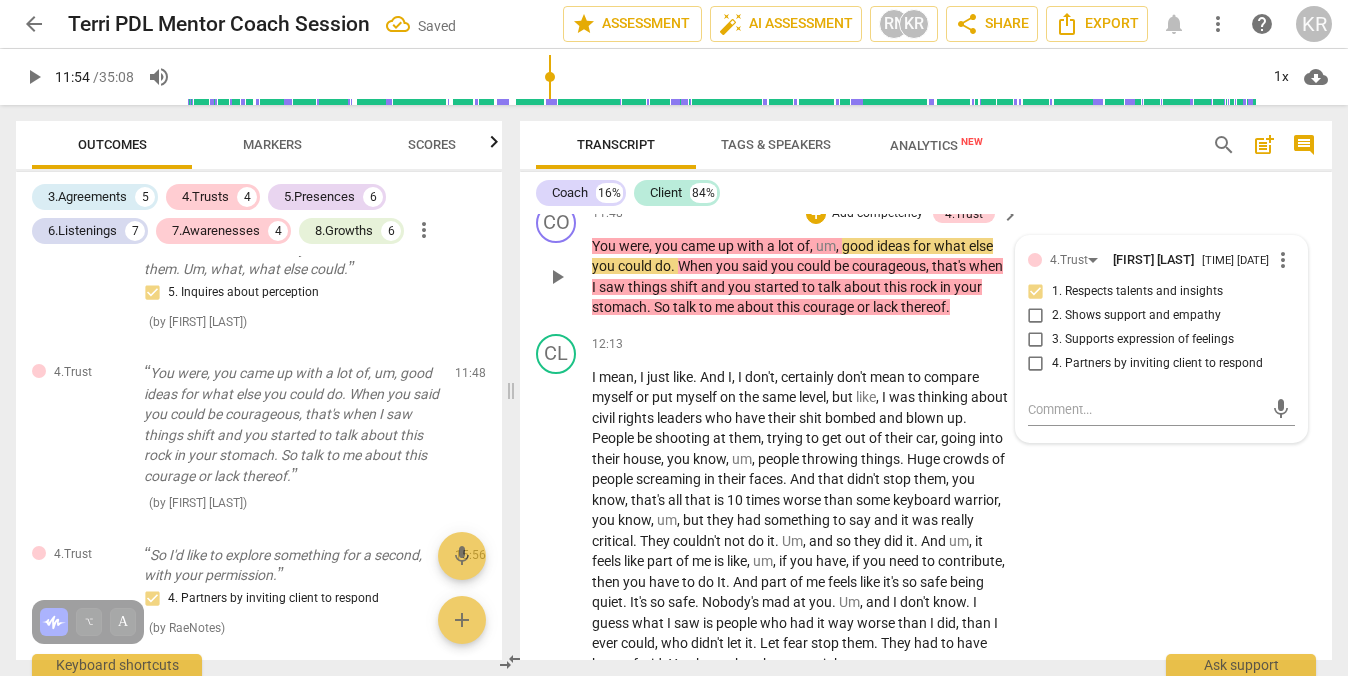 click on "2. Shows support and empathy" at bounding box center [1036, 316] 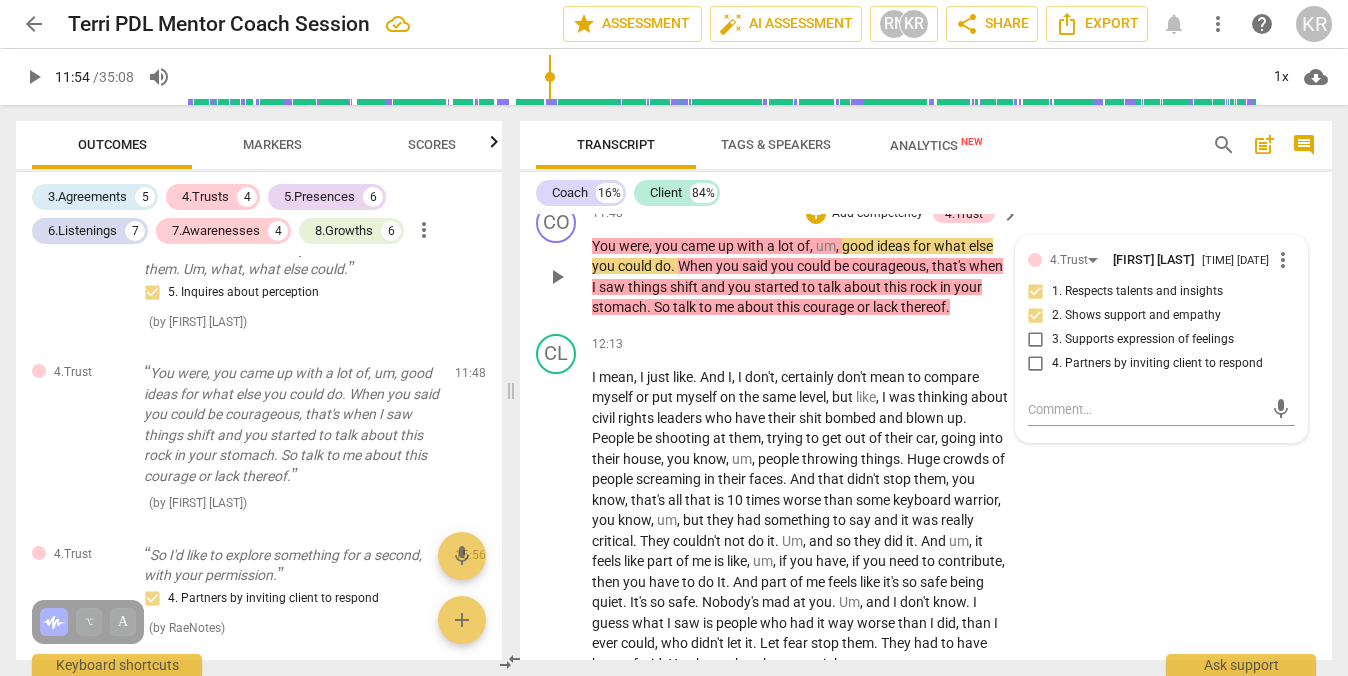 click on "play_arrow" at bounding box center [557, 277] 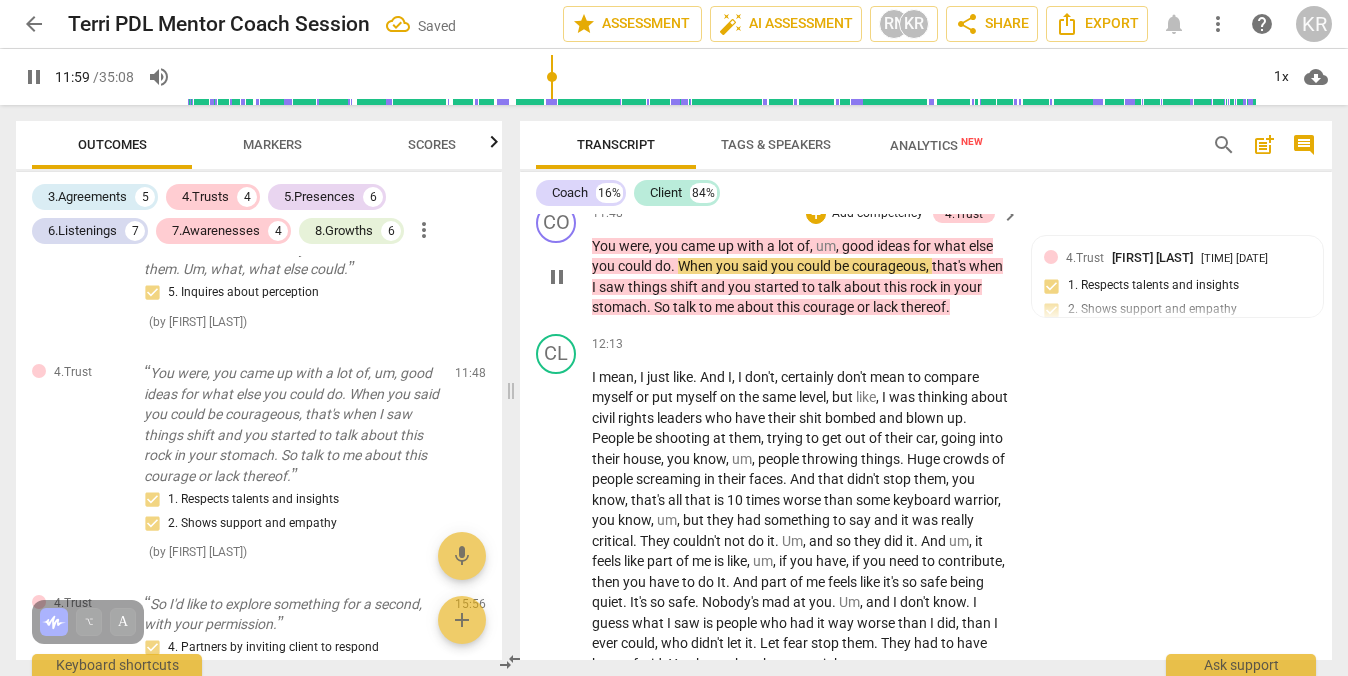 click on "Add competency" at bounding box center (877, 214) 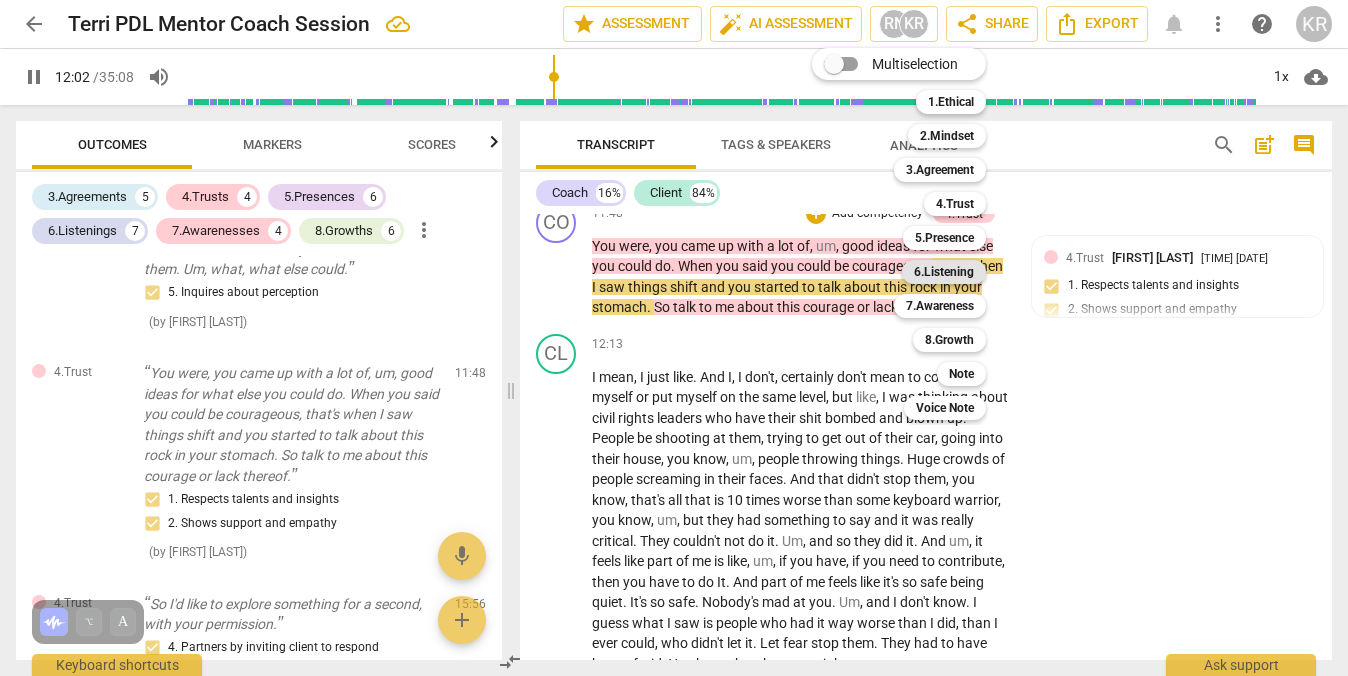 click on "6.Listening" at bounding box center (944, 272) 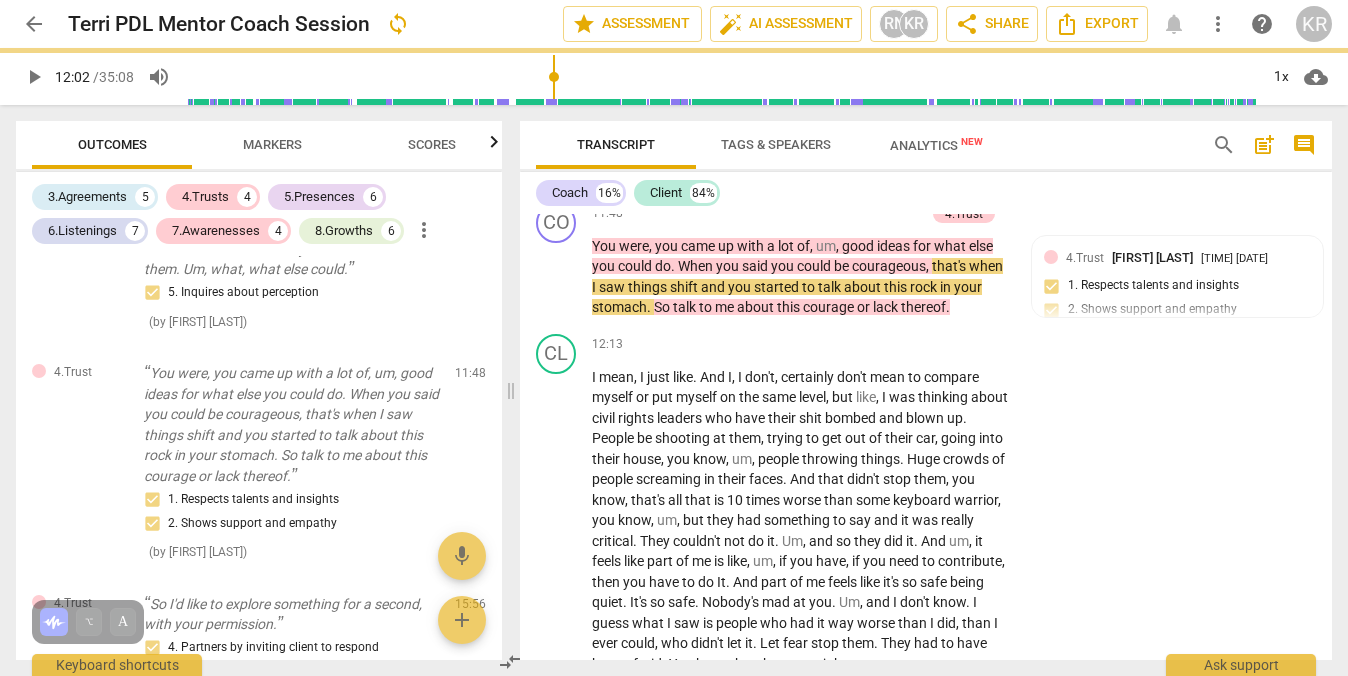 type on "723" 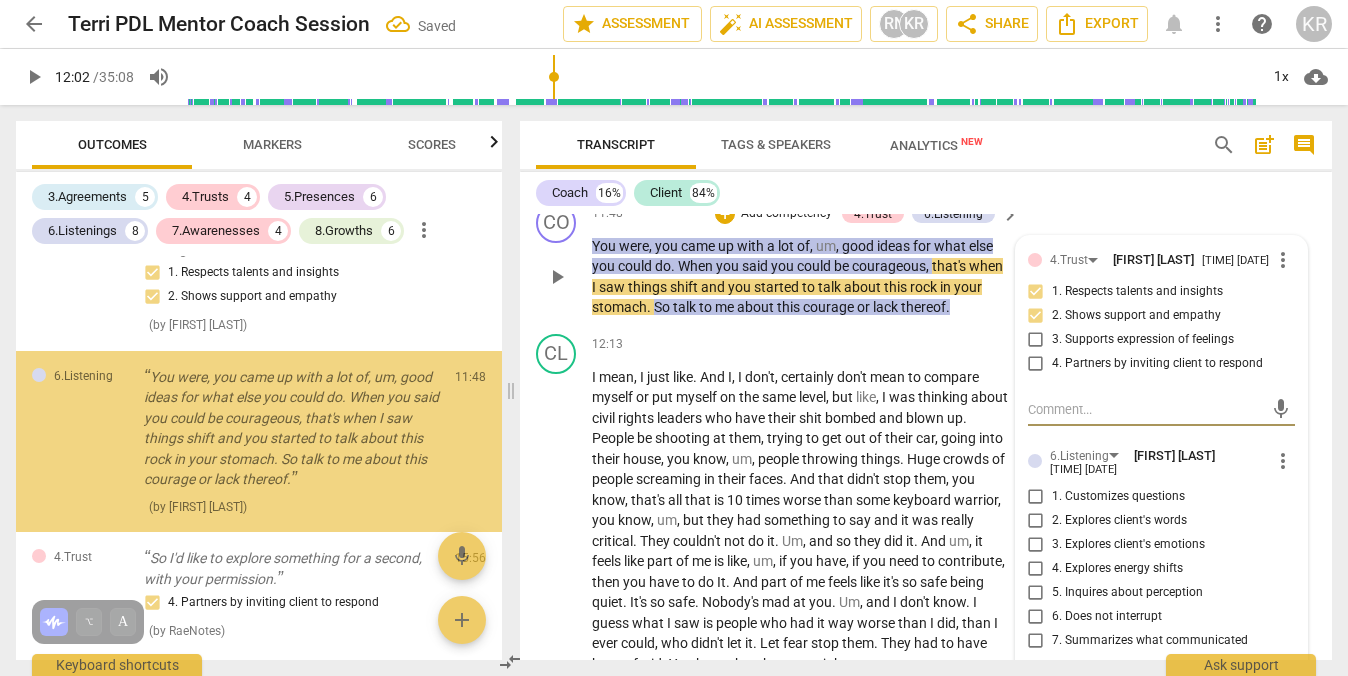 scroll, scrollTop: 3006, scrollLeft: 0, axis: vertical 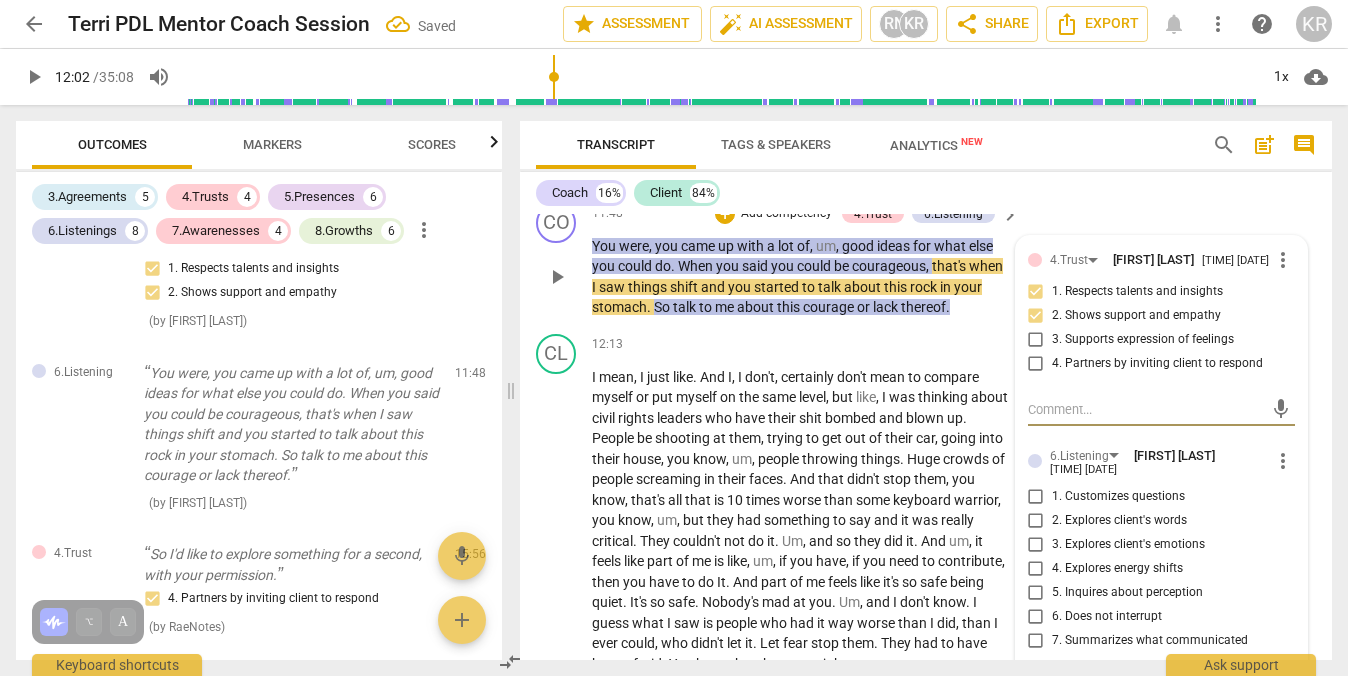 click on "2. Explores client's words" at bounding box center [1036, 521] 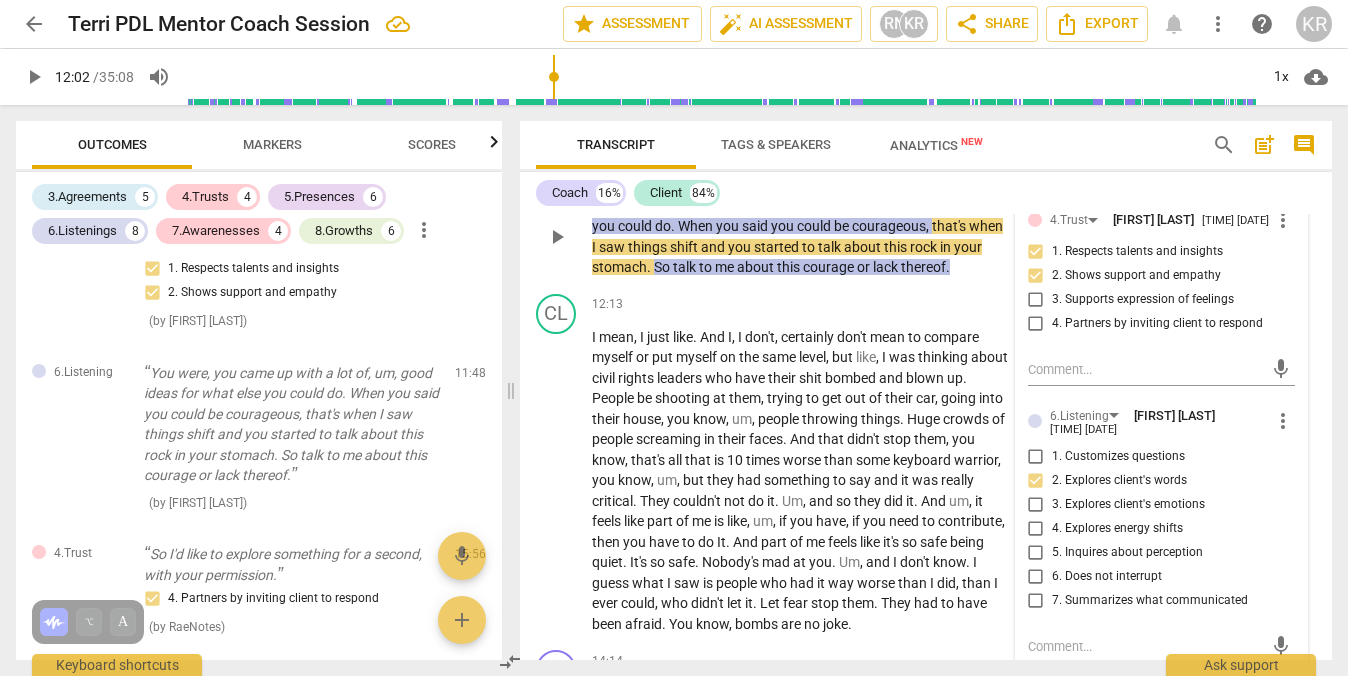 scroll, scrollTop: 4332, scrollLeft: 0, axis: vertical 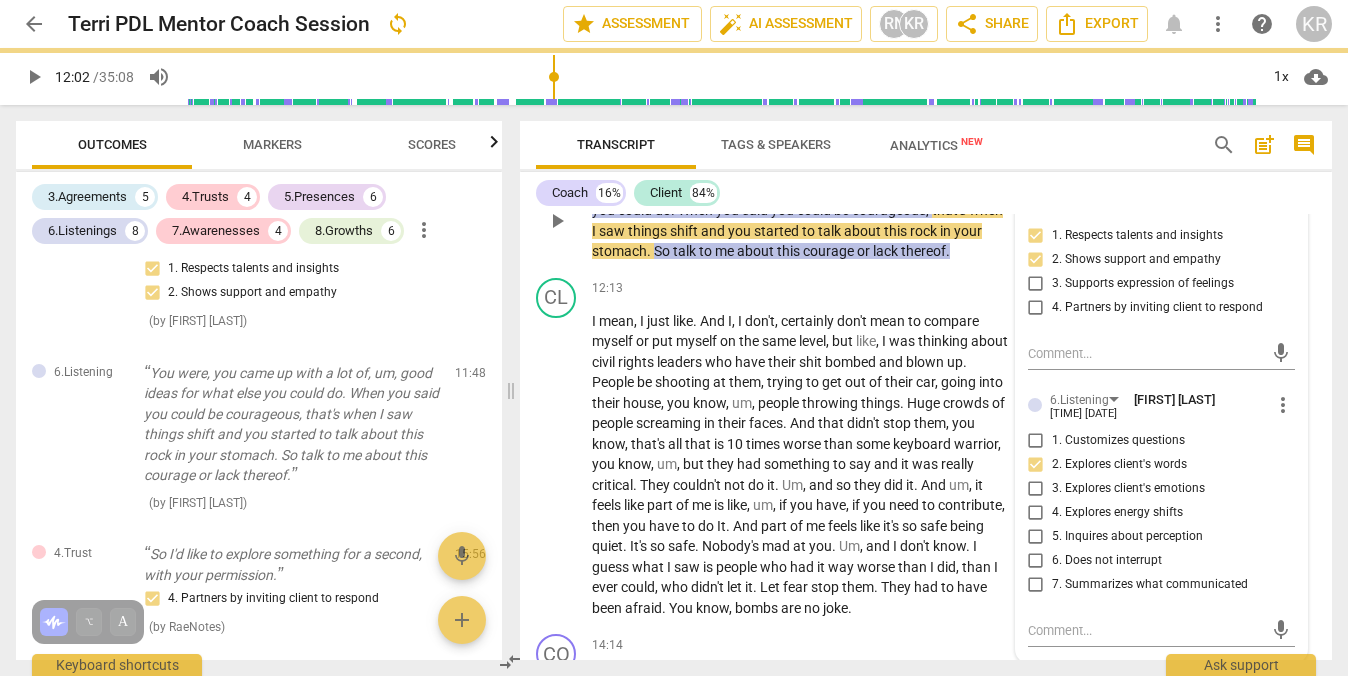 click on "7. Summarizes what communicated" at bounding box center [1036, 585] 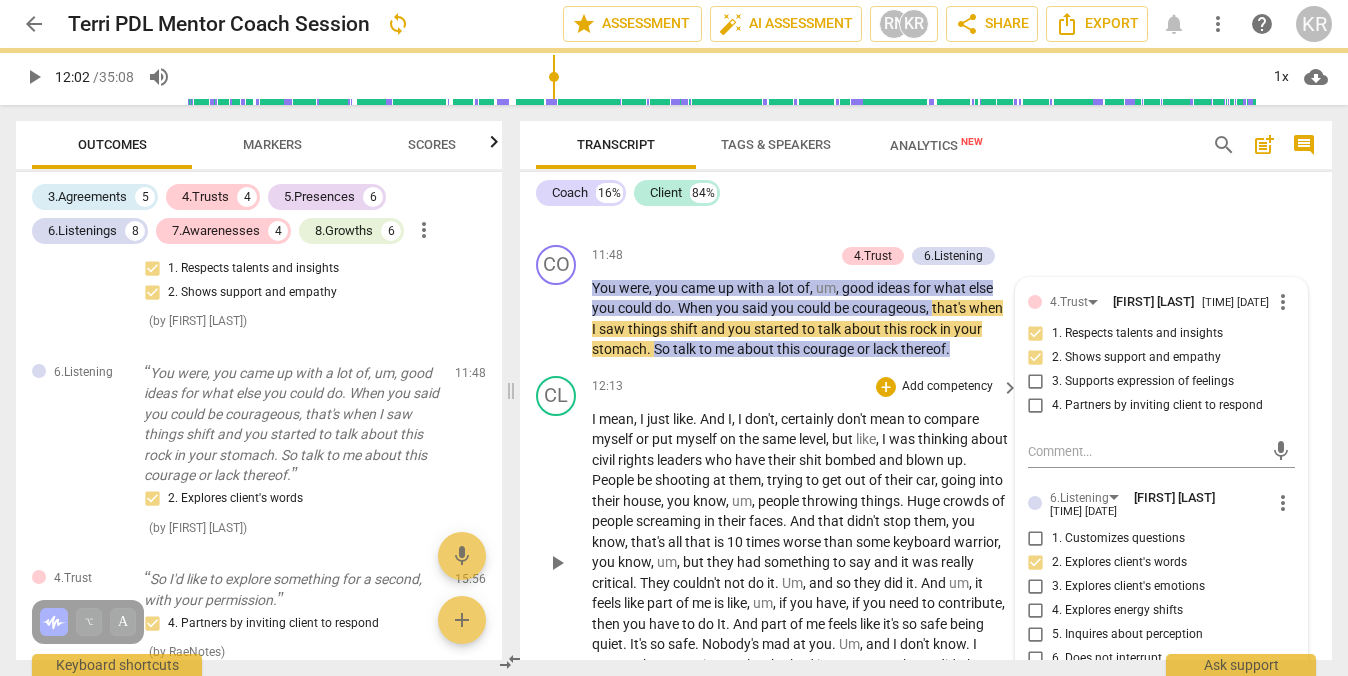 scroll, scrollTop: 4201, scrollLeft: 0, axis: vertical 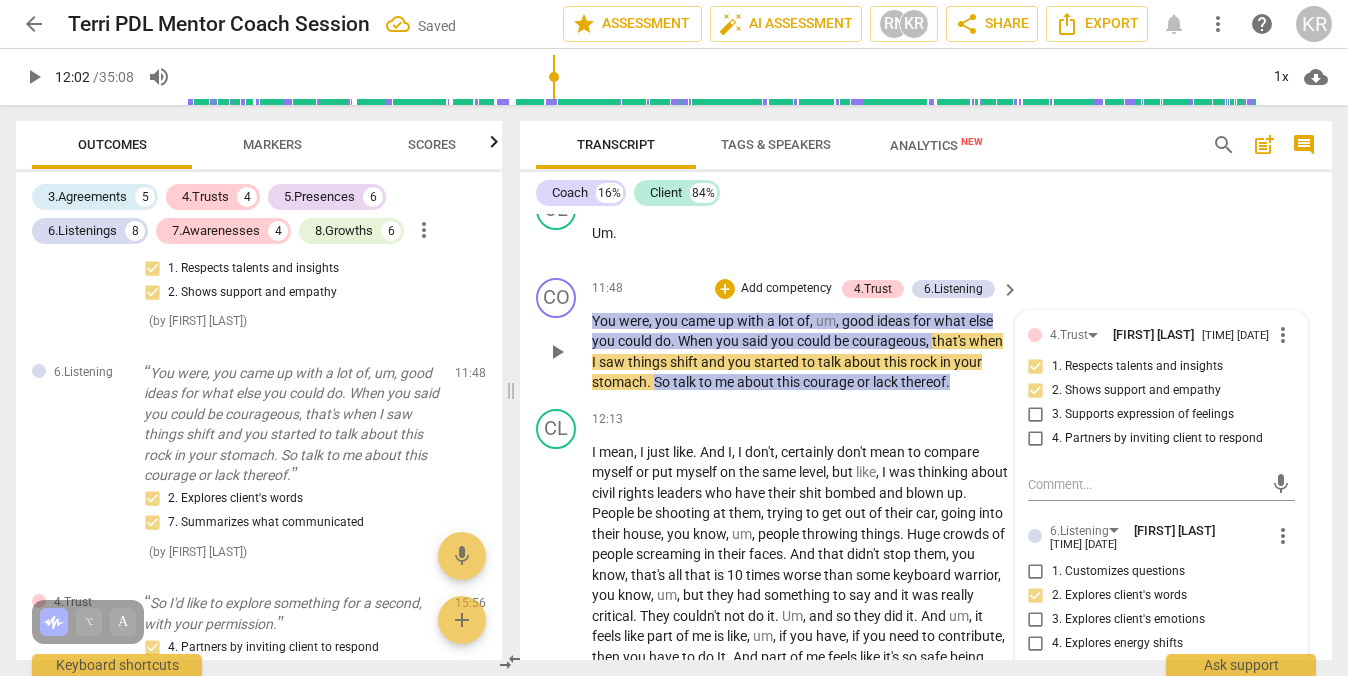 click on "Add competency" at bounding box center [786, 289] 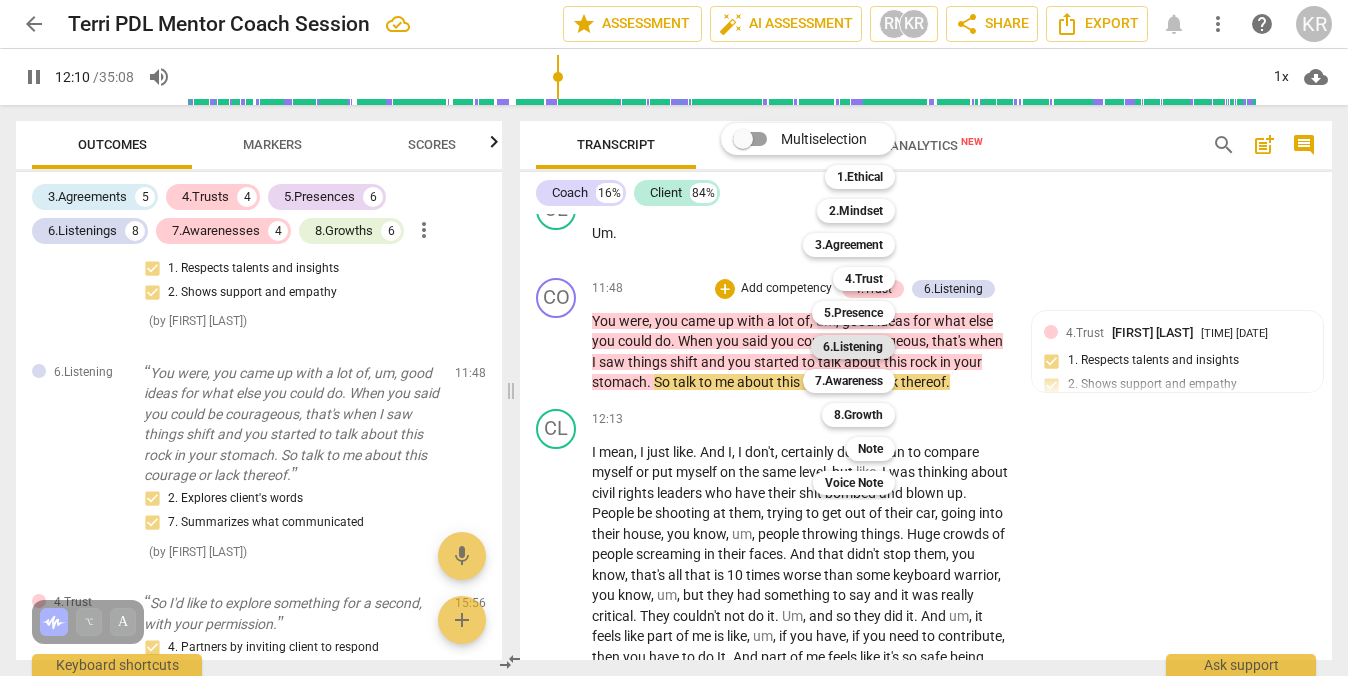 click on "6.Listening" at bounding box center (853, 347) 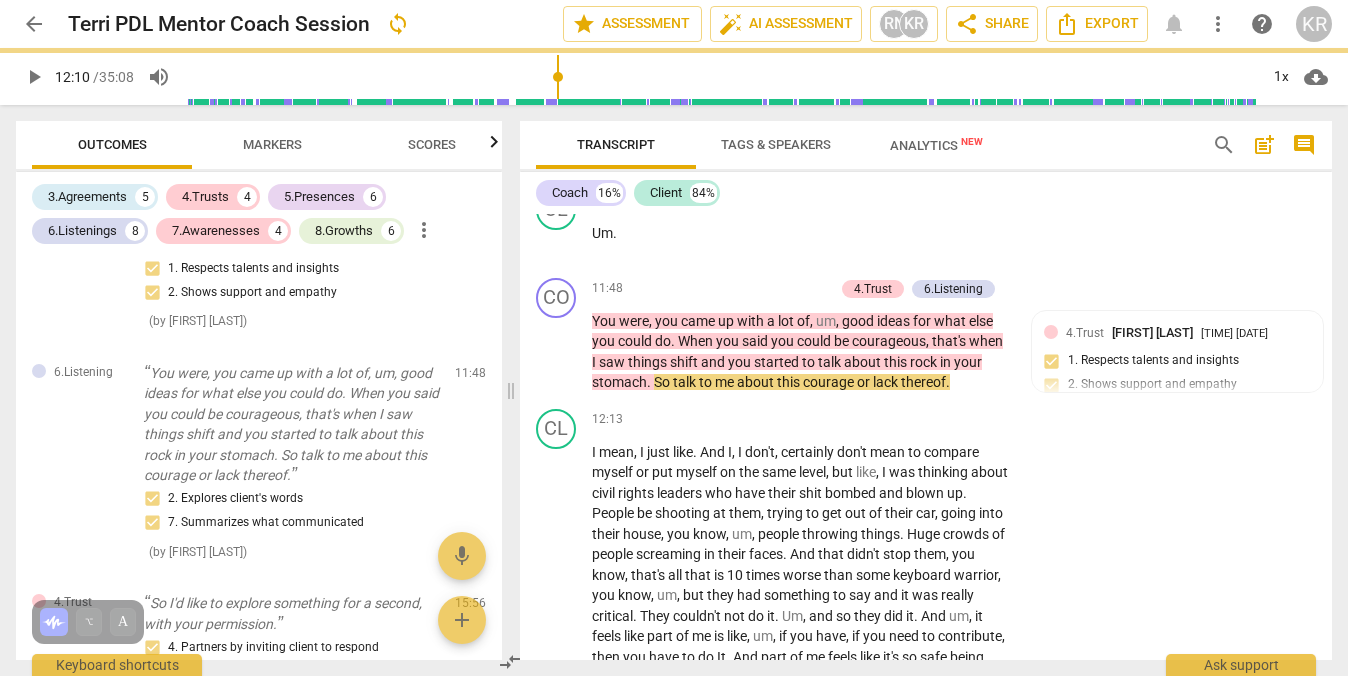type on "731" 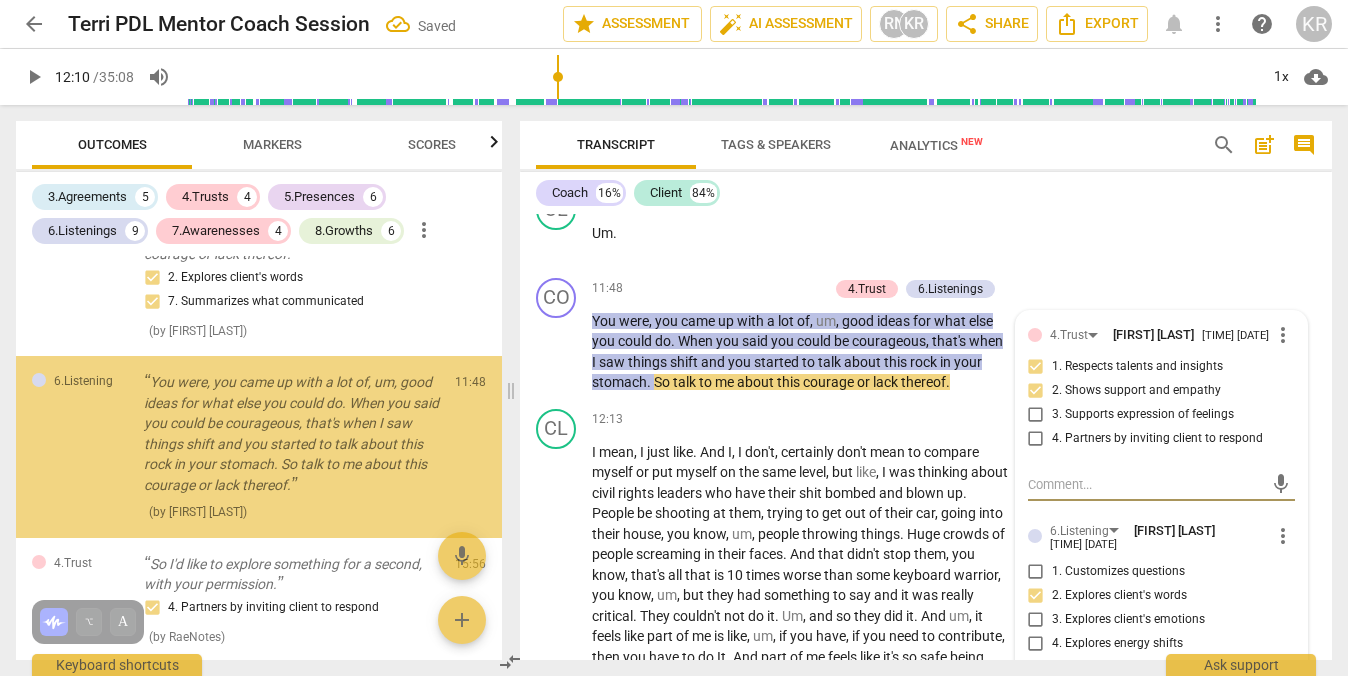 scroll, scrollTop: 3236, scrollLeft: 0, axis: vertical 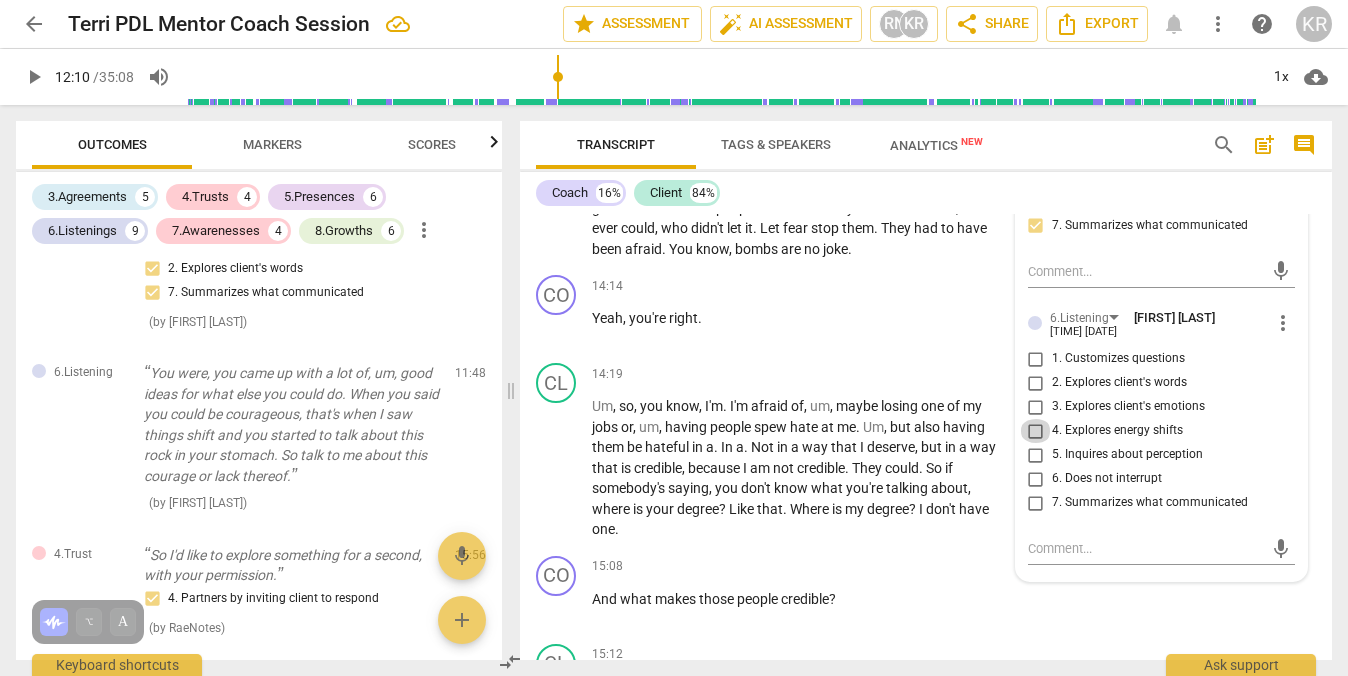 click on "4. Explores energy shifts" at bounding box center (1036, 431) 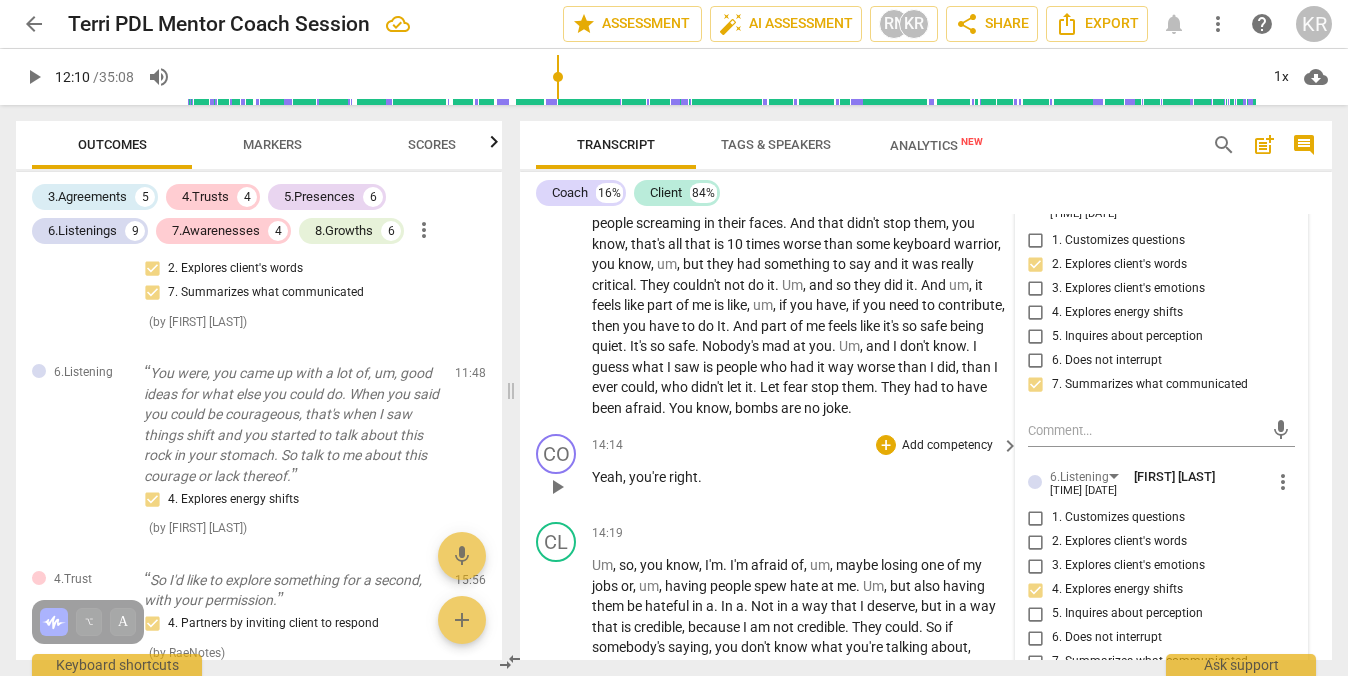 scroll, scrollTop: 4616, scrollLeft: 0, axis: vertical 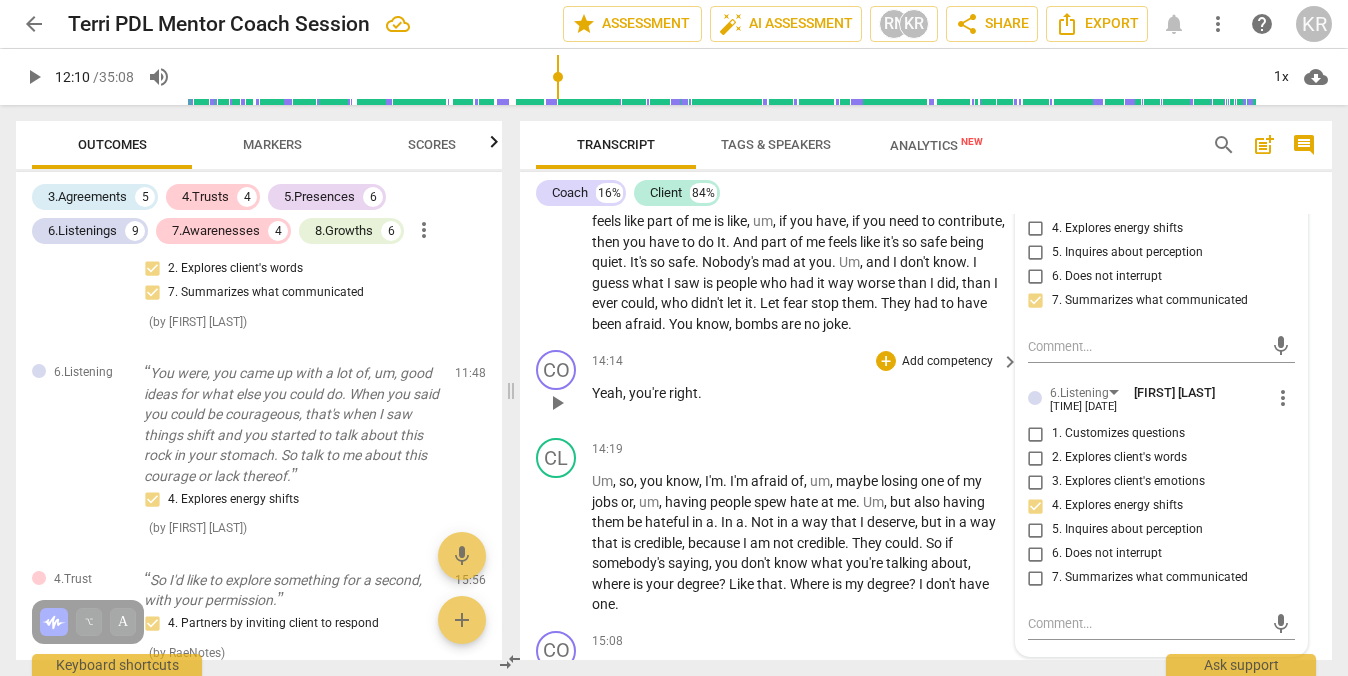 click on "play_arrow" at bounding box center [557, 403] 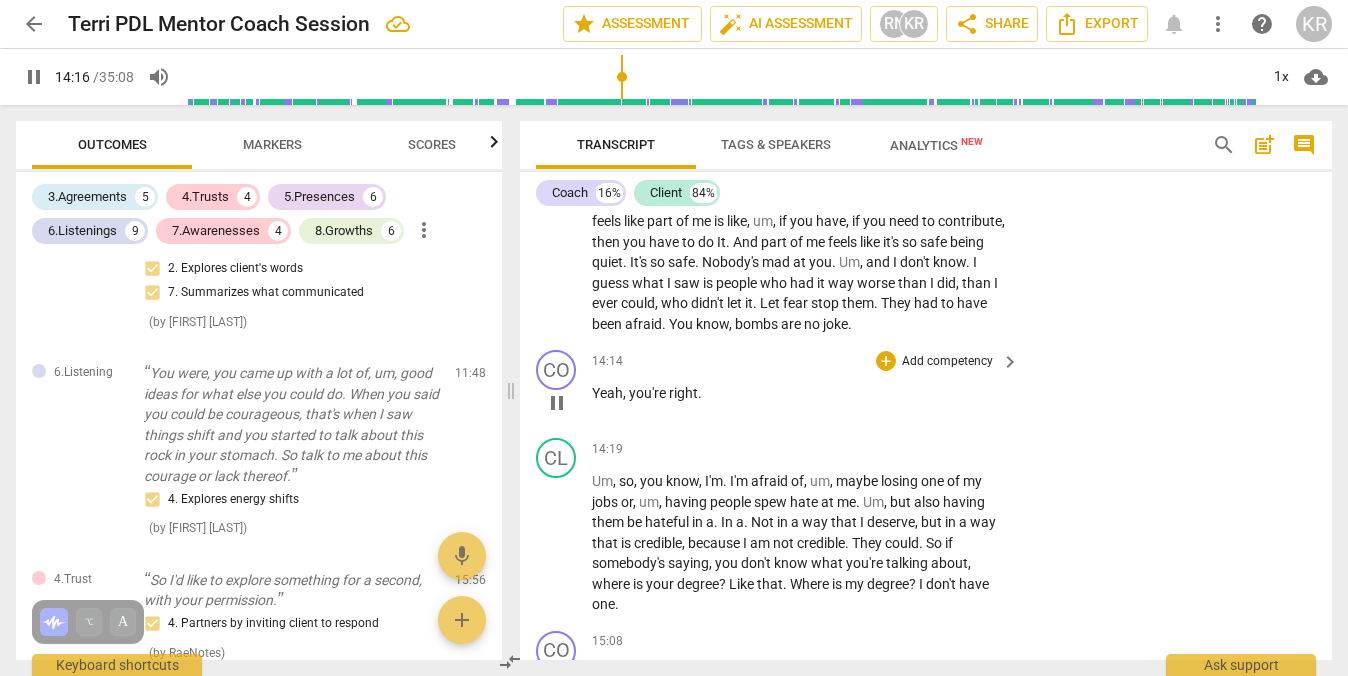 click on "Add competency" at bounding box center (947, 362) 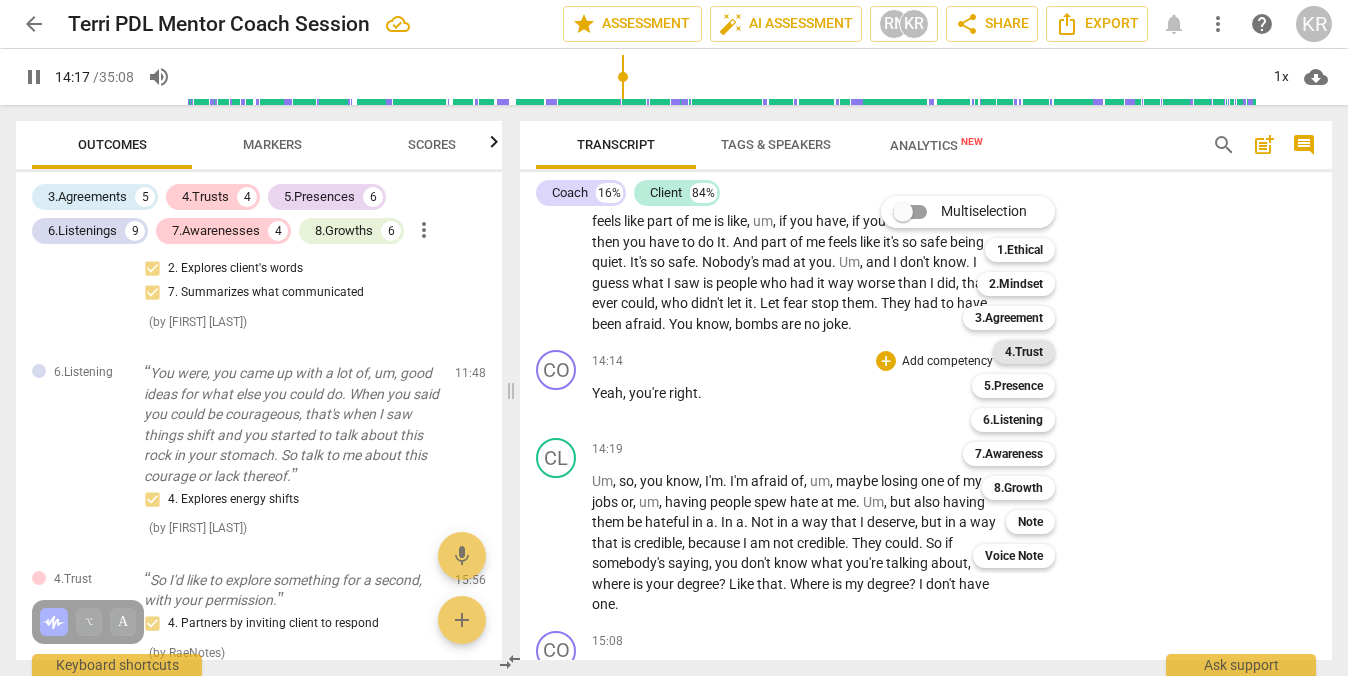 click on "4.Trust" at bounding box center (1024, 352) 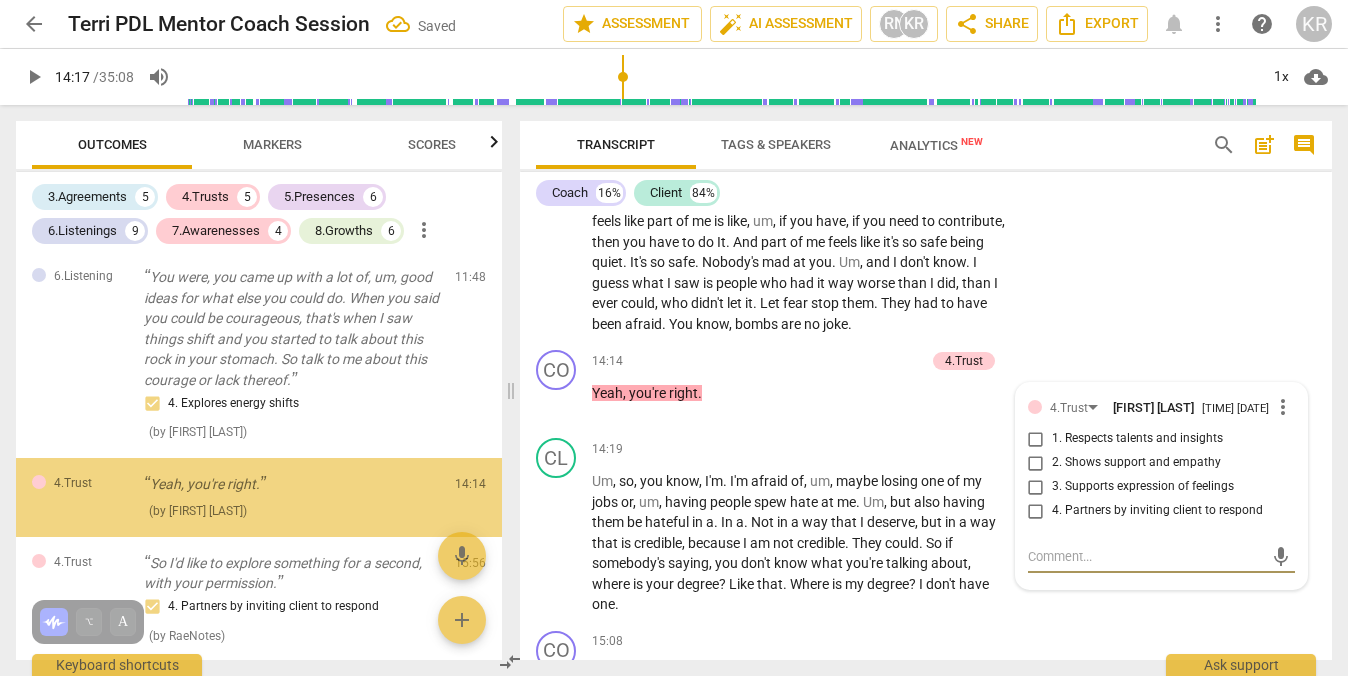 scroll, scrollTop: 3392, scrollLeft: 0, axis: vertical 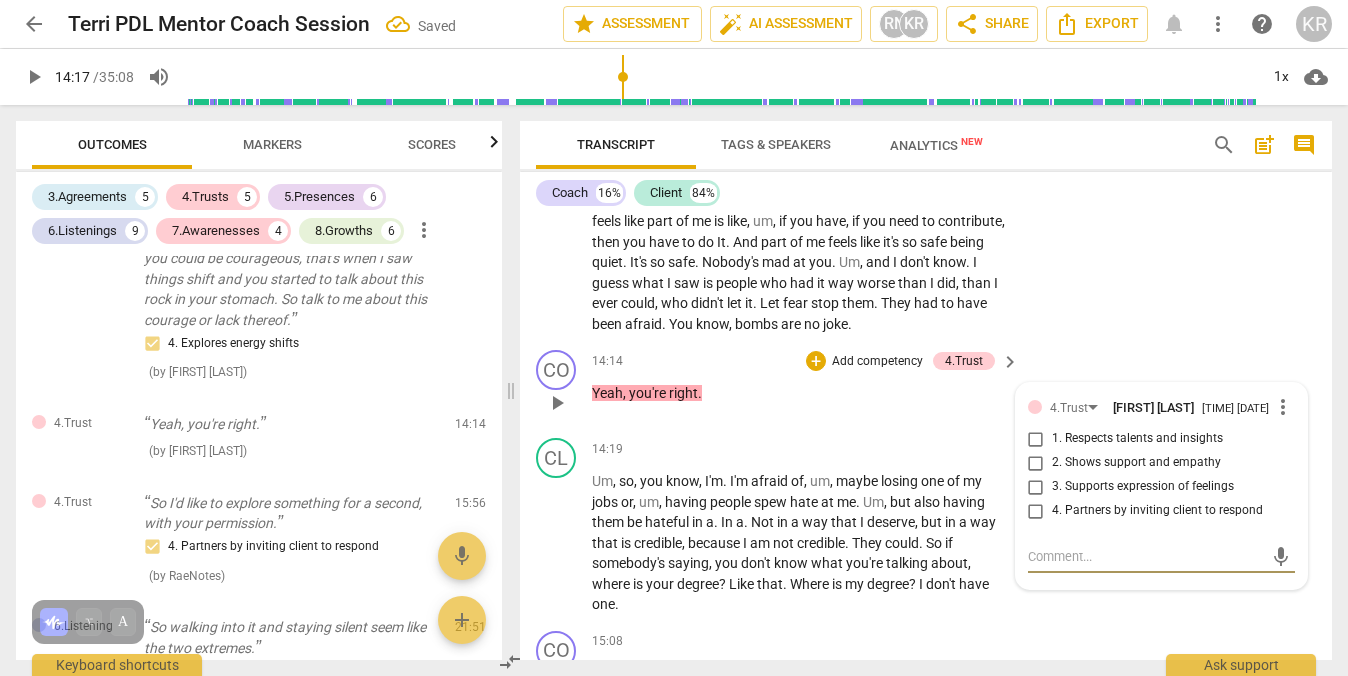 click on "3. Supports expression of feelings" at bounding box center (1036, 487) 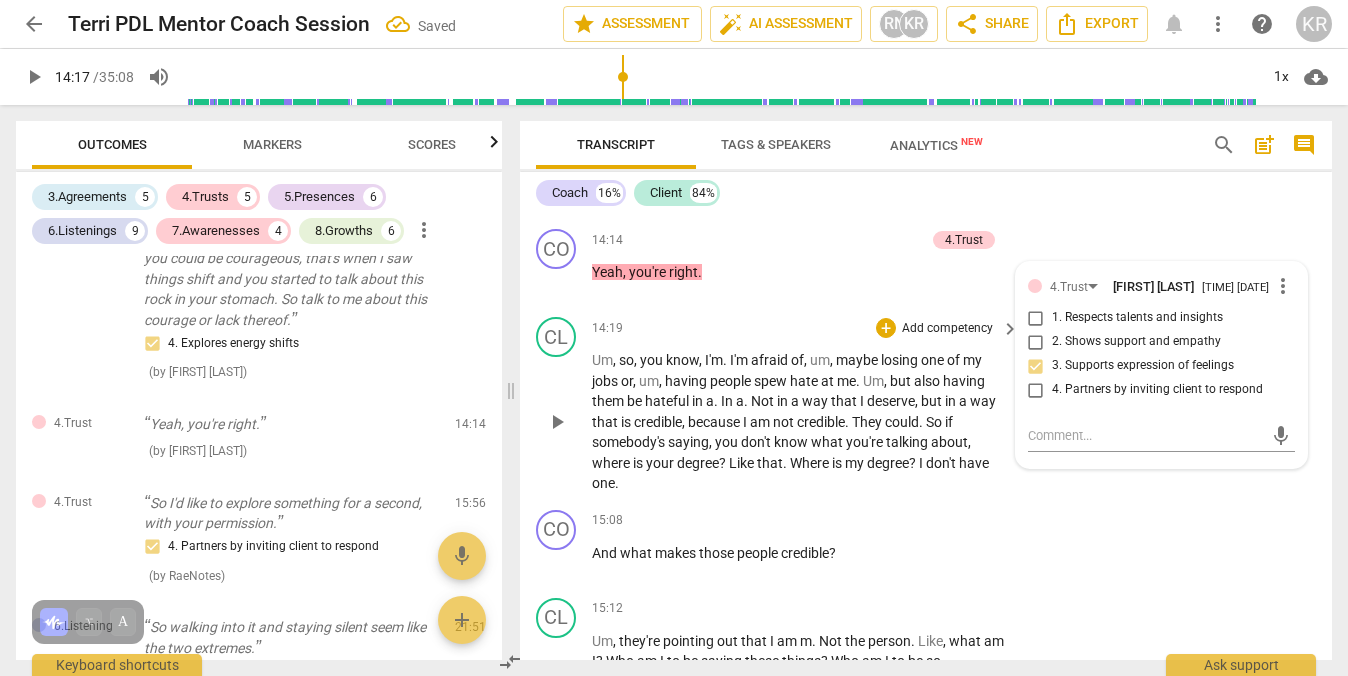 scroll, scrollTop: 4810, scrollLeft: 0, axis: vertical 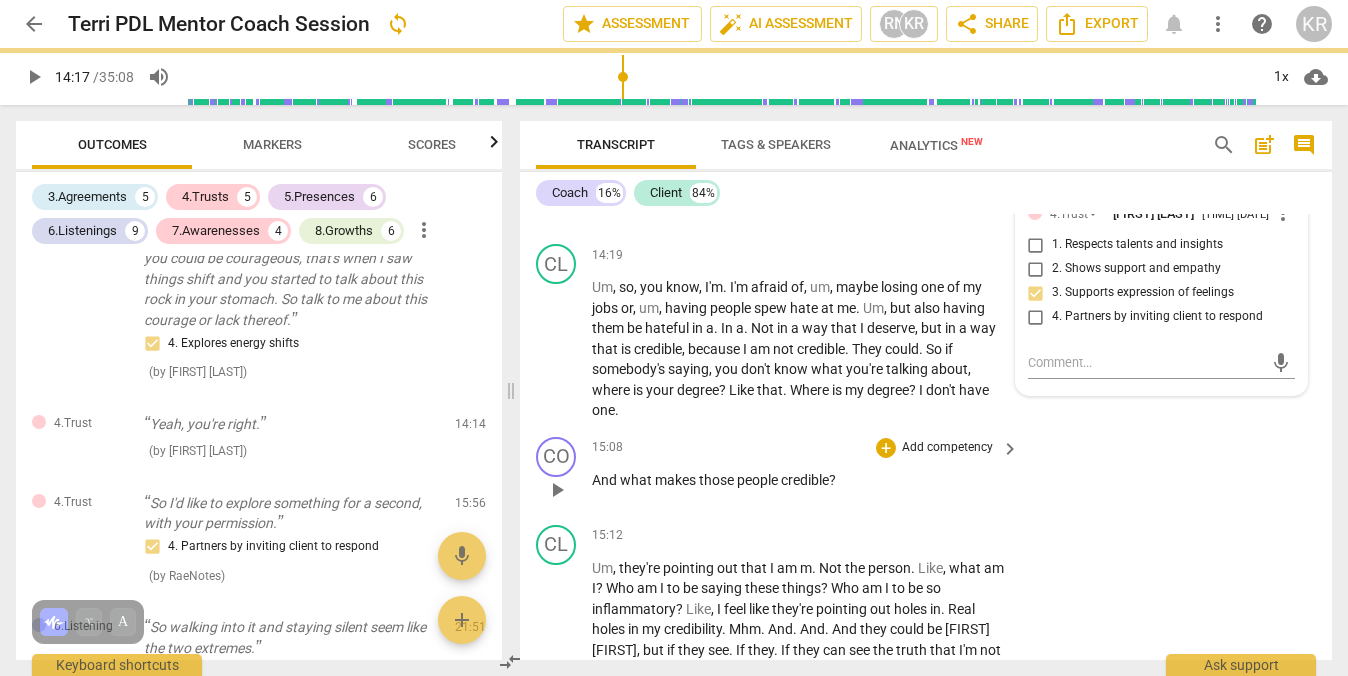 click on "play_arrow" at bounding box center [557, 490] 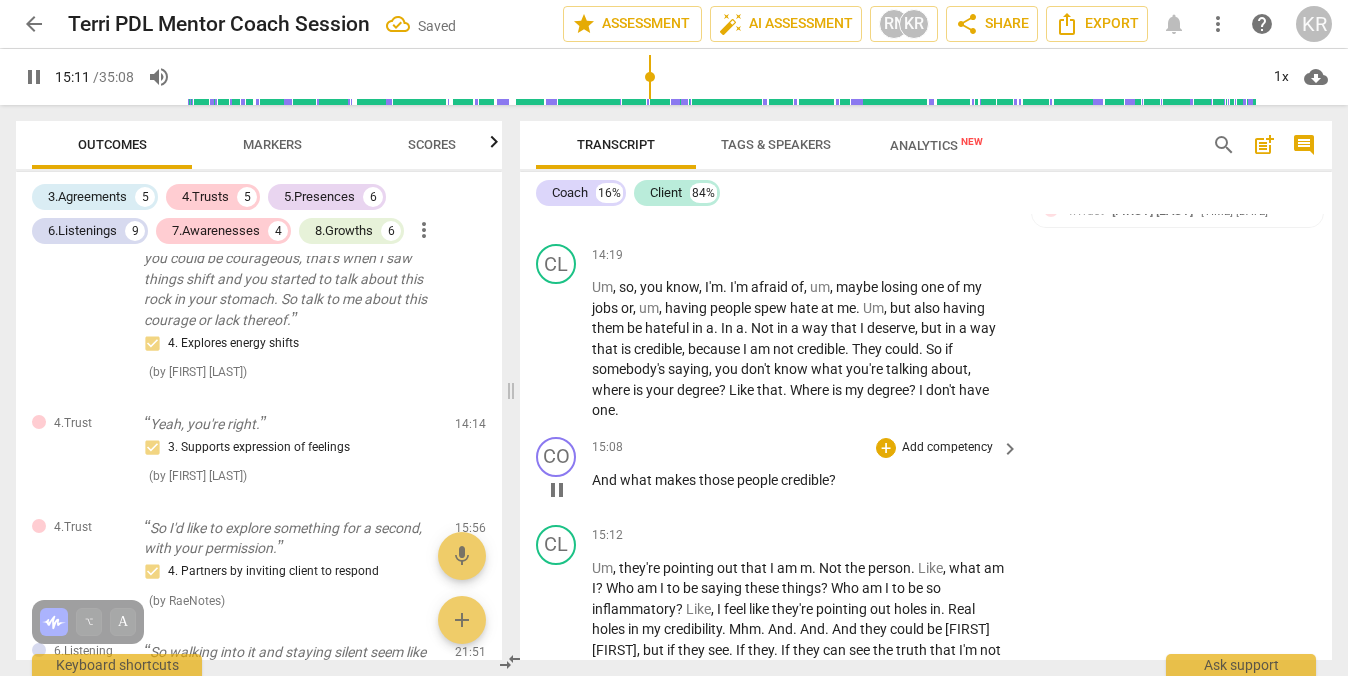 click on "Add competency" at bounding box center (947, 448) 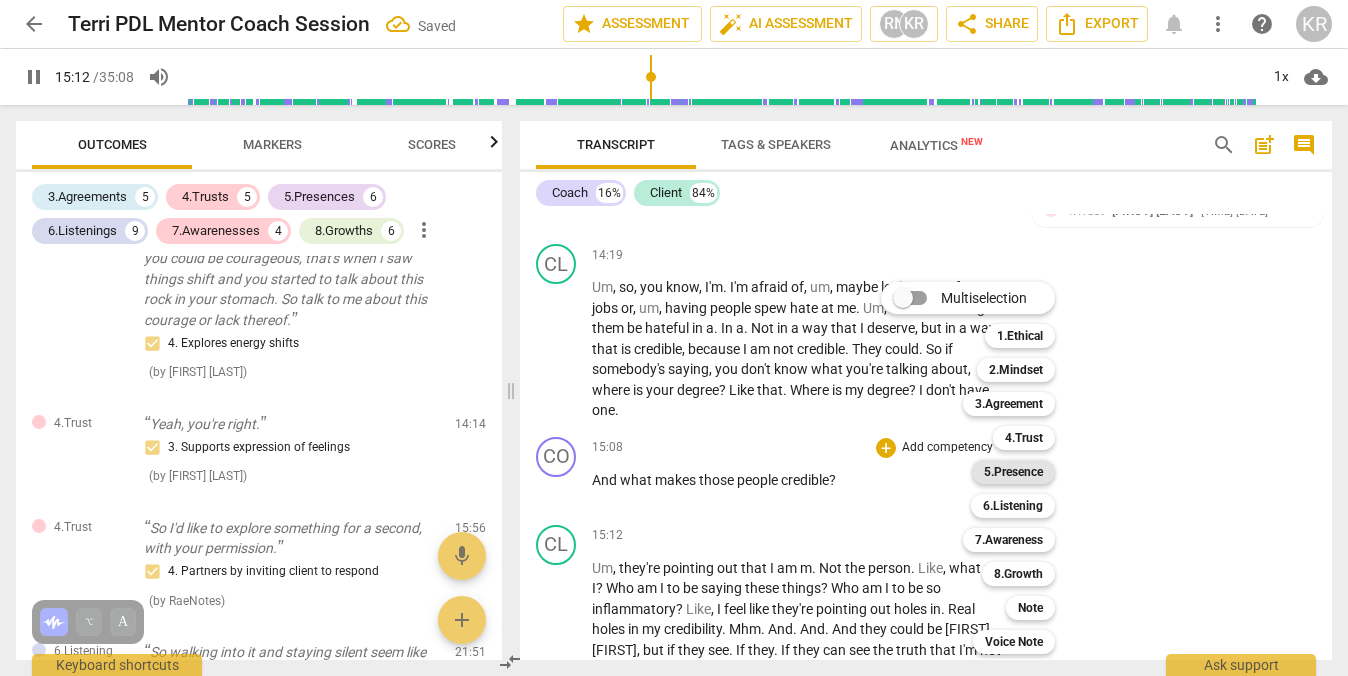click on "5.Presence" at bounding box center (1013, 472) 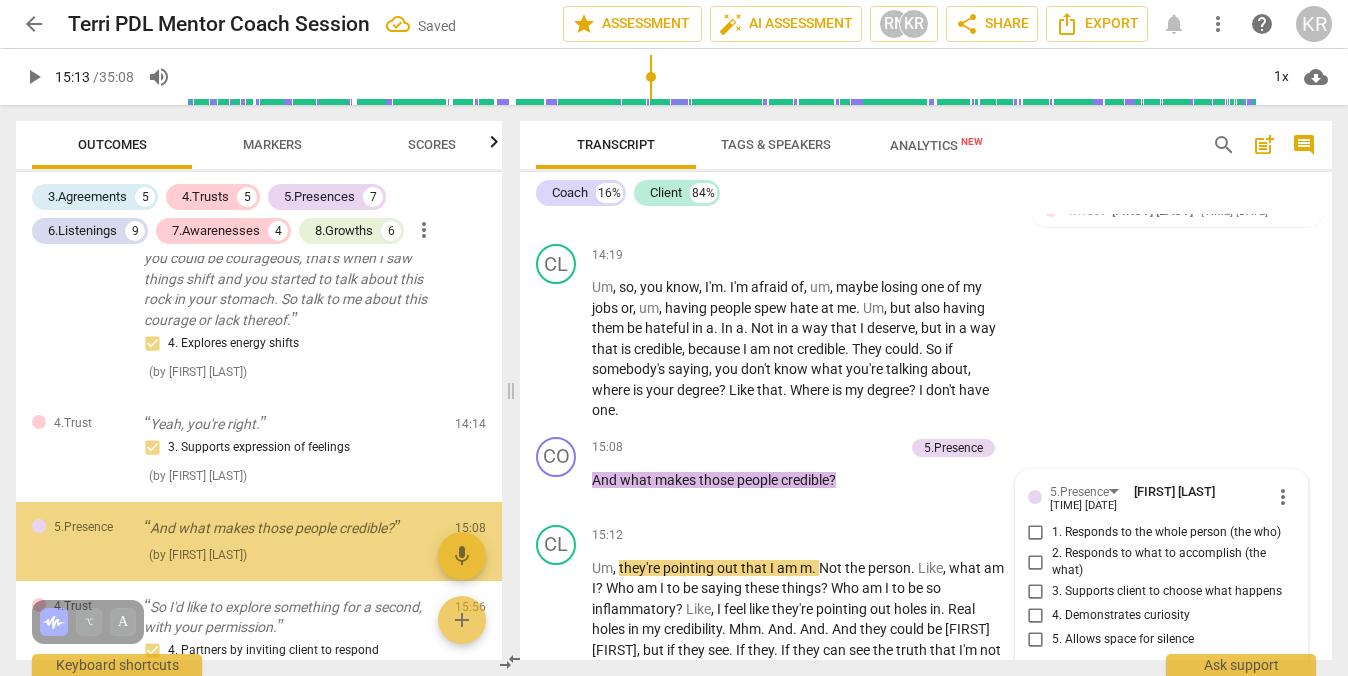 scroll, scrollTop: 5079, scrollLeft: 0, axis: vertical 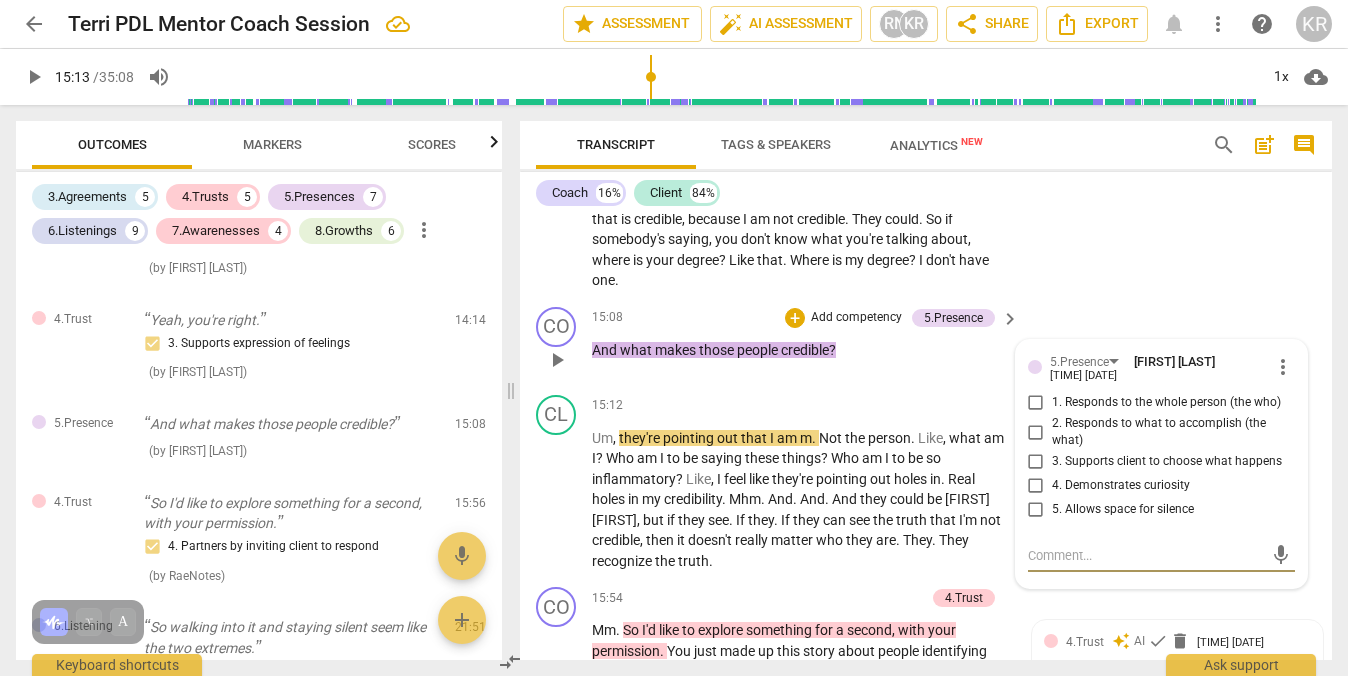 click on "4. Demonstrates curiosity" at bounding box center [1036, 486] 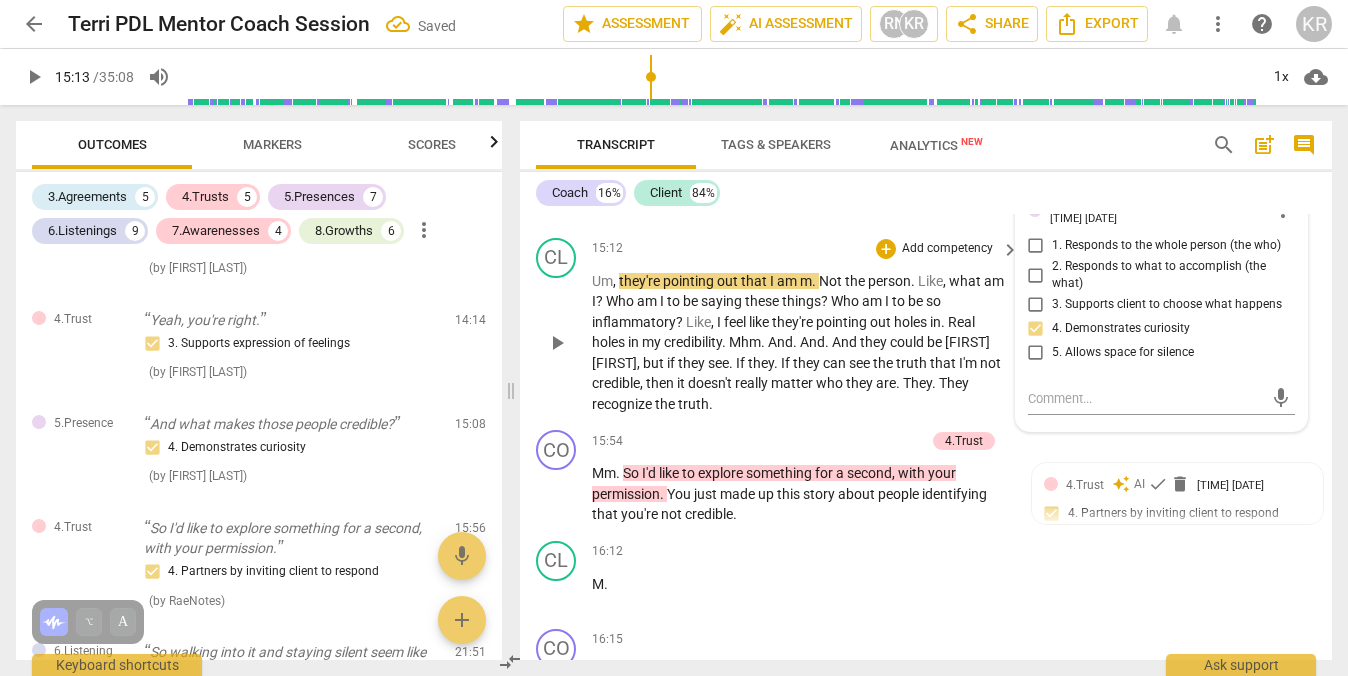 scroll, scrollTop: 5101, scrollLeft: 0, axis: vertical 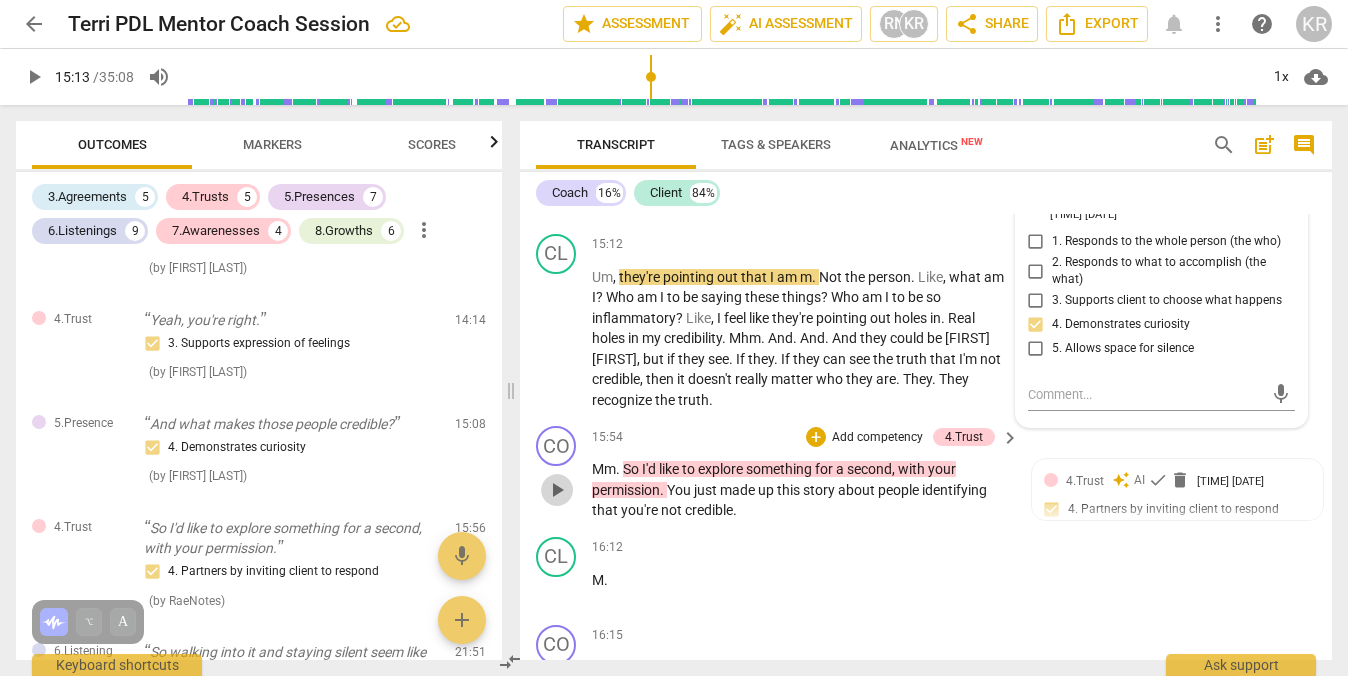 click on "play_arrow" at bounding box center (557, 490) 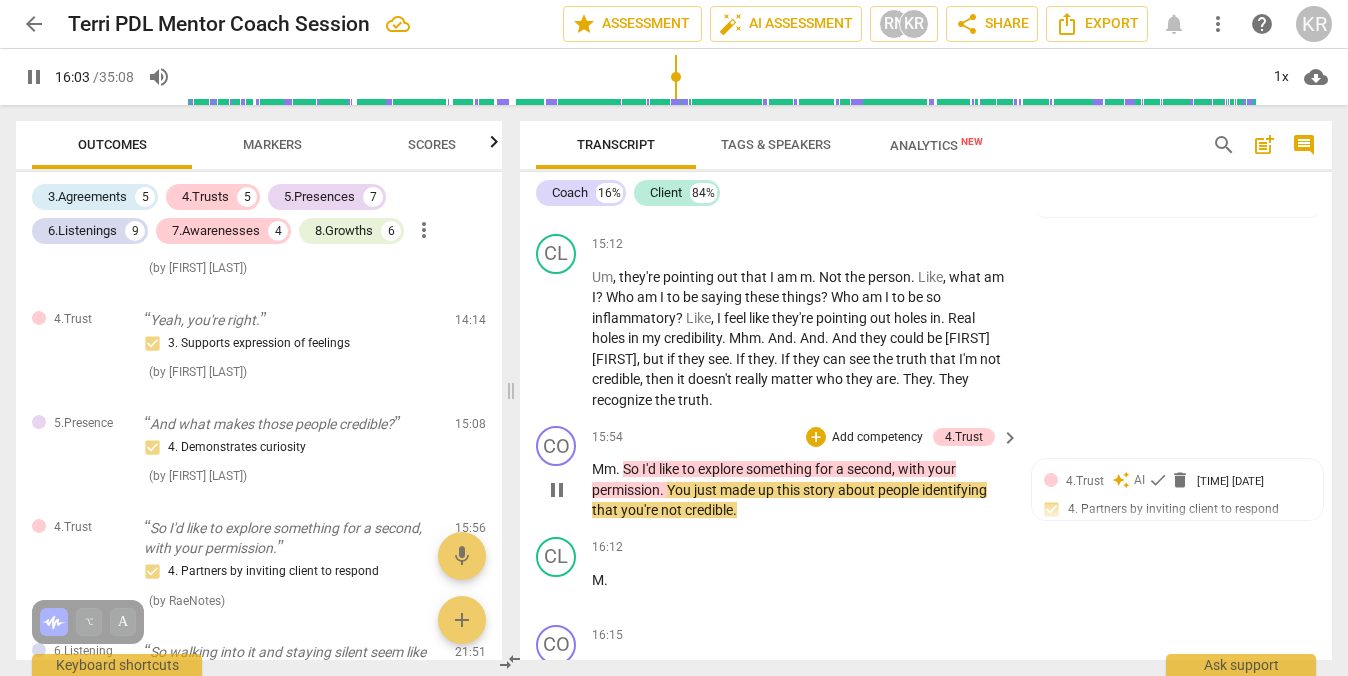 click on "Add competency" at bounding box center [877, 438] 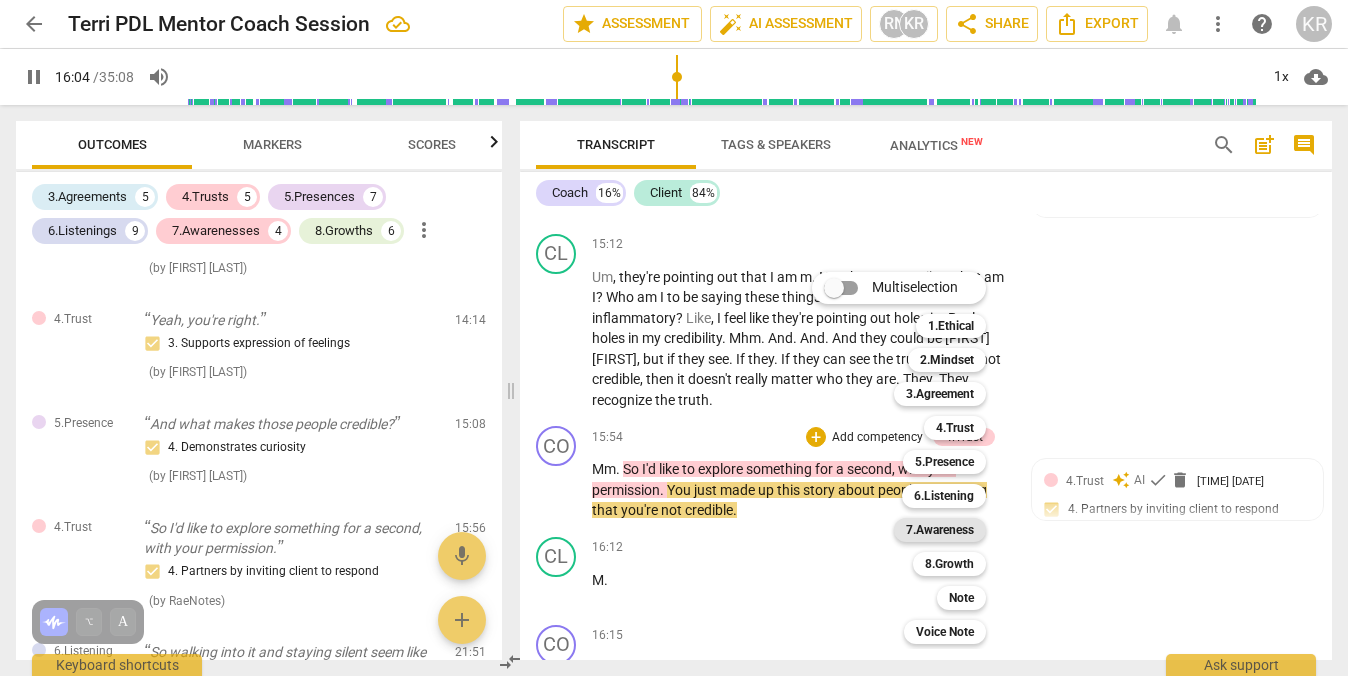 click on "7.Awareness" at bounding box center [940, 530] 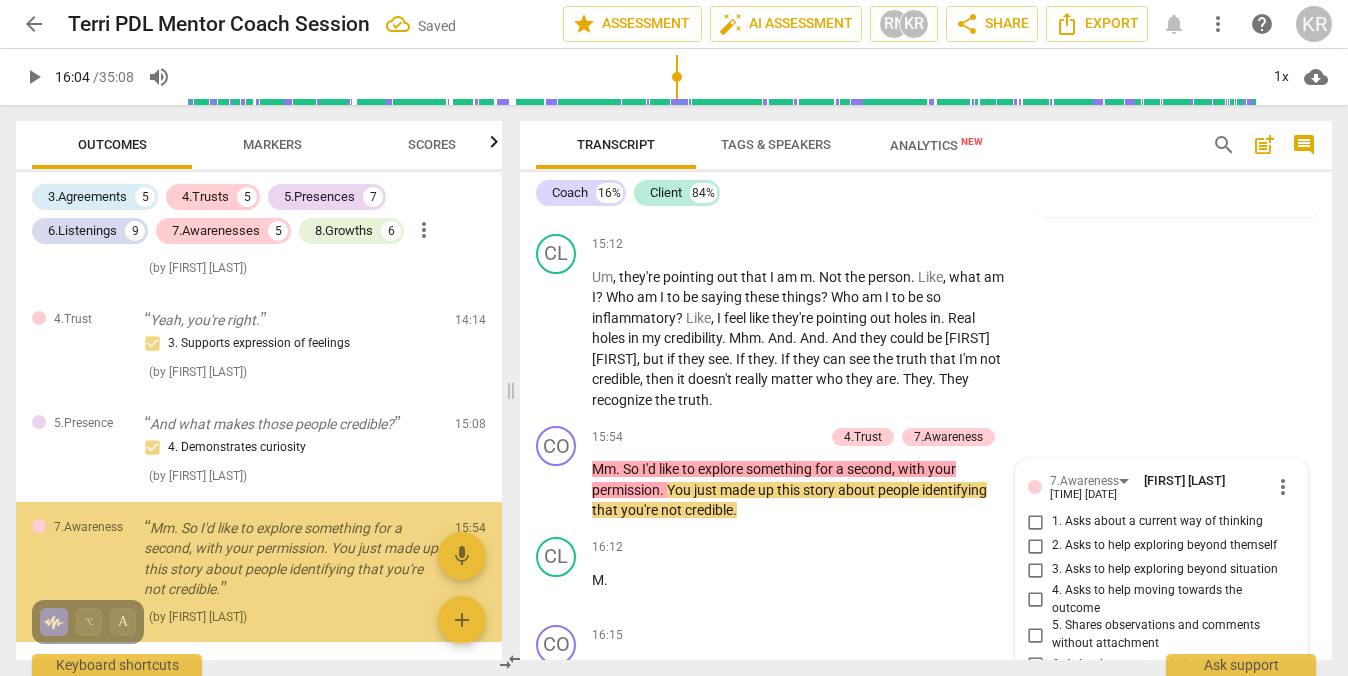 scroll, scrollTop: 5443, scrollLeft: 0, axis: vertical 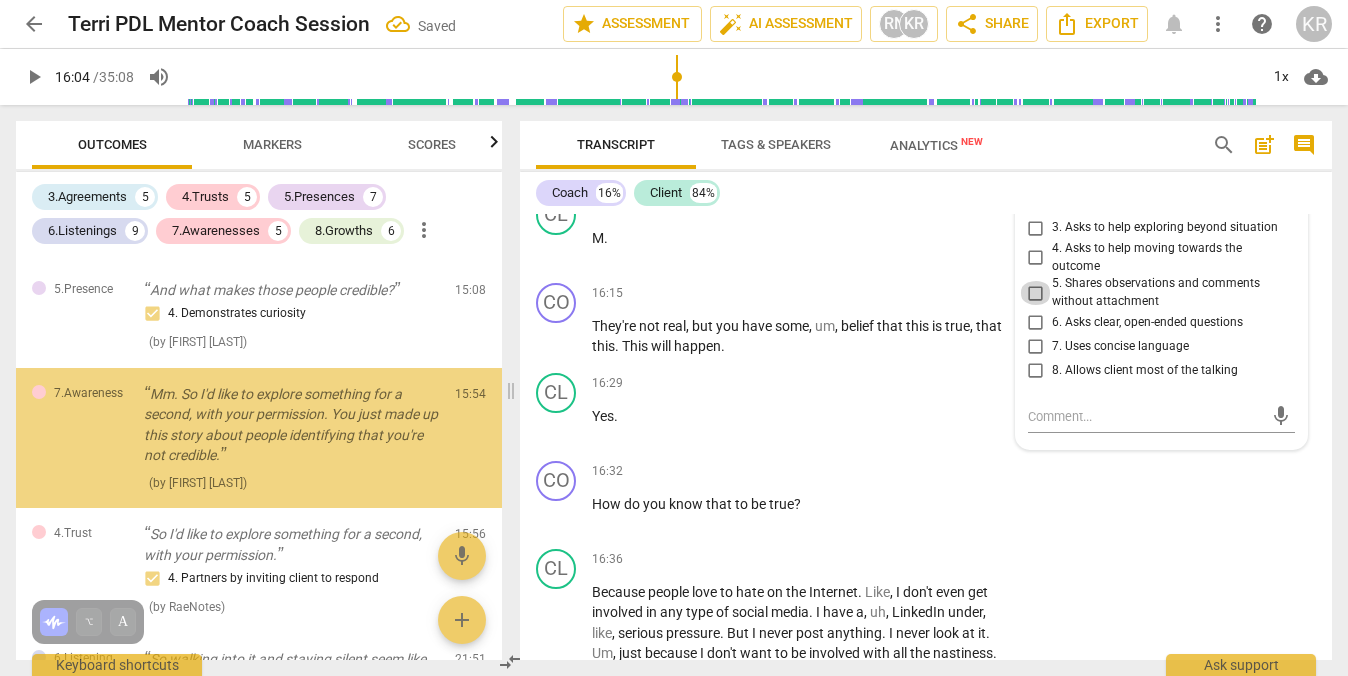 click on "5. Shares observations and comments without attachment" at bounding box center [1036, 293] 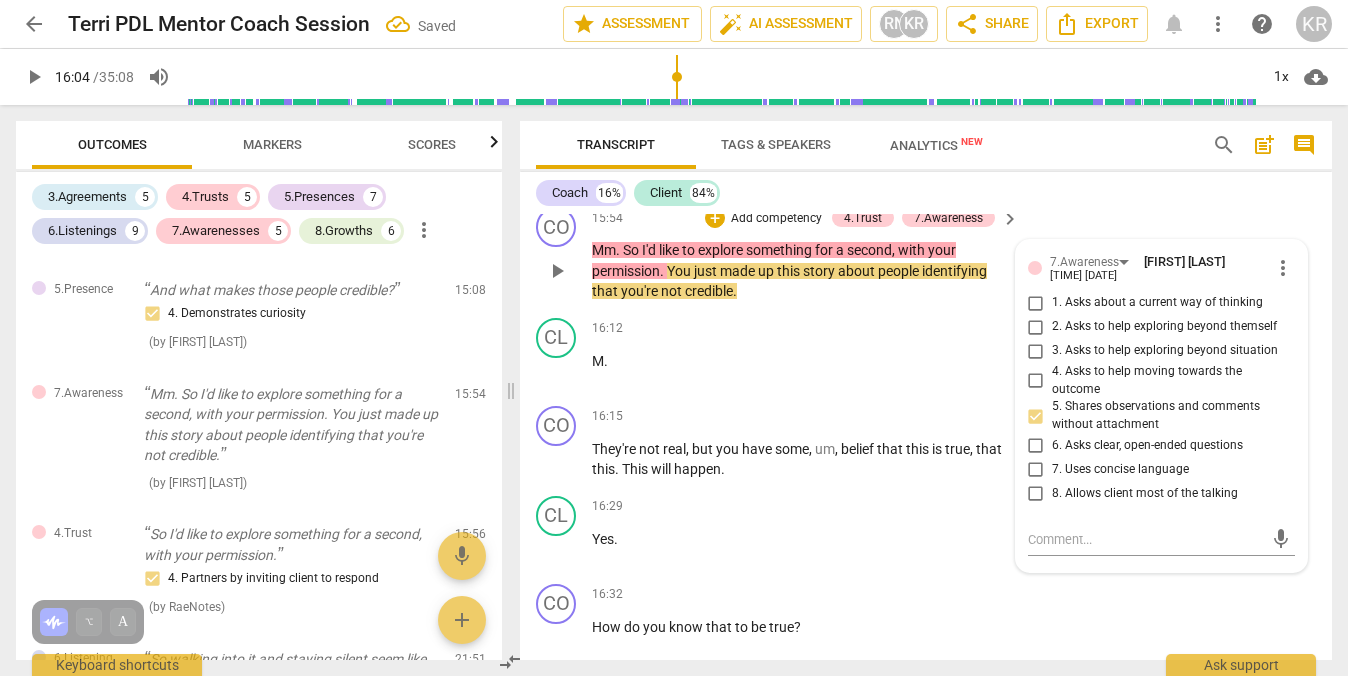 scroll, scrollTop: 5155, scrollLeft: 0, axis: vertical 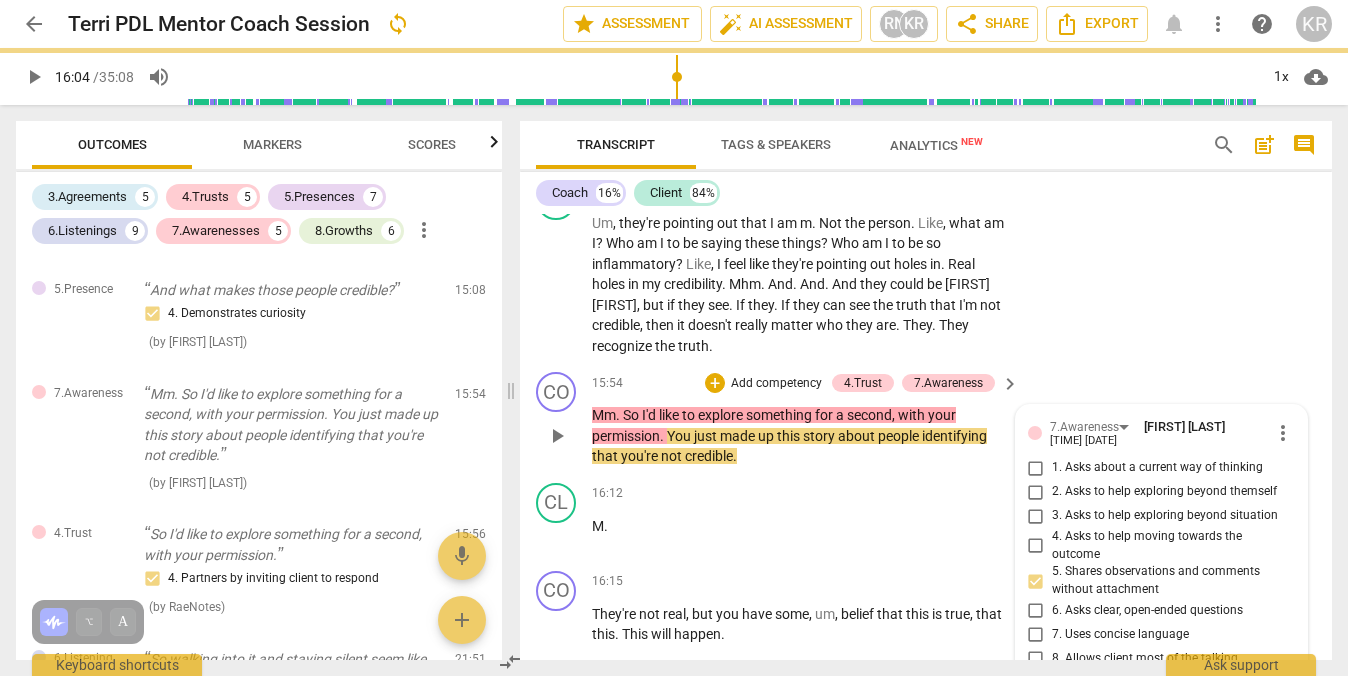 click on "play_arrow" at bounding box center [557, 436] 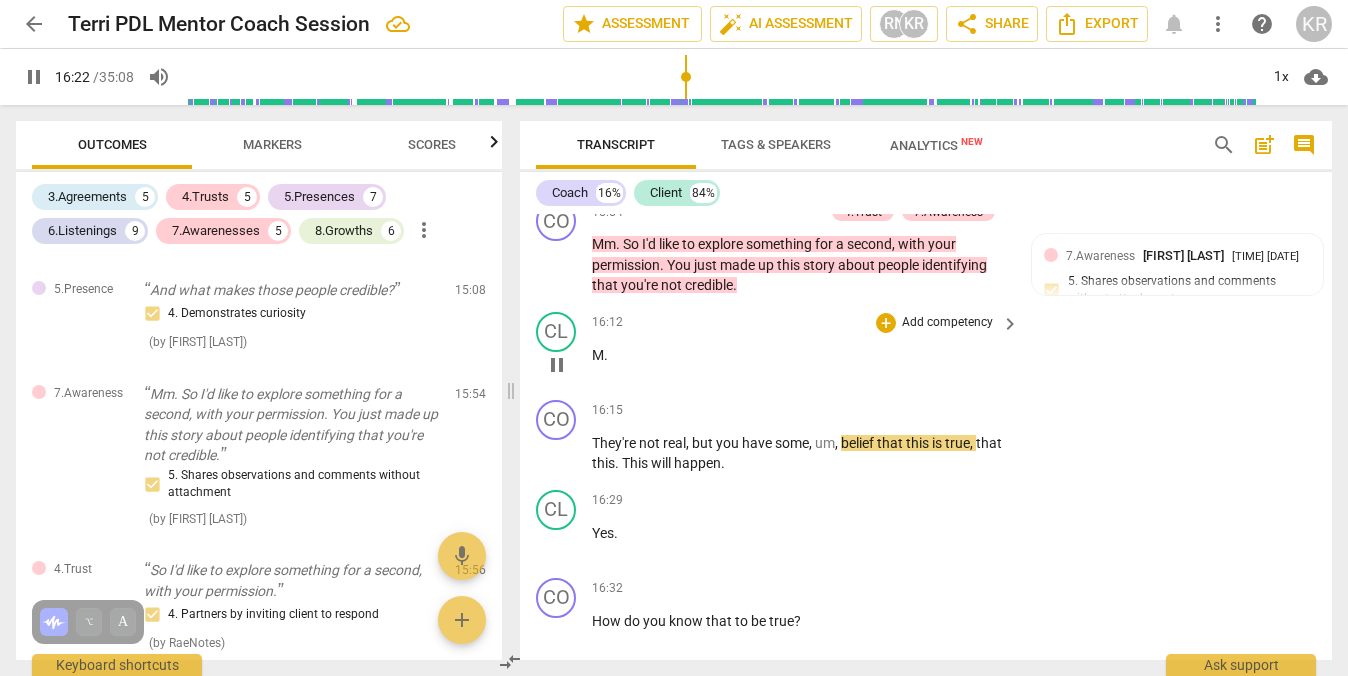 scroll, scrollTop: 5328, scrollLeft: 0, axis: vertical 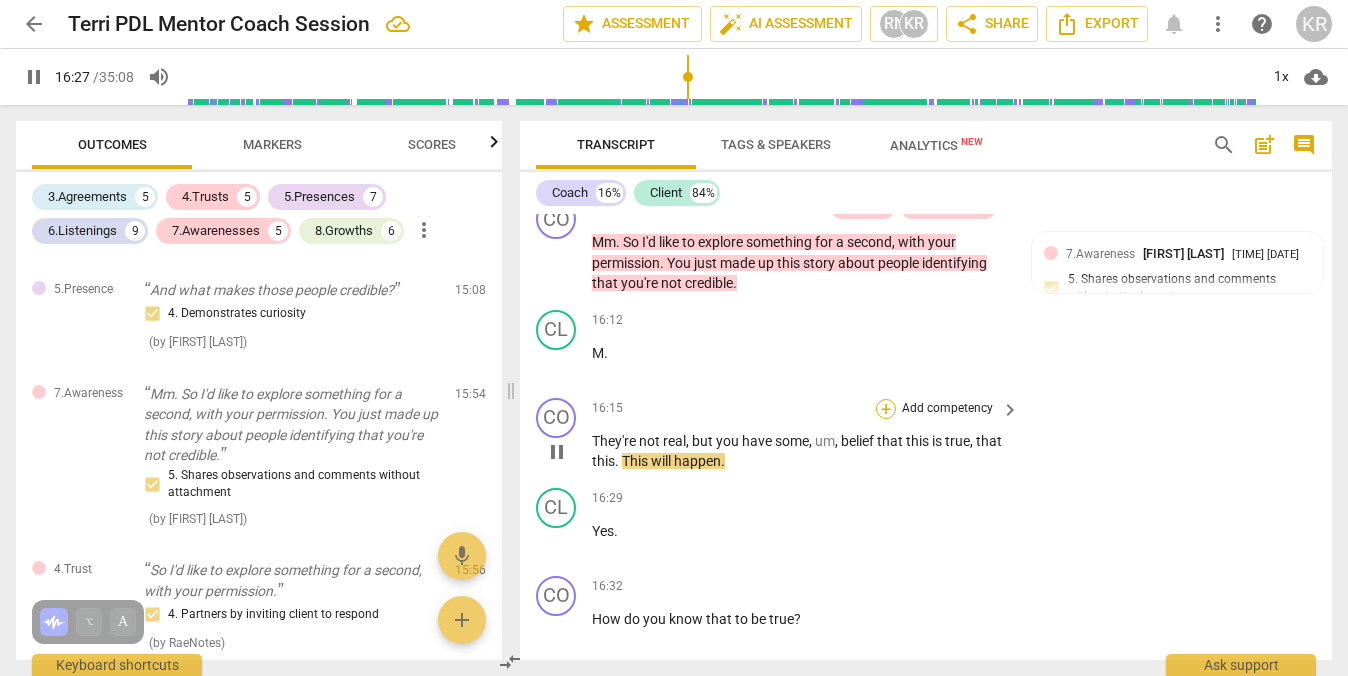 click on "+" at bounding box center (886, 409) 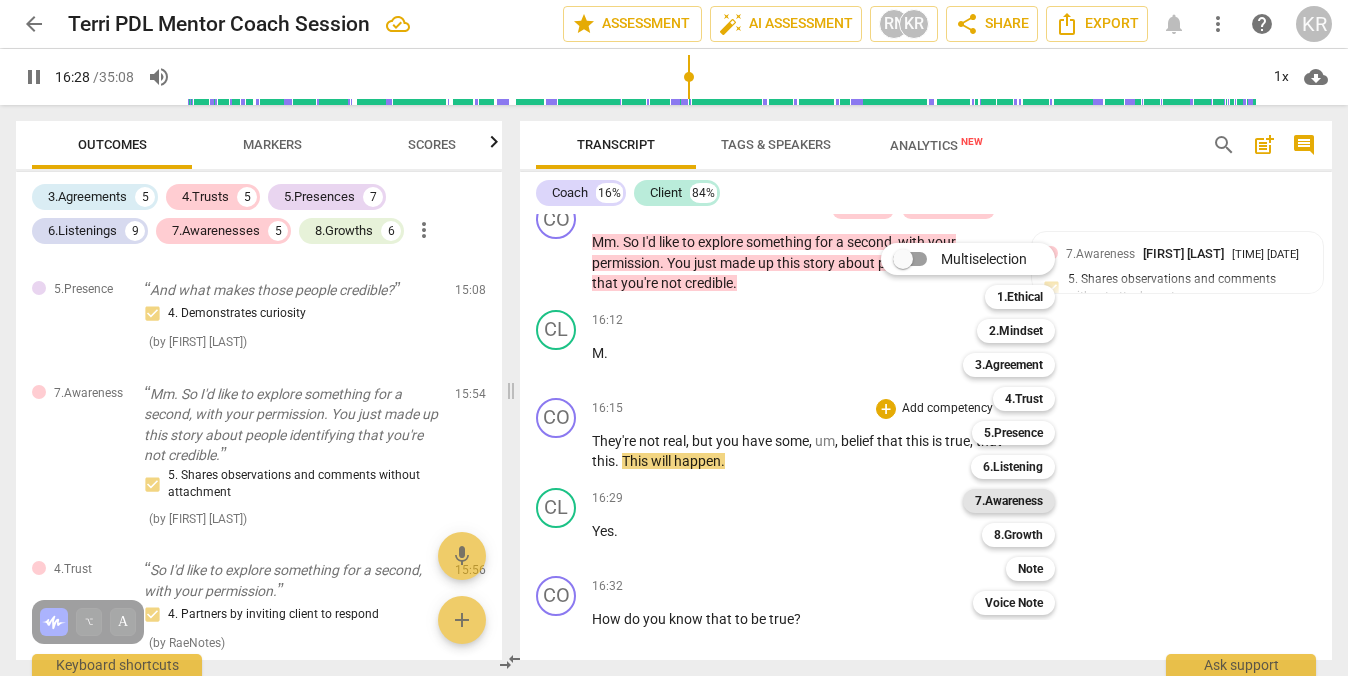 click on "7.Awareness" at bounding box center (1009, 501) 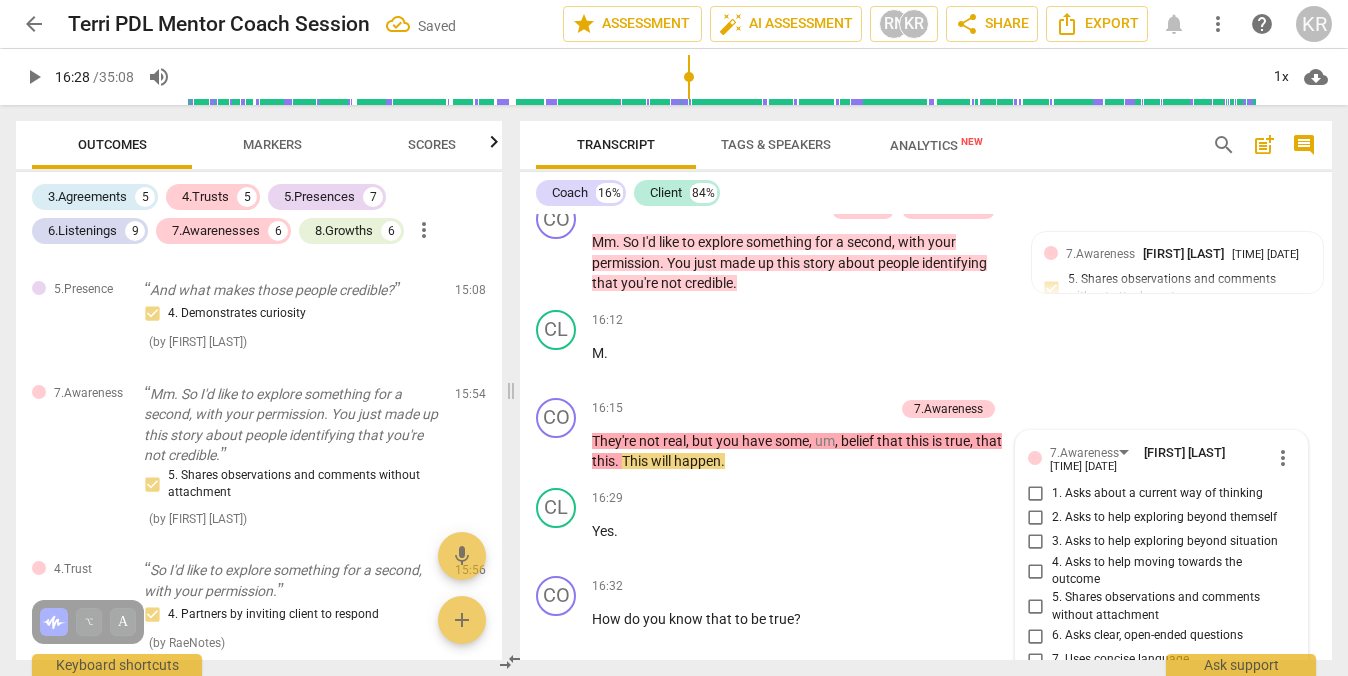 scroll, scrollTop: 5641, scrollLeft: 0, axis: vertical 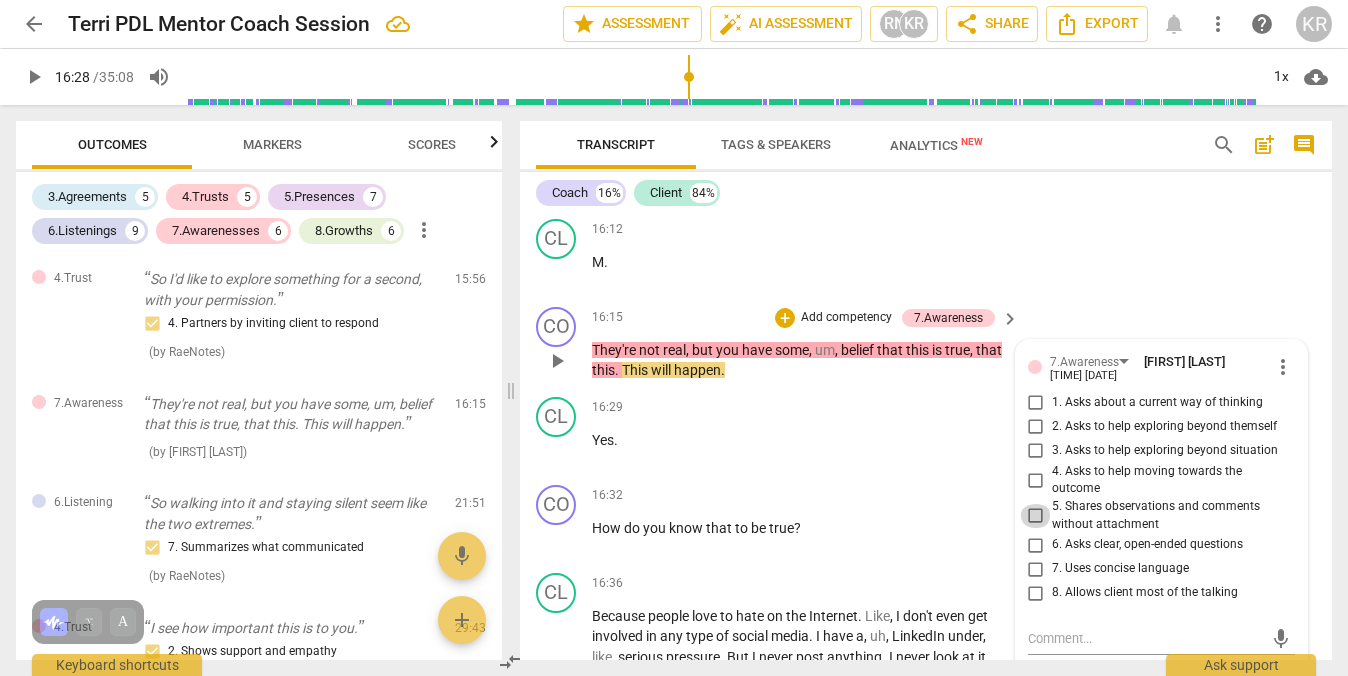 click on "5. Shares observations and comments without attachment" at bounding box center [1036, 516] 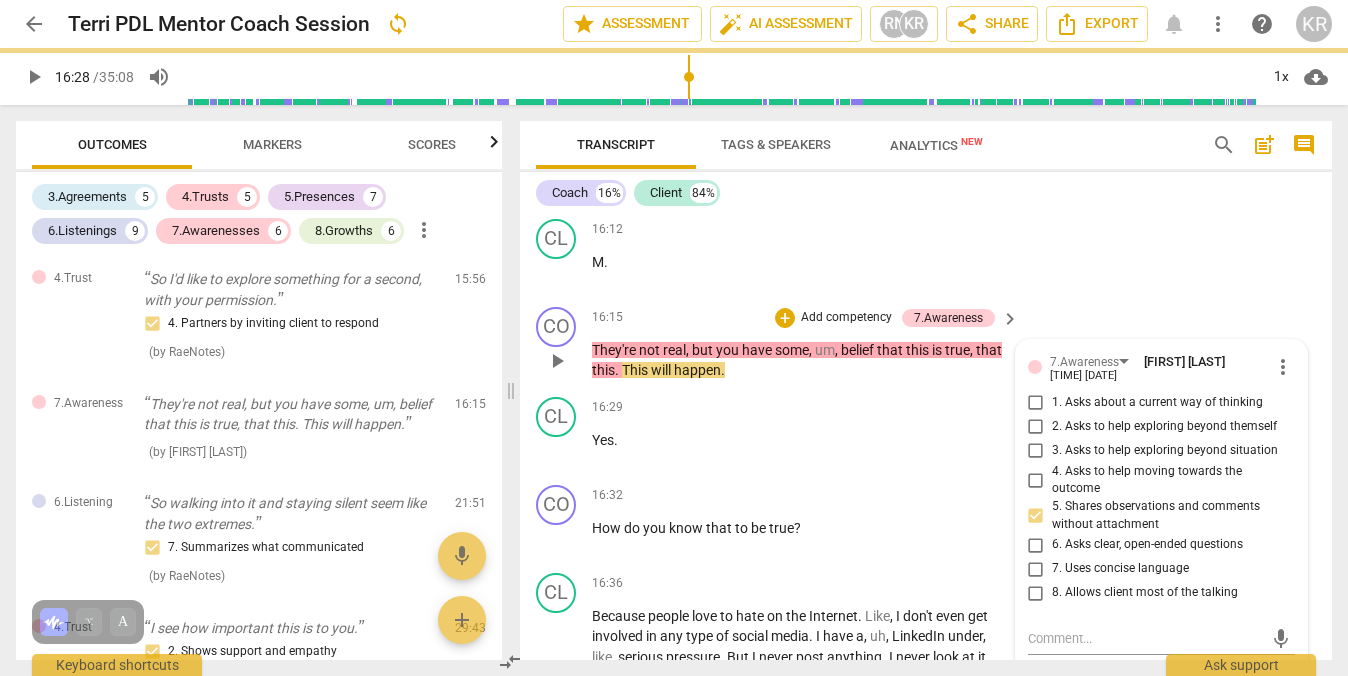 click on "CO play_arrow pause 16:15 + Add competency 7.Awareness keyboard_arrow_right They're   not   real ,   but   you   have   some ,   um ,   belief   that   this   is   true ,   that   this .   This   will   happen . 7.Awareness [FIRST] [LAST] [TIME] [DATE] more_vert 1. Asks about a current way of thinking 2. Asks to help exploring beyond themself 3. Asks to help exploring beyond situation 4. Asks to help moving towards the outcome 5. Shares observations and comments without attachment 6. Asks clear, open-ended questions 7. Uses concise language 8. Allows client most of the talking mic" at bounding box center (926, 344) 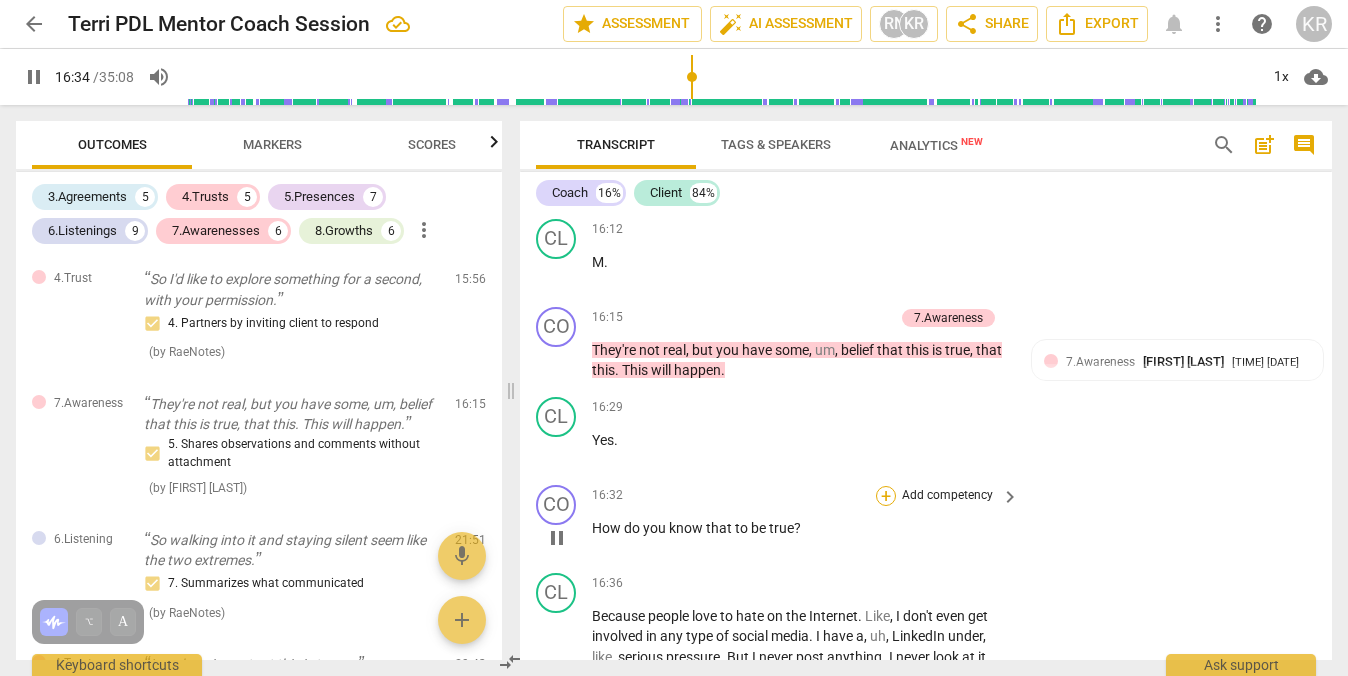 click on "+" at bounding box center [886, 496] 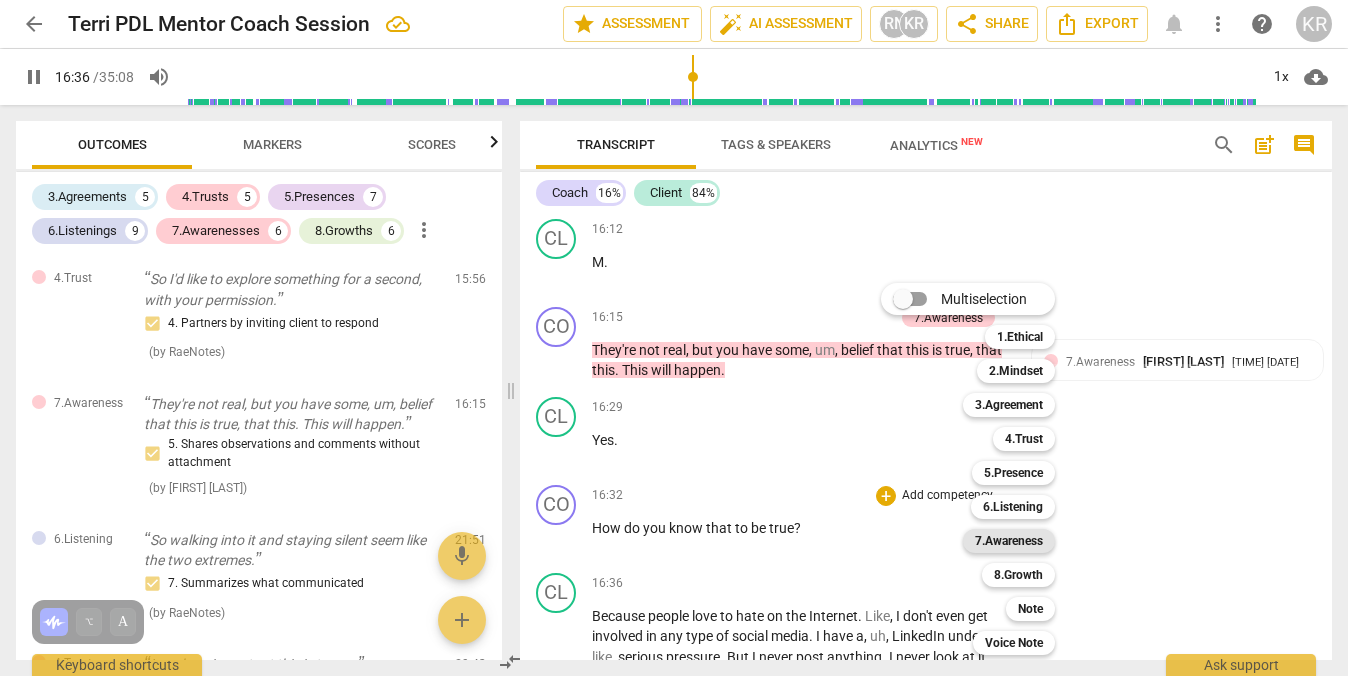 click on "7.Awareness" at bounding box center (1009, 541) 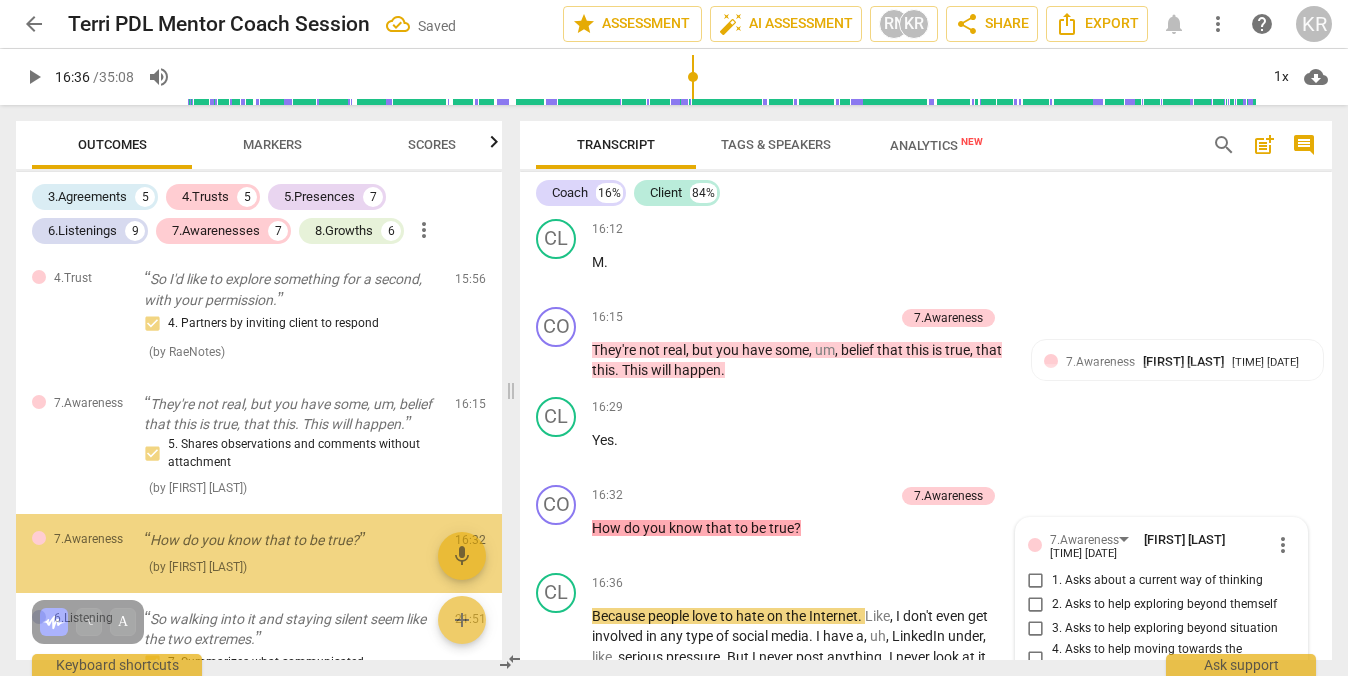 scroll, scrollTop: 5819, scrollLeft: 0, axis: vertical 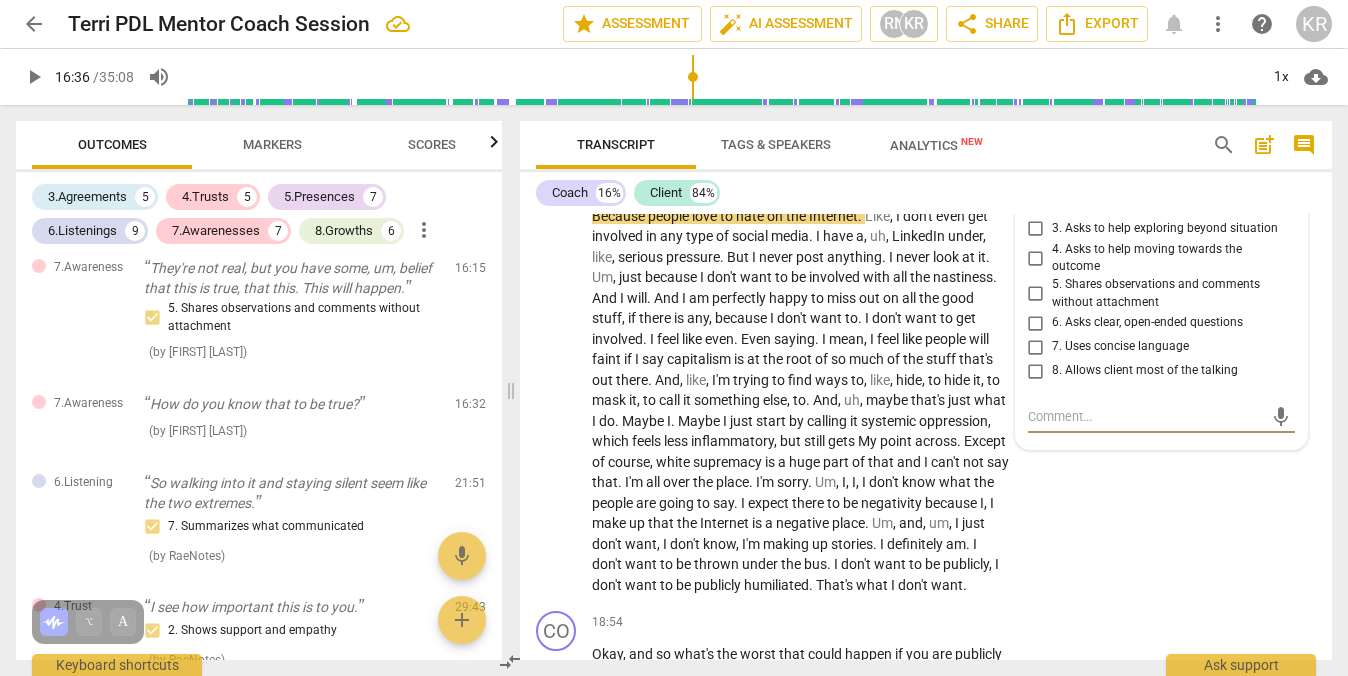 click on "3. Asks to help exploring beyond situation" at bounding box center [1036, 229] 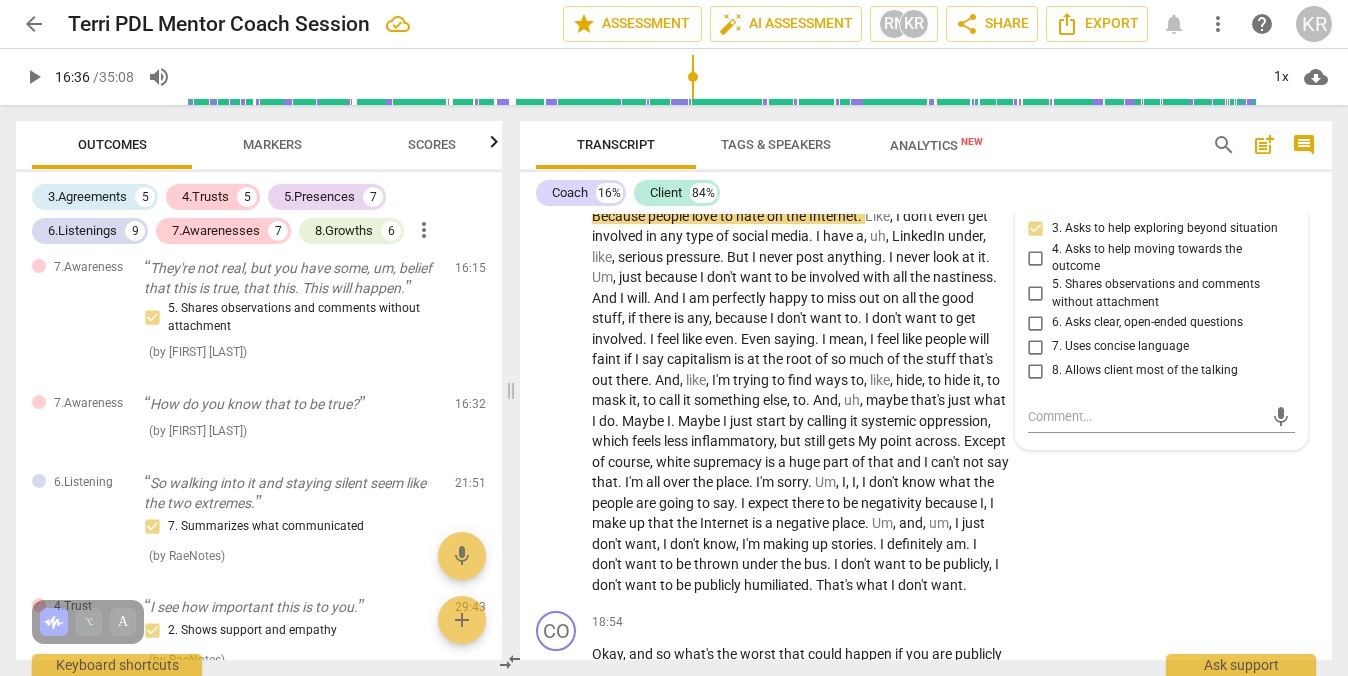 click on "2. Asks to help exploring beyond themself" at bounding box center [1036, 205] 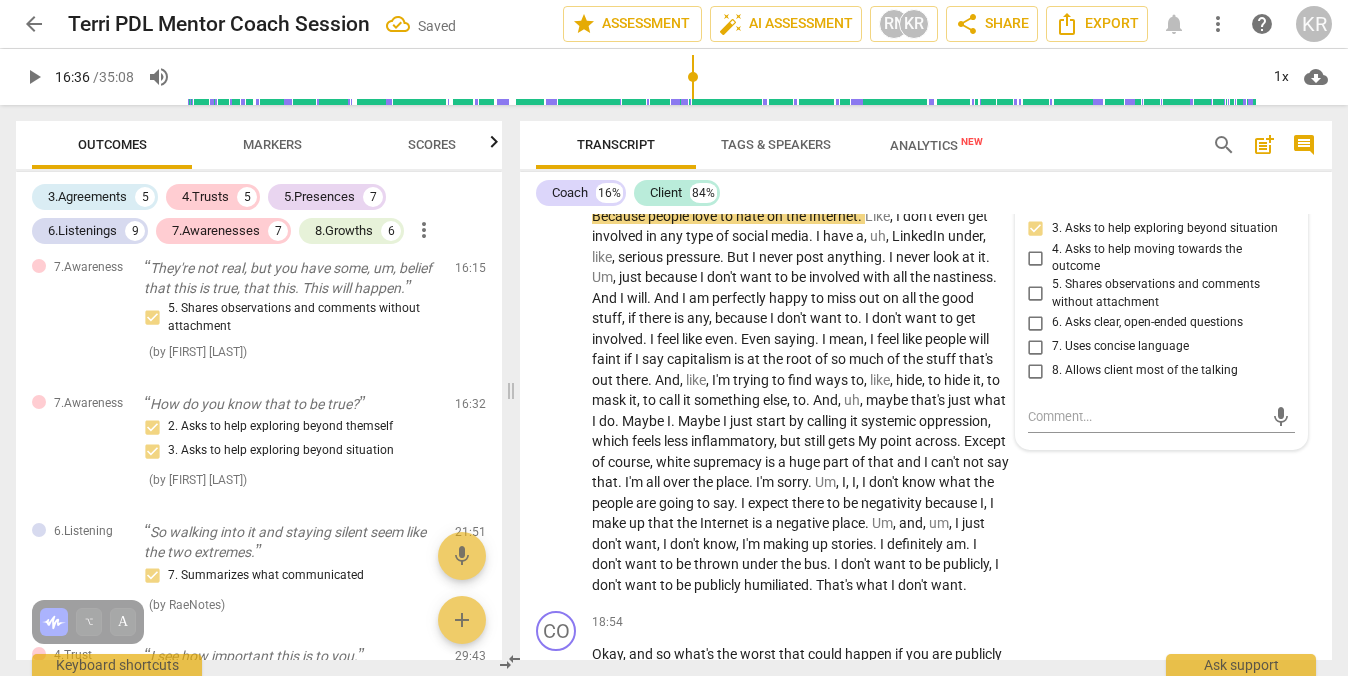 click on "Coach 16% Client 84%" at bounding box center [926, 193] 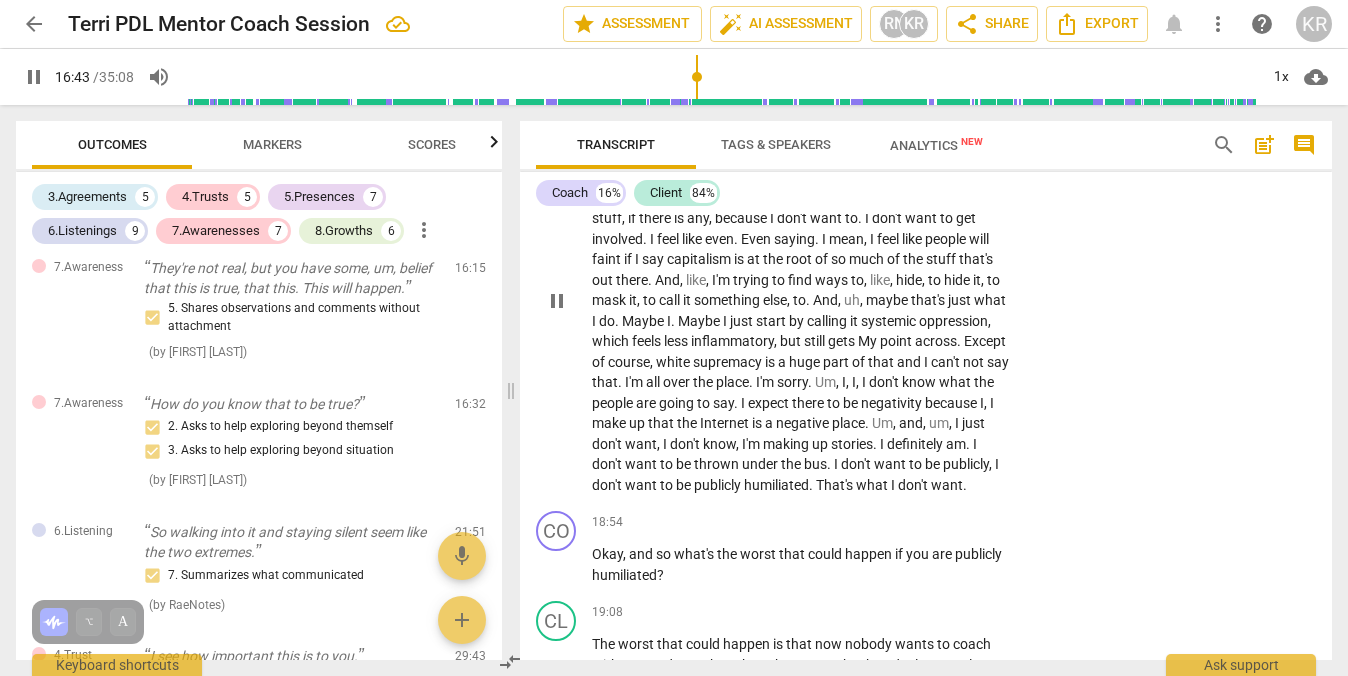 scroll, scrollTop: 5971, scrollLeft: 0, axis: vertical 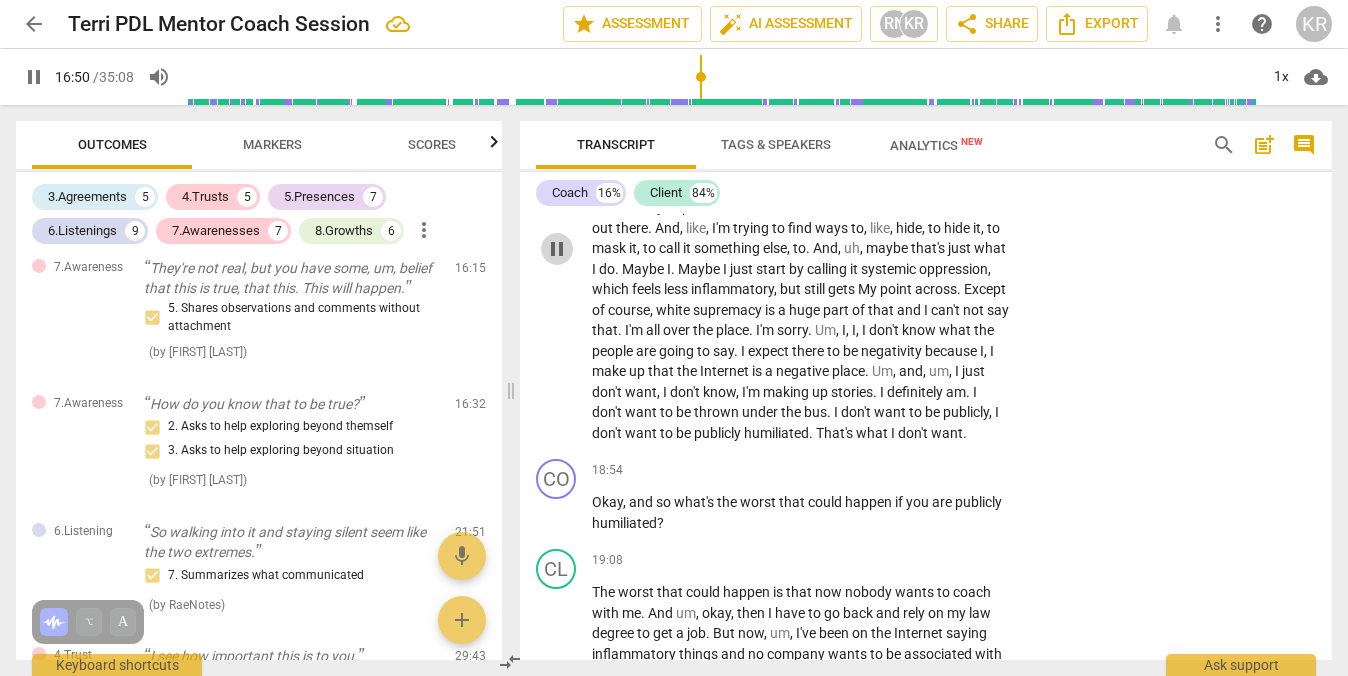 click on "pause" at bounding box center [557, 249] 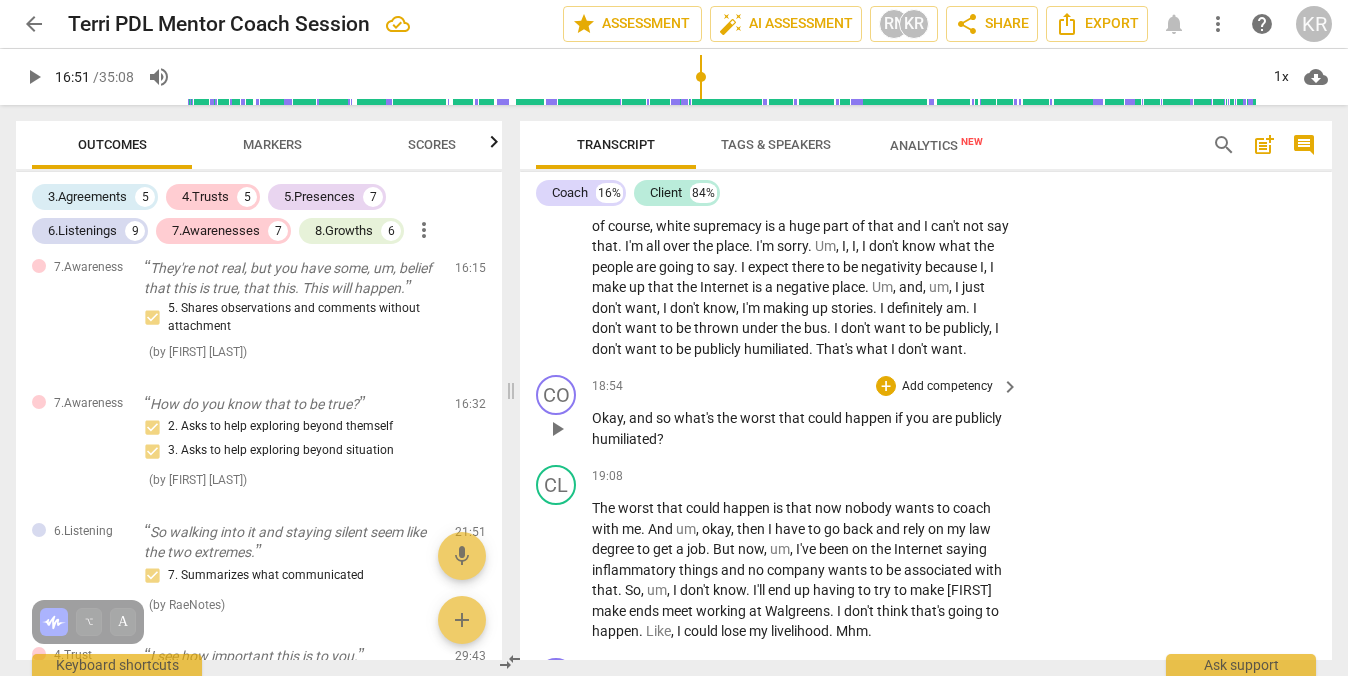 scroll, scrollTop: 6067, scrollLeft: 0, axis: vertical 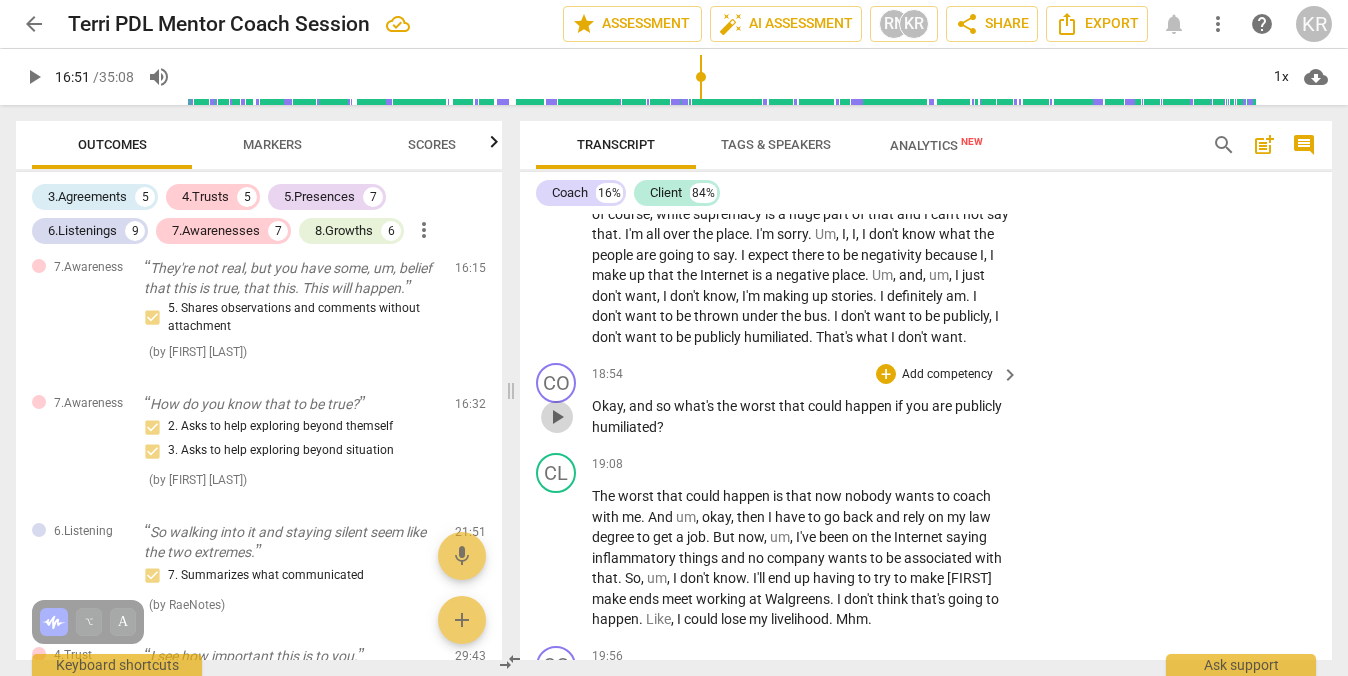 click on "play_arrow" at bounding box center (557, 417) 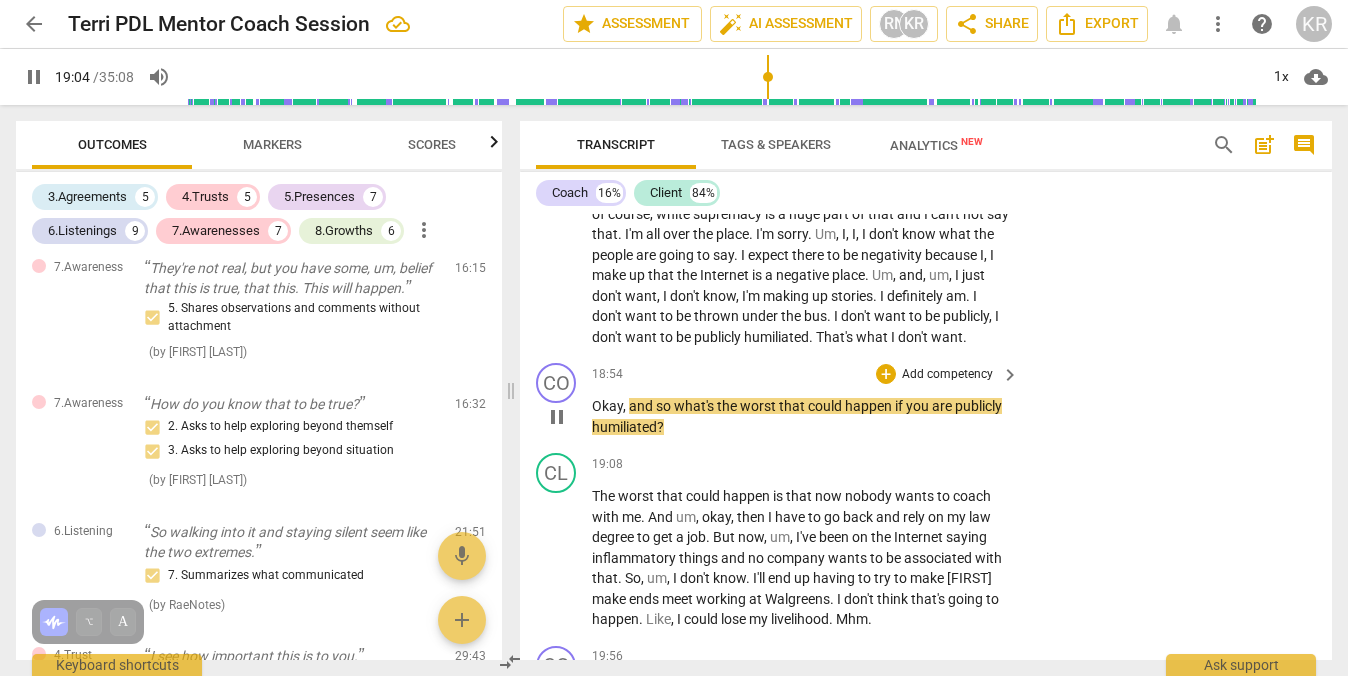 click on "Add competency" at bounding box center (947, 375) 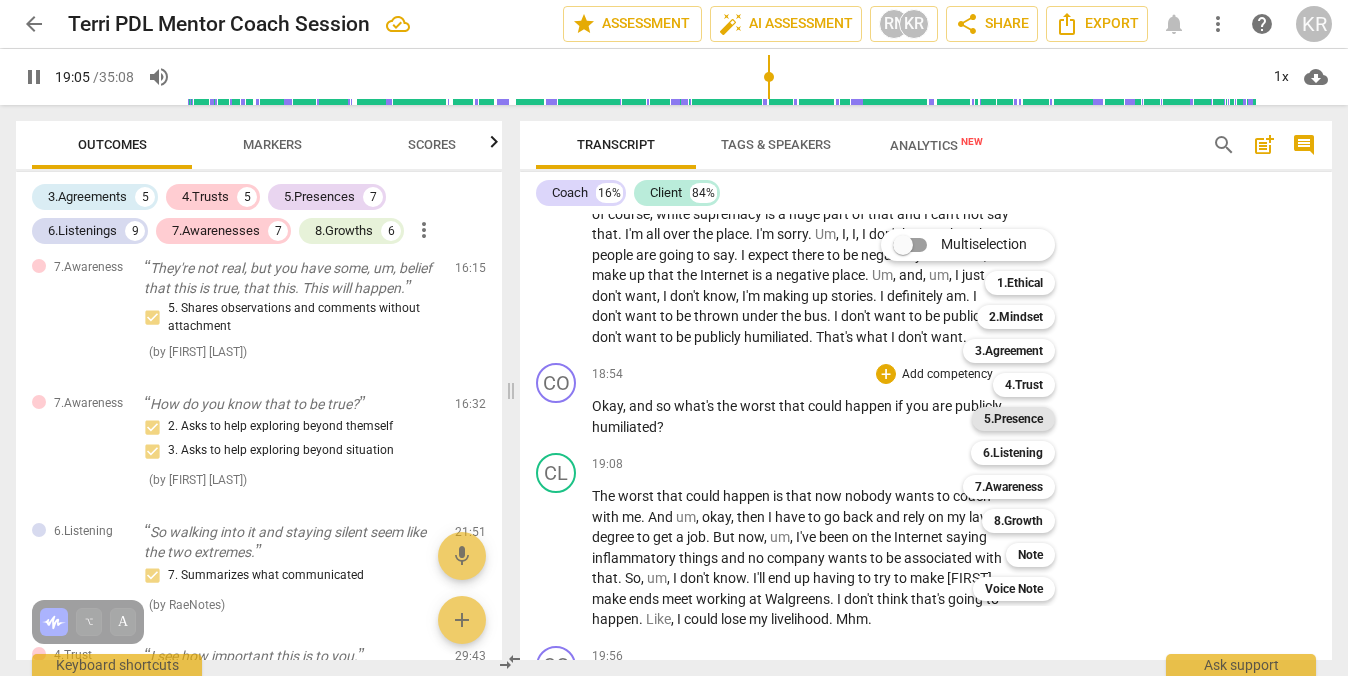 click on "5.Presence" at bounding box center (1013, 419) 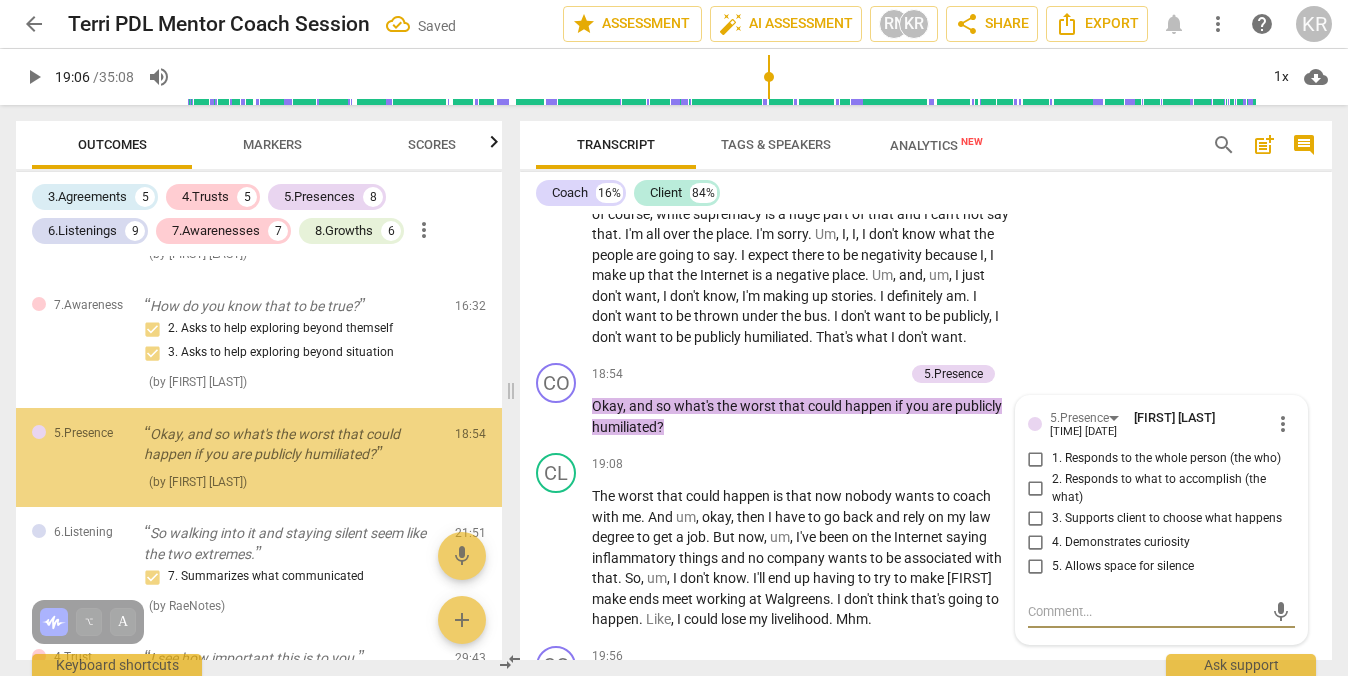 scroll, scrollTop: 4195, scrollLeft: 0, axis: vertical 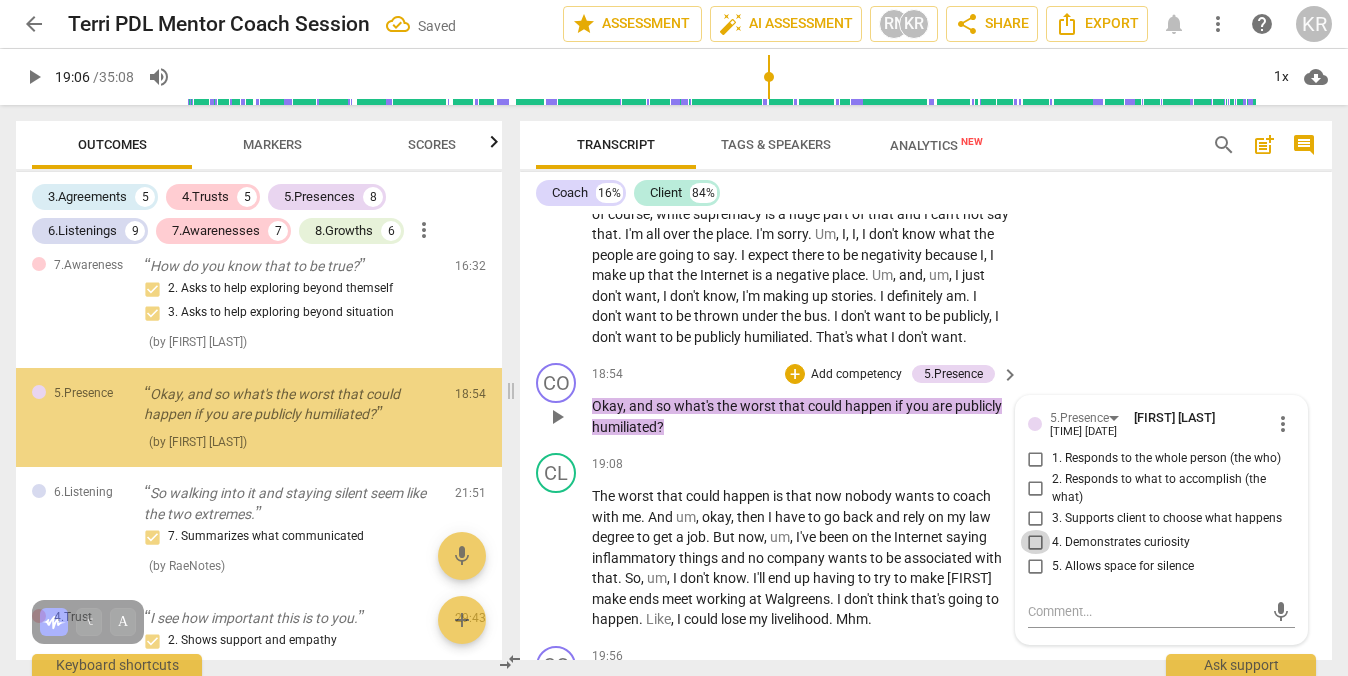 click on "4. Demonstrates curiosity" at bounding box center [1036, 542] 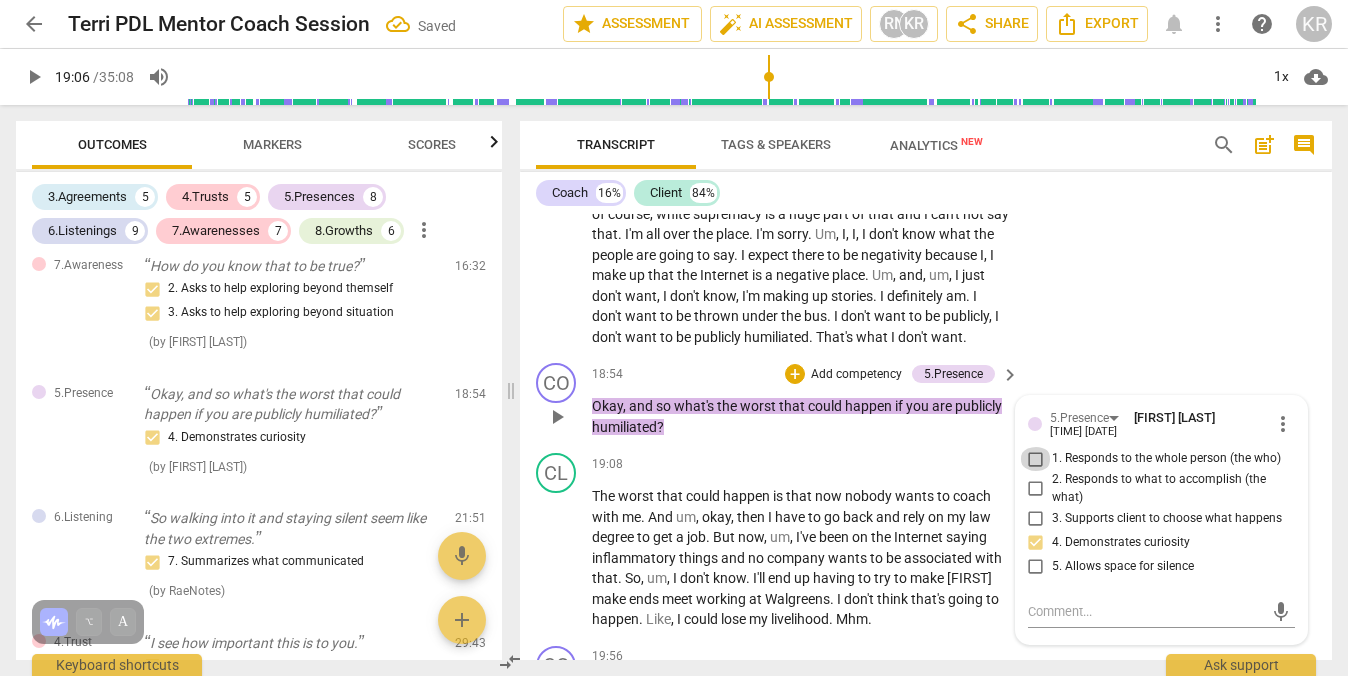 click on "1. Responds to the whole person (the who)" at bounding box center (1036, 459) 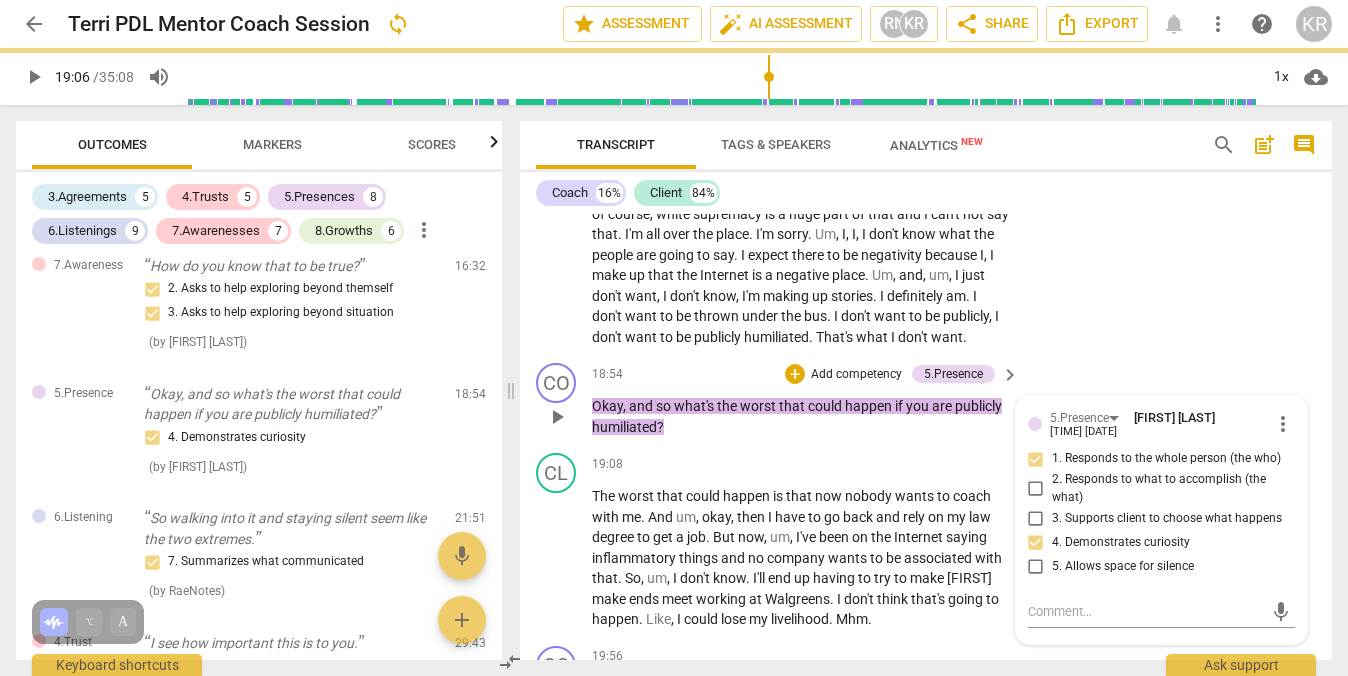 click on "Add competency" at bounding box center (856, 375) 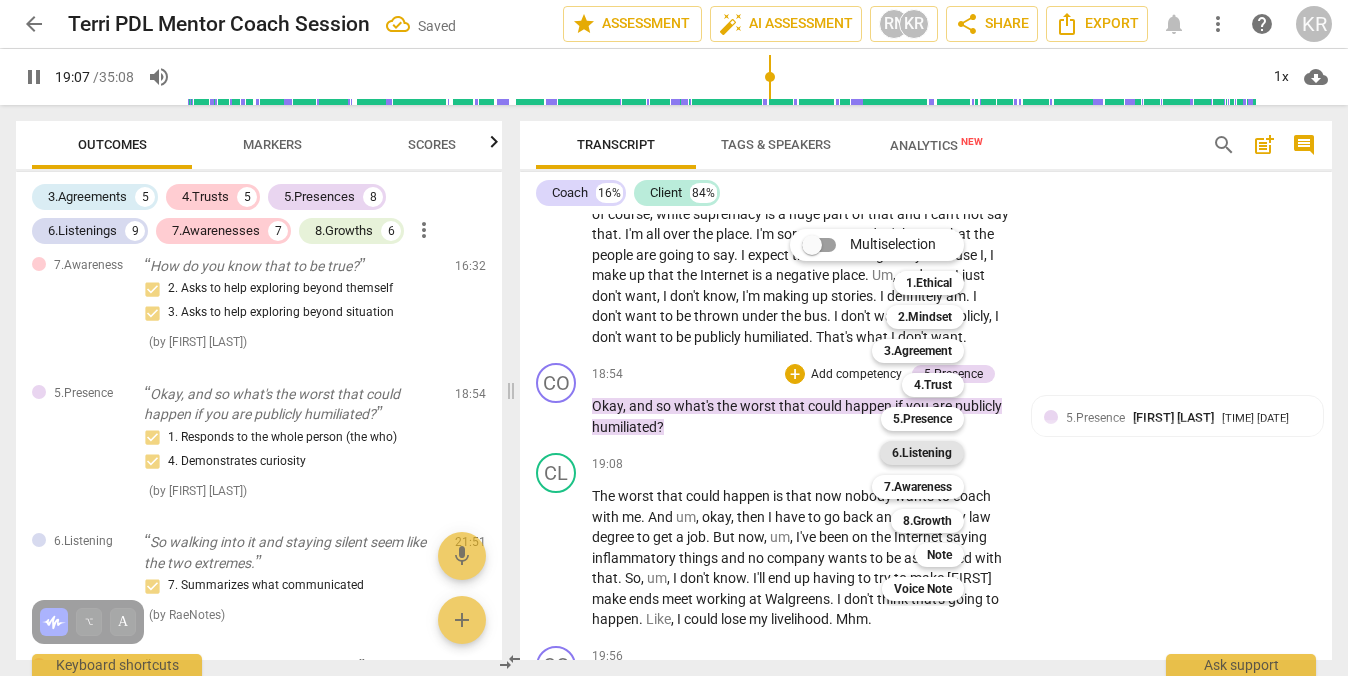 click on "6.Listening" at bounding box center [922, 453] 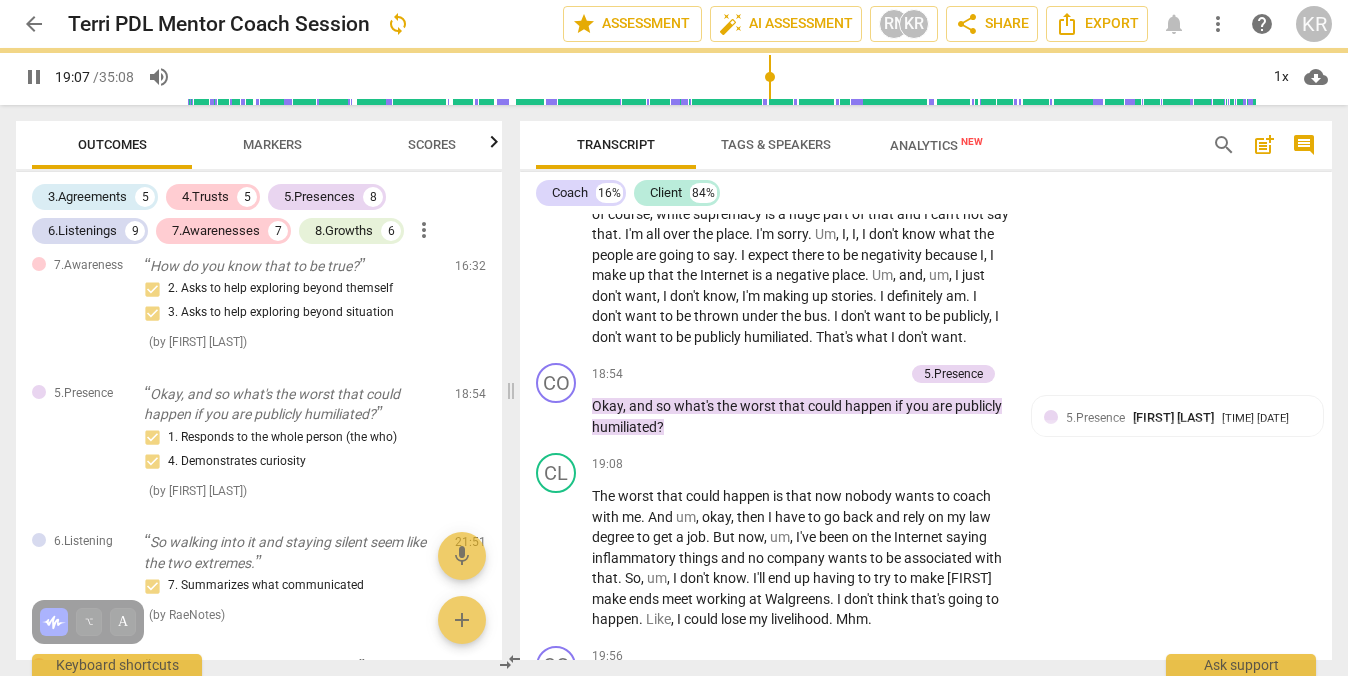 type on "1148" 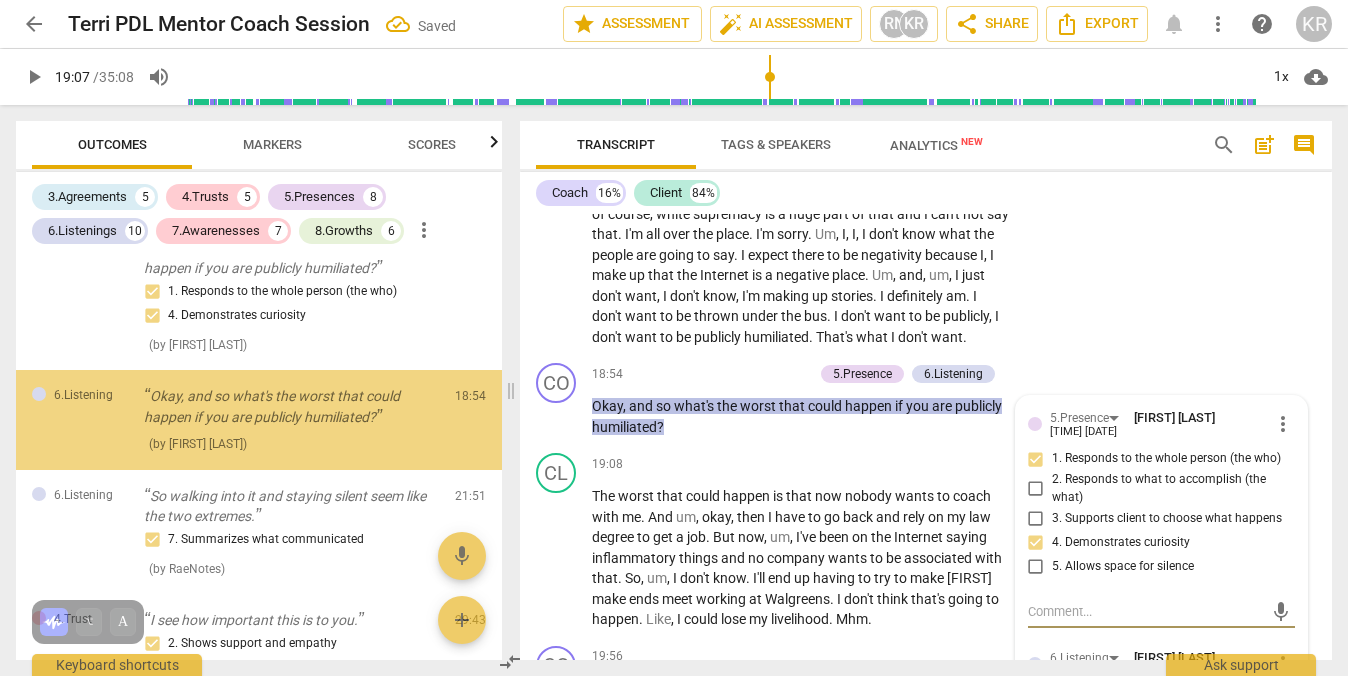 scroll, scrollTop: 4344, scrollLeft: 0, axis: vertical 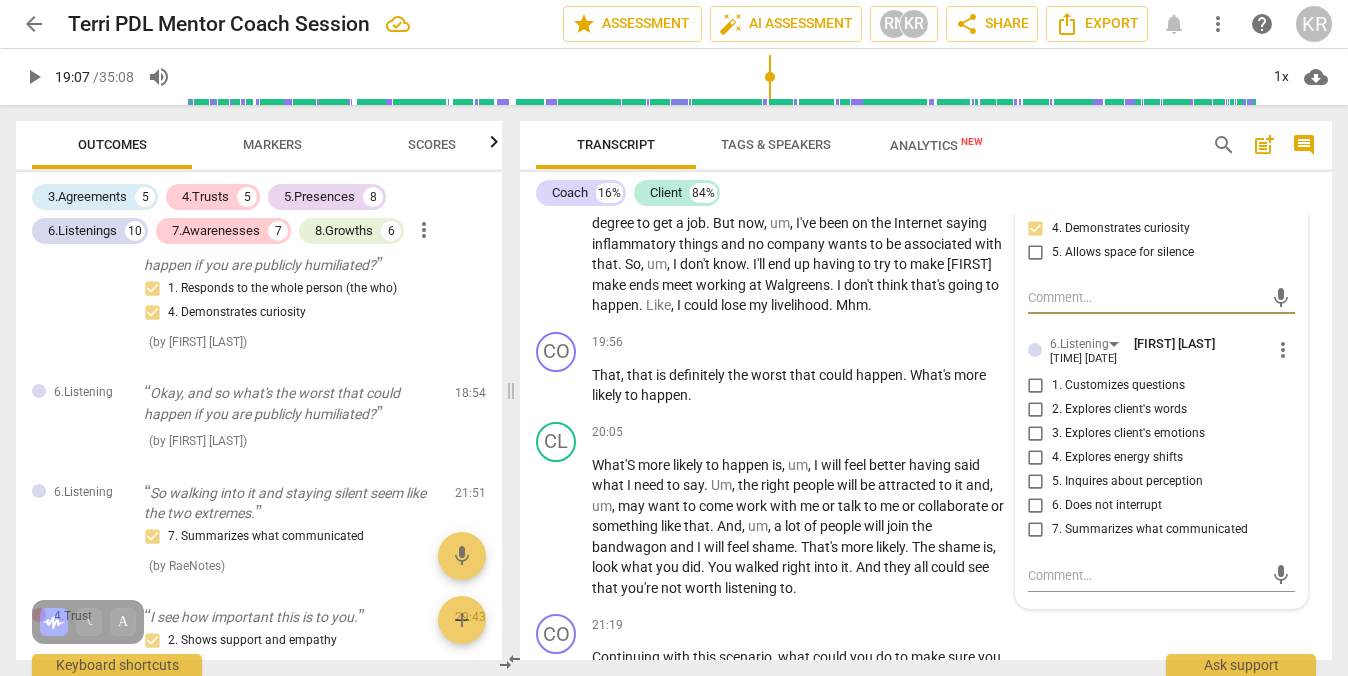 click on "2. Explores client's words" at bounding box center (1036, 410) 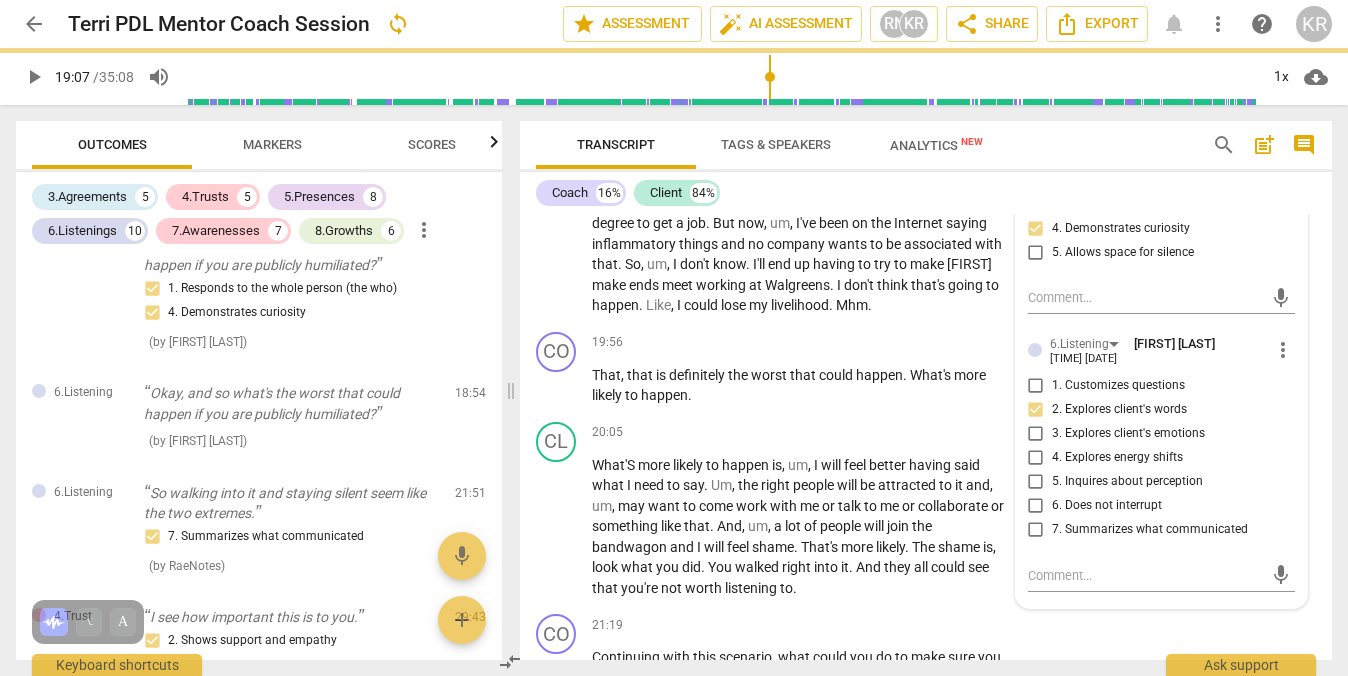 click on "6. Does not interrupt" at bounding box center [1036, 506] 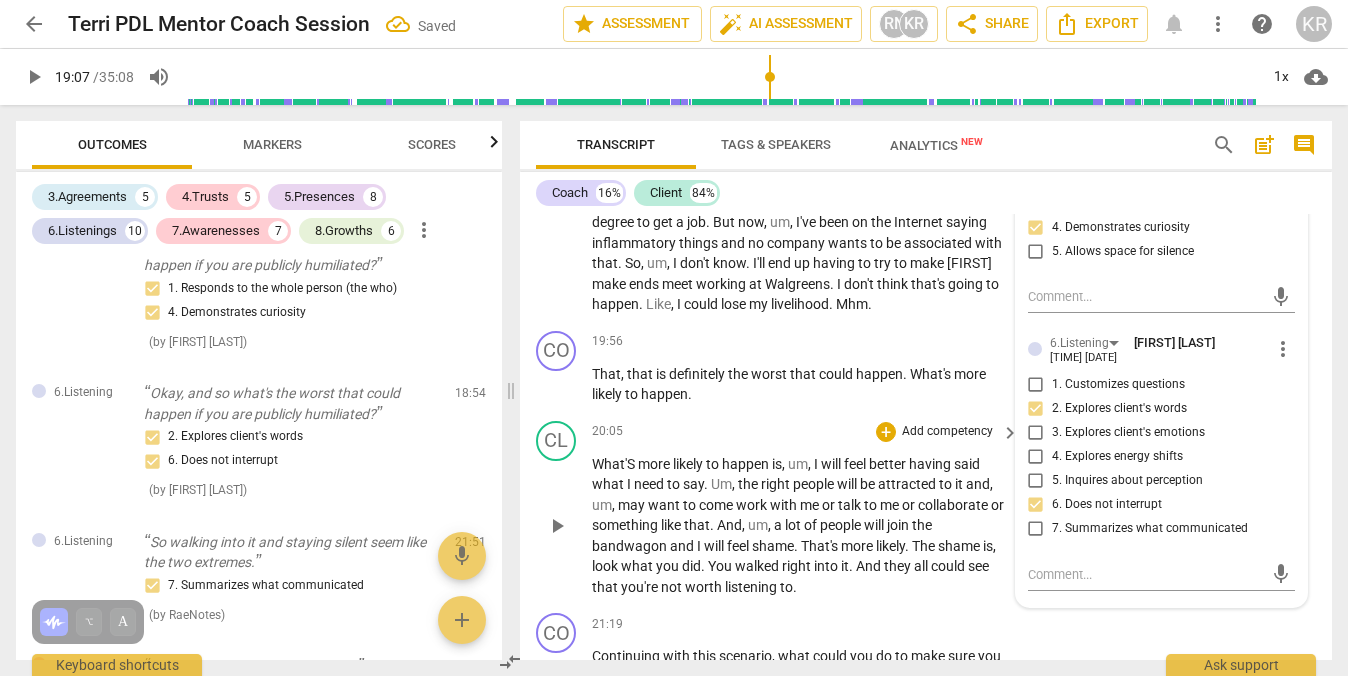 scroll, scrollTop: 6386, scrollLeft: 0, axis: vertical 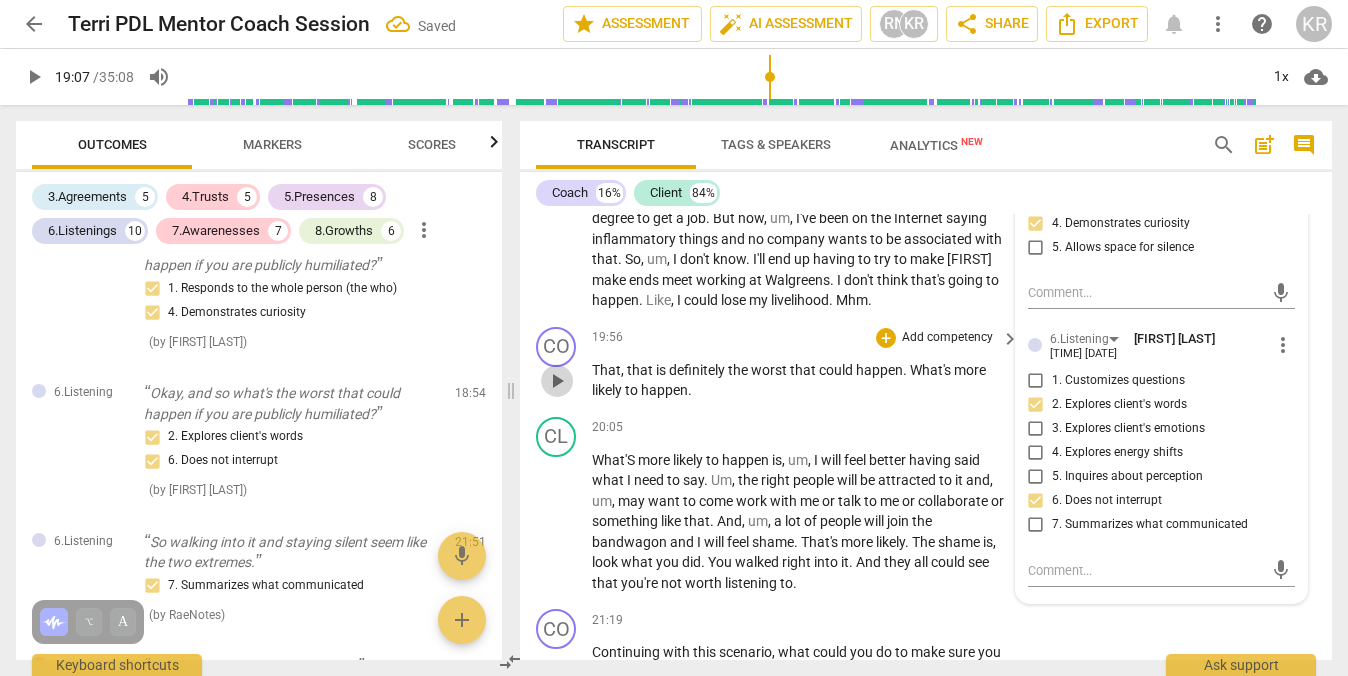 click on "play_arrow" at bounding box center (557, 381) 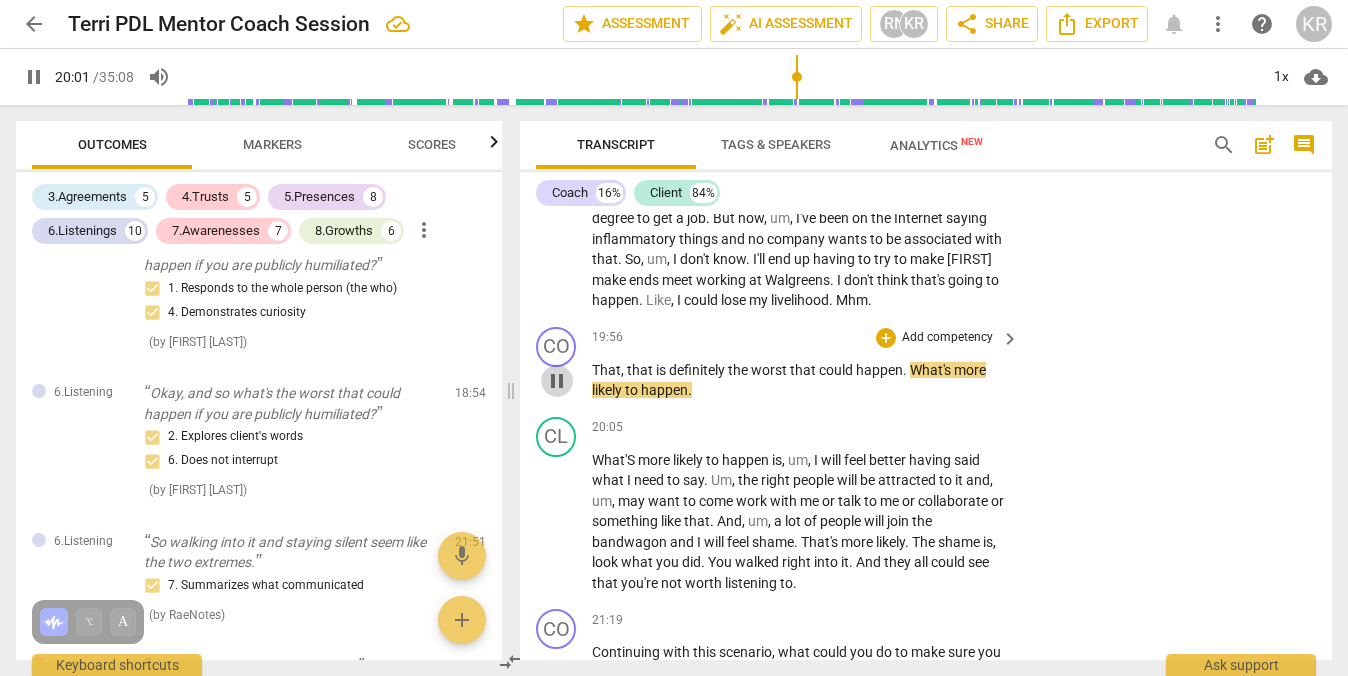 click on "pause" at bounding box center (557, 381) 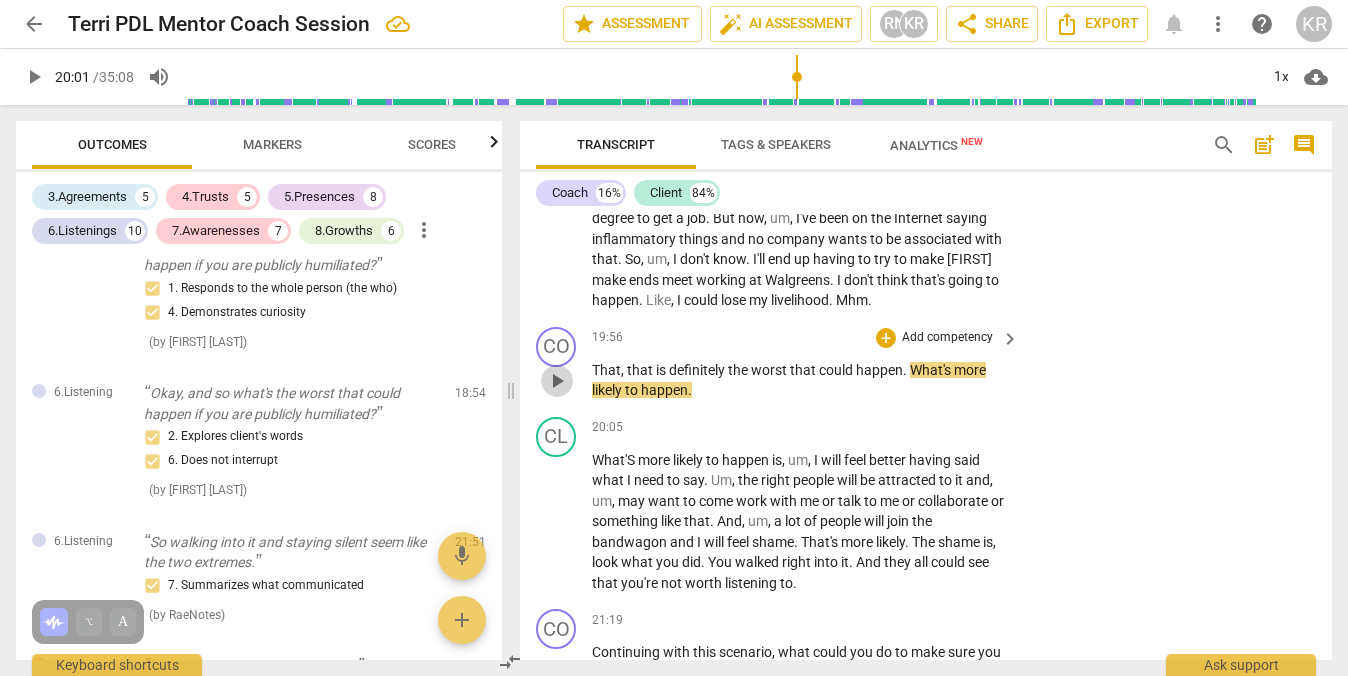 click on "play_arrow" at bounding box center [557, 381] 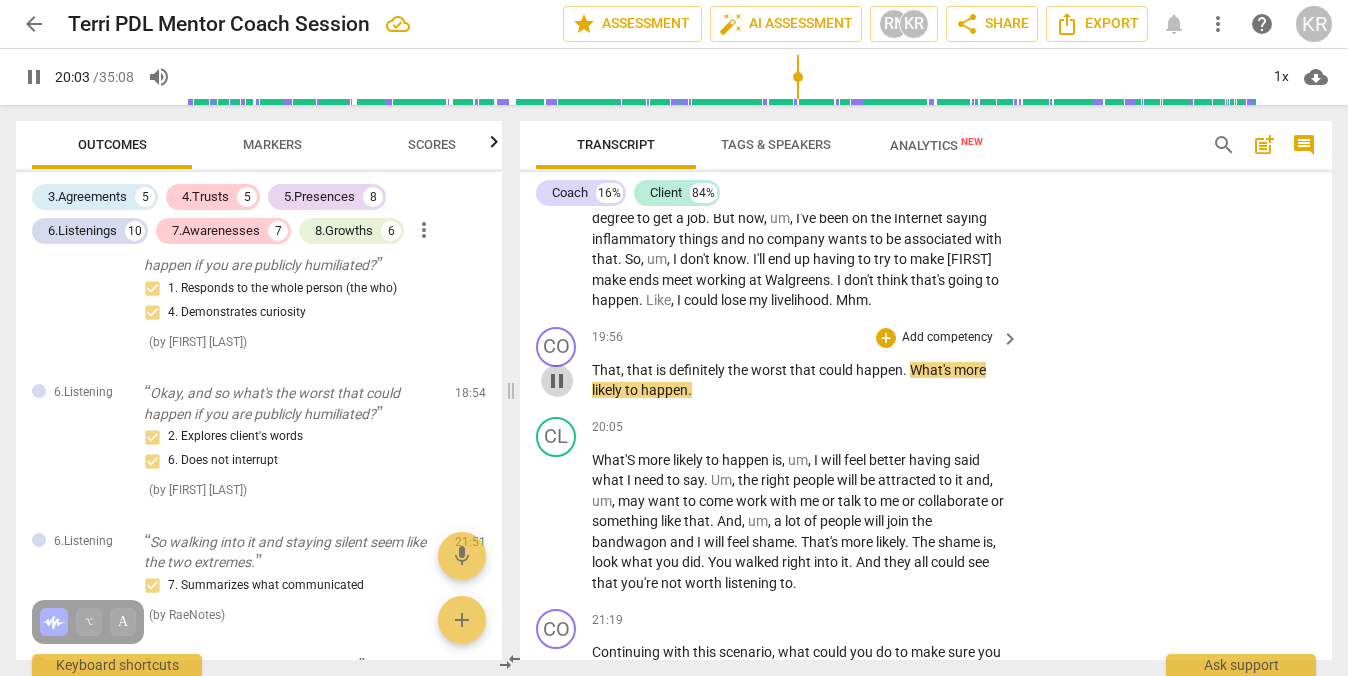 click on "pause" at bounding box center [557, 381] 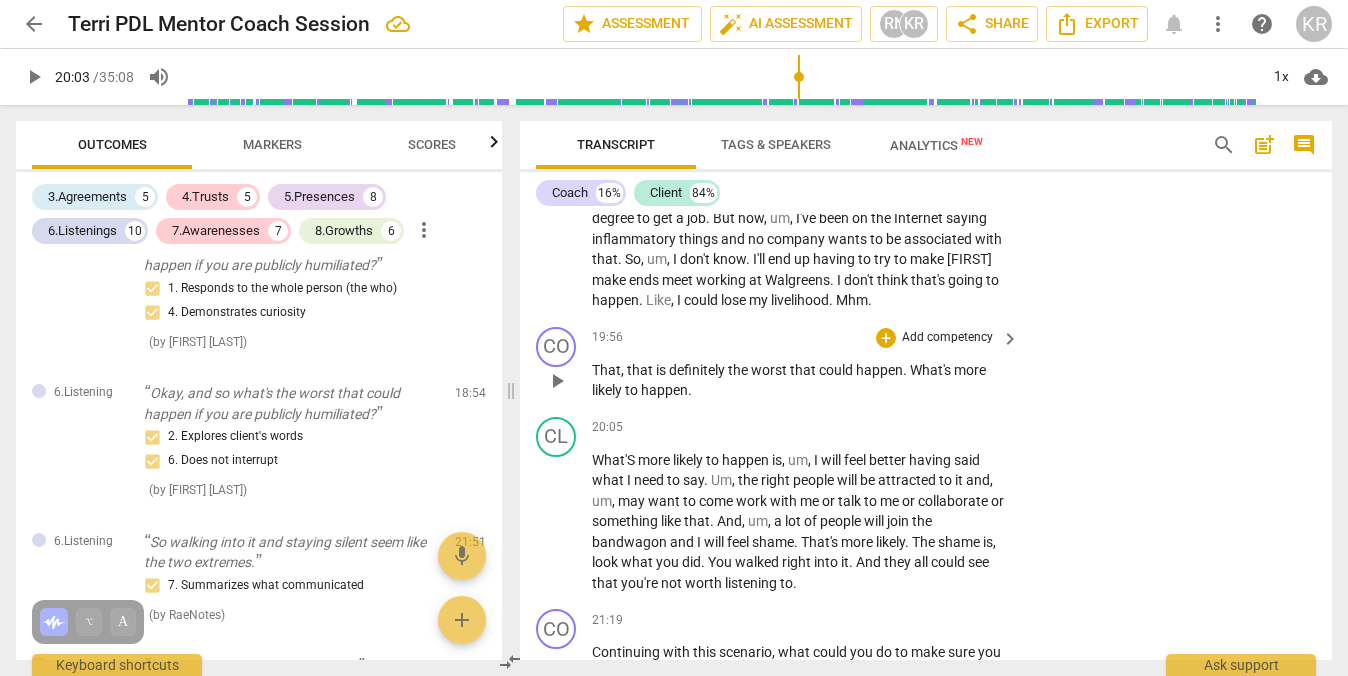 click on "Add competency" at bounding box center [947, 338] 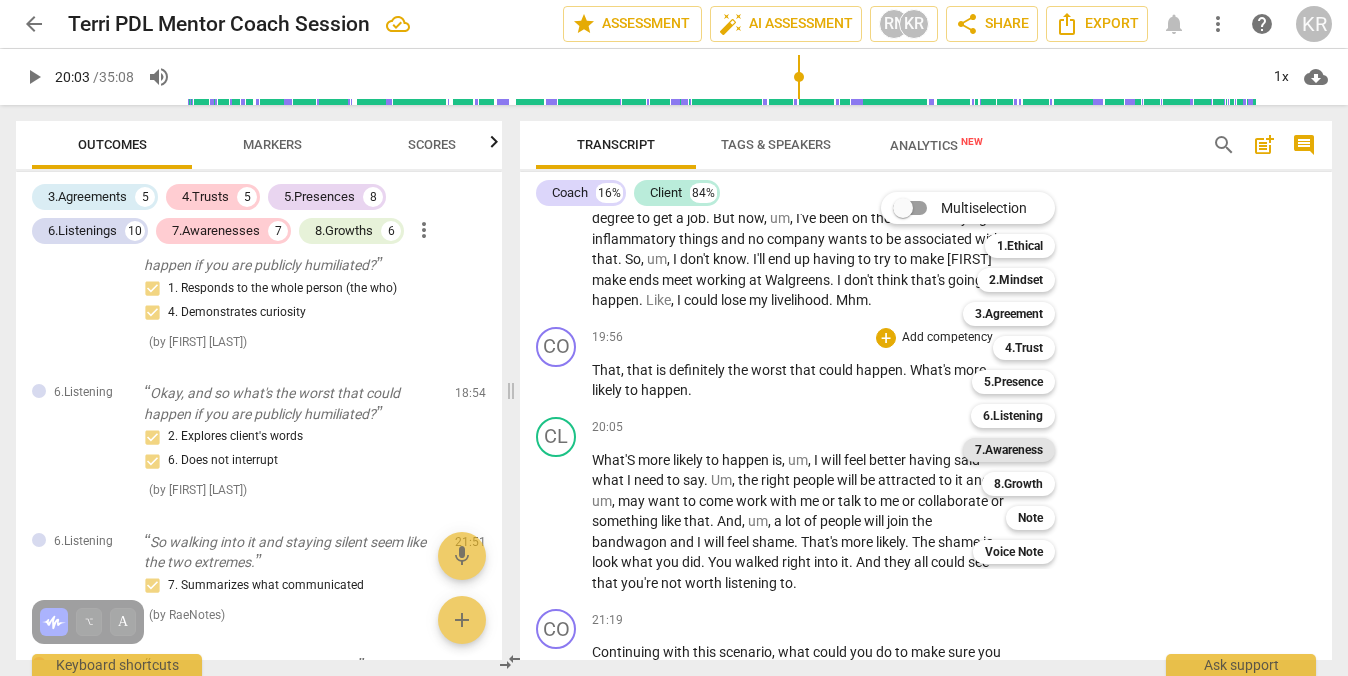 click on "7.Awareness" at bounding box center (1009, 450) 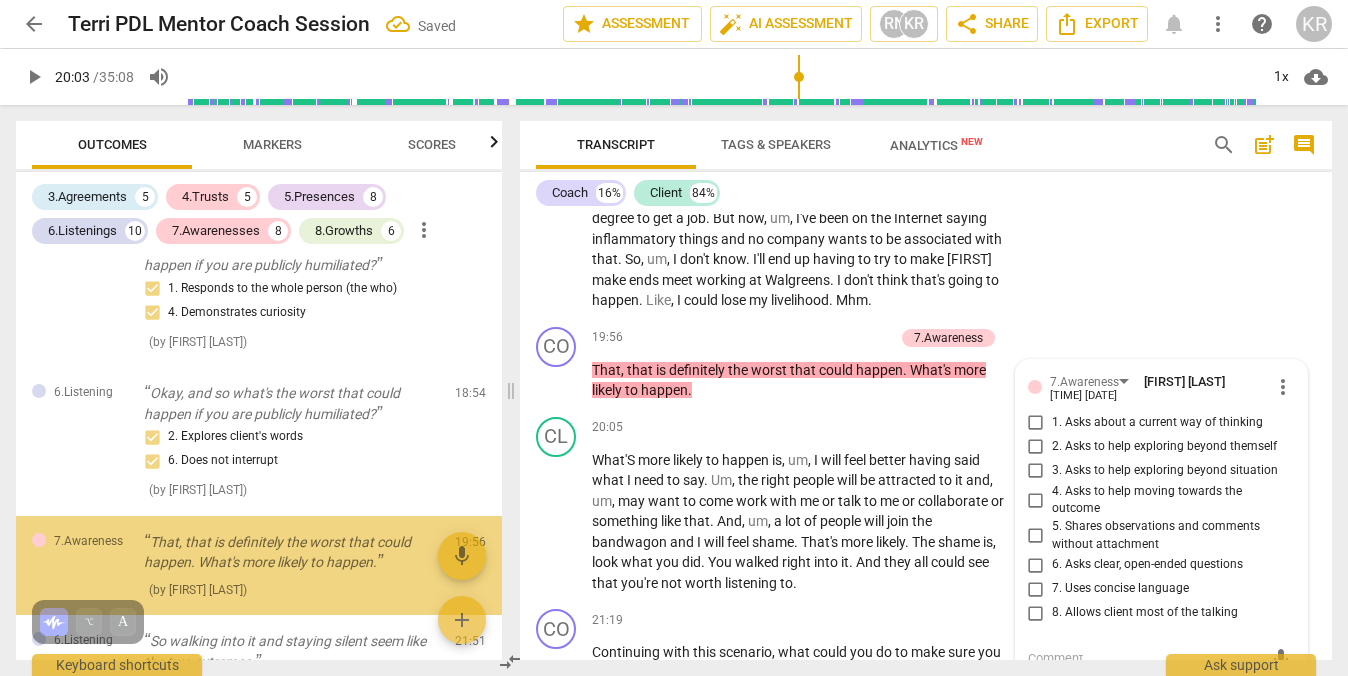 scroll, scrollTop: 6649, scrollLeft: 0, axis: vertical 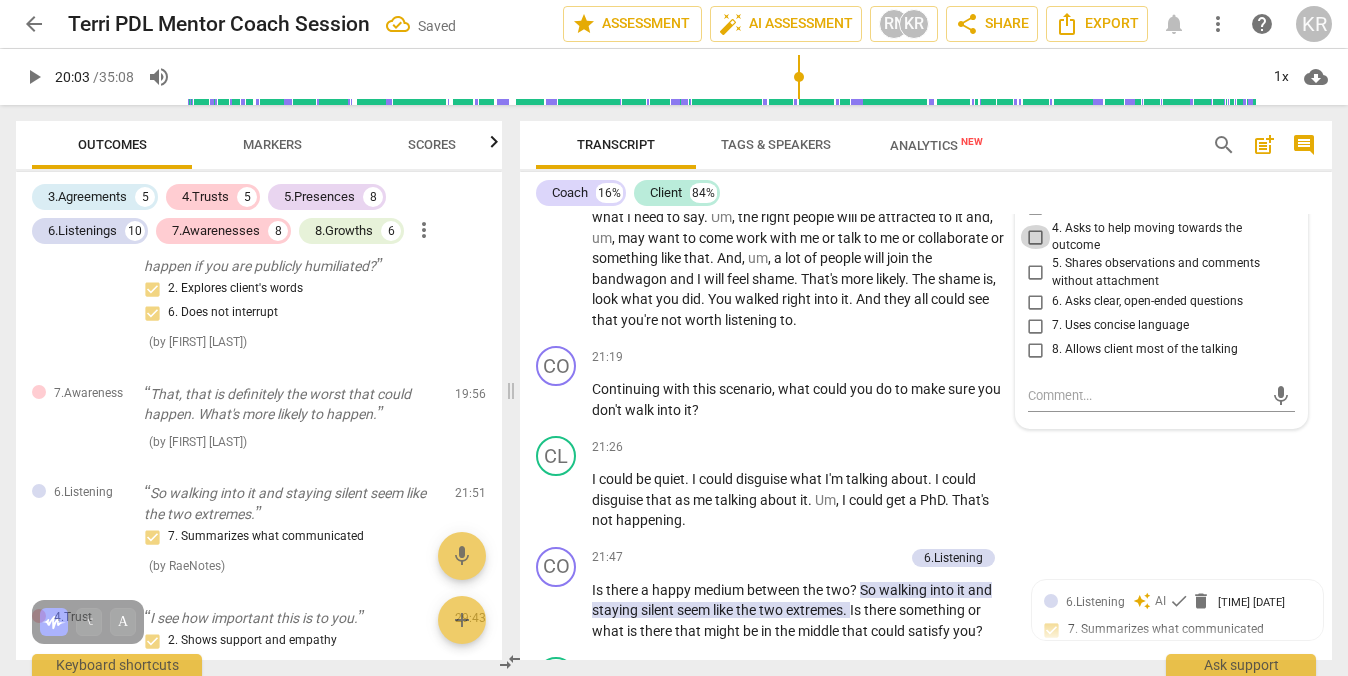 click on "4. Asks to help moving towards the outcome" at bounding box center (1036, 237) 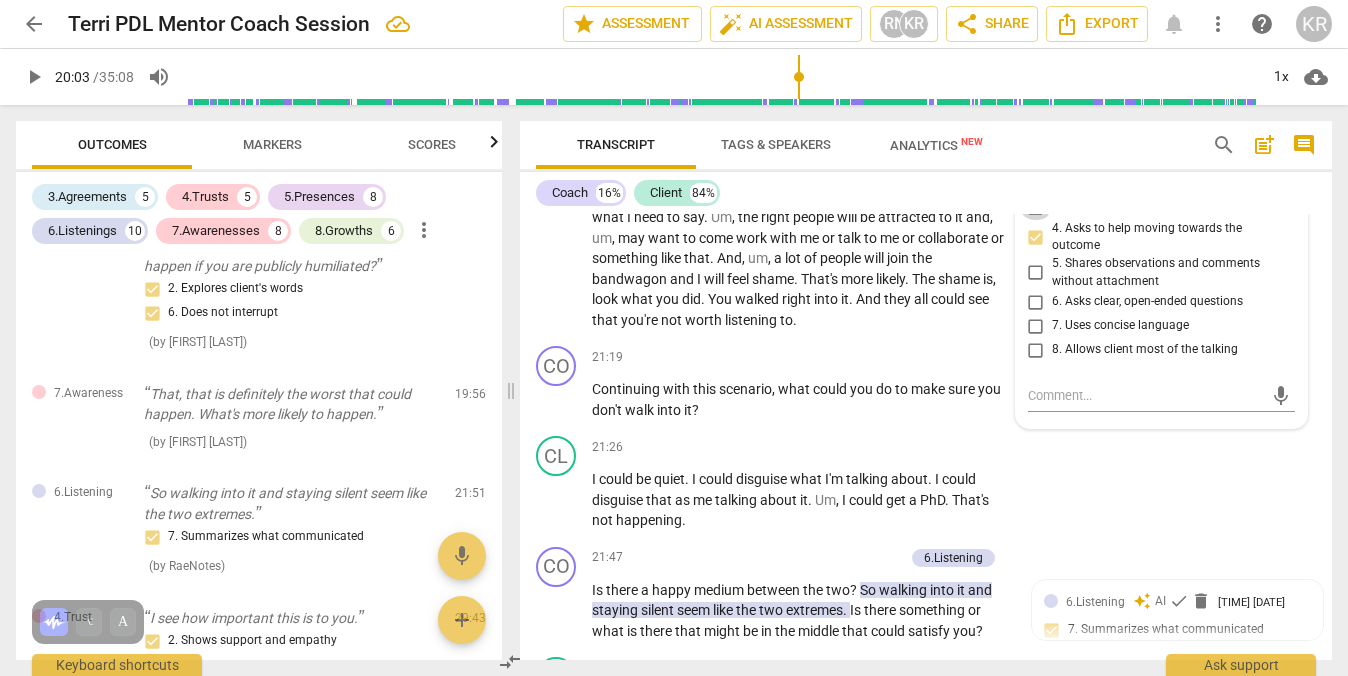 click on "3. Asks to help exploring beyond situation" at bounding box center [1036, 208] 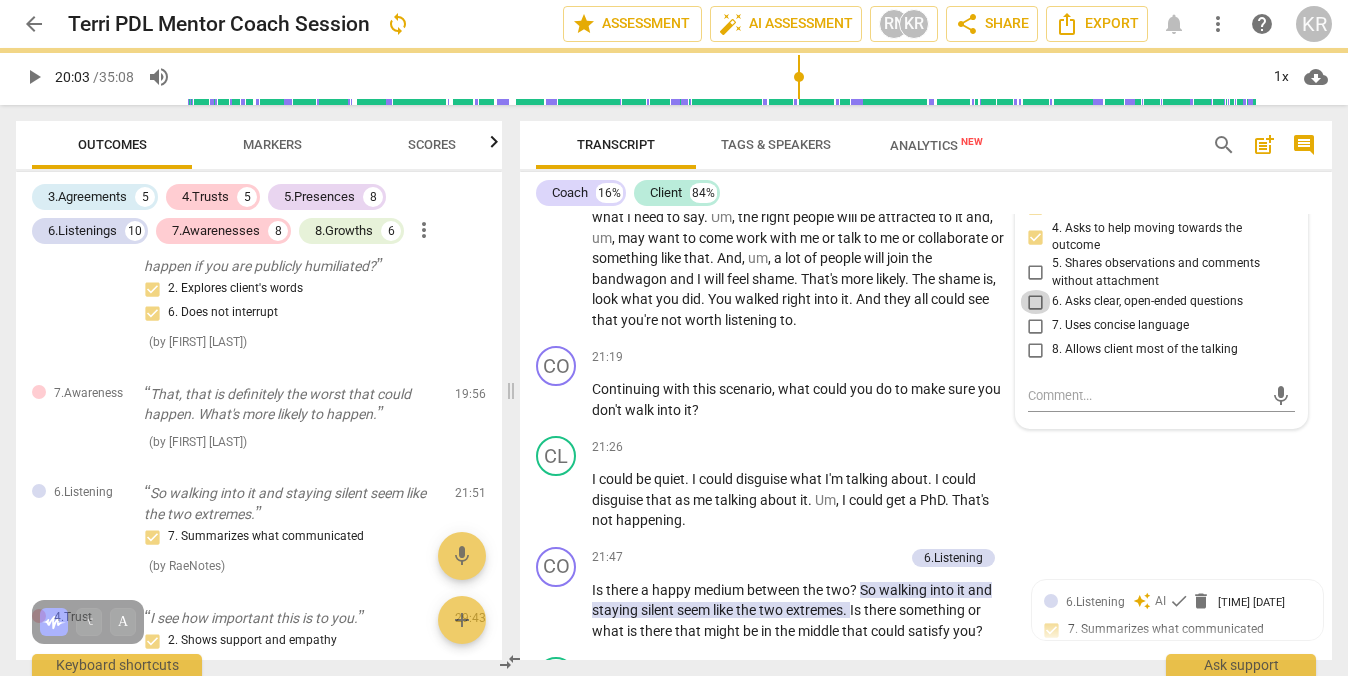 click on "6. Asks clear, open-ended questions" at bounding box center [1036, 302] 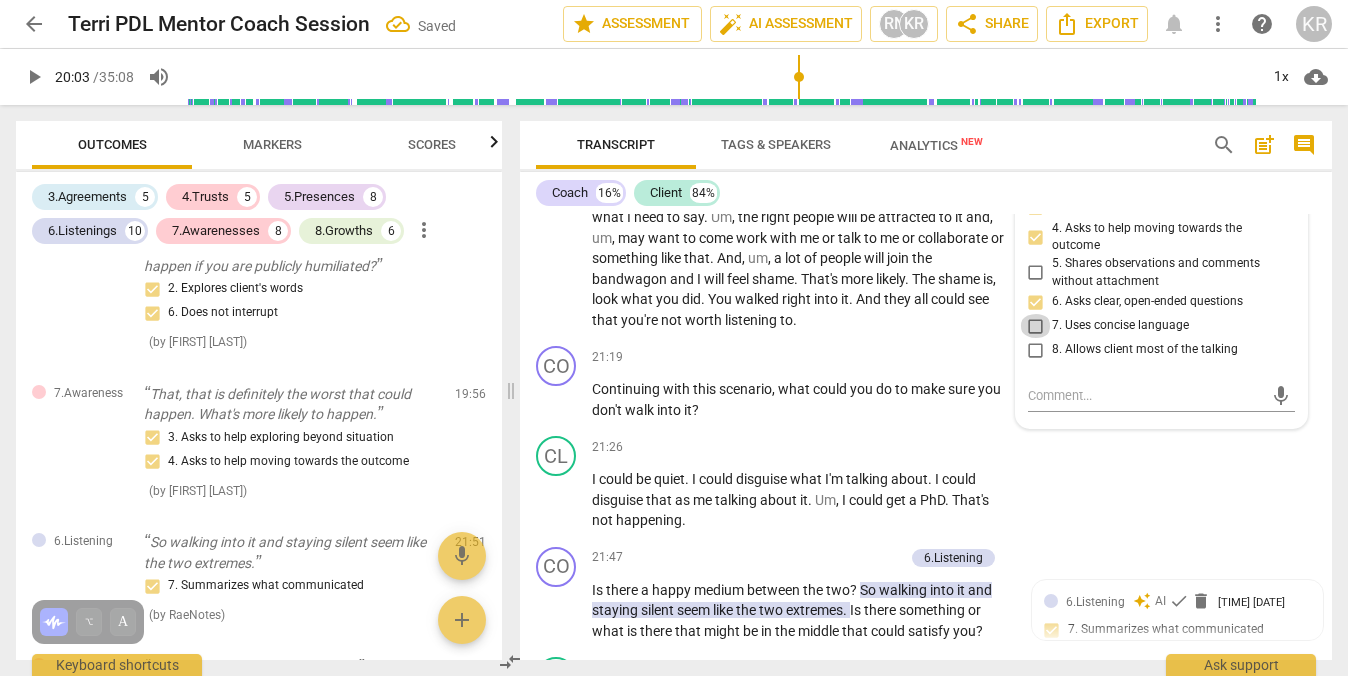 click on "7. Uses concise language" at bounding box center (1036, 326) 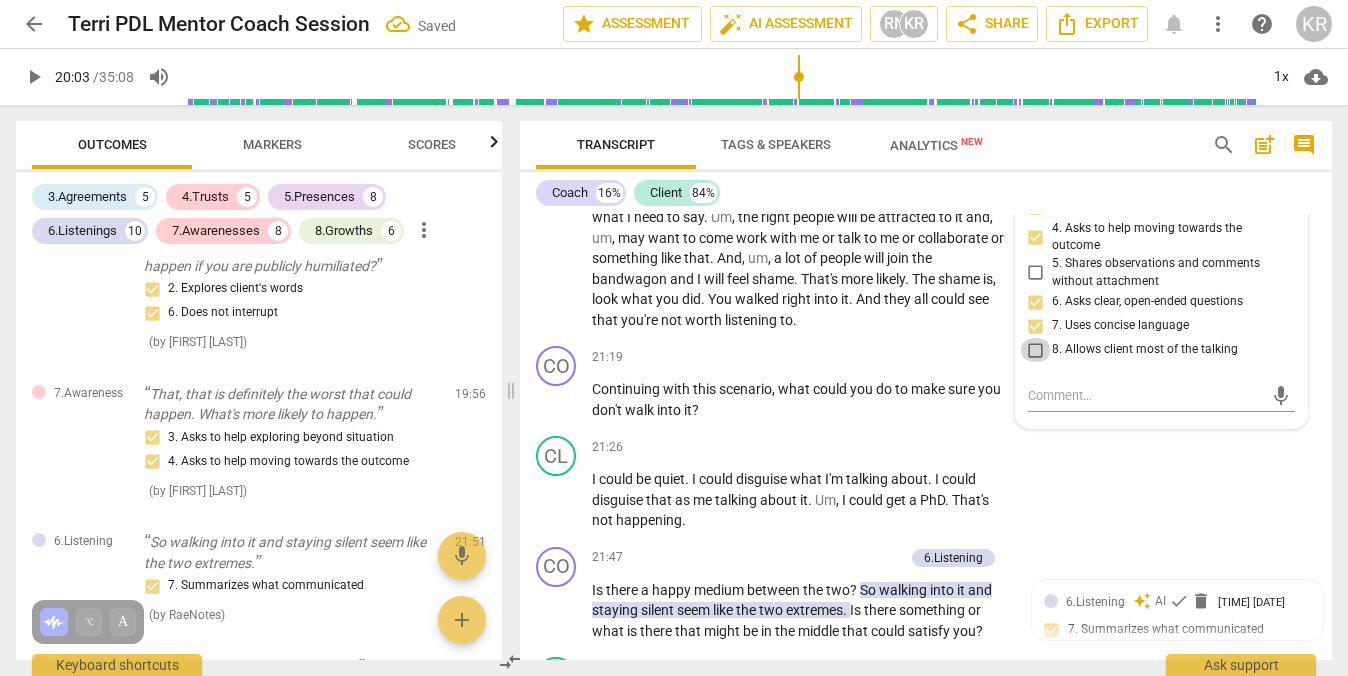 click on "8. Allows client most of the talking" at bounding box center [1036, 350] 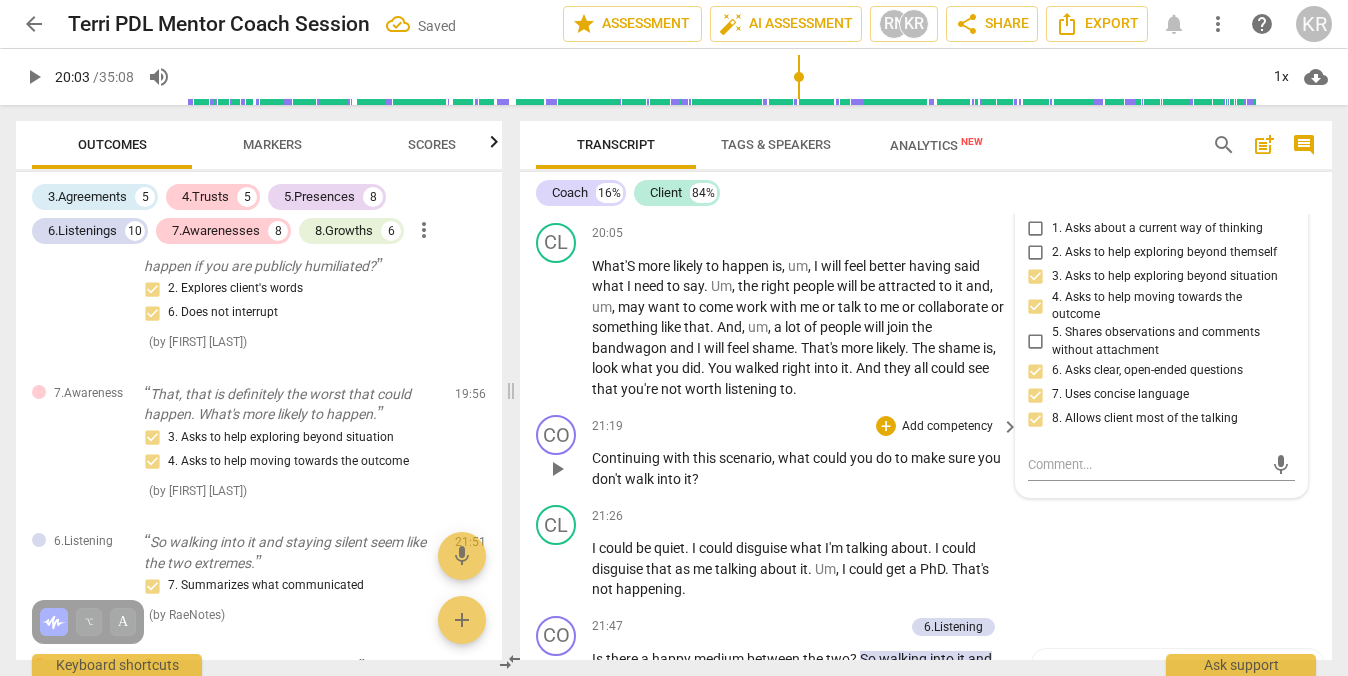 scroll, scrollTop: 6589, scrollLeft: 0, axis: vertical 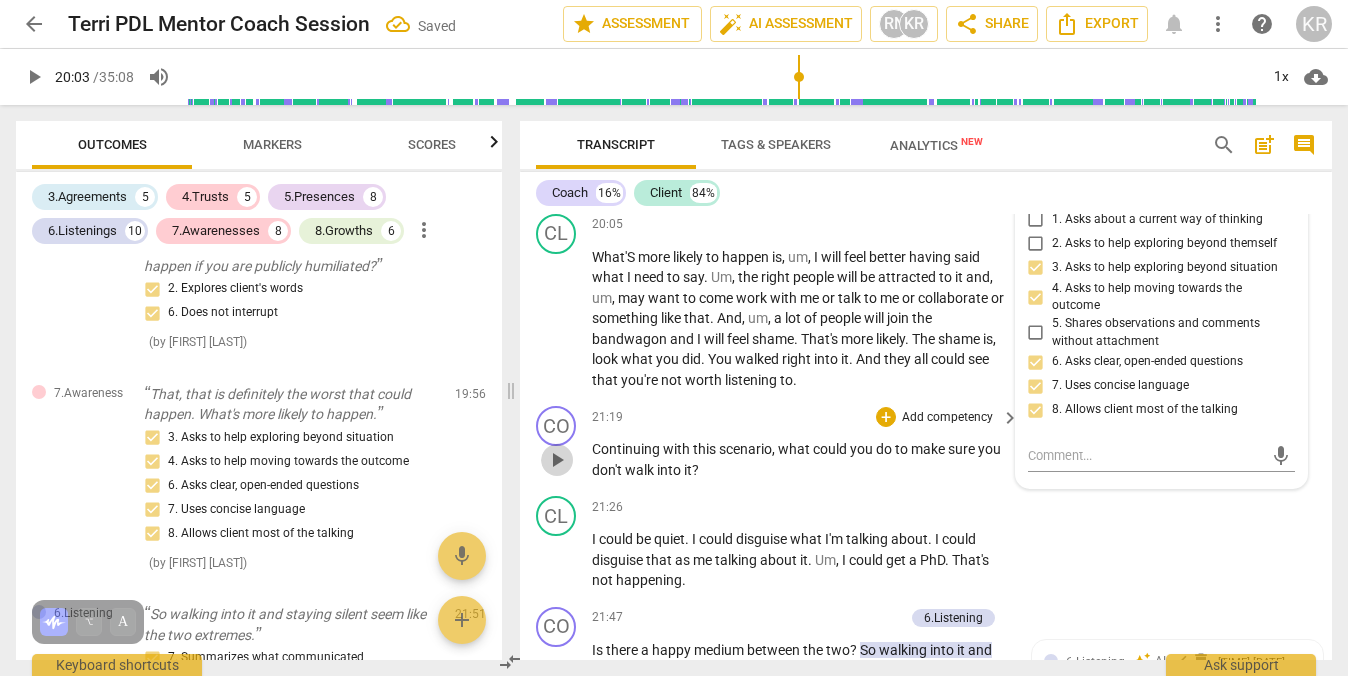 click on "play_arrow" at bounding box center (557, 460) 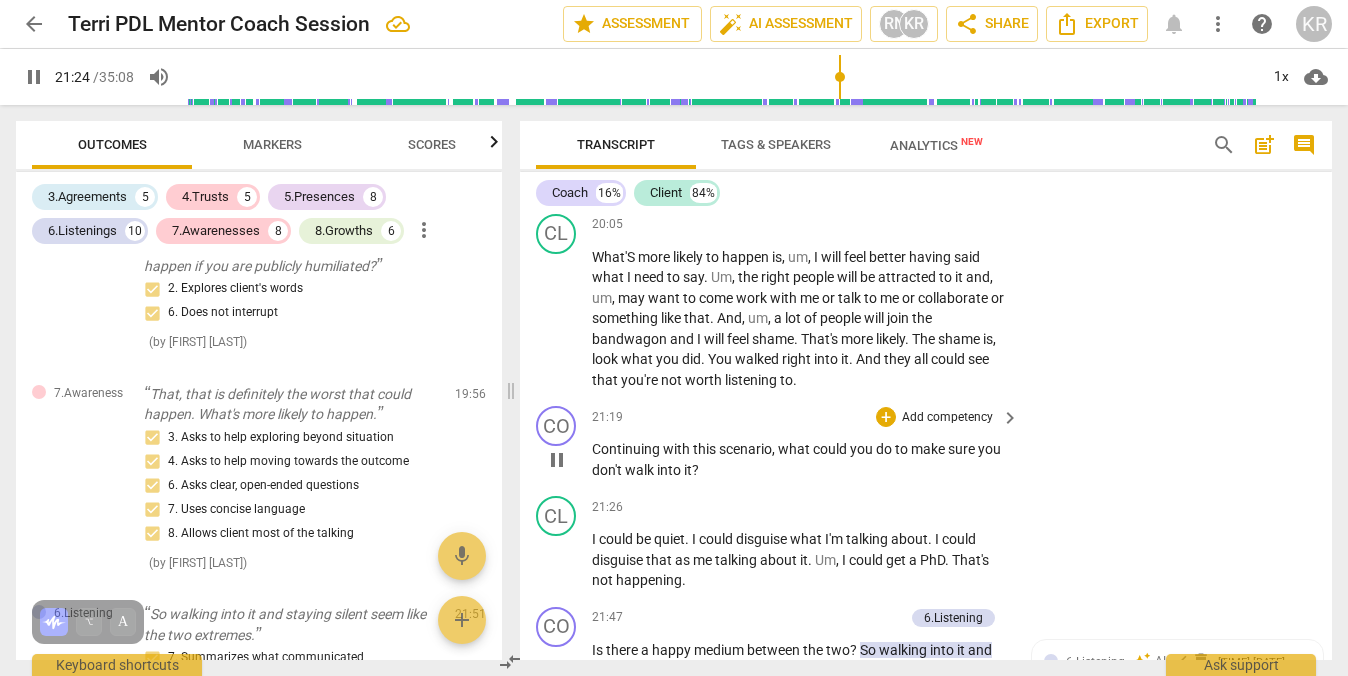 click on "Add competency" at bounding box center (947, 418) 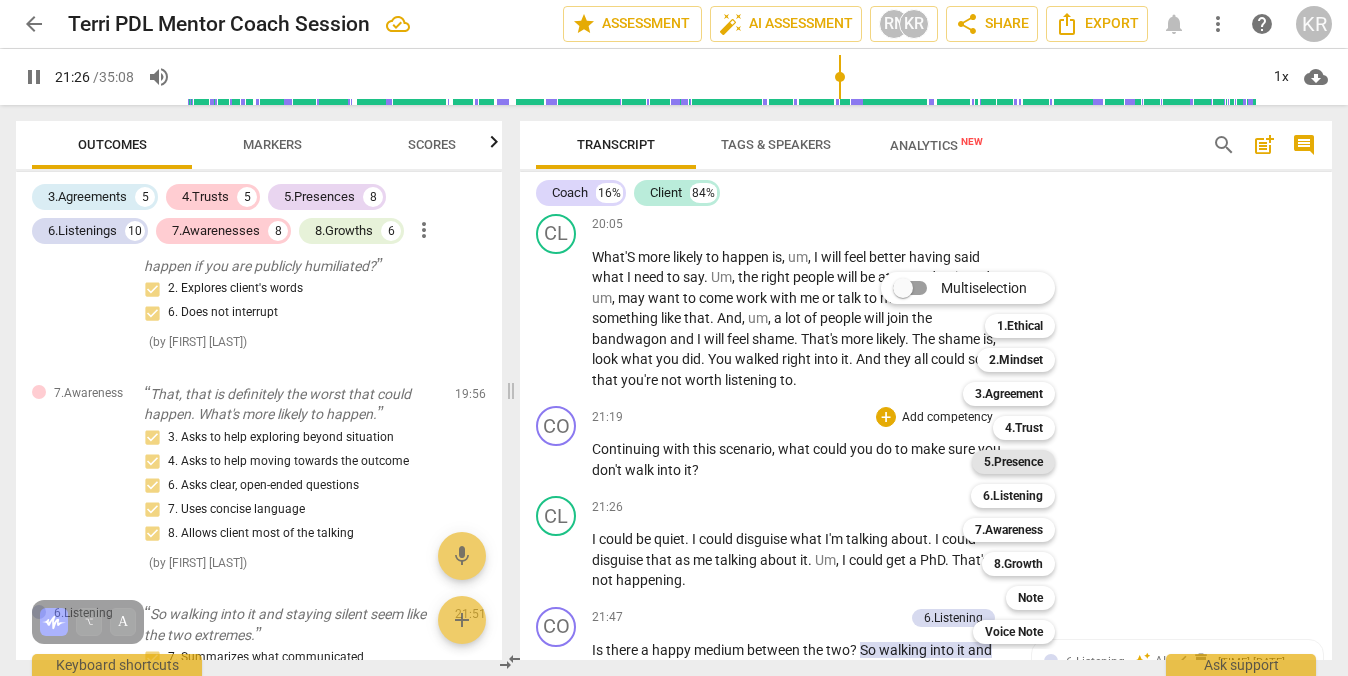 click on "5.Presence" at bounding box center [1013, 462] 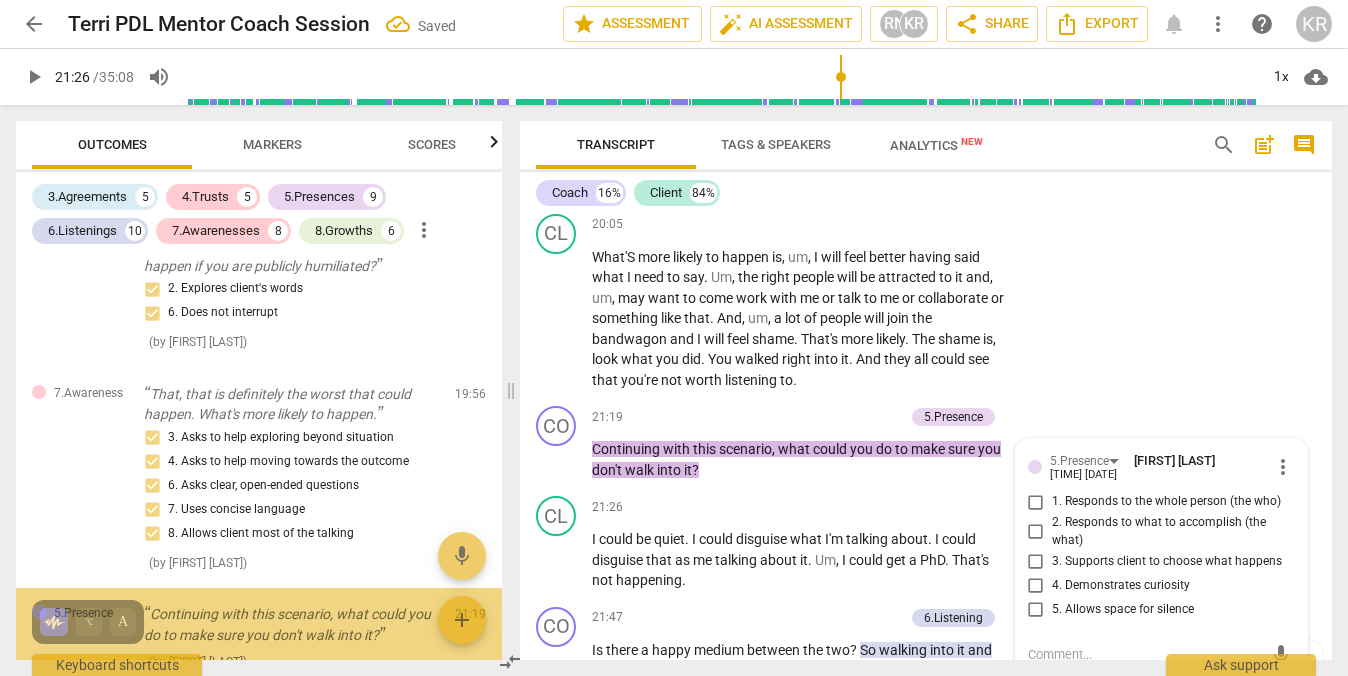 scroll, scrollTop: 6848, scrollLeft: 0, axis: vertical 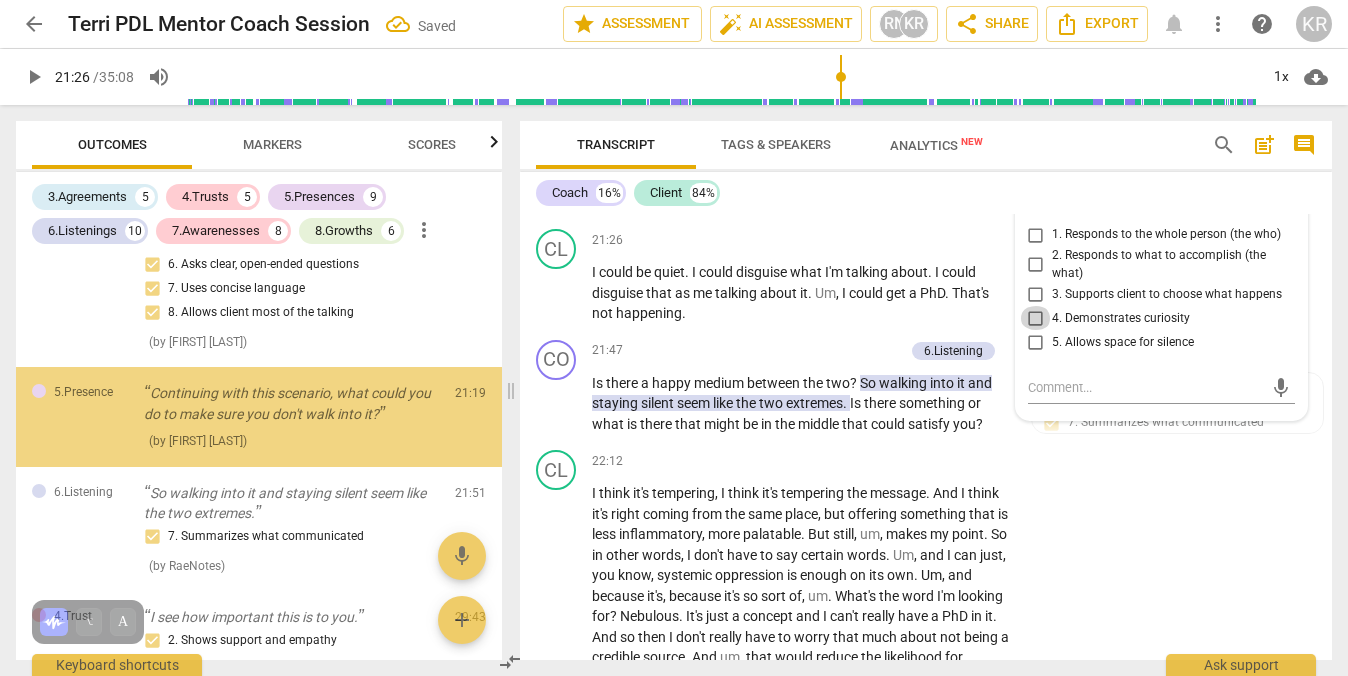 click on "4. Demonstrates curiosity" at bounding box center (1036, 318) 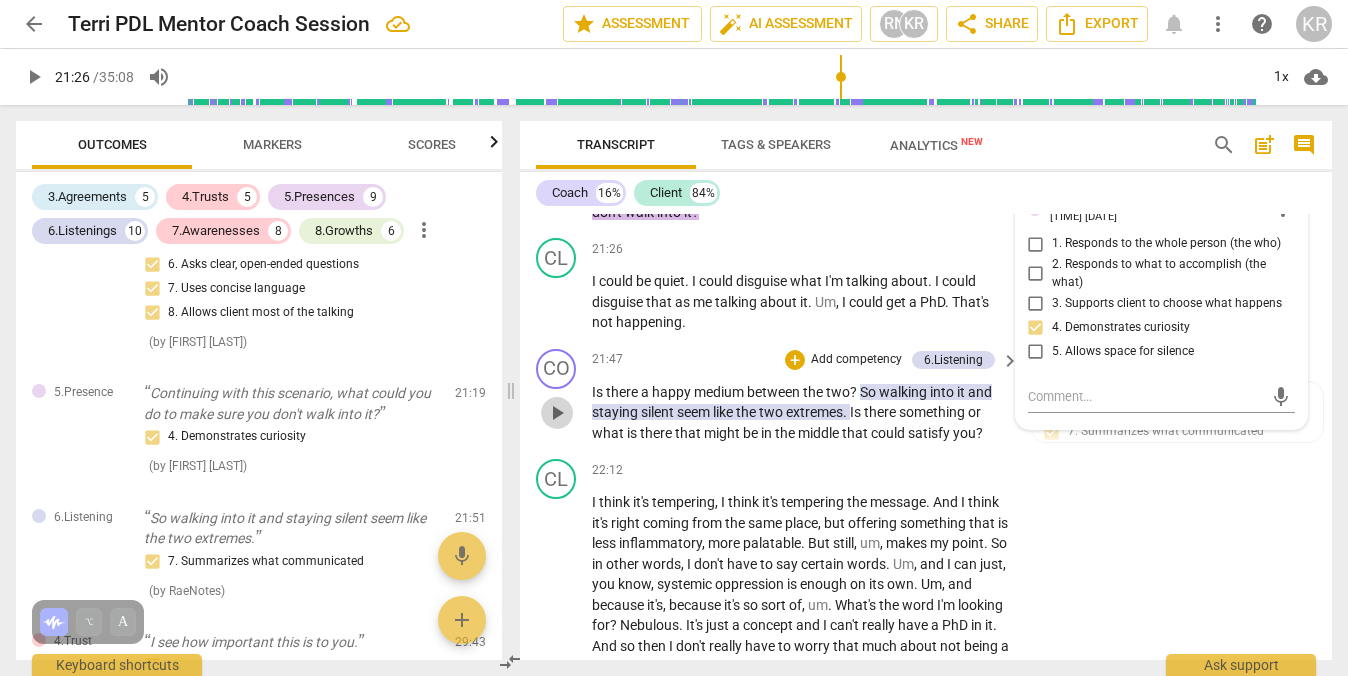 click on "play_arrow" at bounding box center [557, 413] 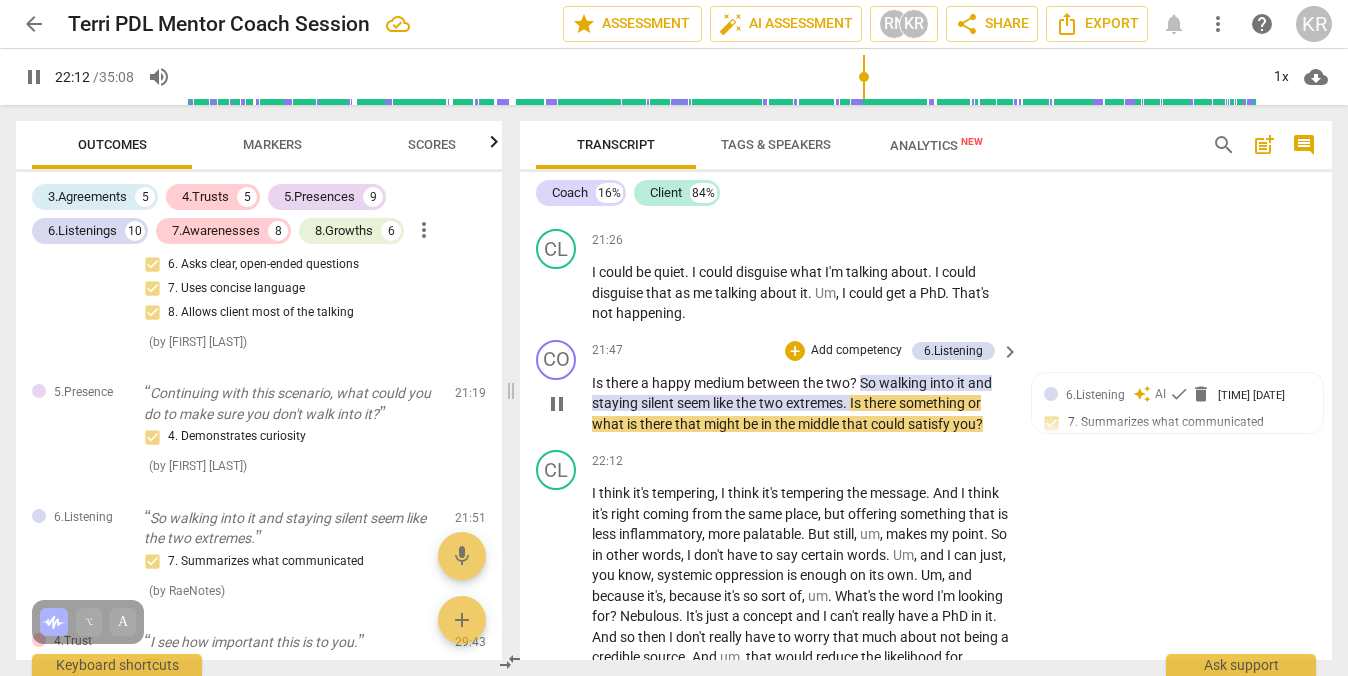 scroll, scrollTop: 6858, scrollLeft: 0, axis: vertical 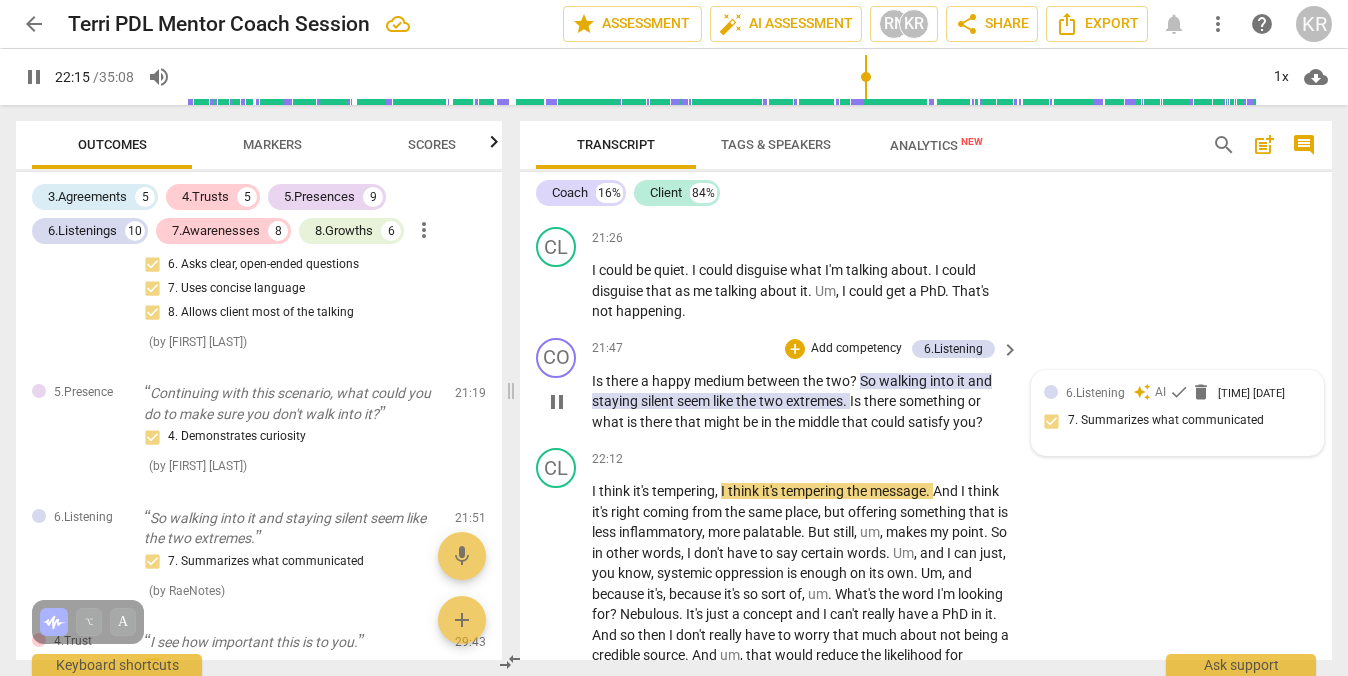 click on "6.Listening" at bounding box center [1095, 393] 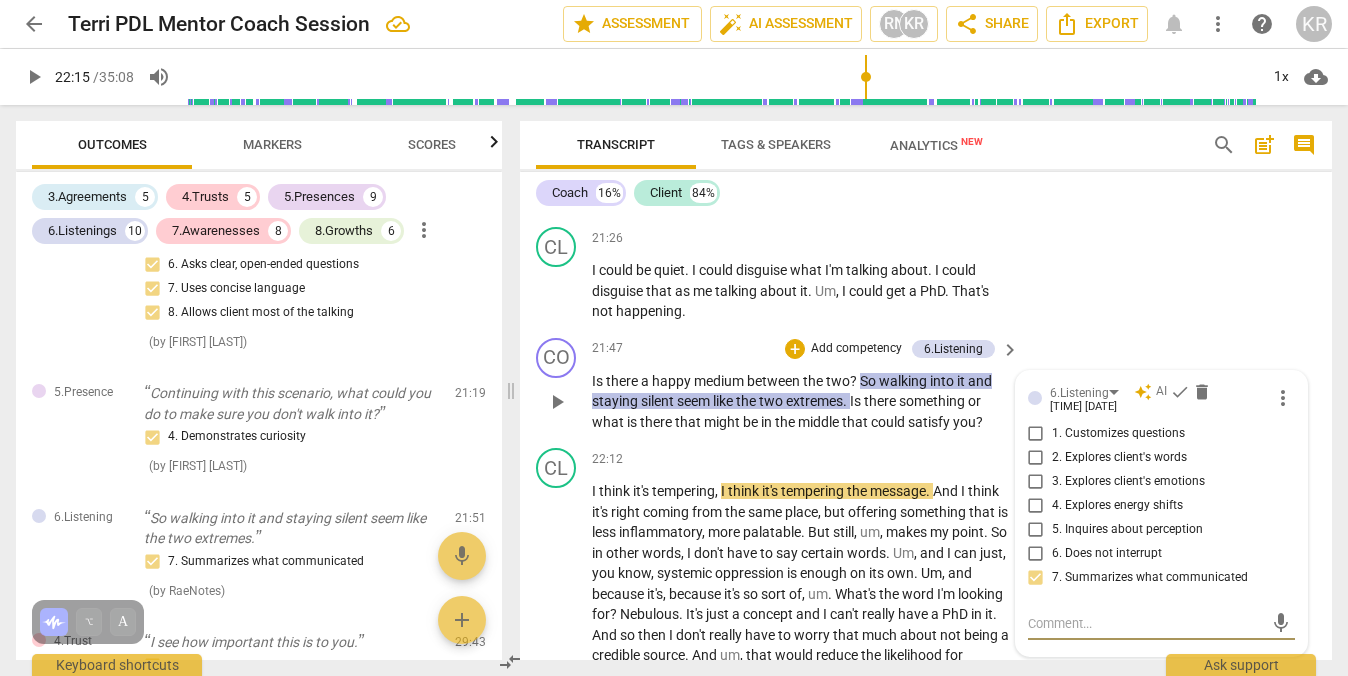 scroll, scrollTop: 6870, scrollLeft: 0, axis: vertical 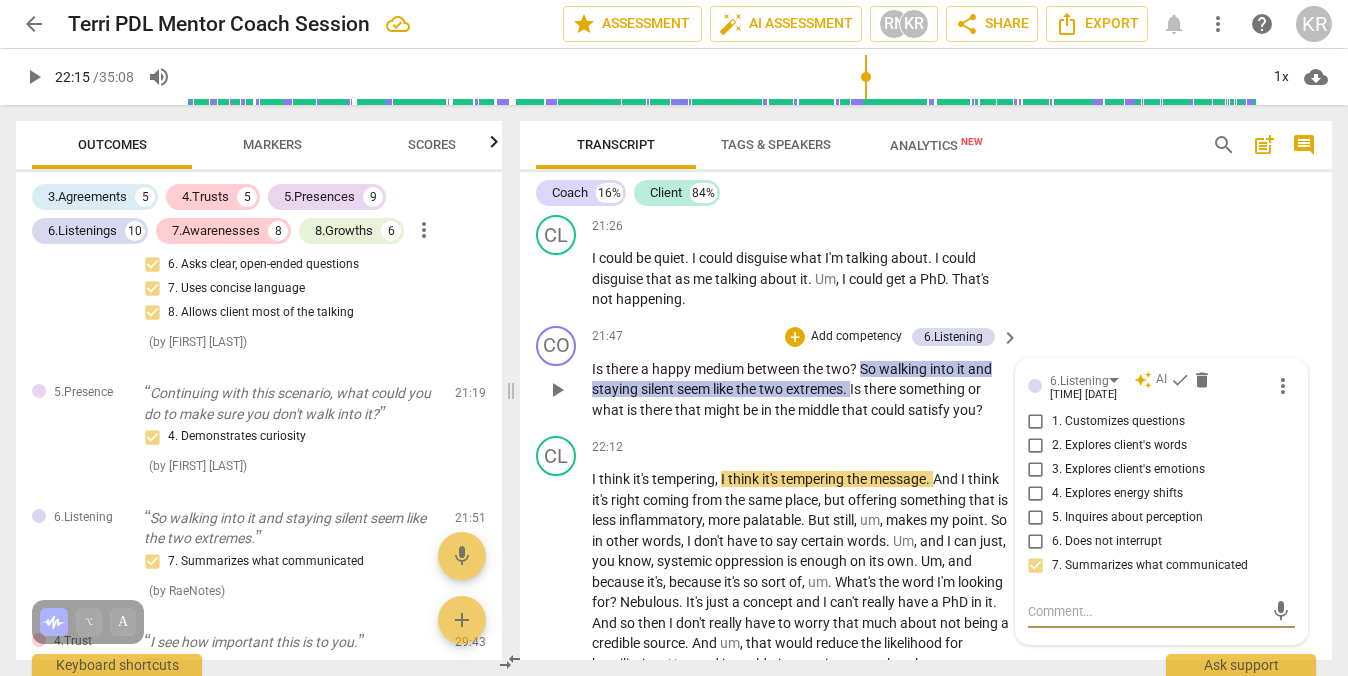 click on "5. Inquires about perception" at bounding box center [1036, 518] 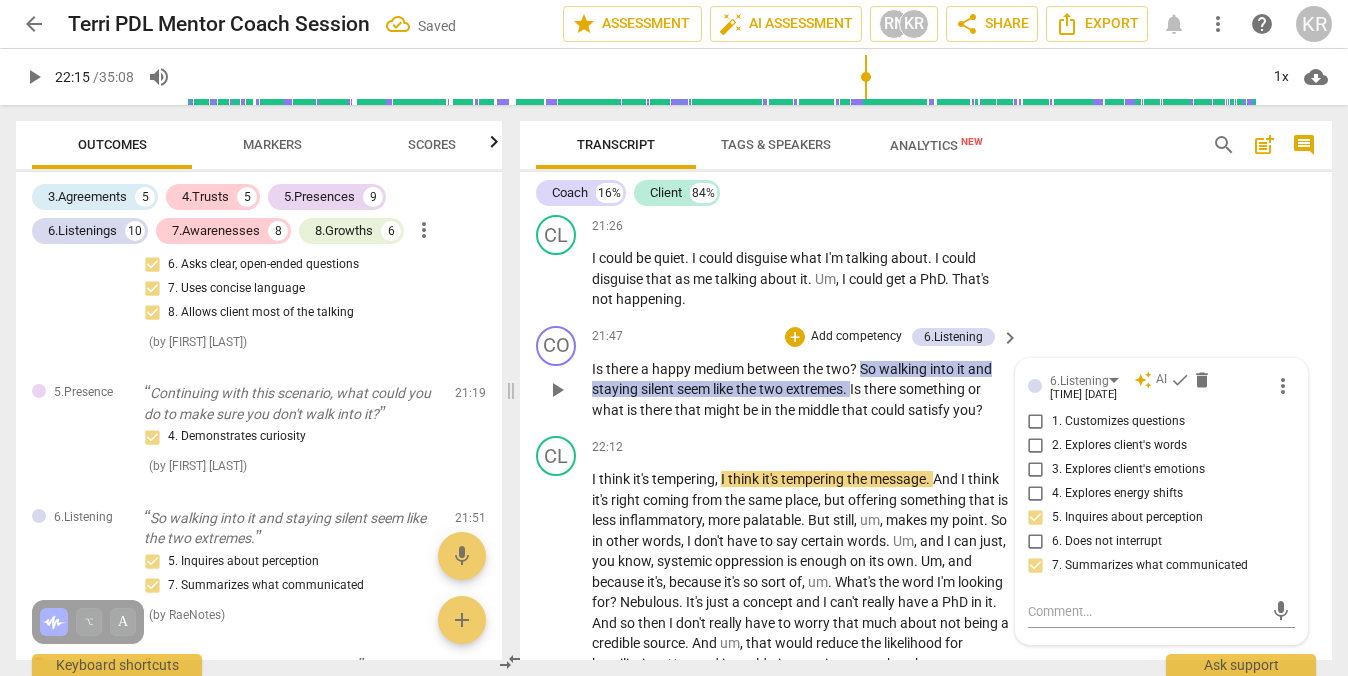 click on "1. Customizes questions" at bounding box center (1036, 422) 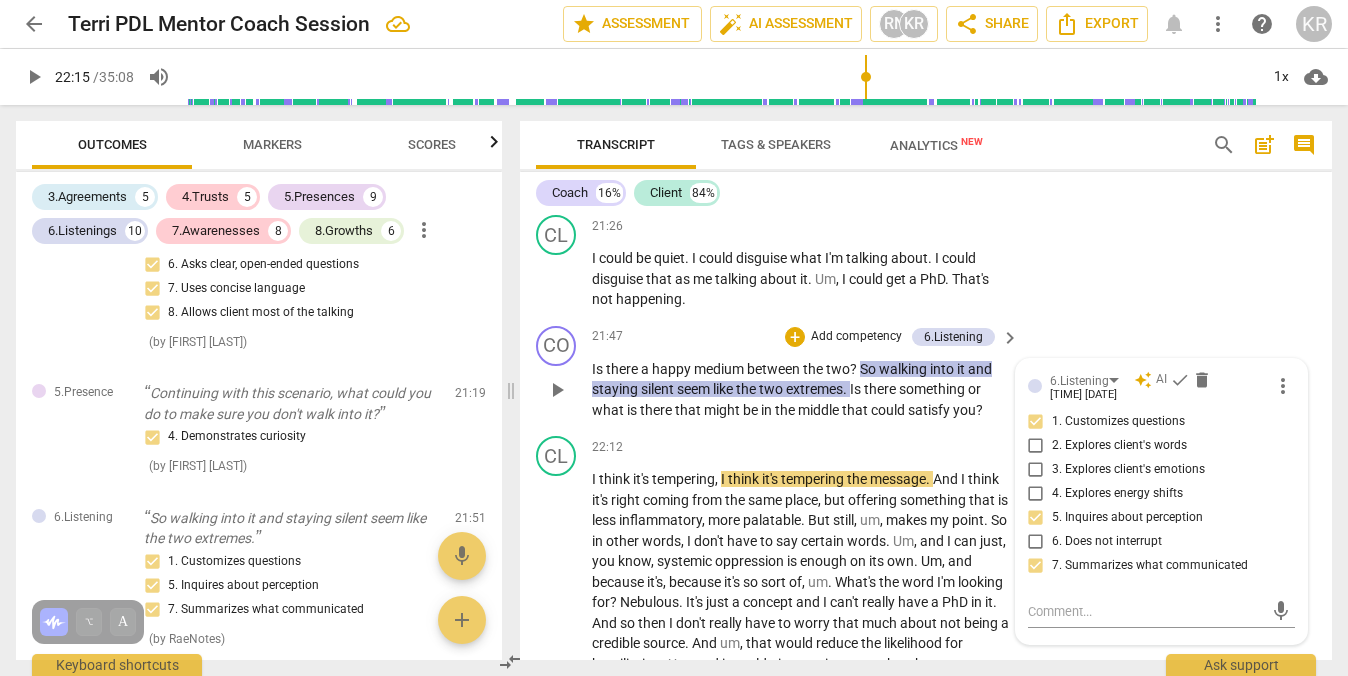 click on "Add competency" at bounding box center [856, 337] 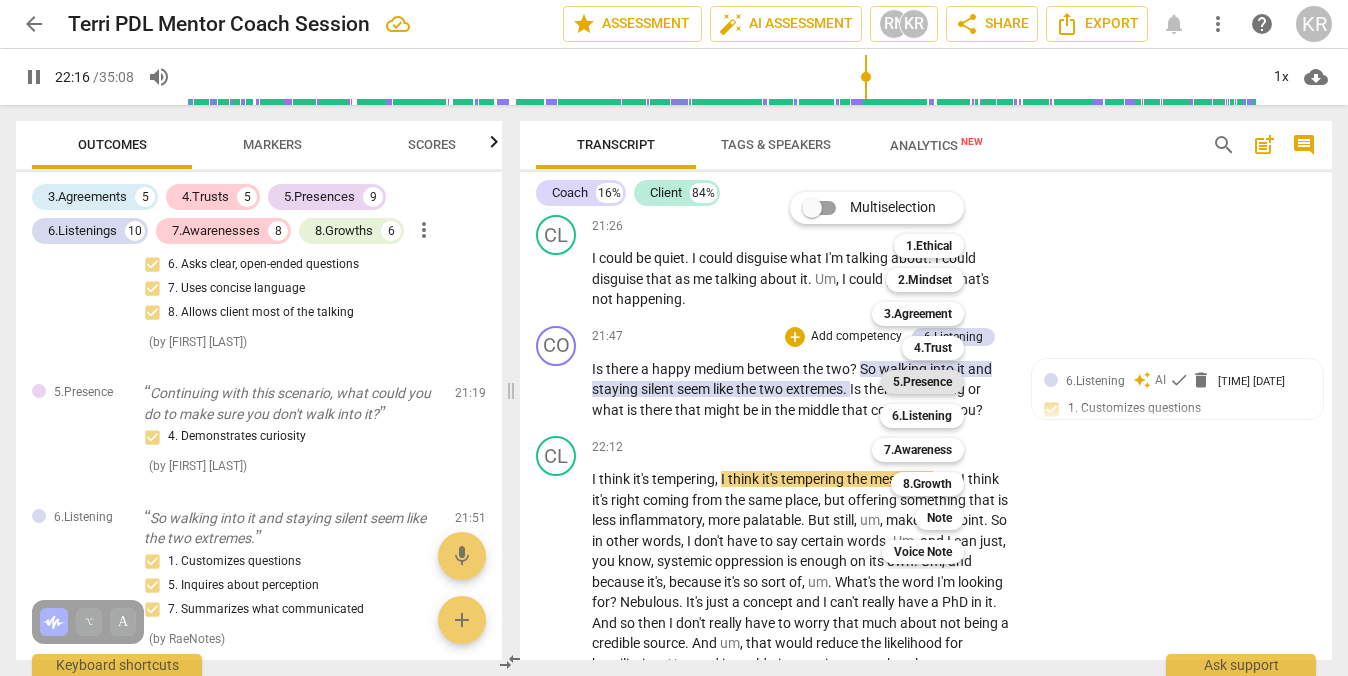 click on "5.Presence" at bounding box center (922, 382) 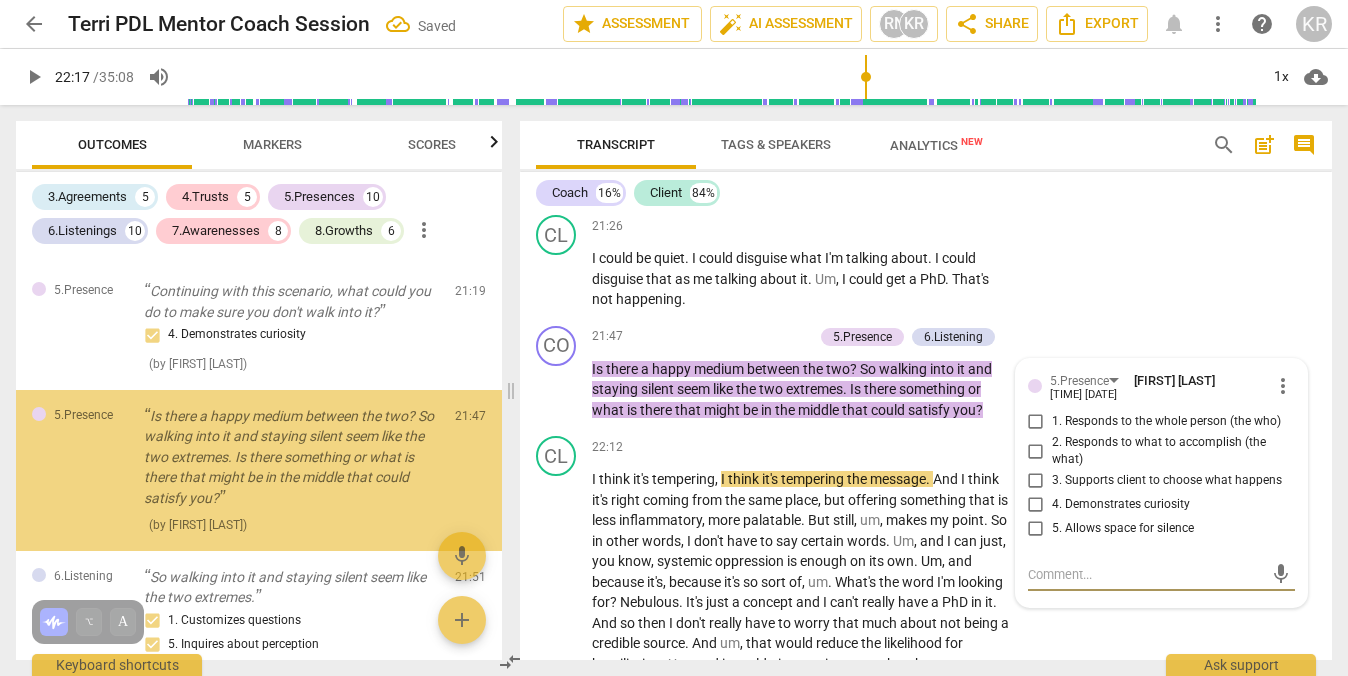 scroll, scrollTop: 4868, scrollLeft: 0, axis: vertical 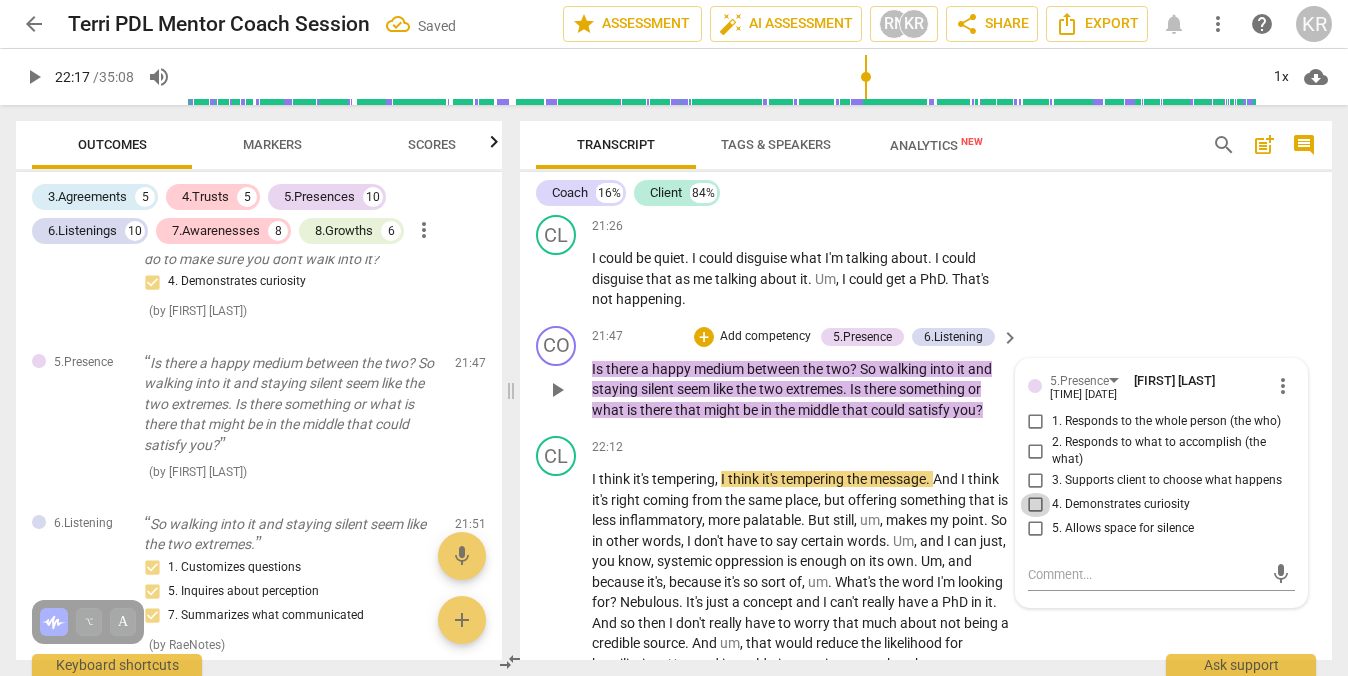 click on "4. Demonstrates curiosity" at bounding box center [1036, 505] 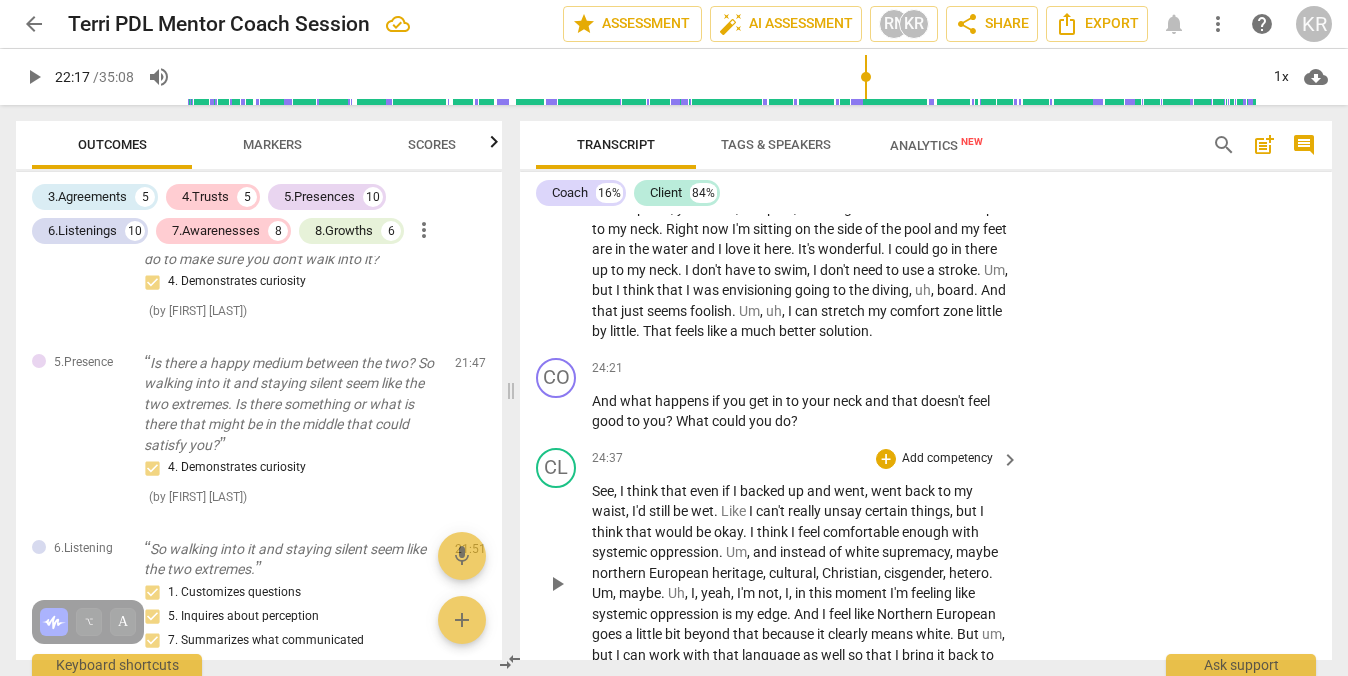 scroll, scrollTop: 7399, scrollLeft: 0, axis: vertical 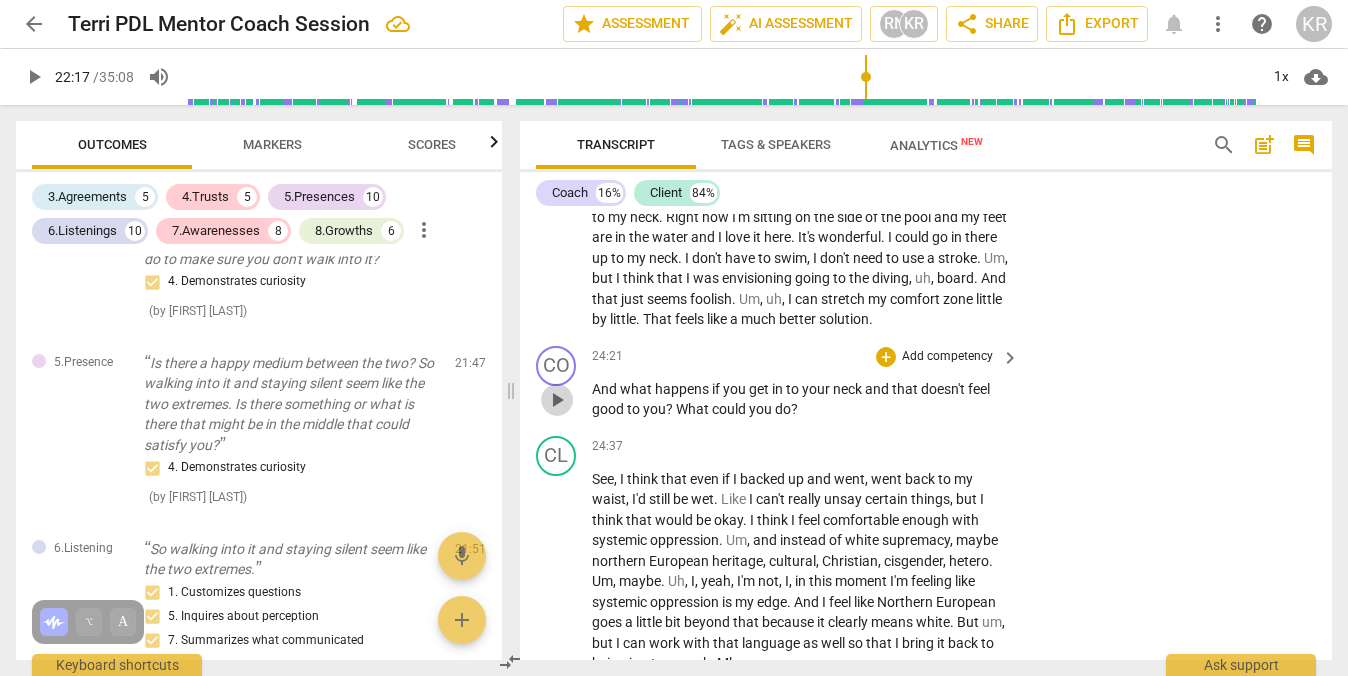 click on "play_arrow" at bounding box center (557, 400) 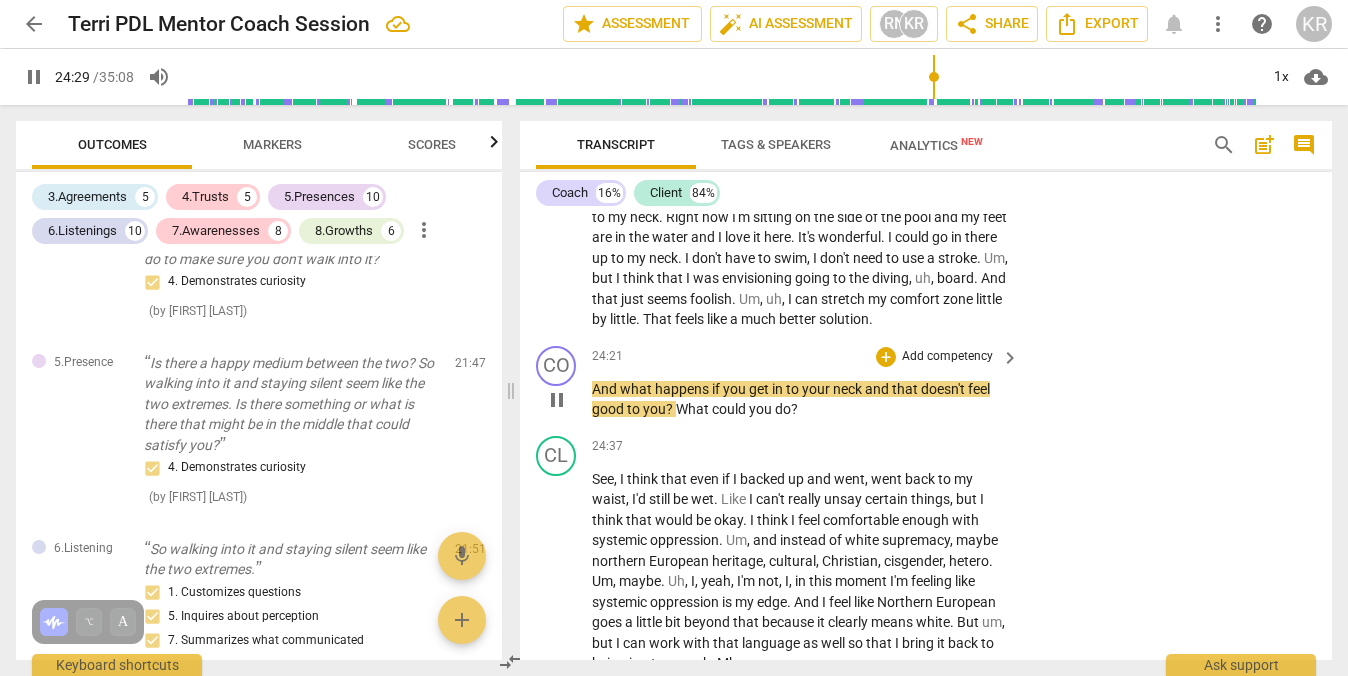 click on "Add competency" at bounding box center [947, 357] 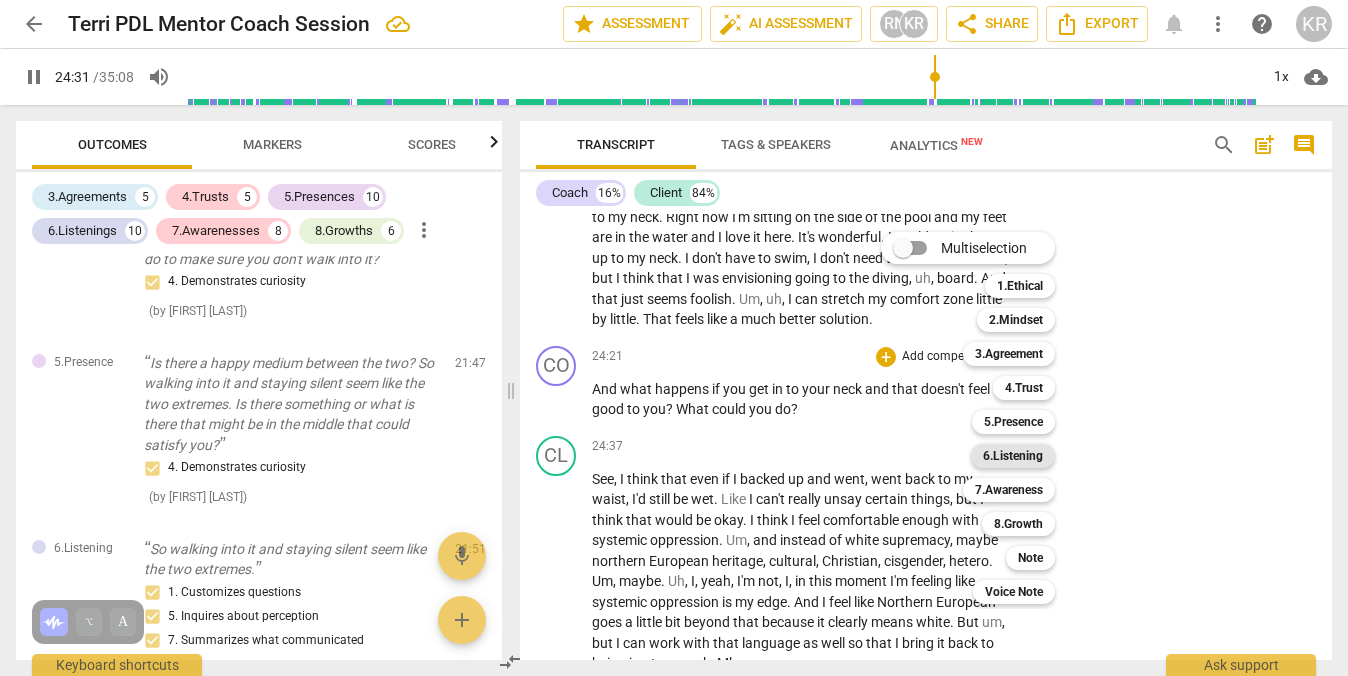 click on "6.Listening" at bounding box center (1013, 456) 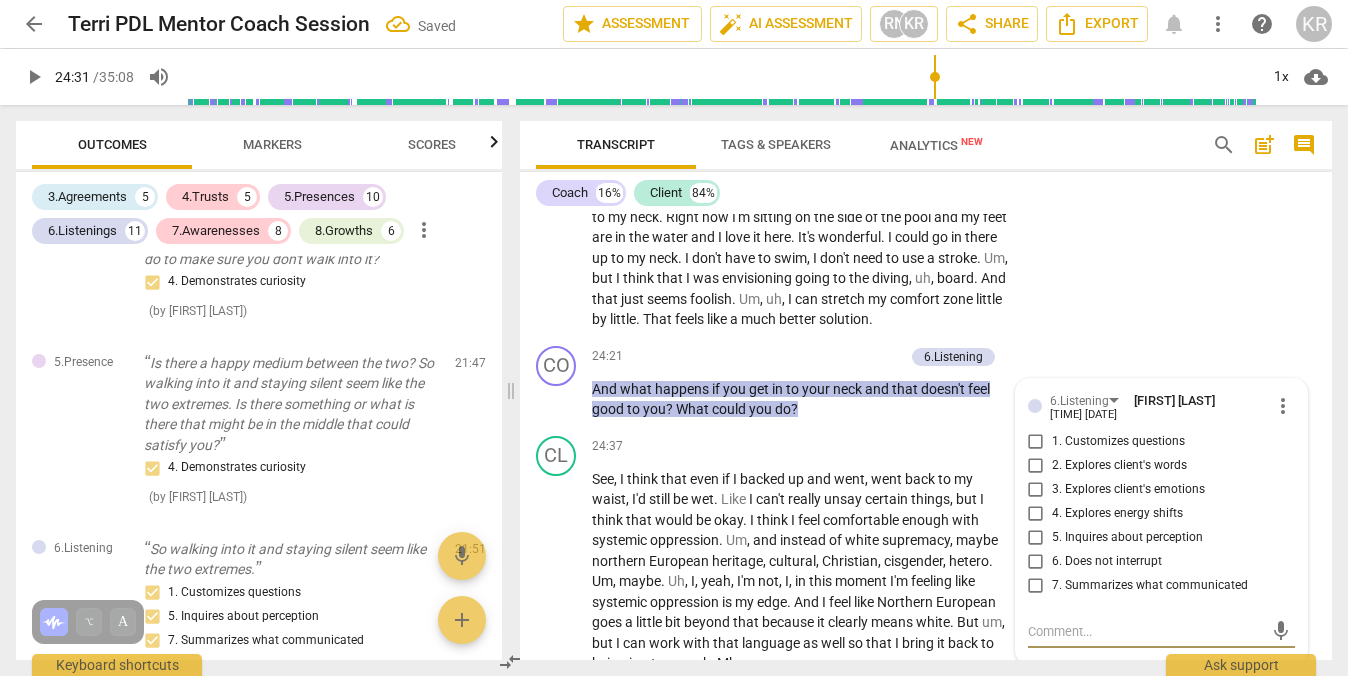scroll, scrollTop: 7655, scrollLeft: 0, axis: vertical 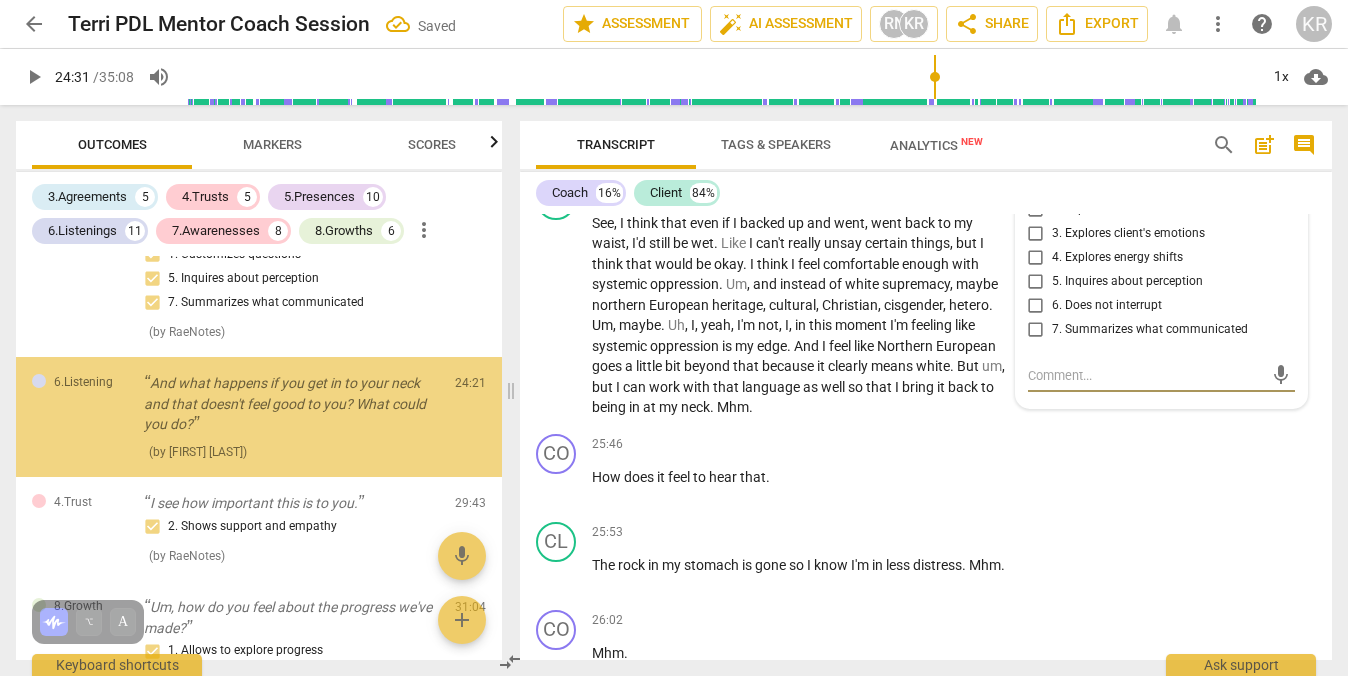 click on "1. Customizes questions" at bounding box center [1036, 186] 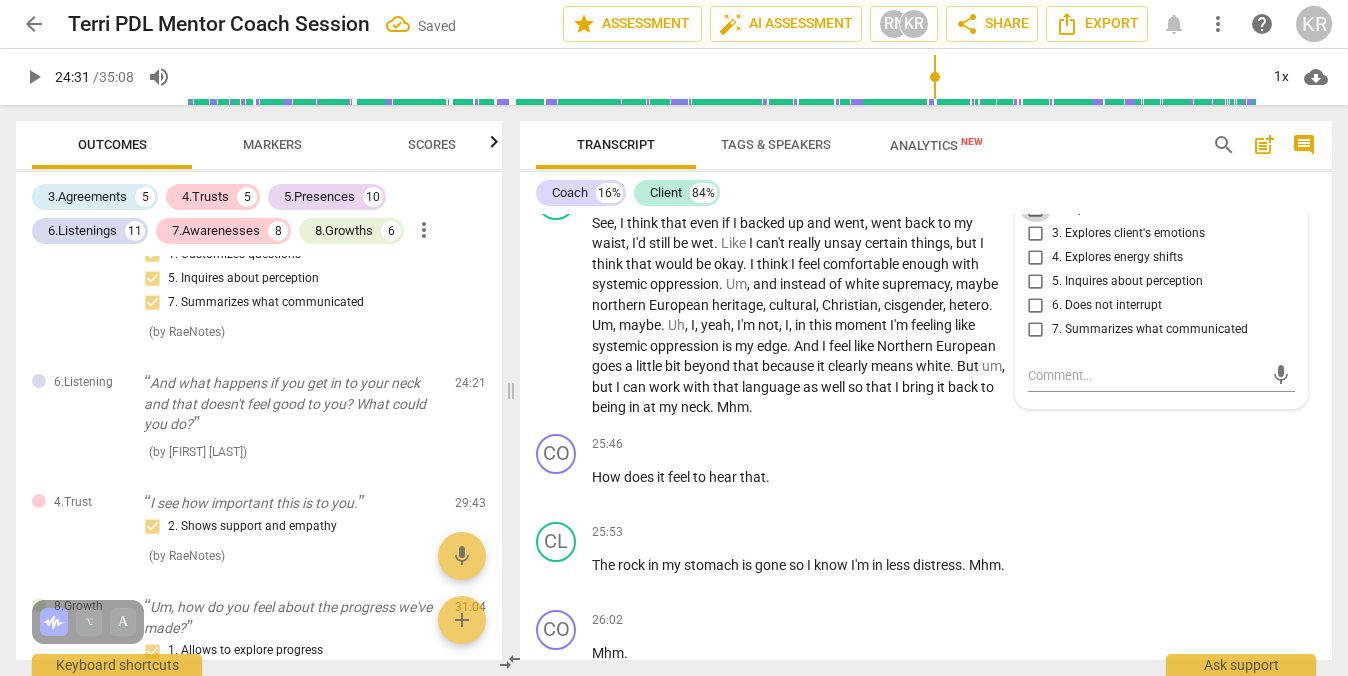 click on "2. Explores client's words" at bounding box center (1036, 210) 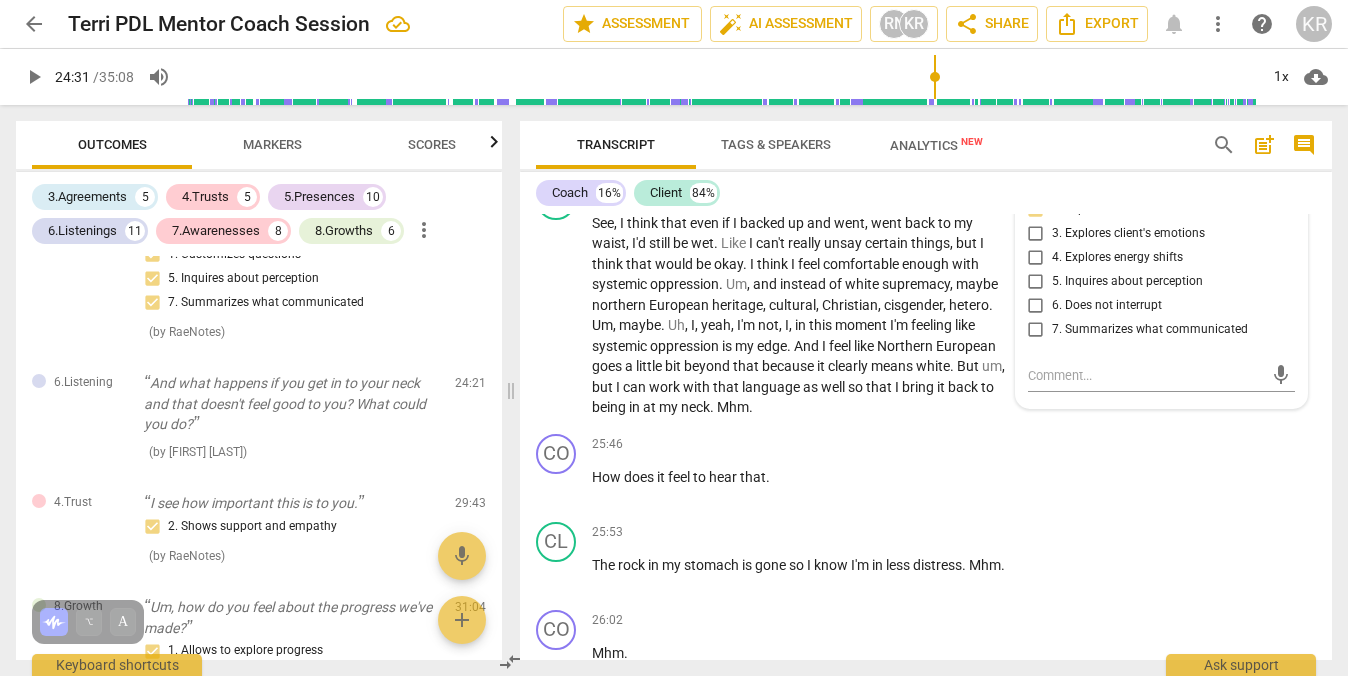 click on "5. Inquires about perception" at bounding box center (1036, 282) 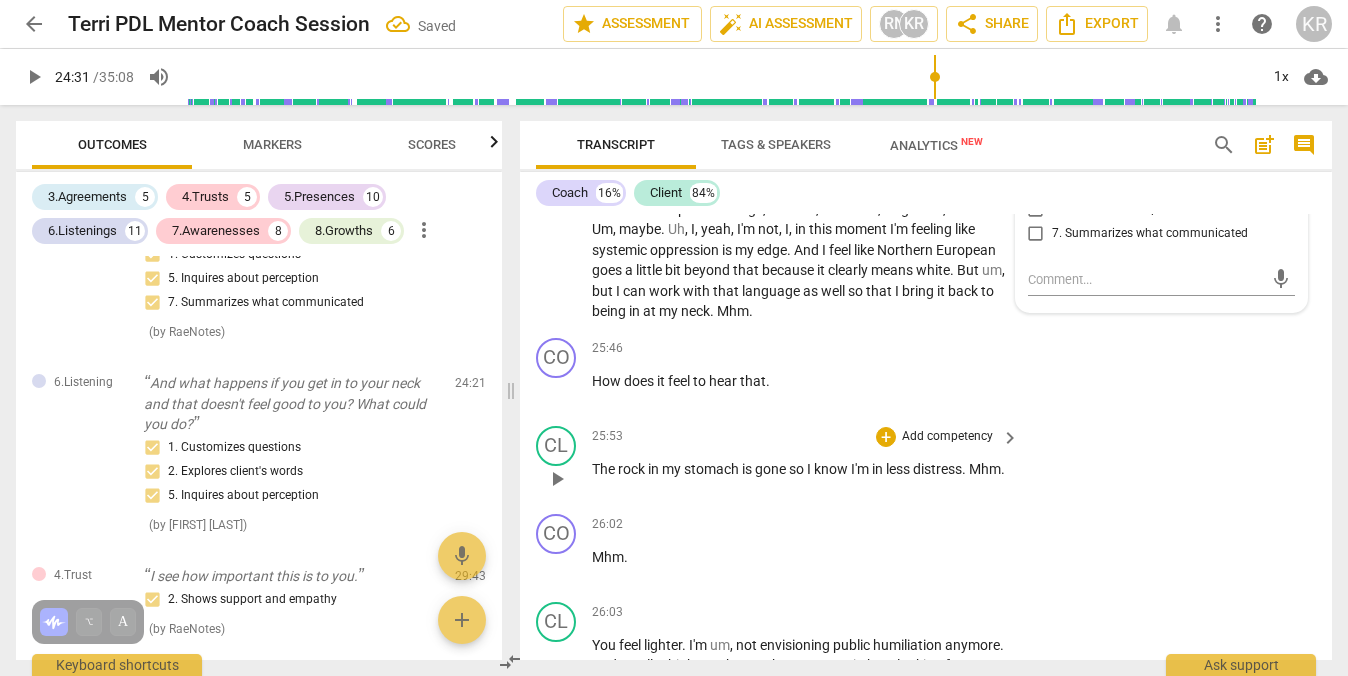 scroll, scrollTop: 7886, scrollLeft: 0, axis: vertical 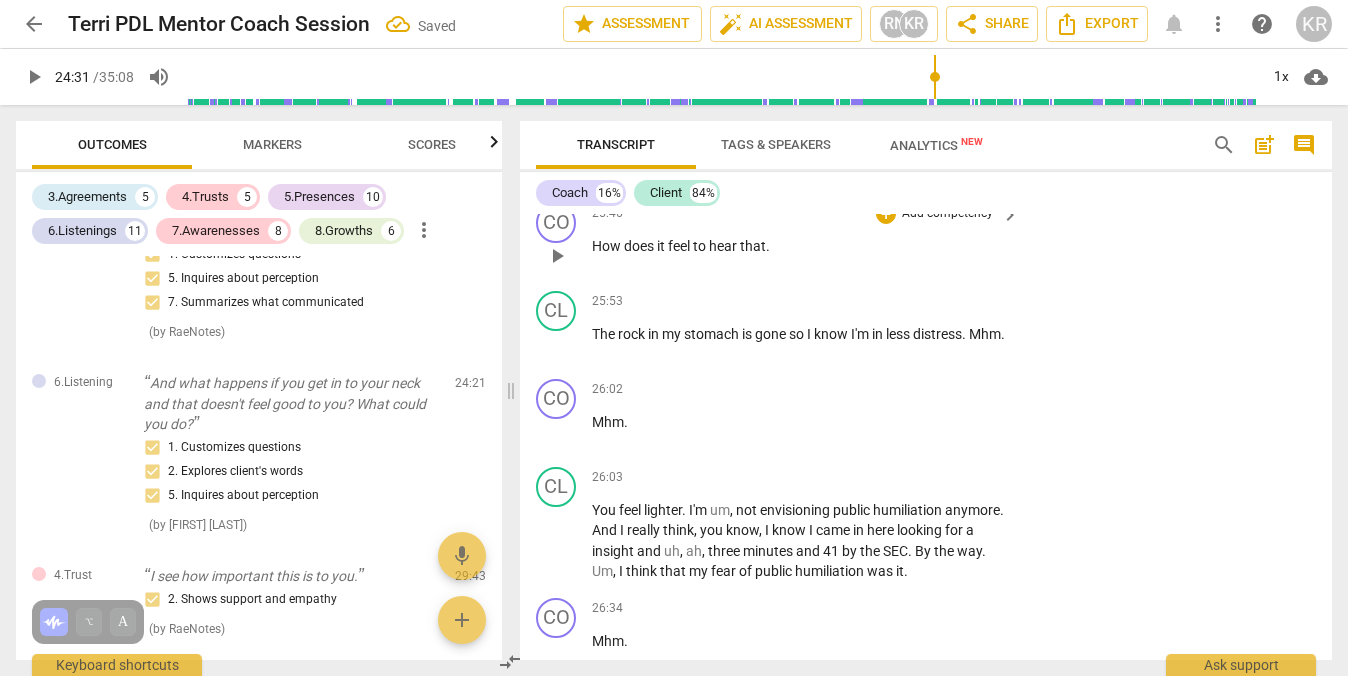 click on "play_arrow" at bounding box center [557, 256] 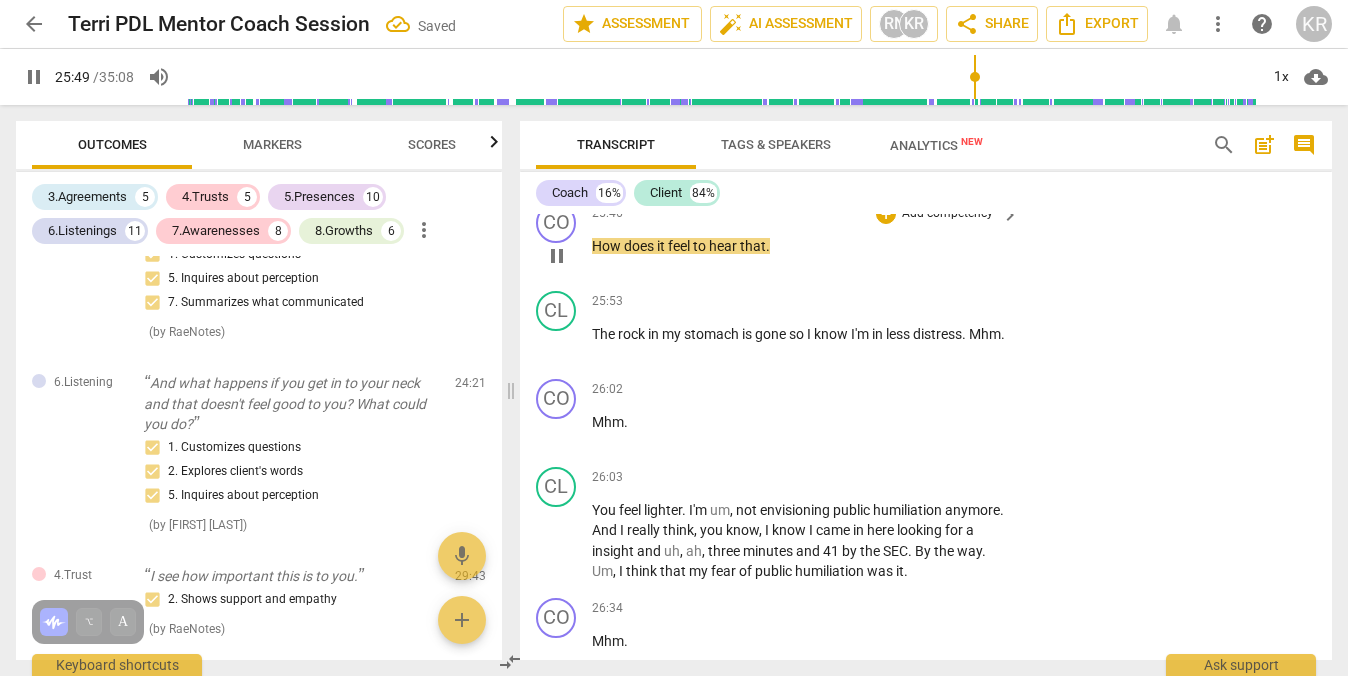 click on "Add competency" at bounding box center [947, 214] 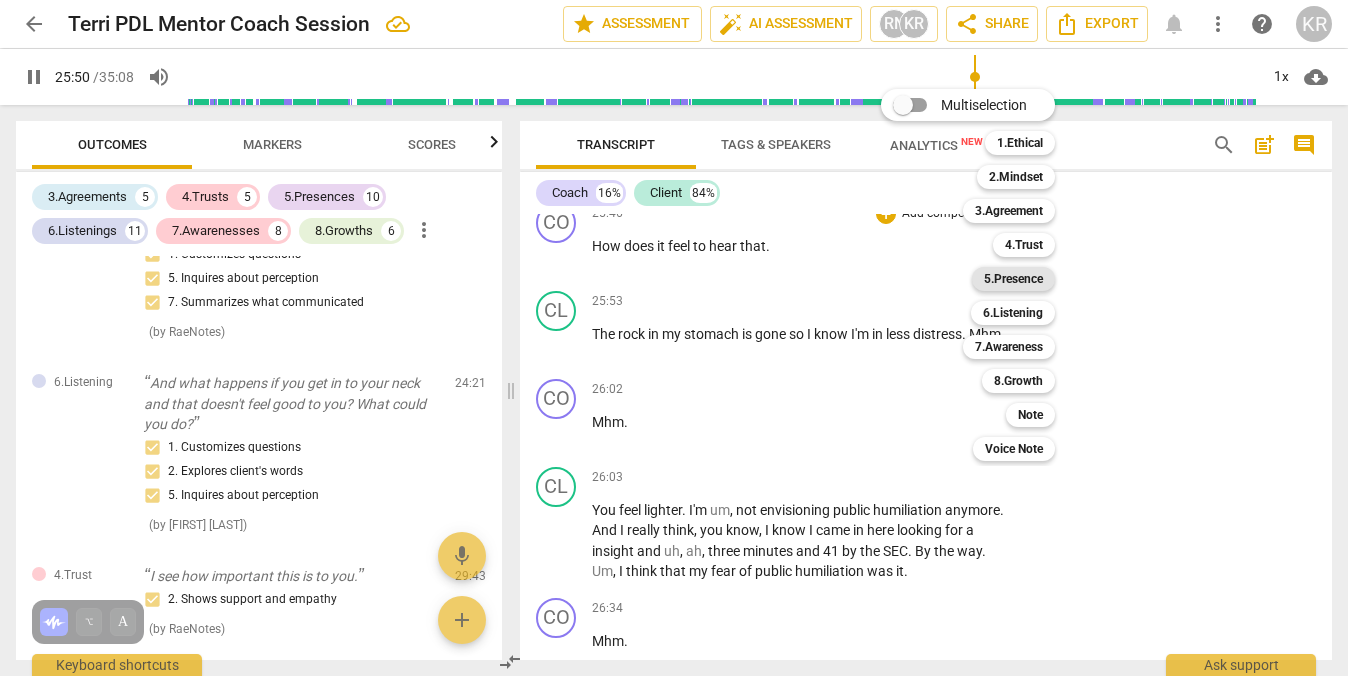 click on "5.Presence" at bounding box center (1013, 279) 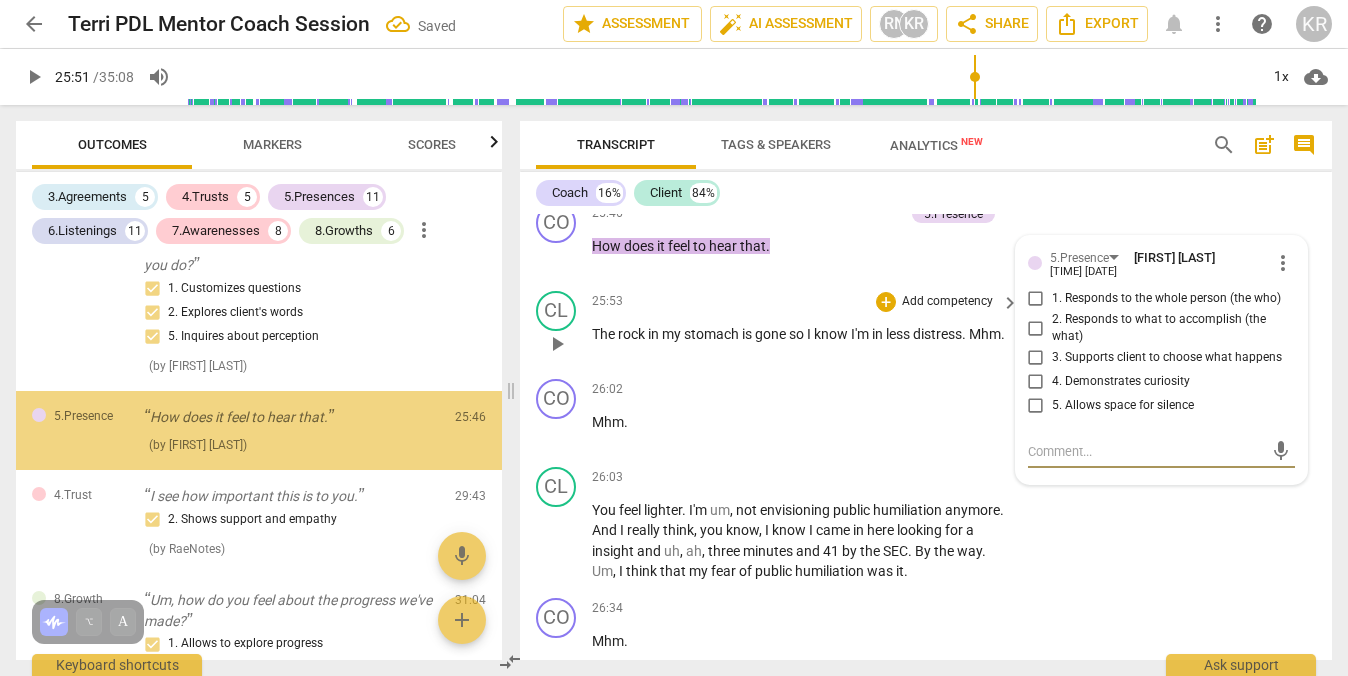 scroll, scrollTop: 5378, scrollLeft: 0, axis: vertical 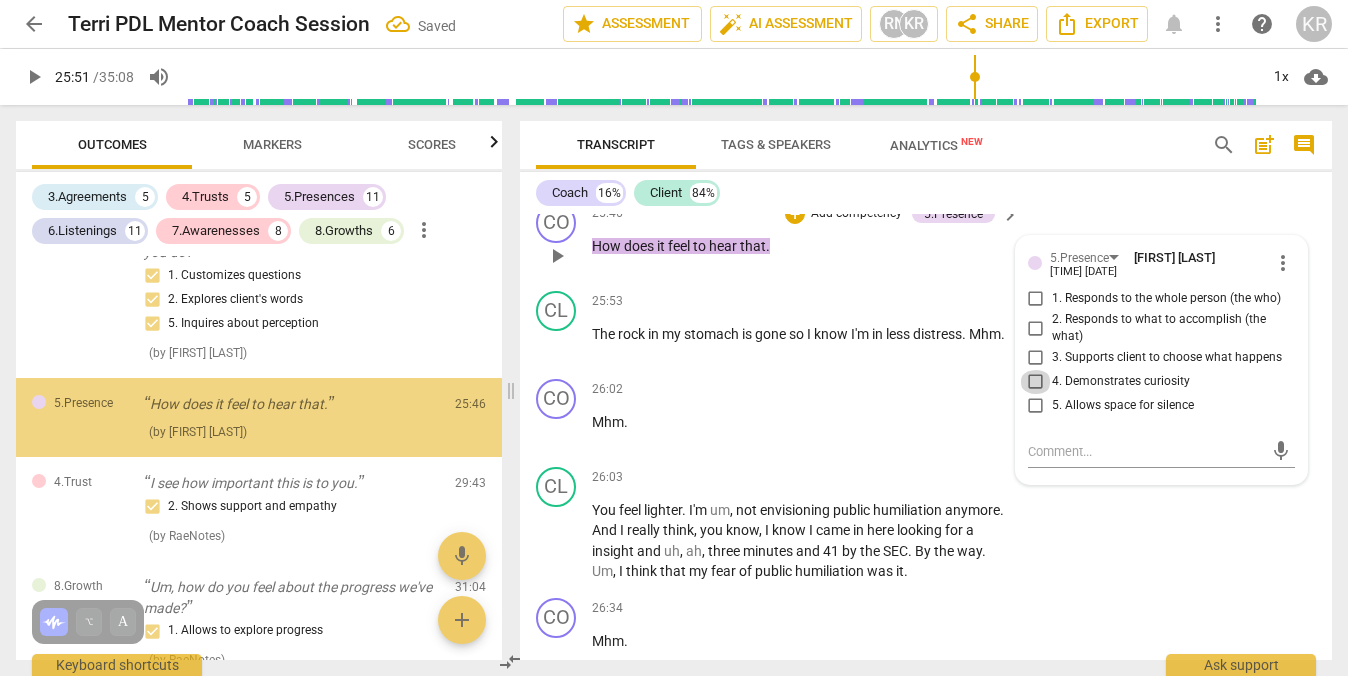 click on "4. Demonstrates curiosity" at bounding box center (1036, 382) 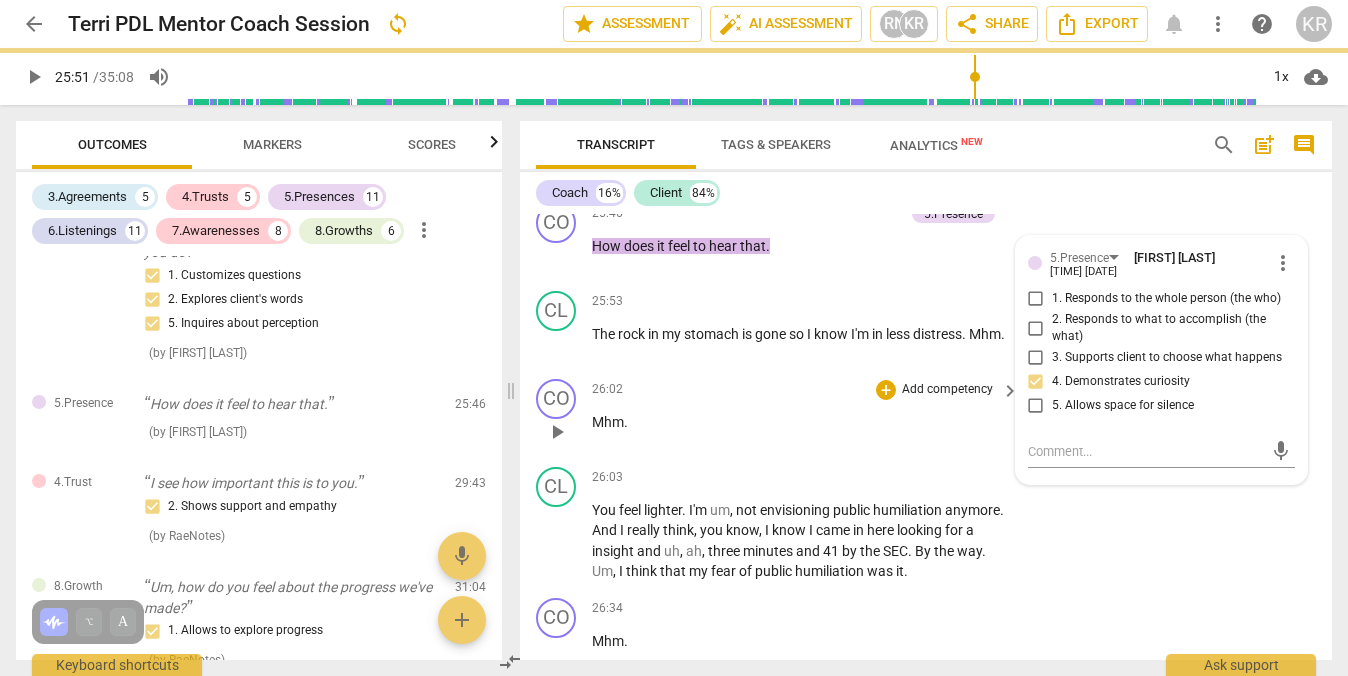 click on "play_arrow" at bounding box center (557, 432) 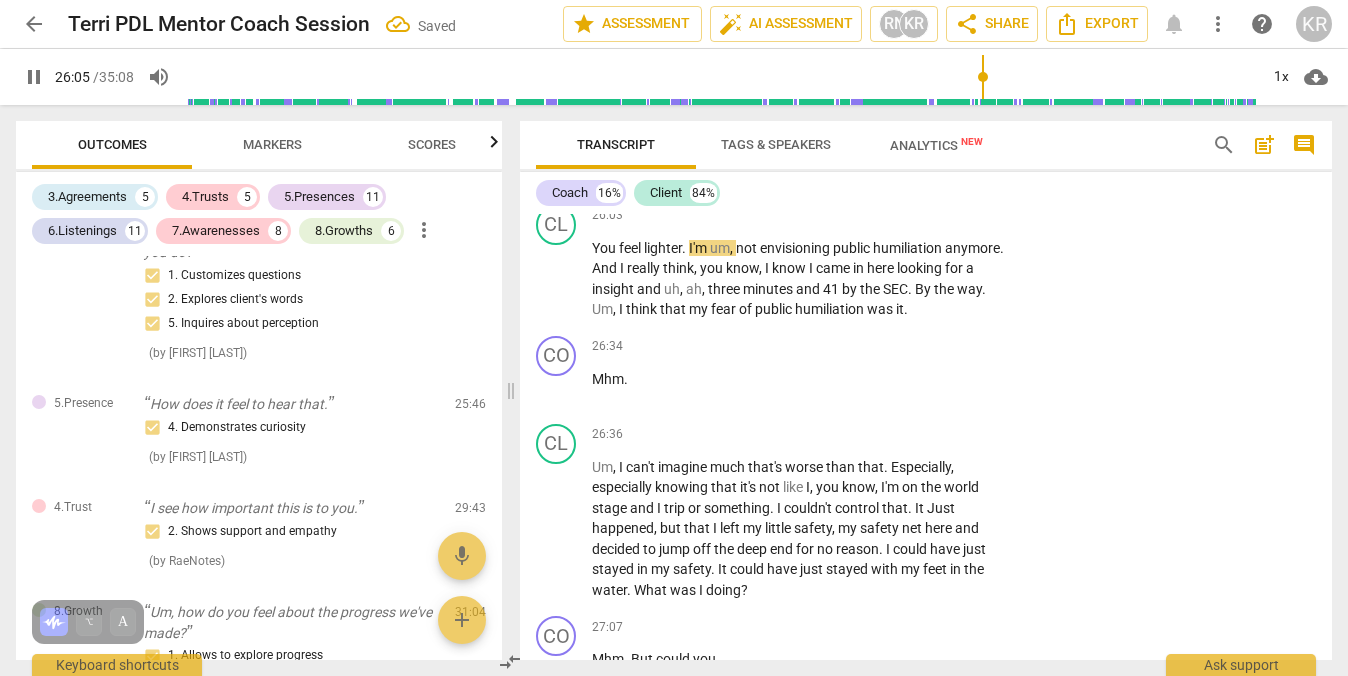 scroll, scrollTop: 8163, scrollLeft: 0, axis: vertical 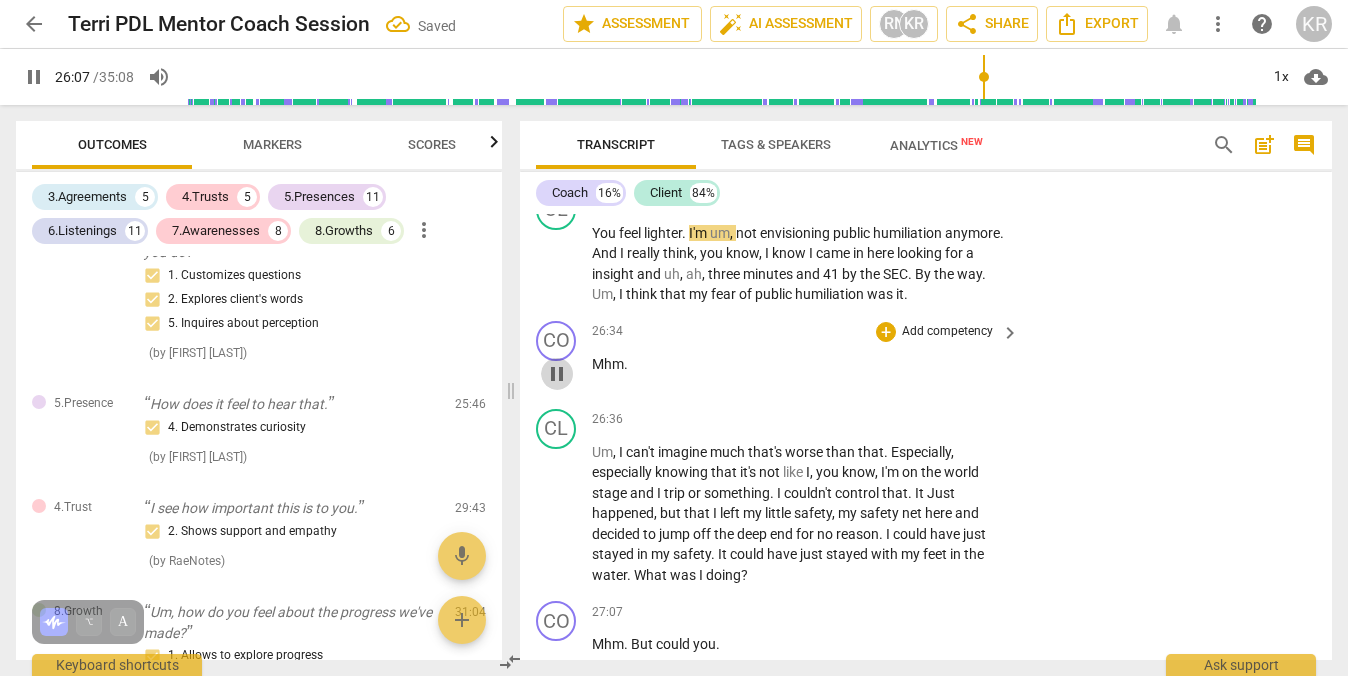 click on "pause" at bounding box center (557, 374) 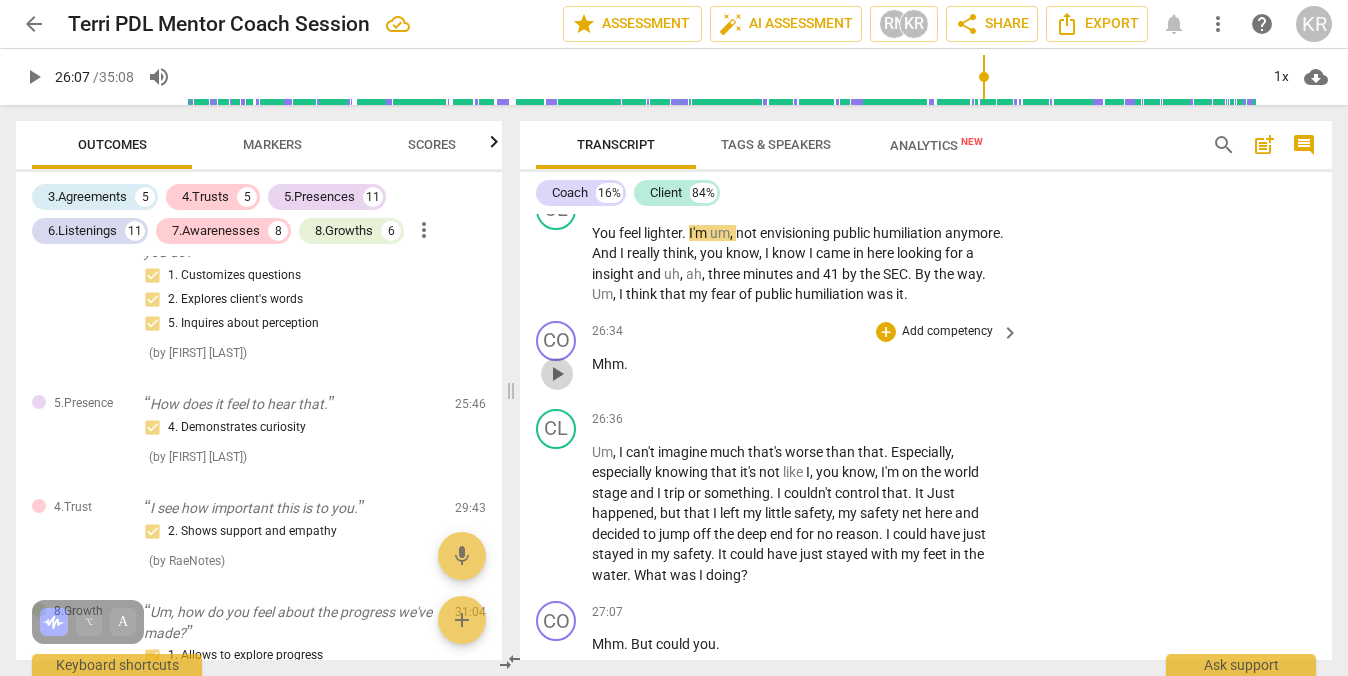 click on "play_arrow" at bounding box center (557, 374) 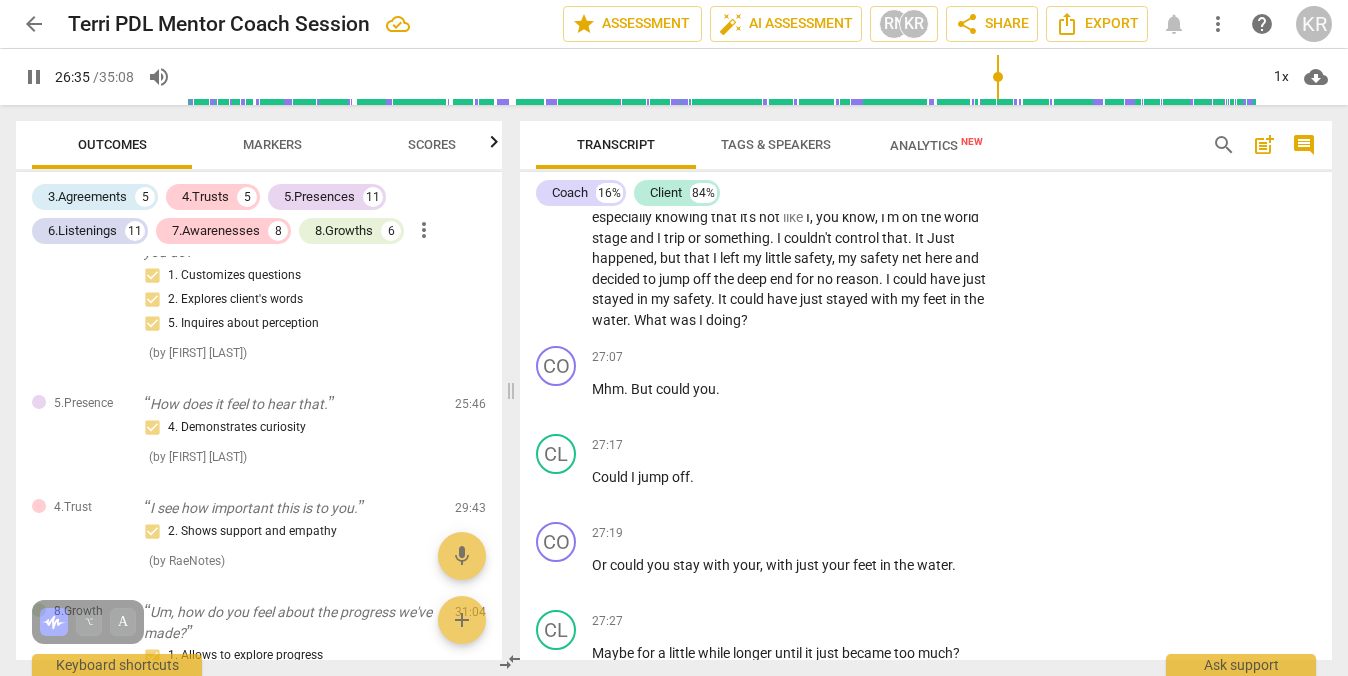 scroll, scrollTop: 8488, scrollLeft: 0, axis: vertical 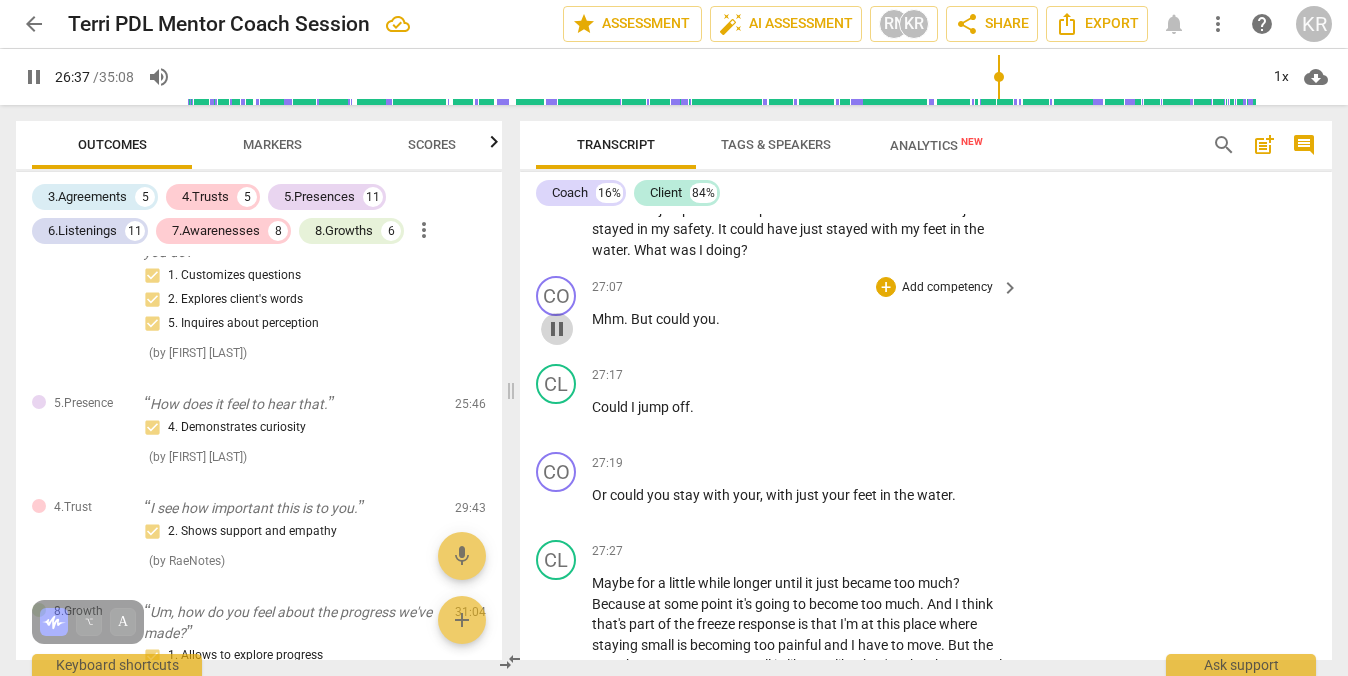 click on "pause" at bounding box center [557, 329] 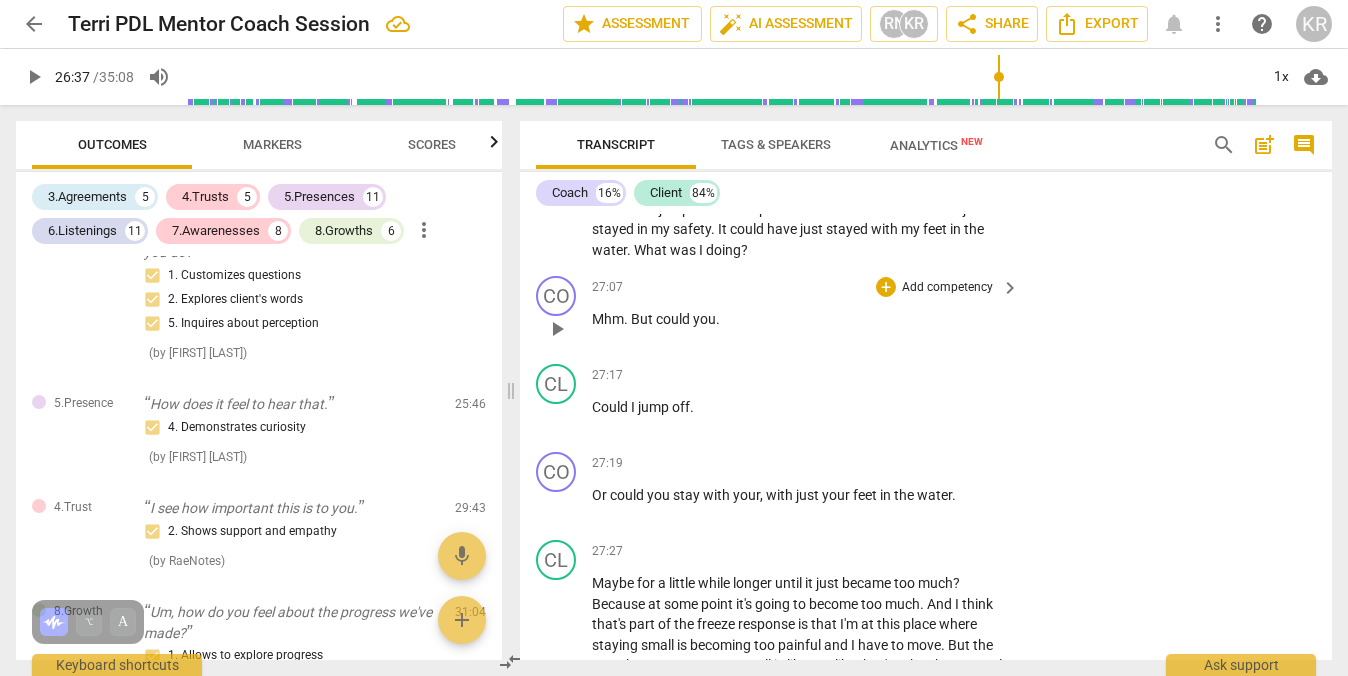 click on "play_arrow" at bounding box center (557, 329) 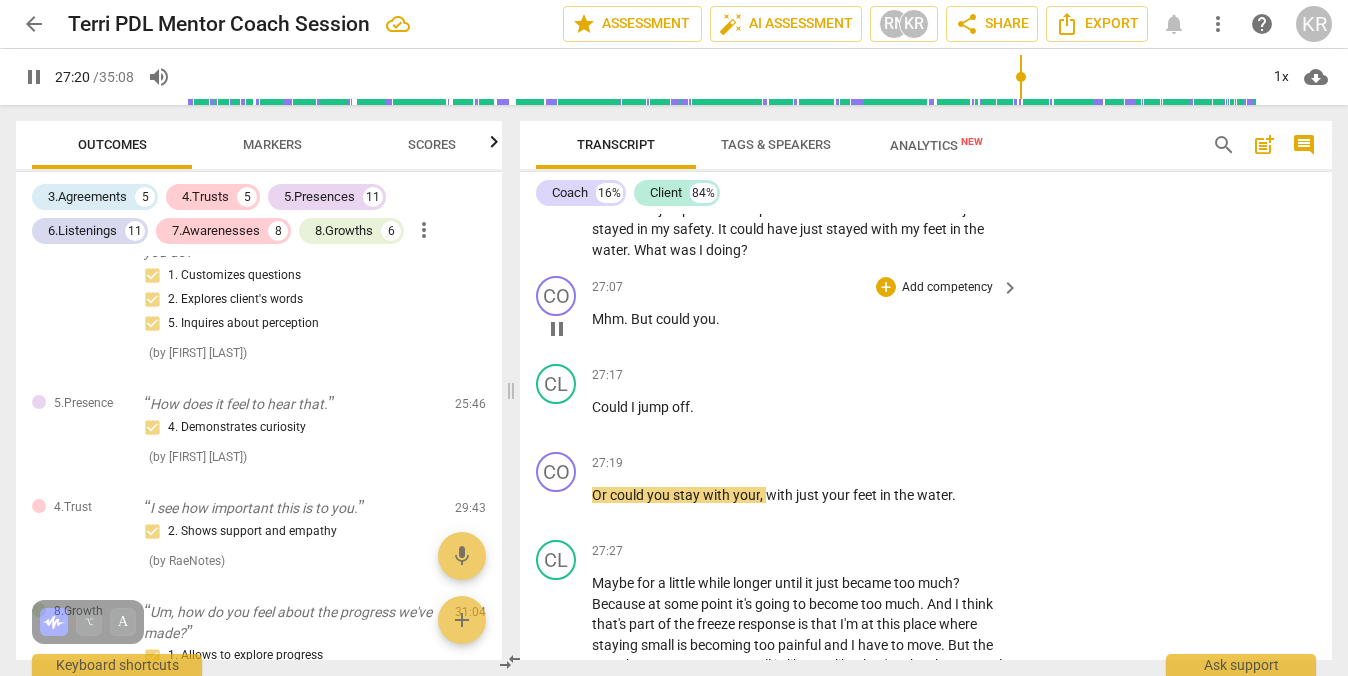 click on "Add competency" at bounding box center [947, 288] 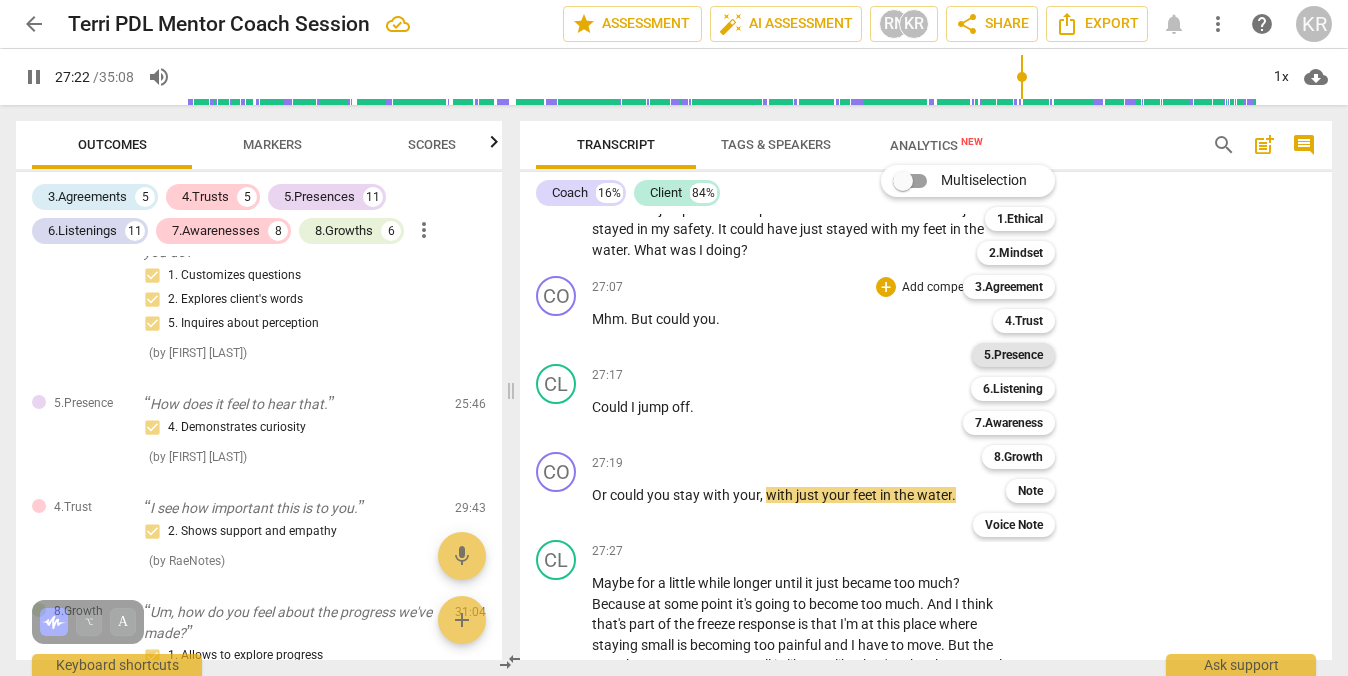click on "5.Presence" at bounding box center [1013, 355] 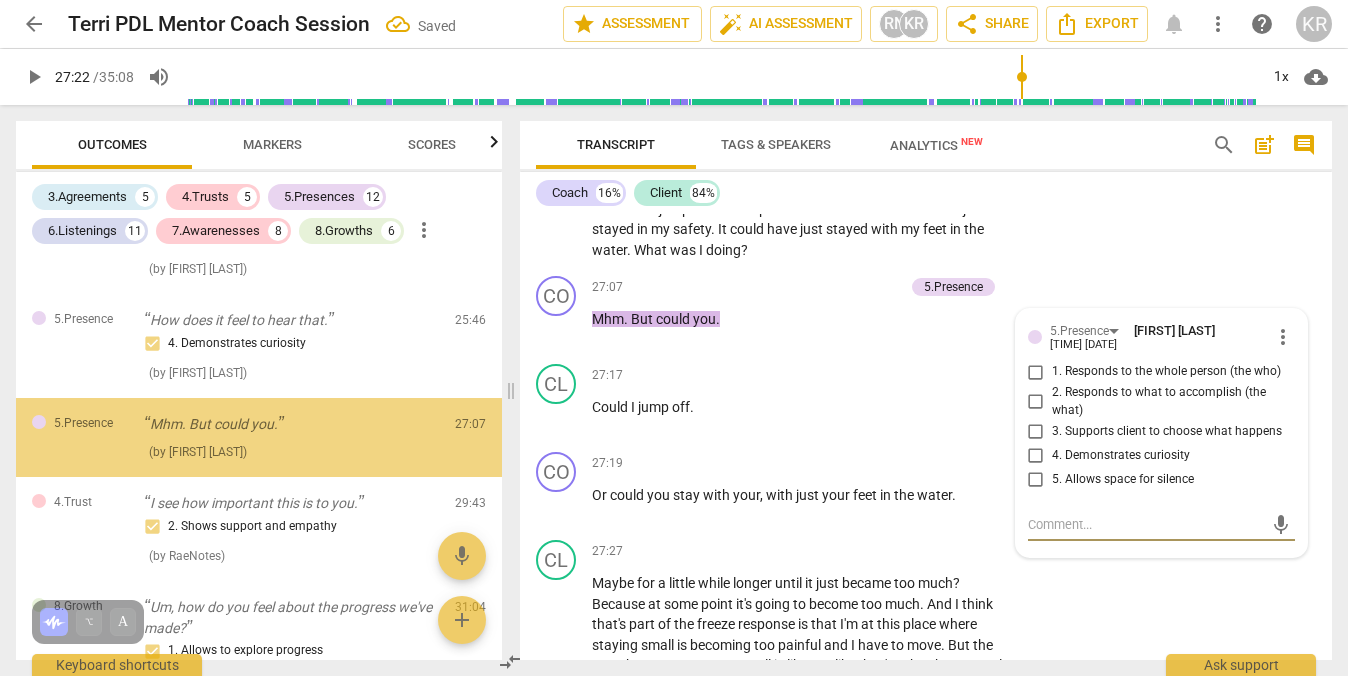 scroll, scrollTop: 5482, scrollLeft: 0, axis: vertical 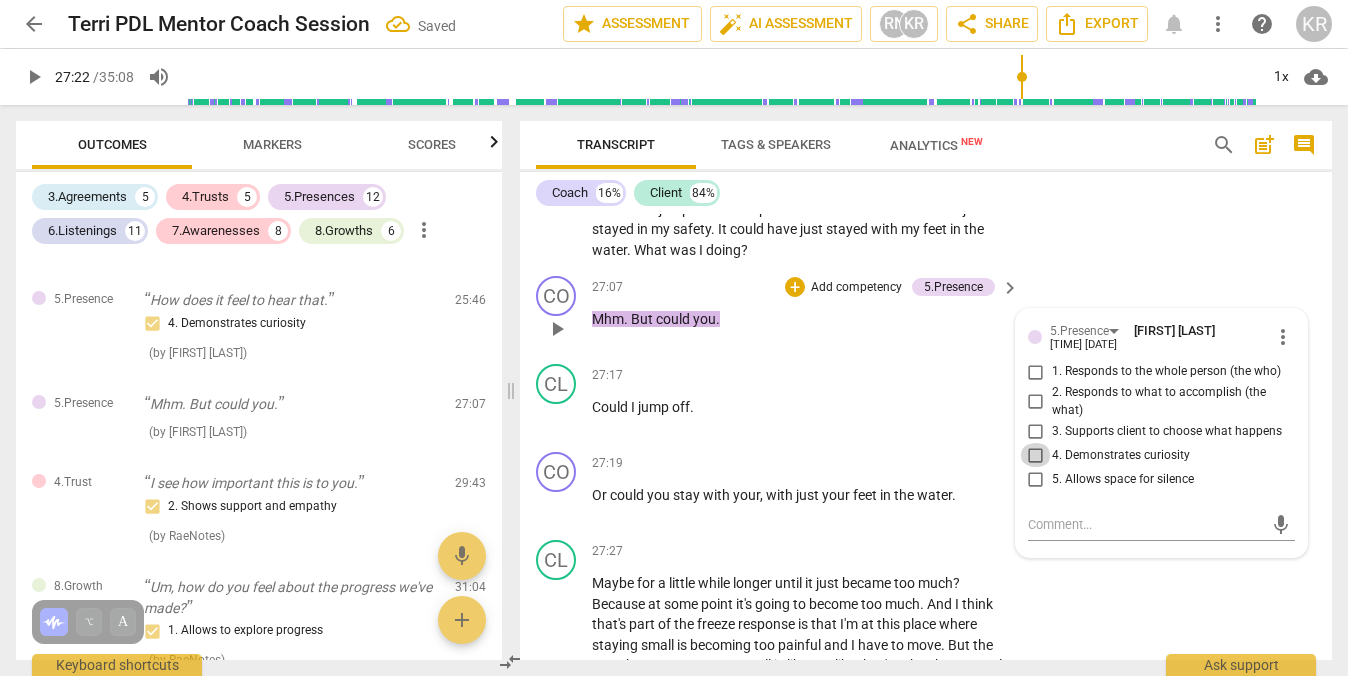 click on "4. Demonstrates curiosity" at bounding box center (1036, 455) 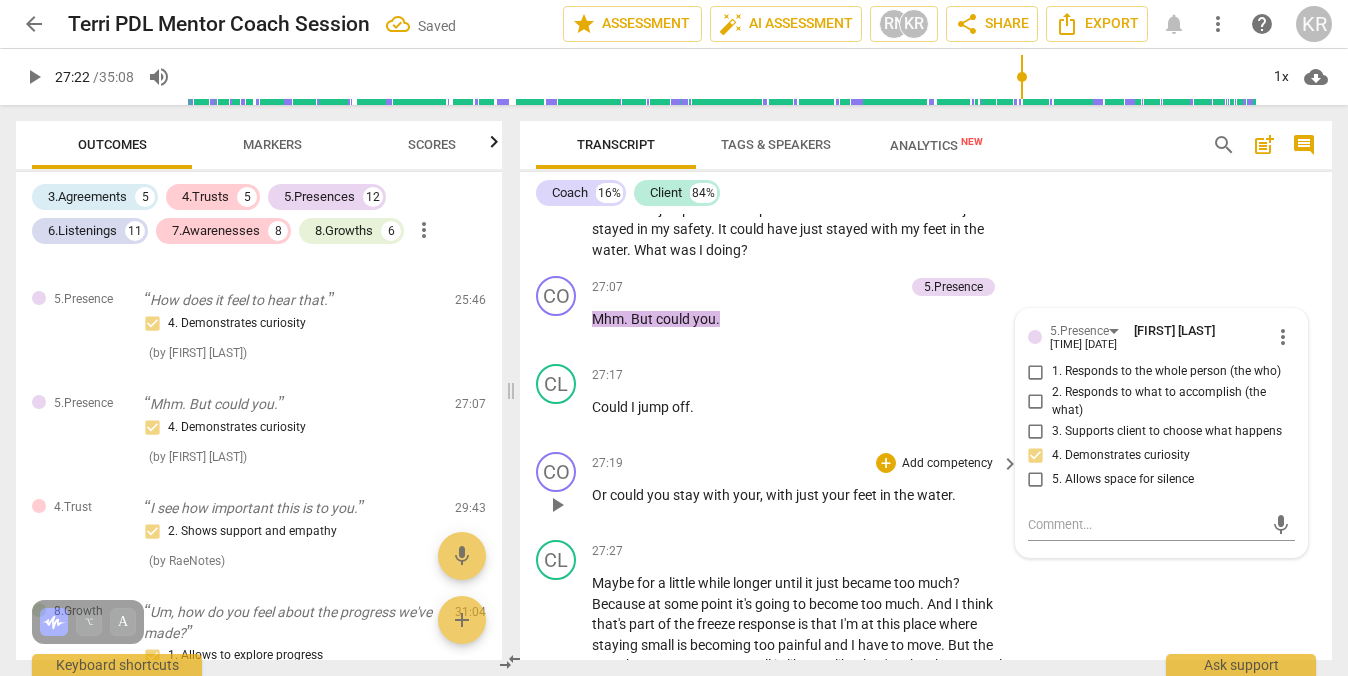 click on "+ Add competency keyboard_arrow_right" at bounding box center (946, 463) 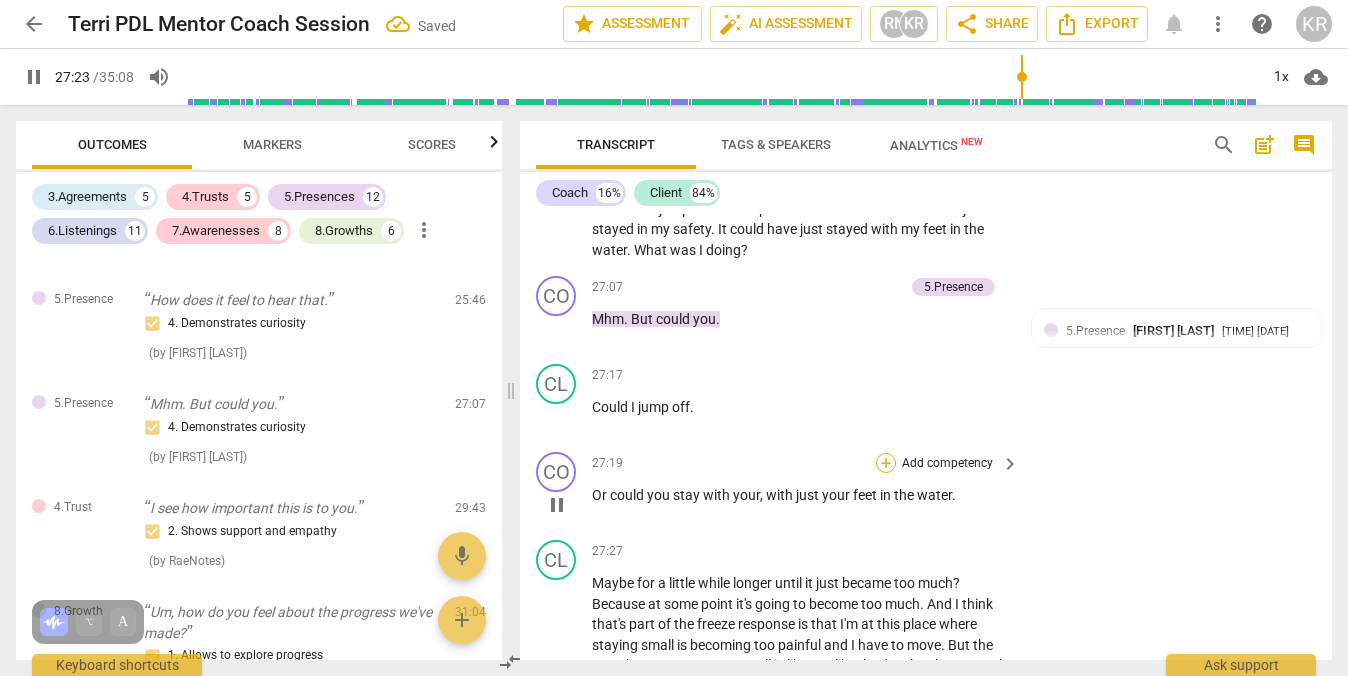 click on "+" at bounding box center [886, 463] 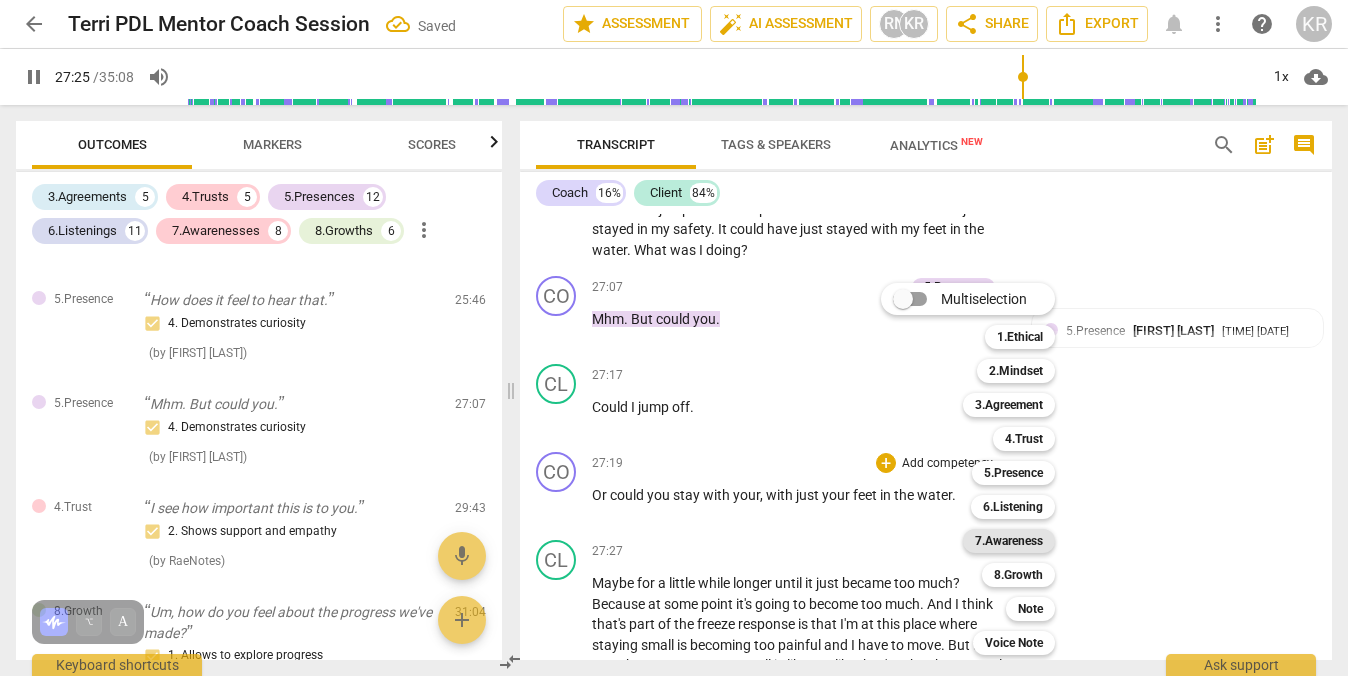 click on "7.Awareness" at bounding box center [1009, 541] 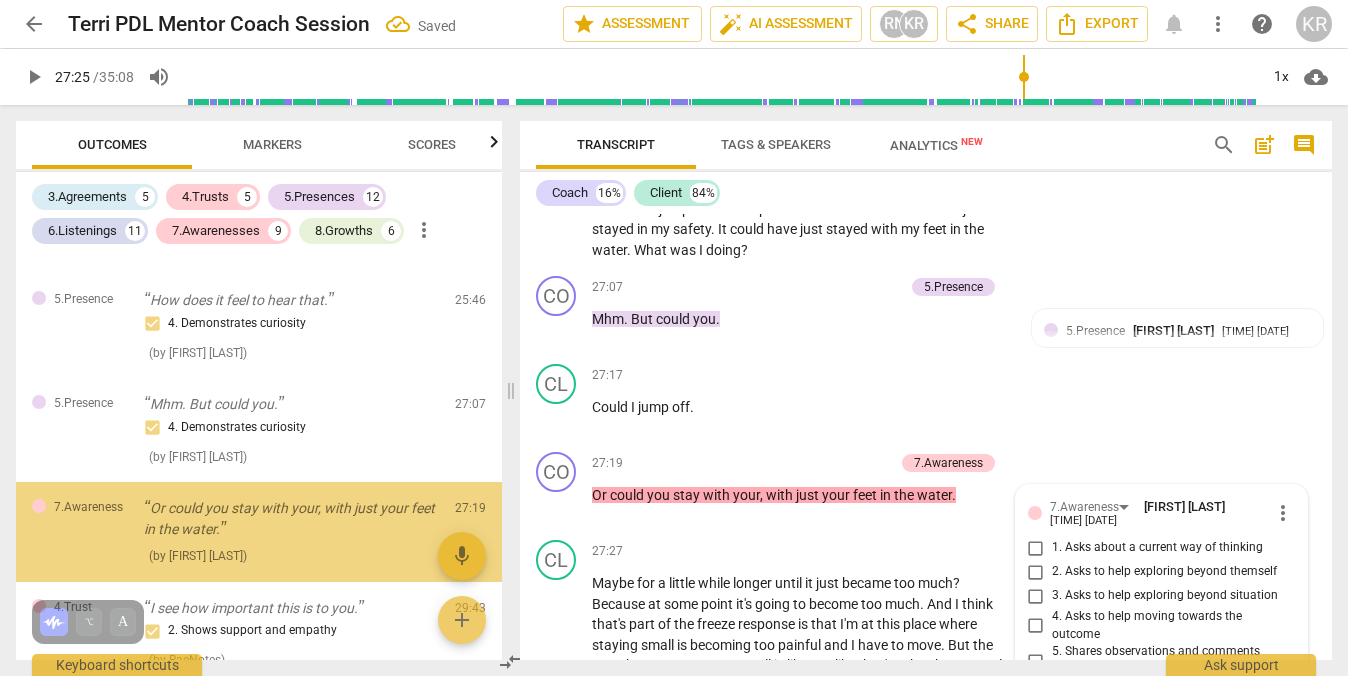 scroll, scrollTop: 8899, scrollLeft: 0, axis: vertical 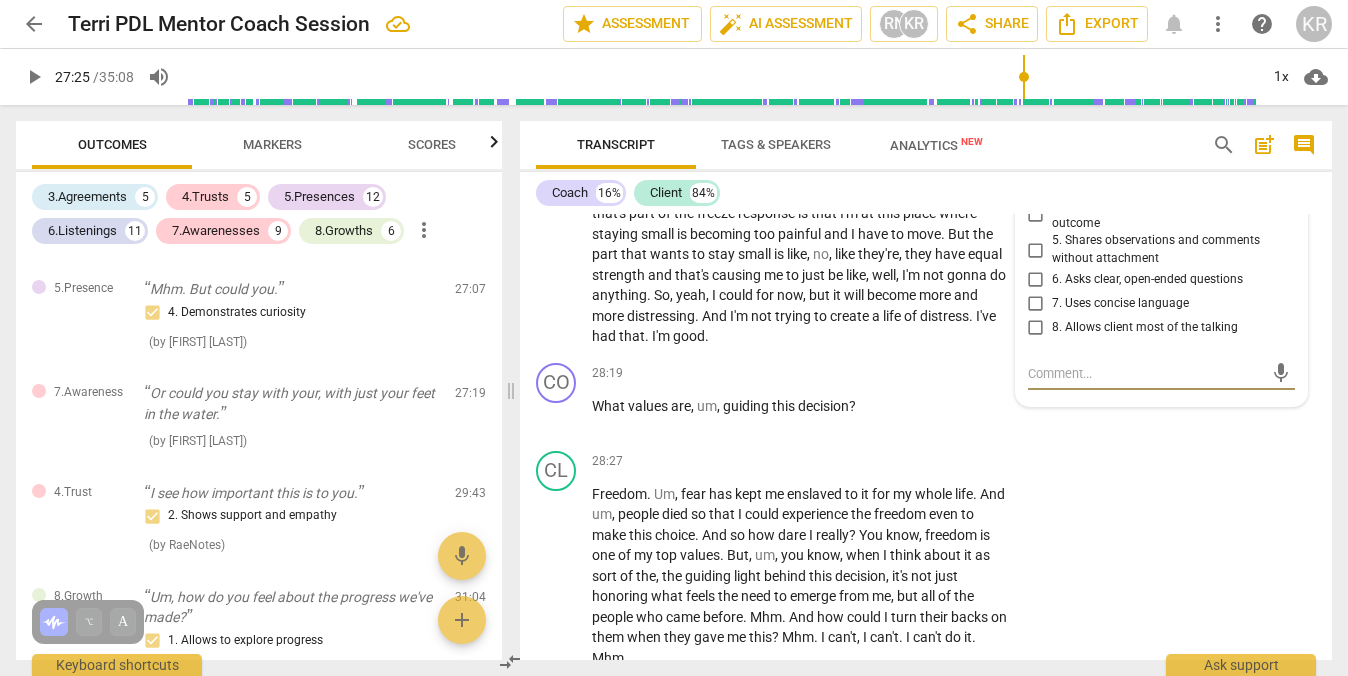 click on "4. Asks to help moving towards the outcome" at bounding box center [1036, 215] 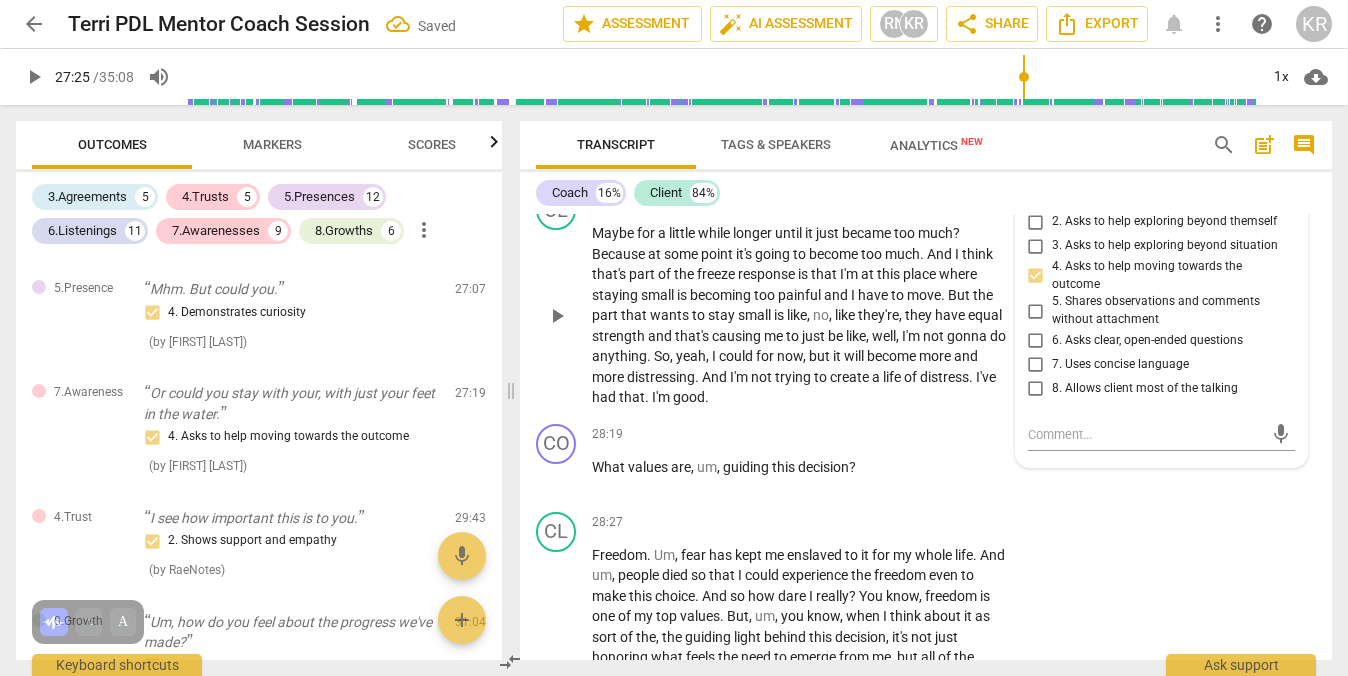 scroll, scrollTop: 8850, scrollLeft: 0, axis: vertical 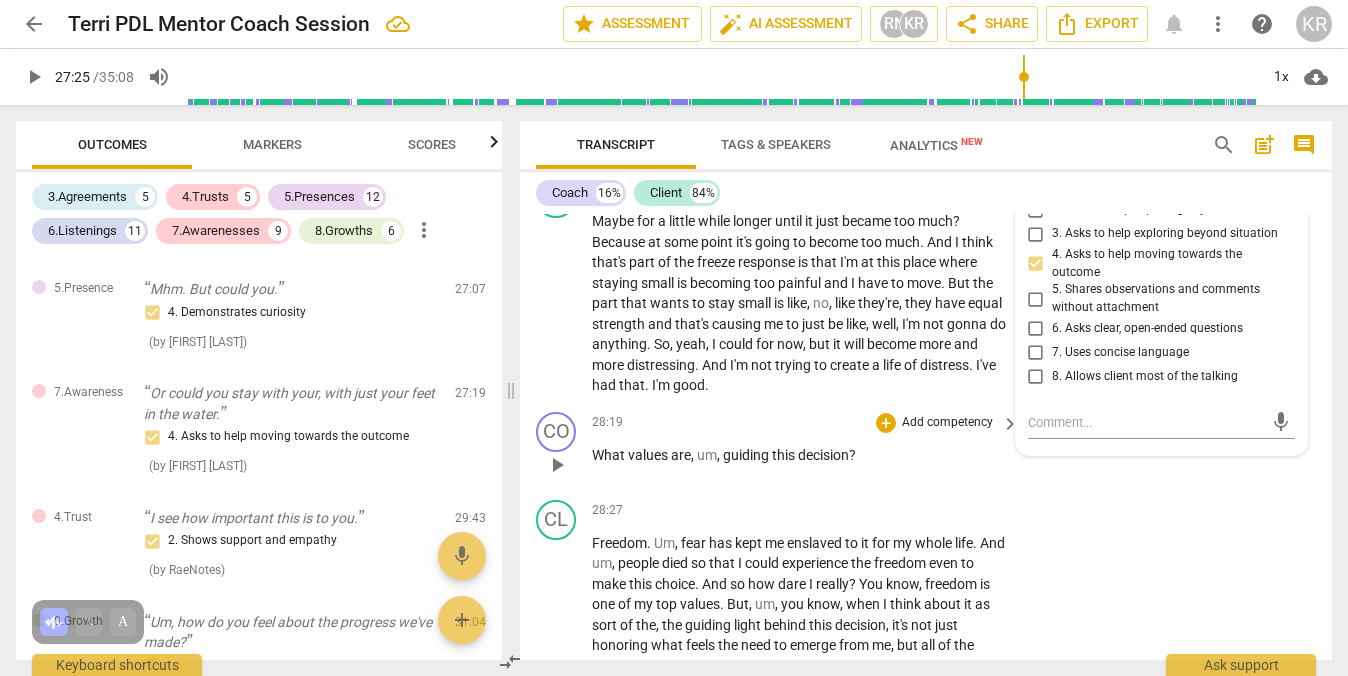 click on "play_arrow" at bounding box center [557, 465] 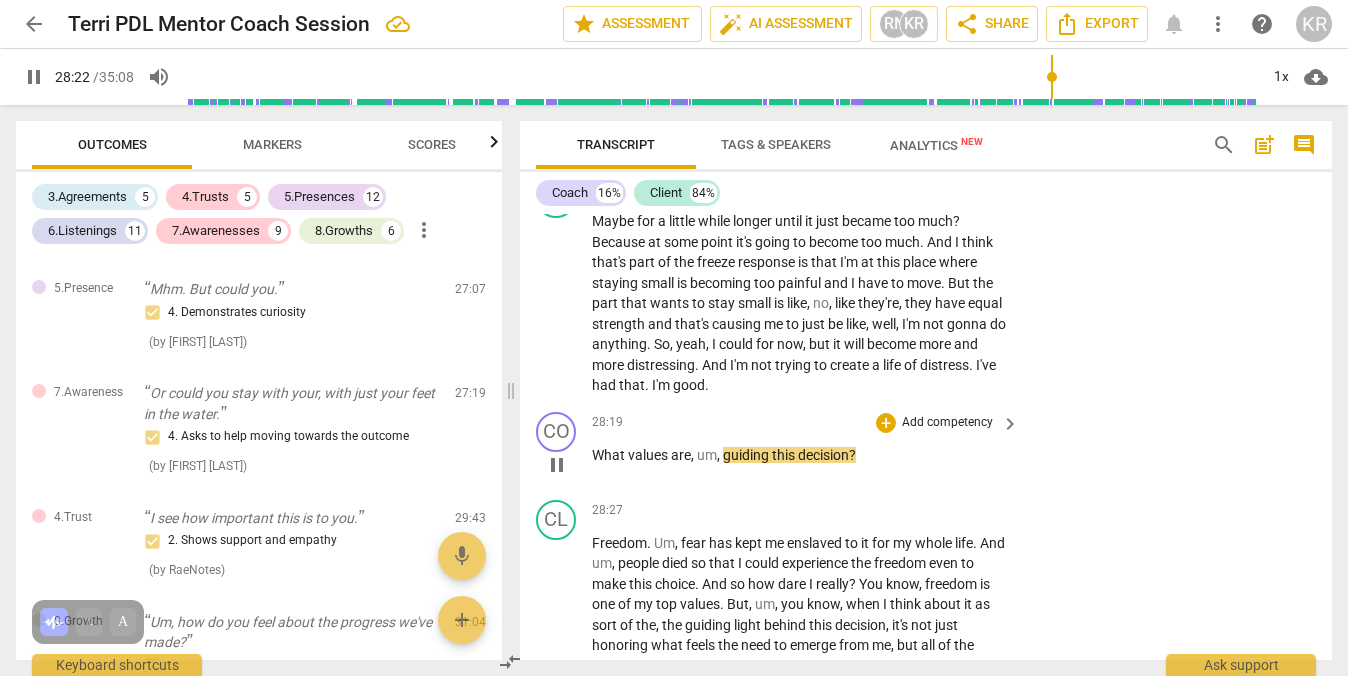 click on "Add competency" at bounding box center (947, 423) 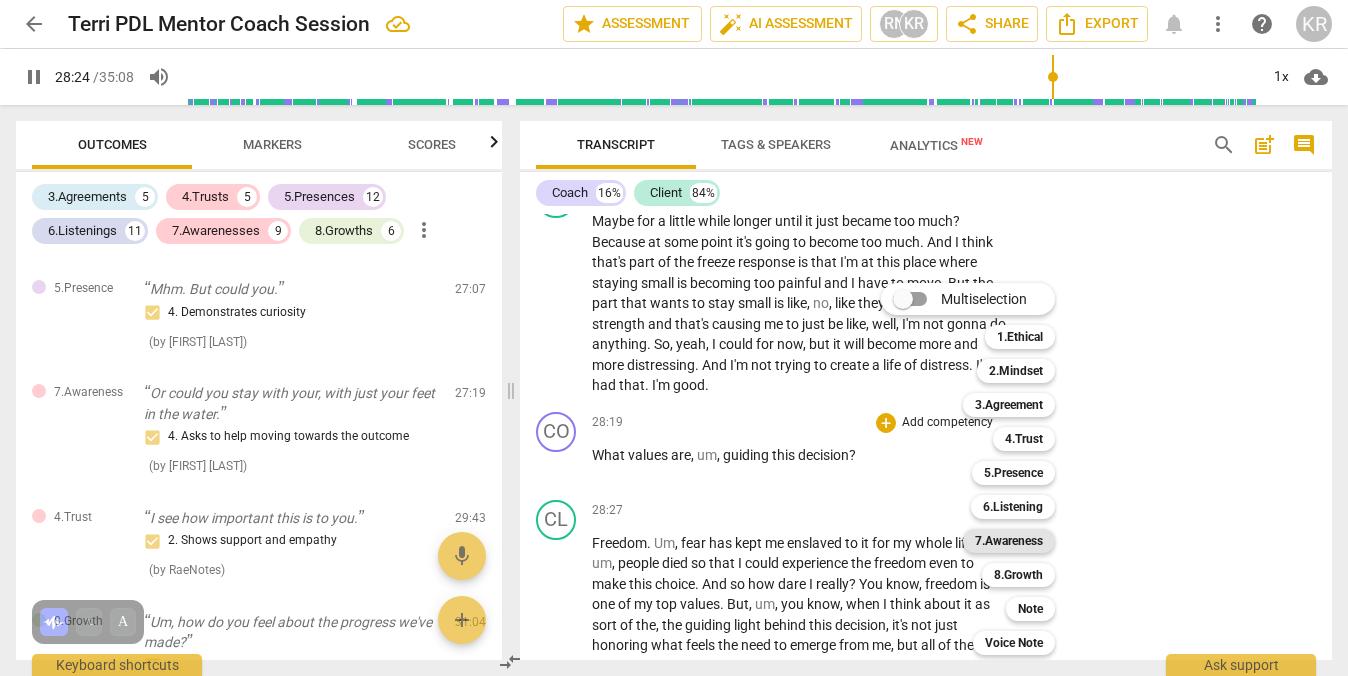 click on "7.Awareness" at bounding box center (1009, 541) 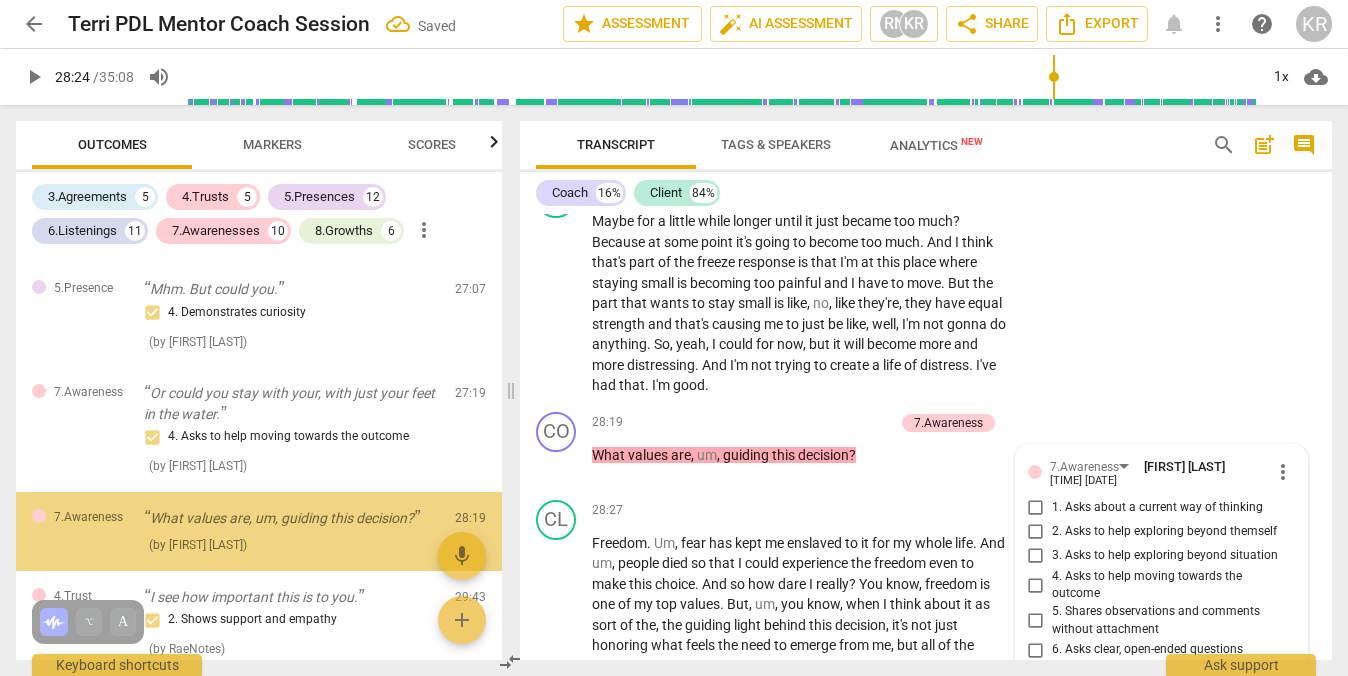 scroll, scrollTop: 9220, scrollLeft: 0, axis: vertical 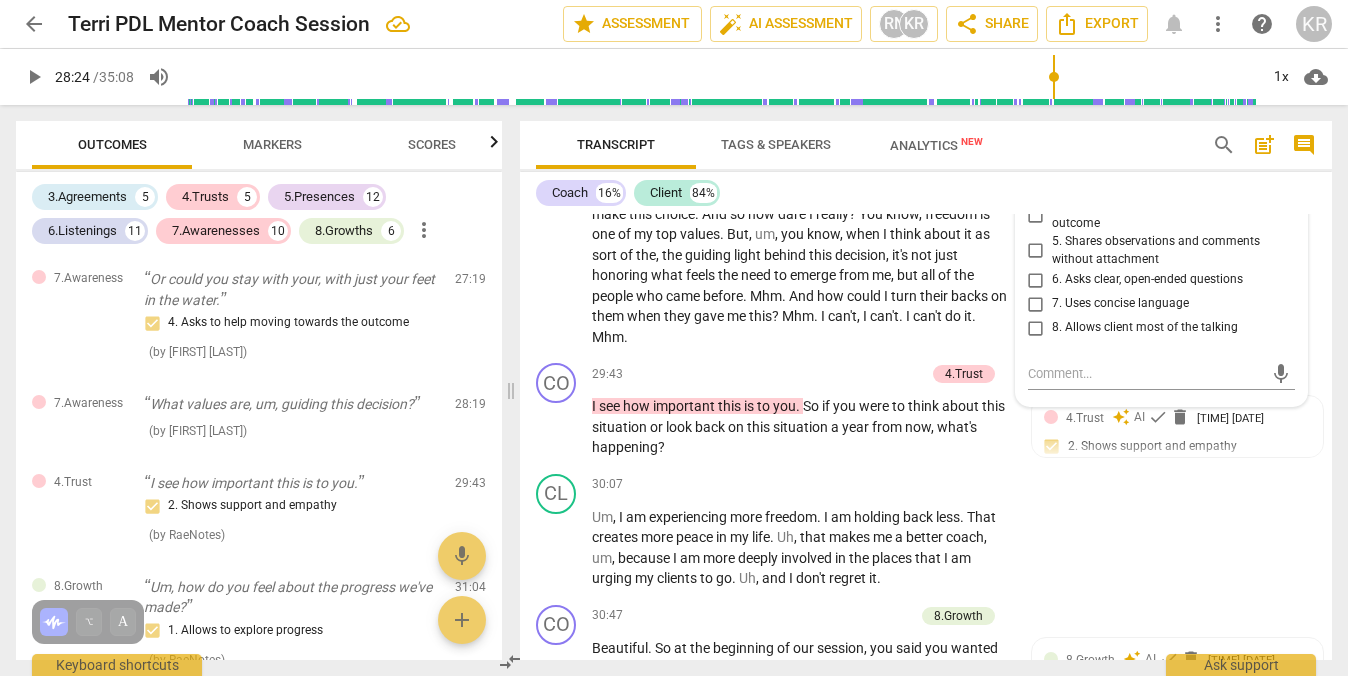 click on "3. Asks to help exploring beyond situation" at bounding box center [1036, 186] 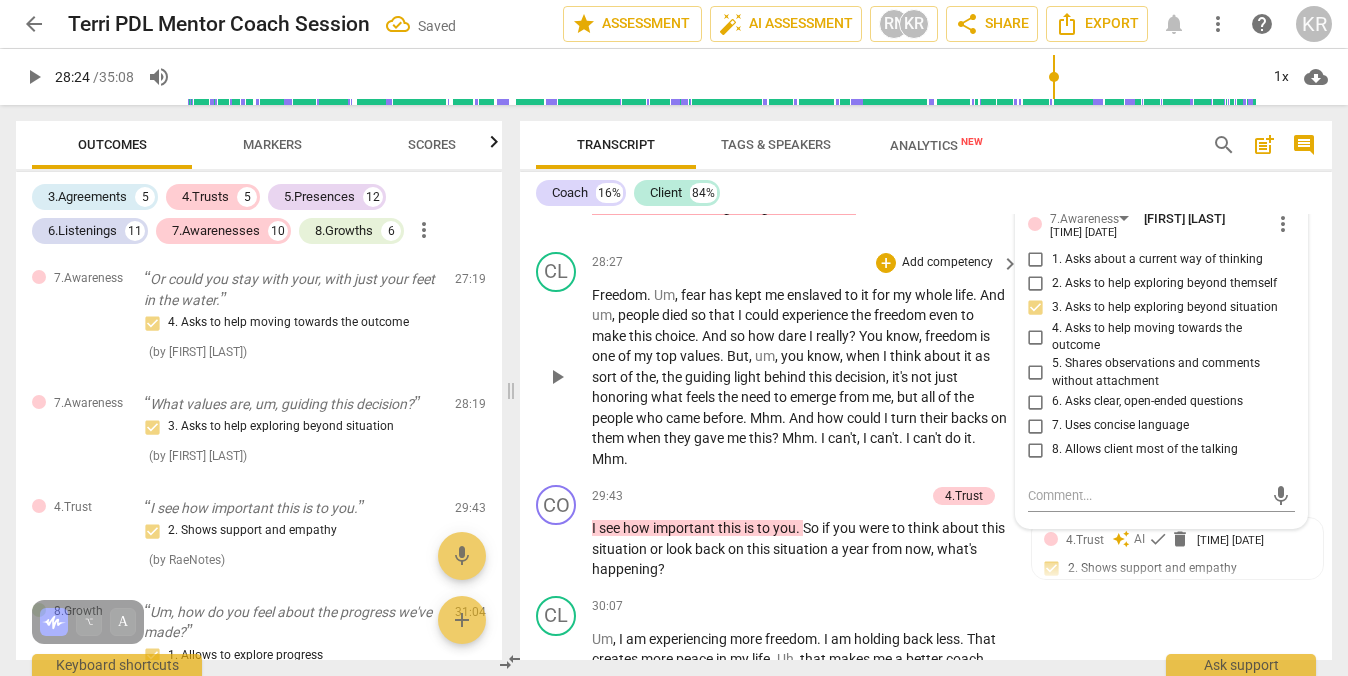 scroll, scrollTop: 9068, scrollLeft: 0, axis: vertical 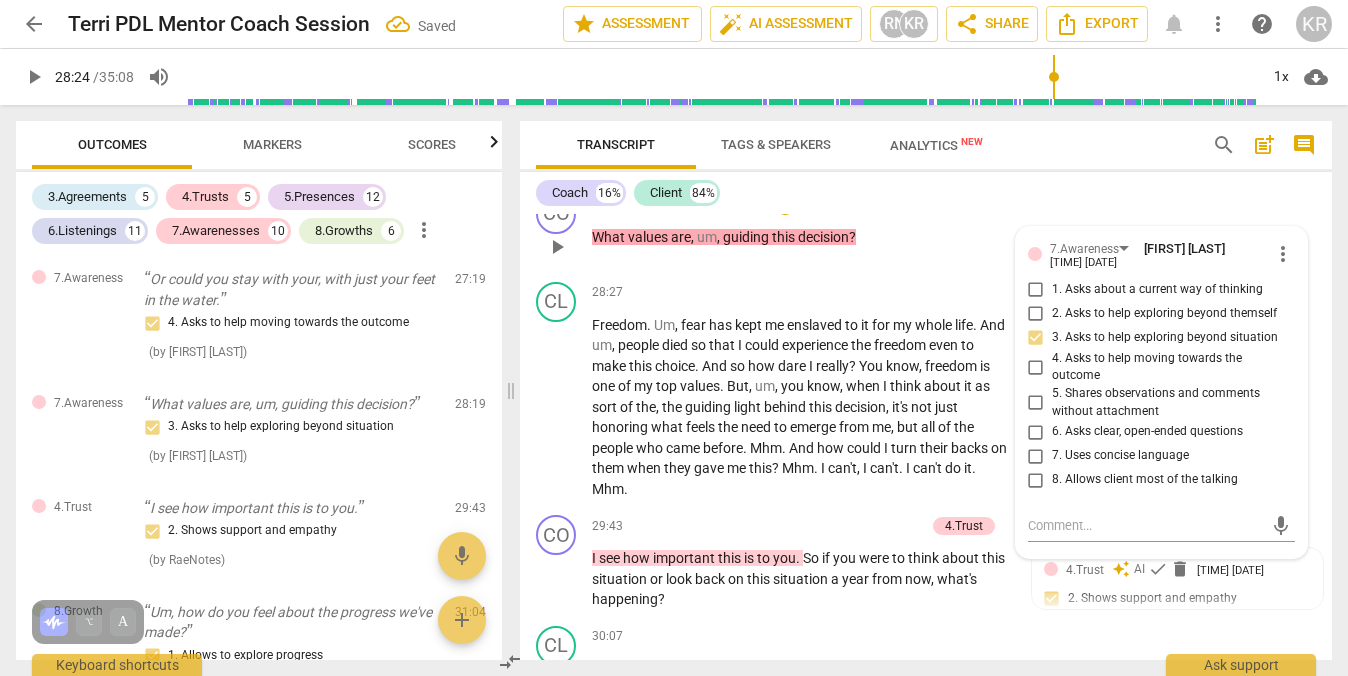click on "Add competency" at bounding box center (846, 205) 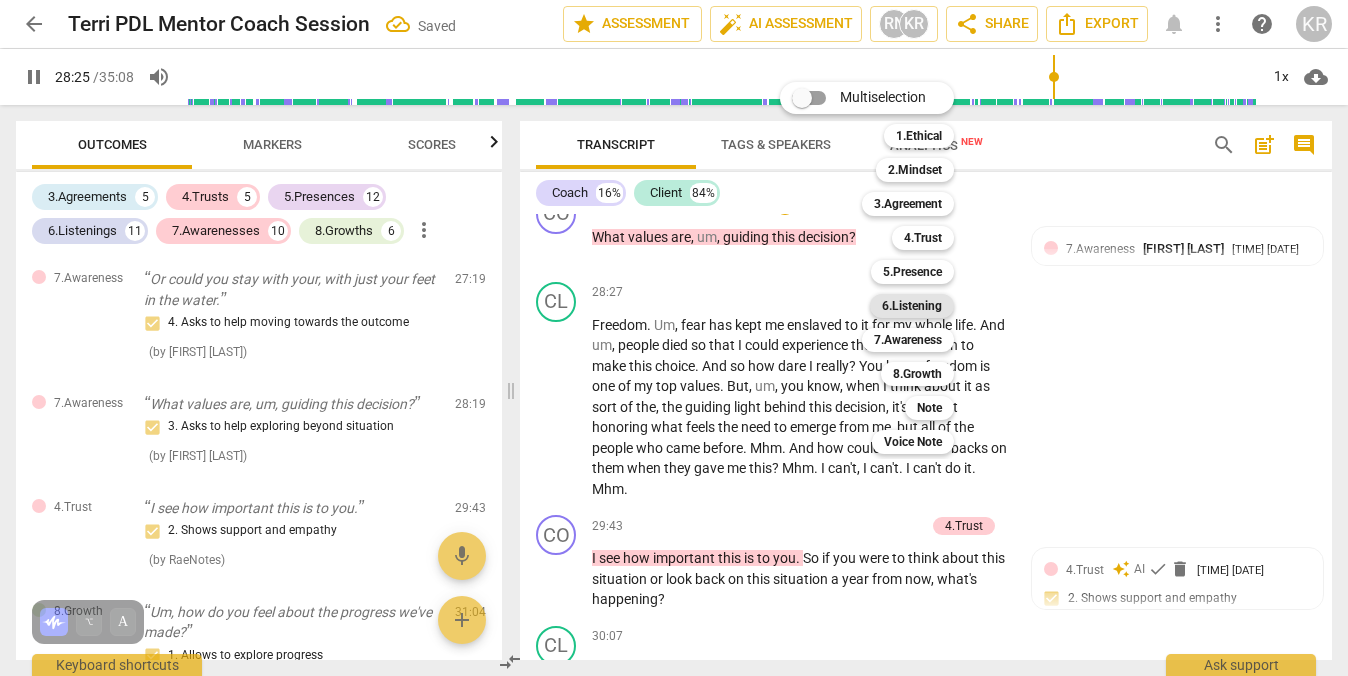 click on "6.Listening" at bounding box center [912, 306] 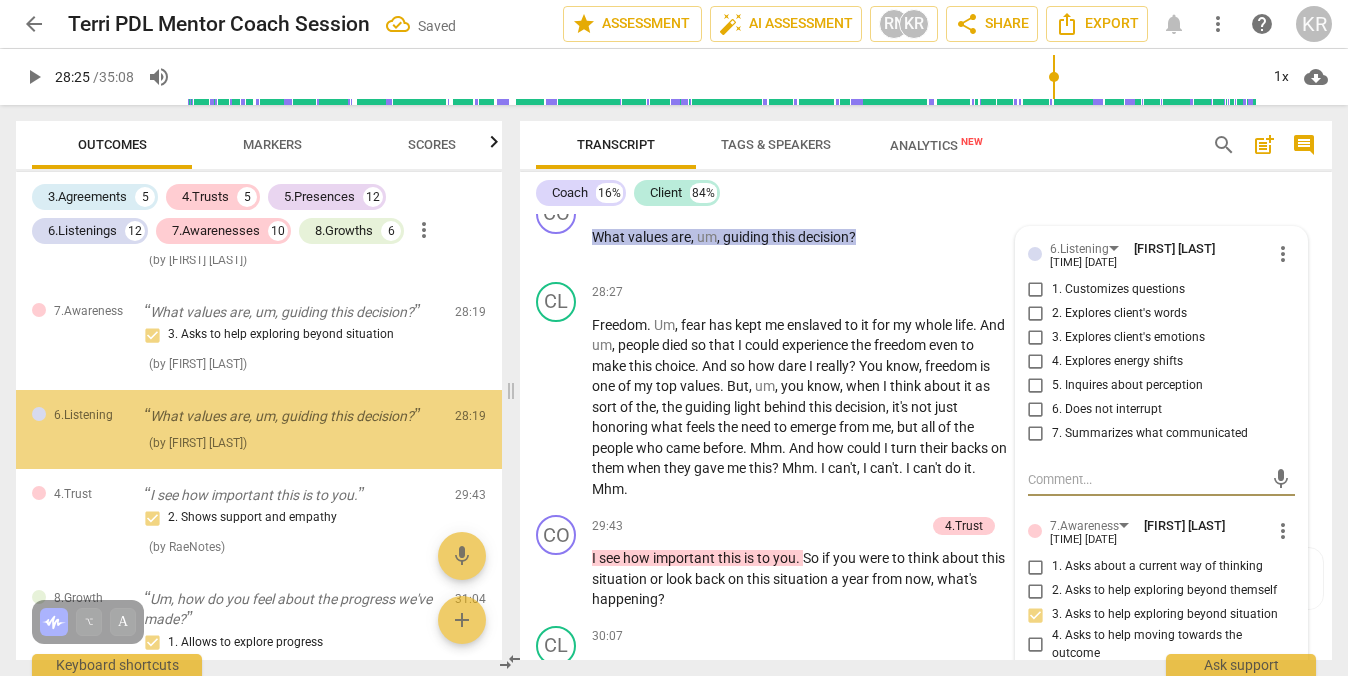 scroll, scrollTop: 5815, scrollLeft: 0, axis: vertical 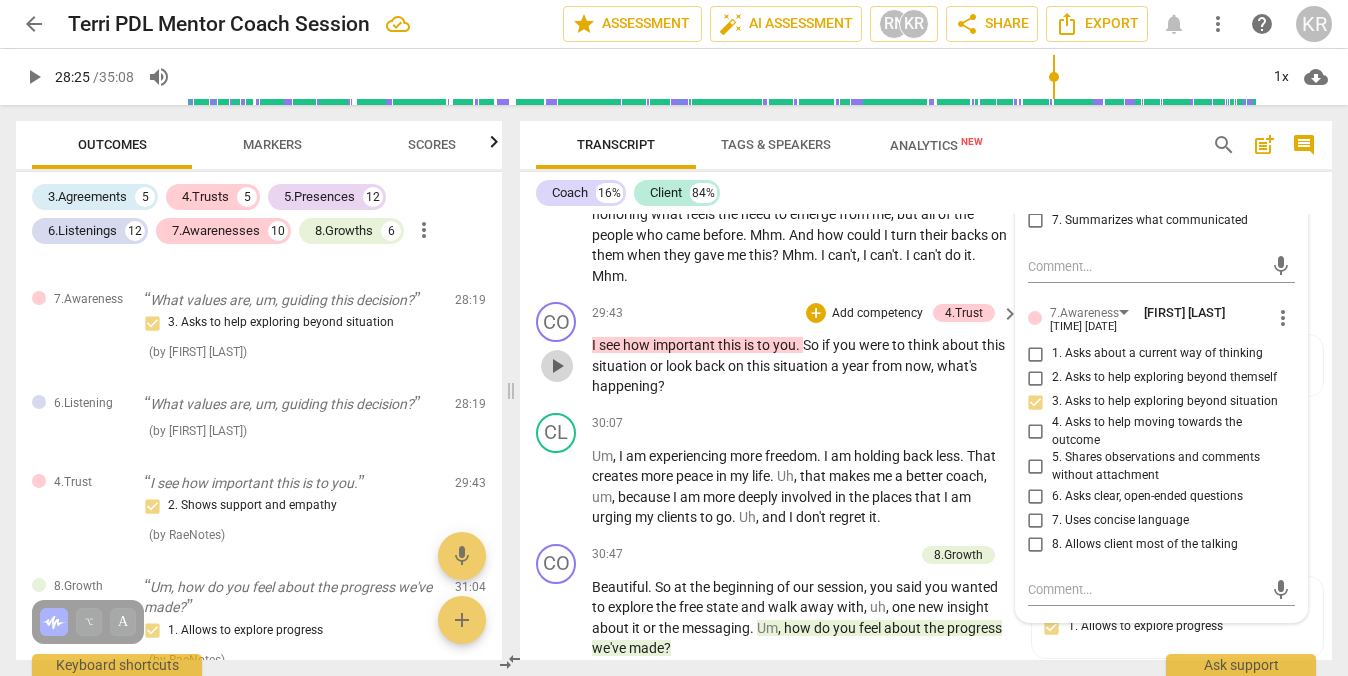 click on "play_arrow" at bounding box center (557, 366) 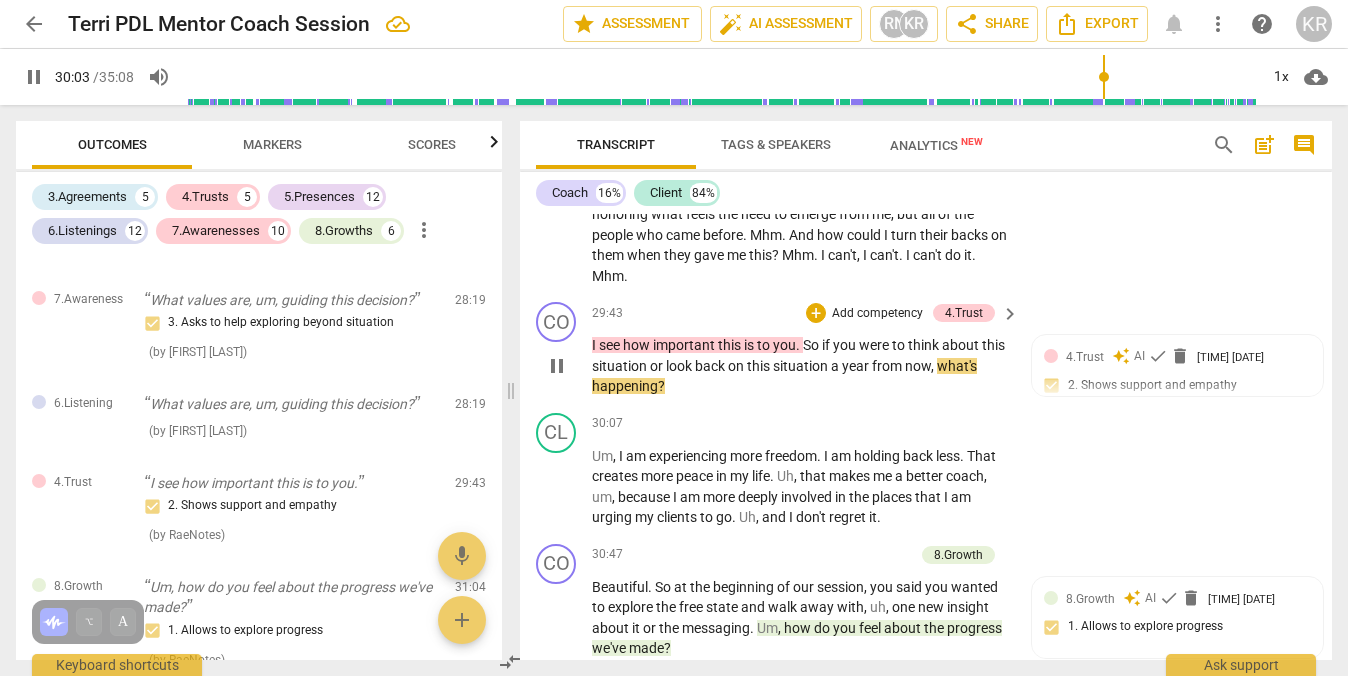 click on "Add competency" at bounding box center [877, 314] 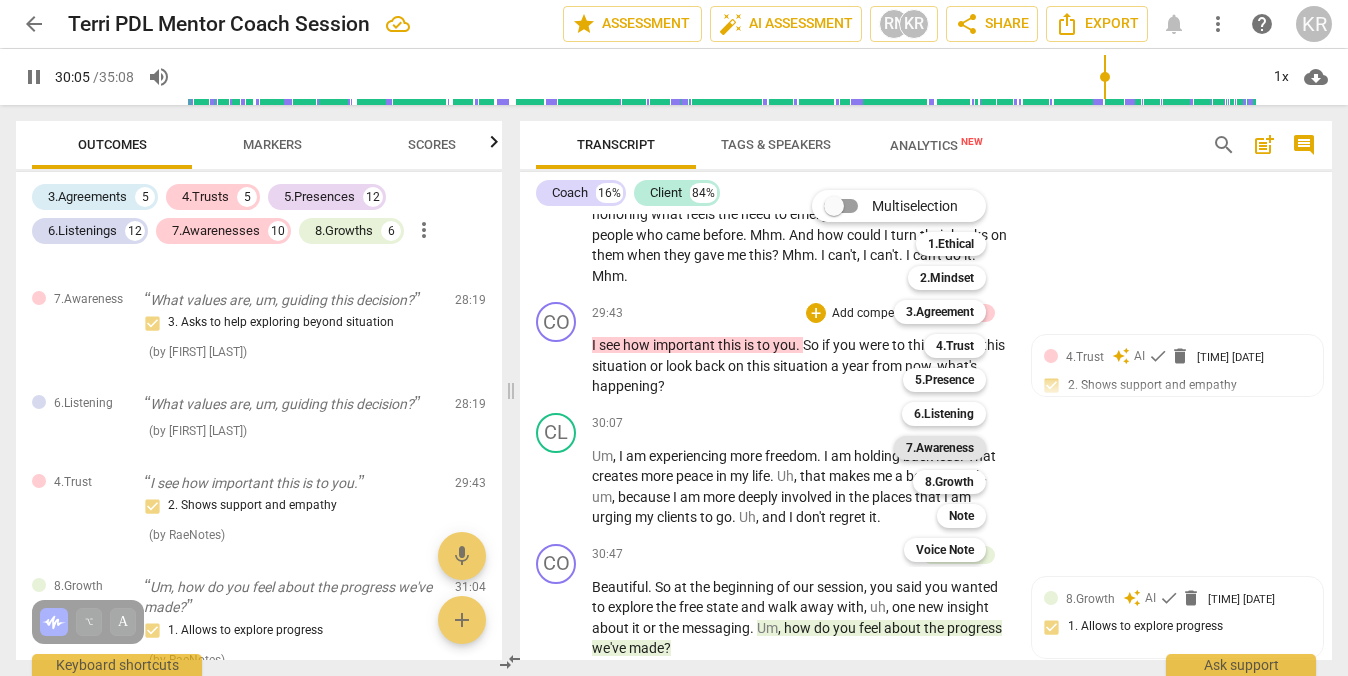 click on "7.Awareness" at bounding box center (940, 448) 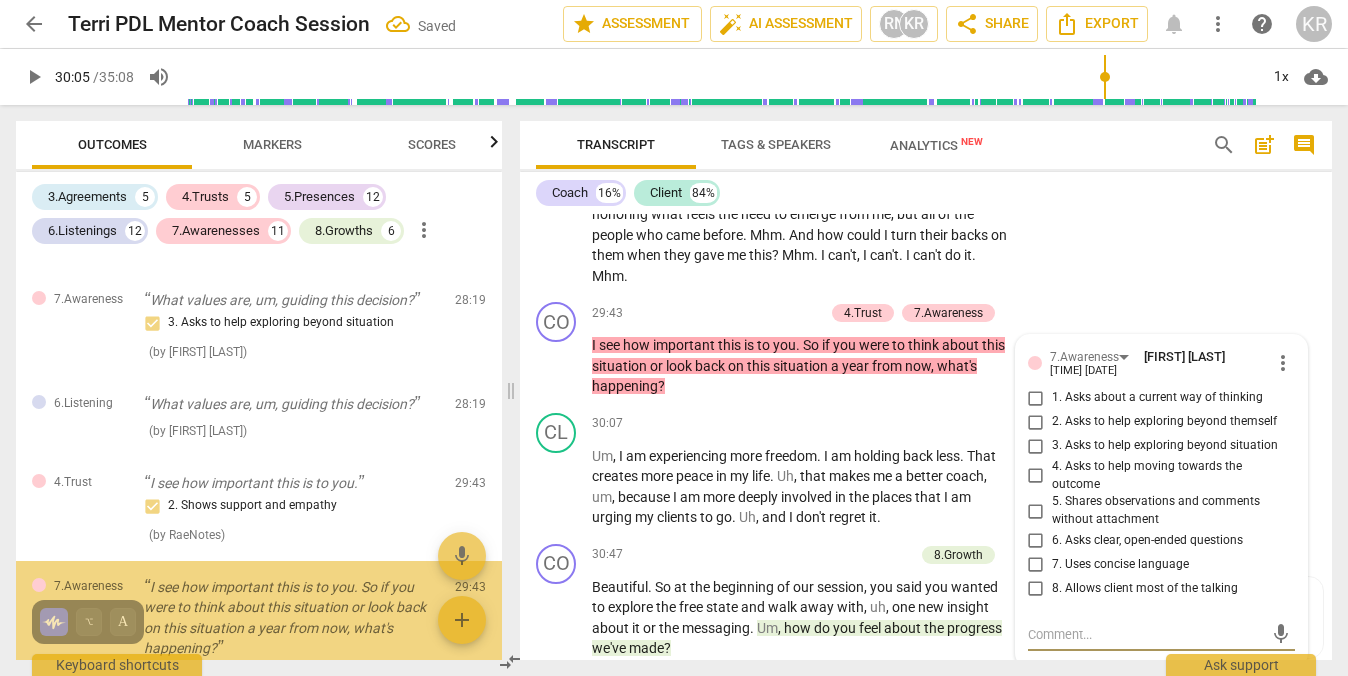 scroll, scrollTop: 9542, scrollLeft: 0, axis: vertical 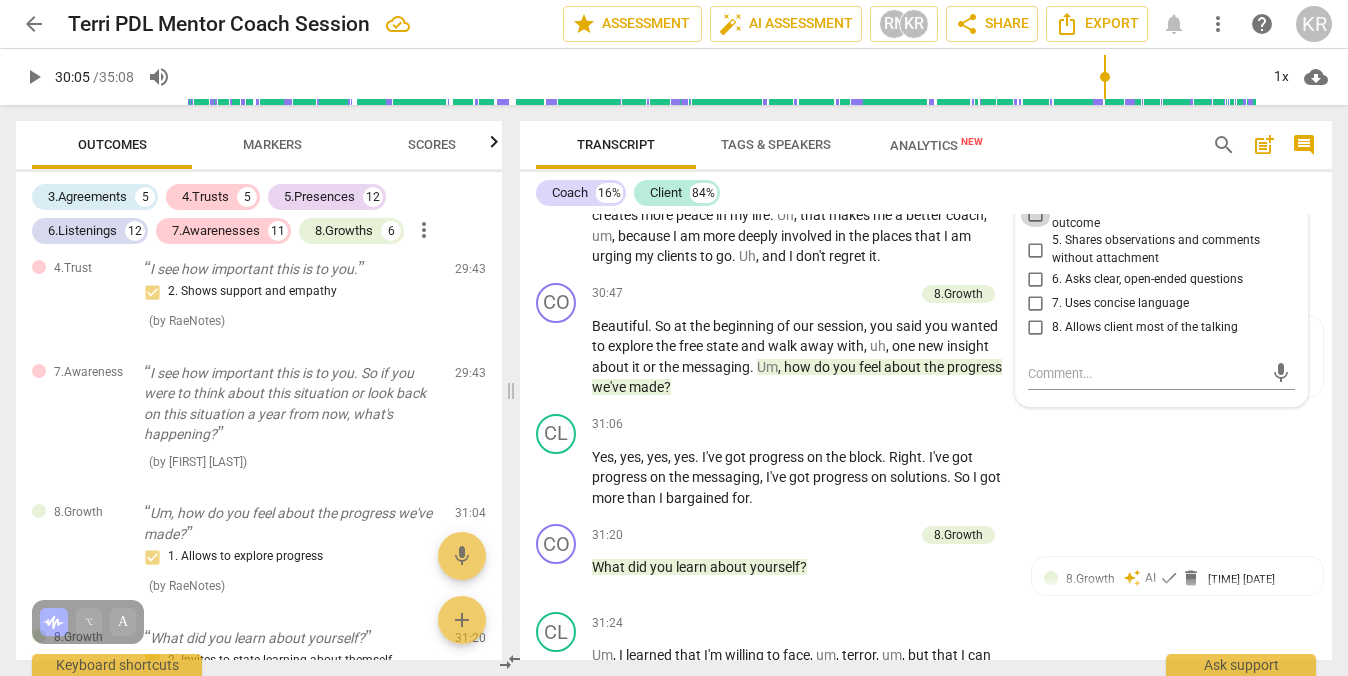 click on "4. Asks to help moving towards the outcome" at bounding box center (1036, 215) 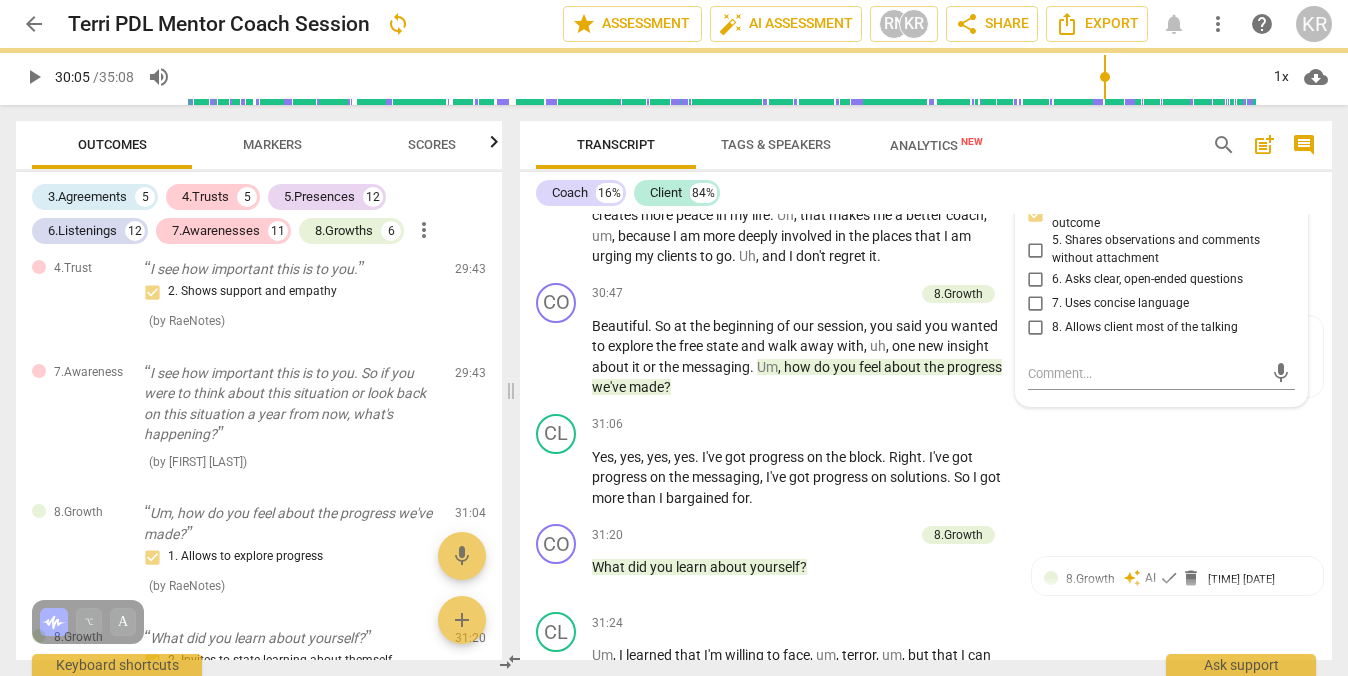 click on "3. Asks to help exploring beyond situation" at bounding box center [1036, 185] 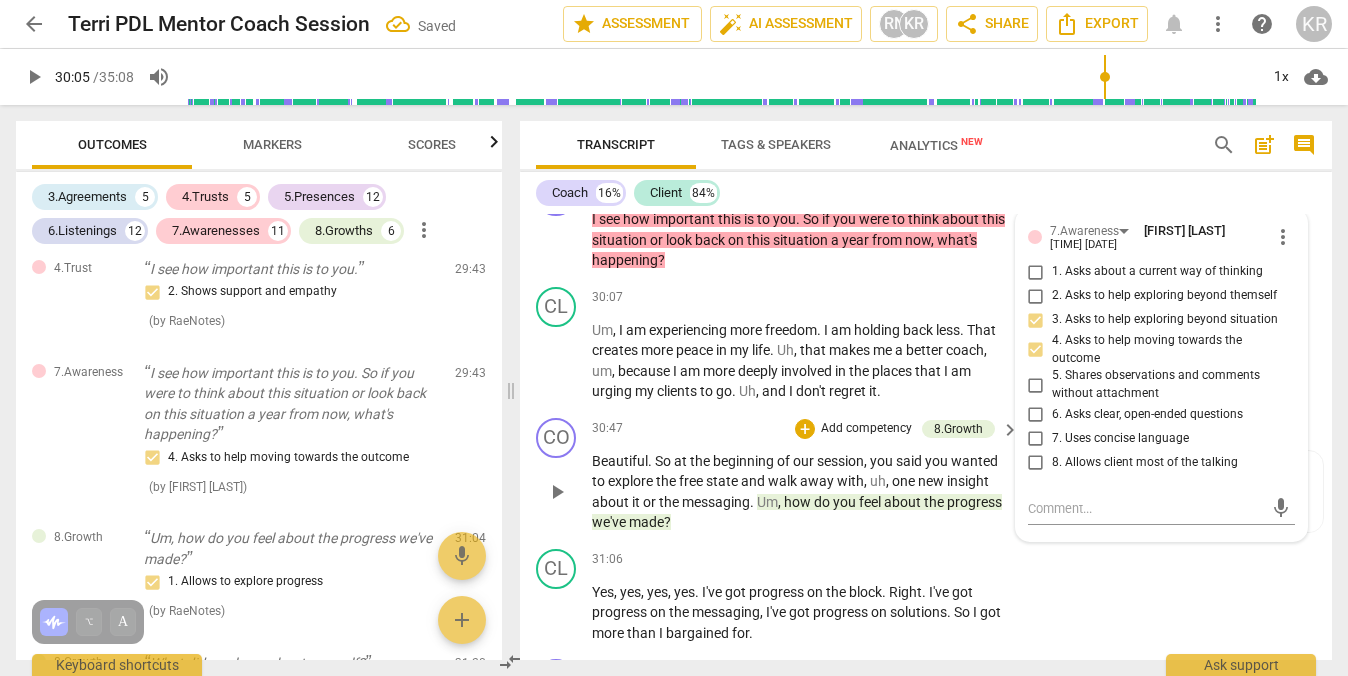 scroll, scrollTop: 9442, scrollLeft: 0, axis: vertical 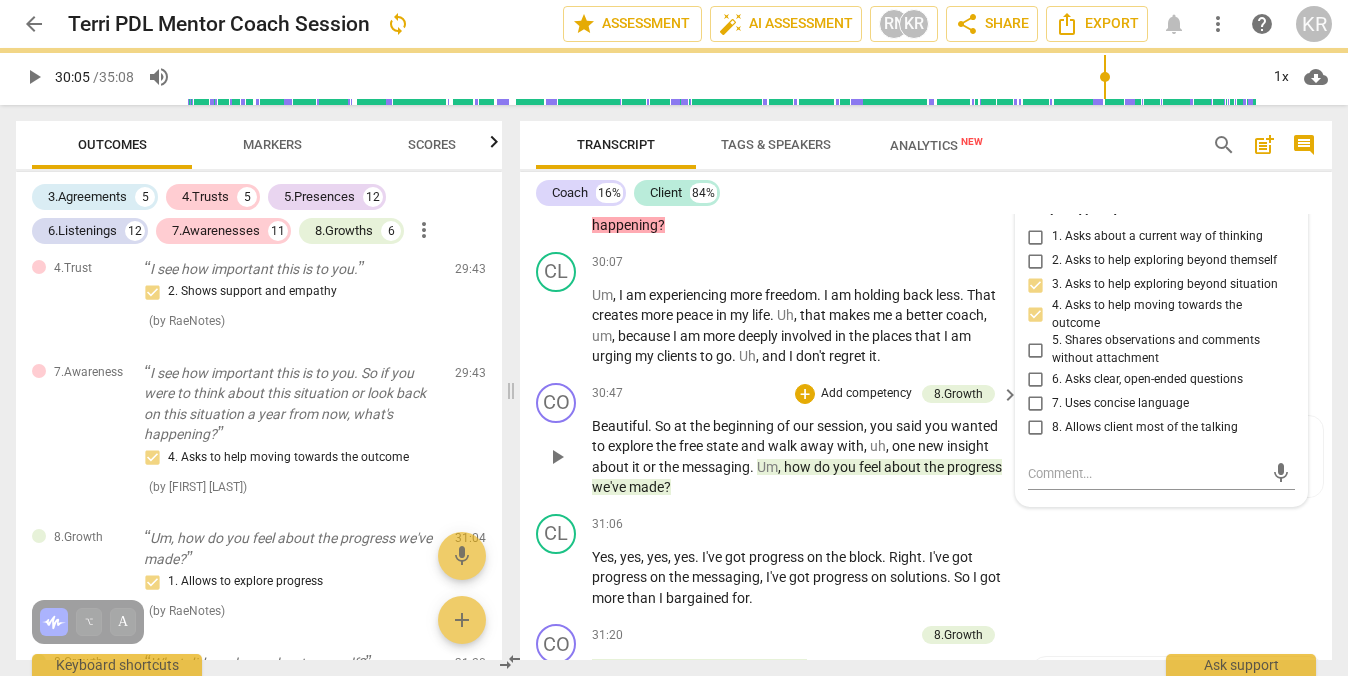 click on "play_arrow" at bounding box center (557, 457) 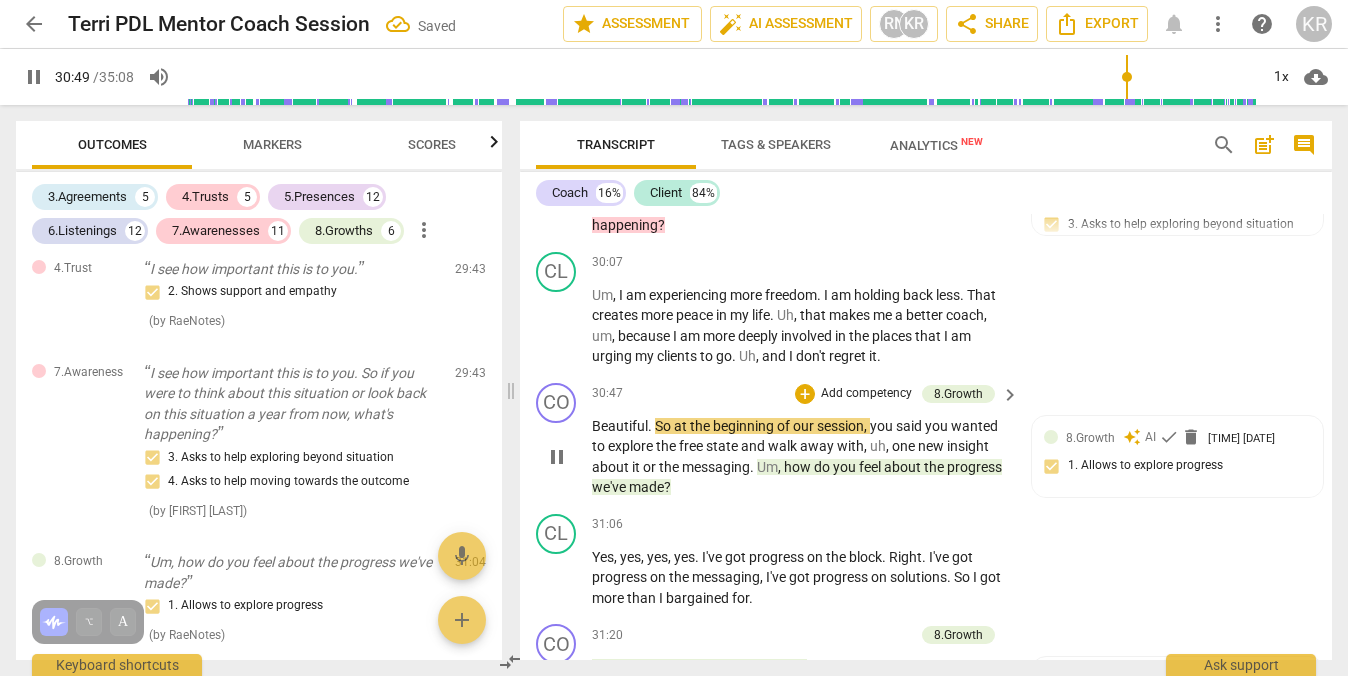 click on "Add competency" at bounding box center (866, 394) 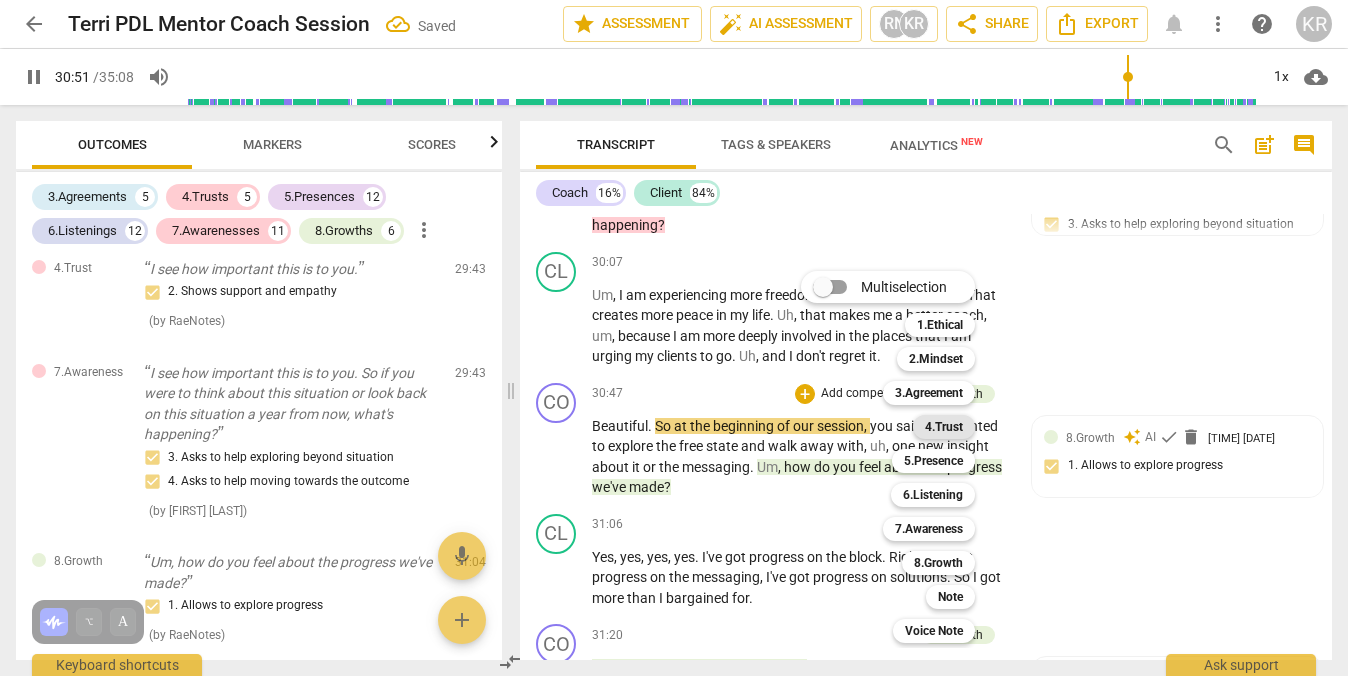 click on "4.Trust" at bounding box center [944, 427] 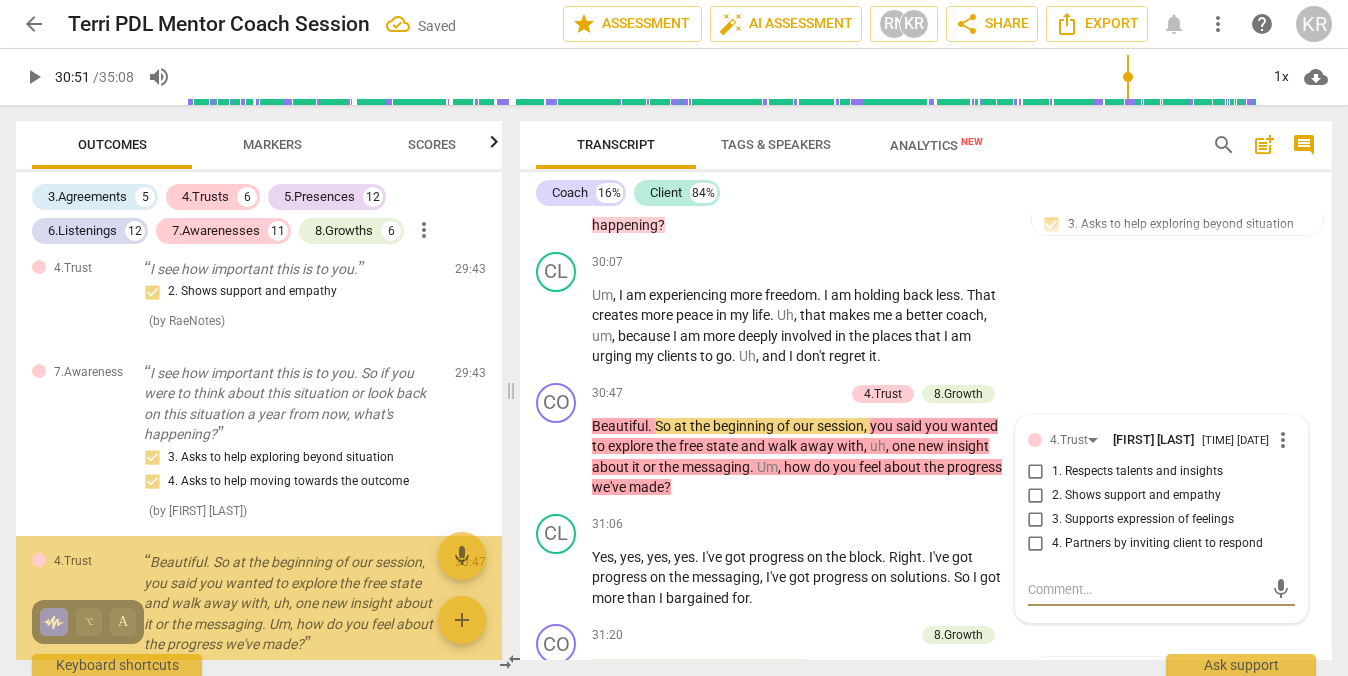 scroll, scrollTop: 9449, scrollLeft: 0, axis: vertical 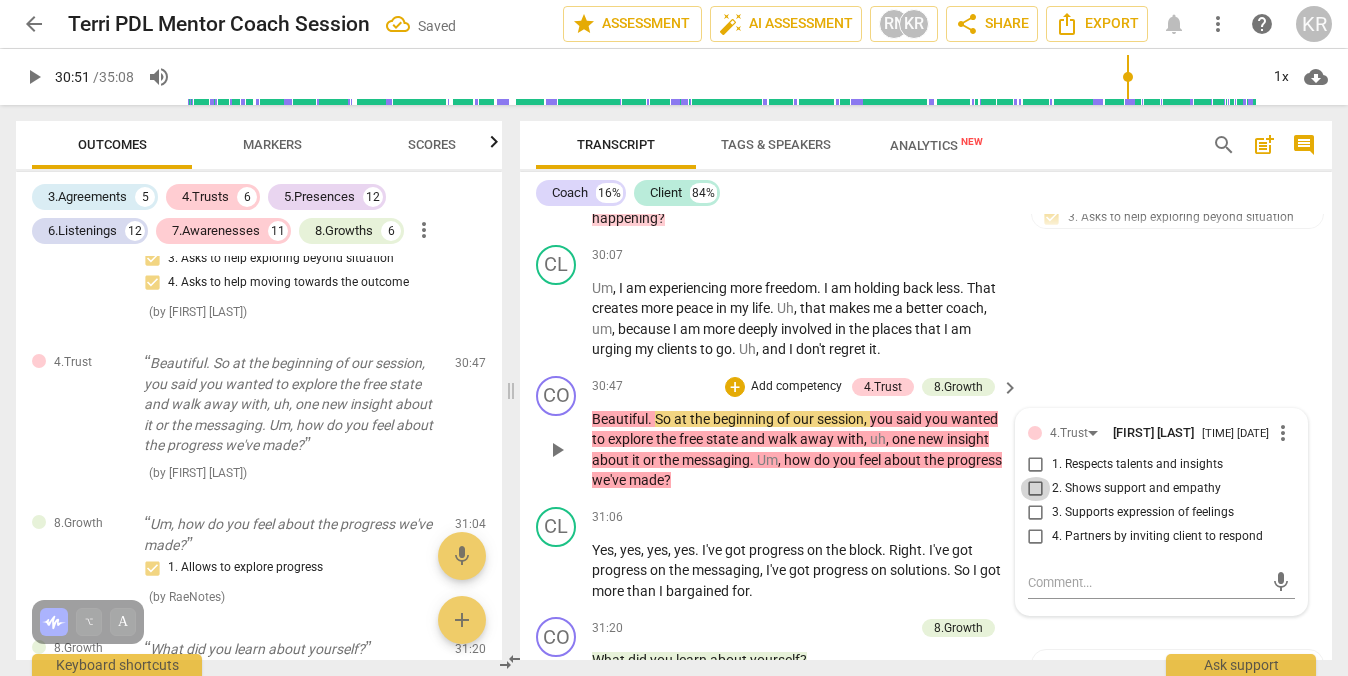 click on "2. Shows support and empathy" at bounding box center [1036, 489] 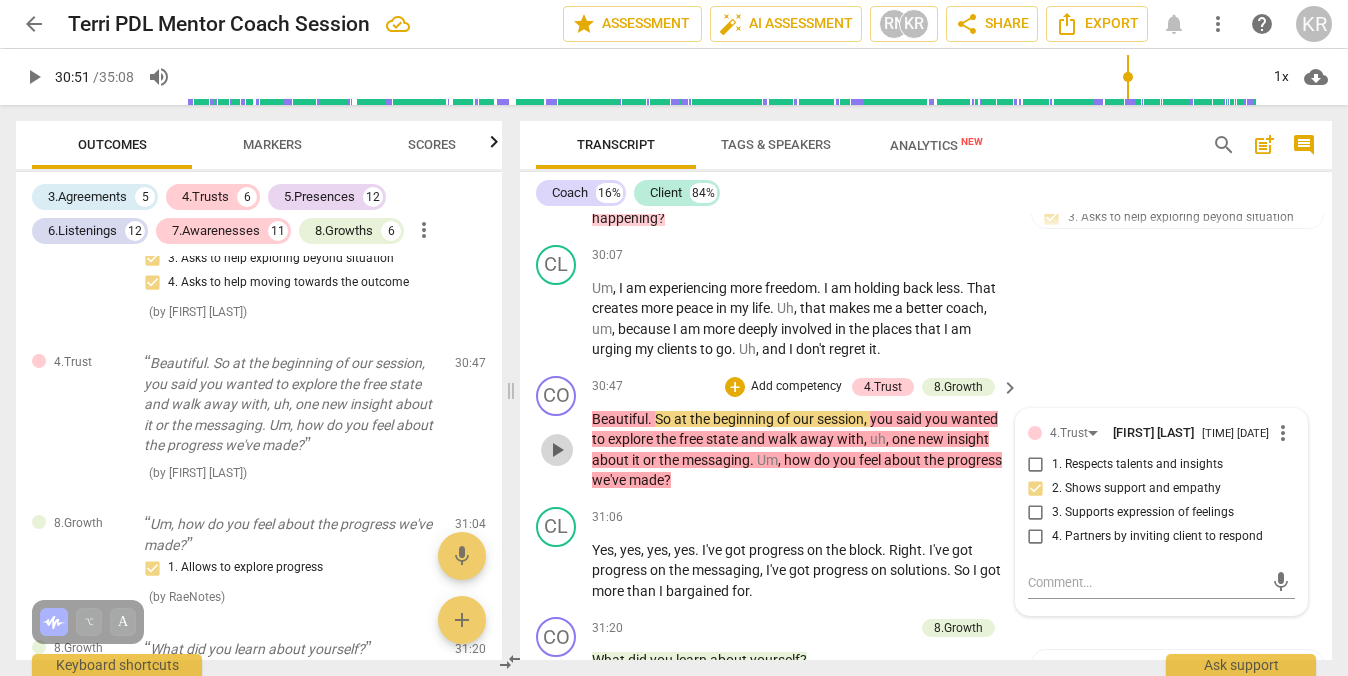 click on "play_arrow" at bounding box center (557, 450) 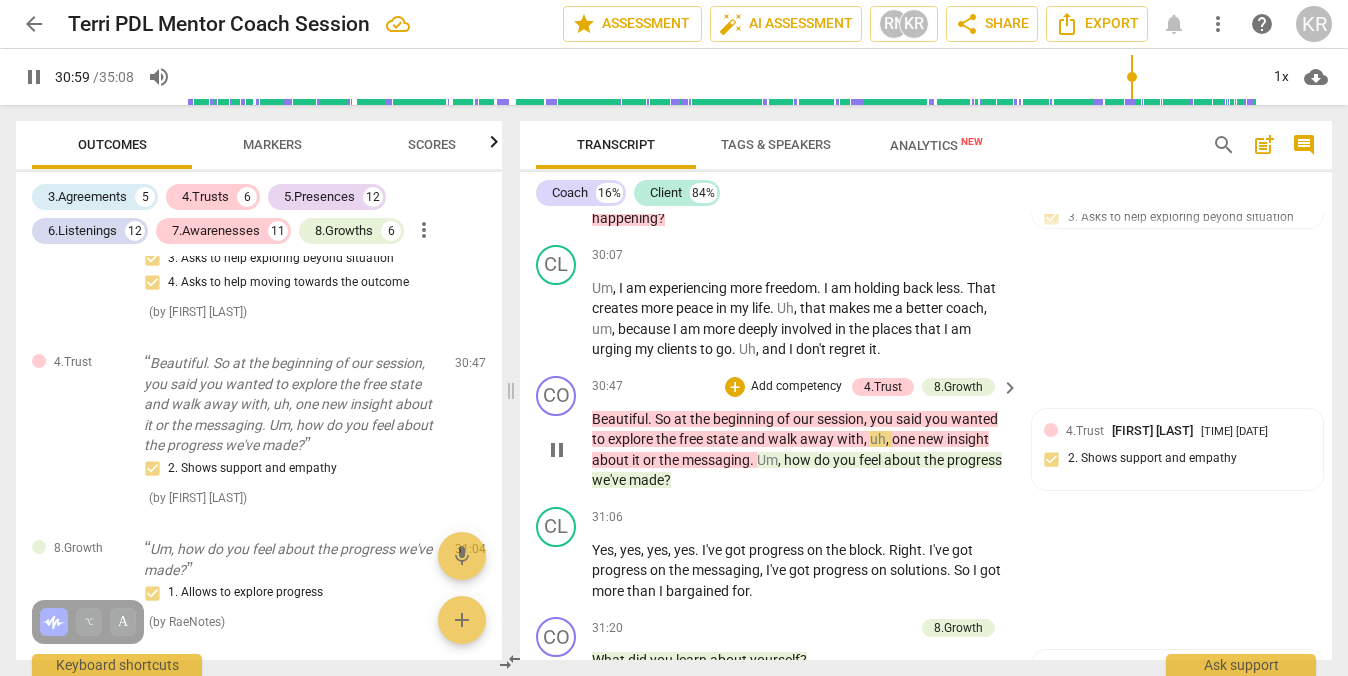 click on "Add competency" at bounding box center [796, 387] 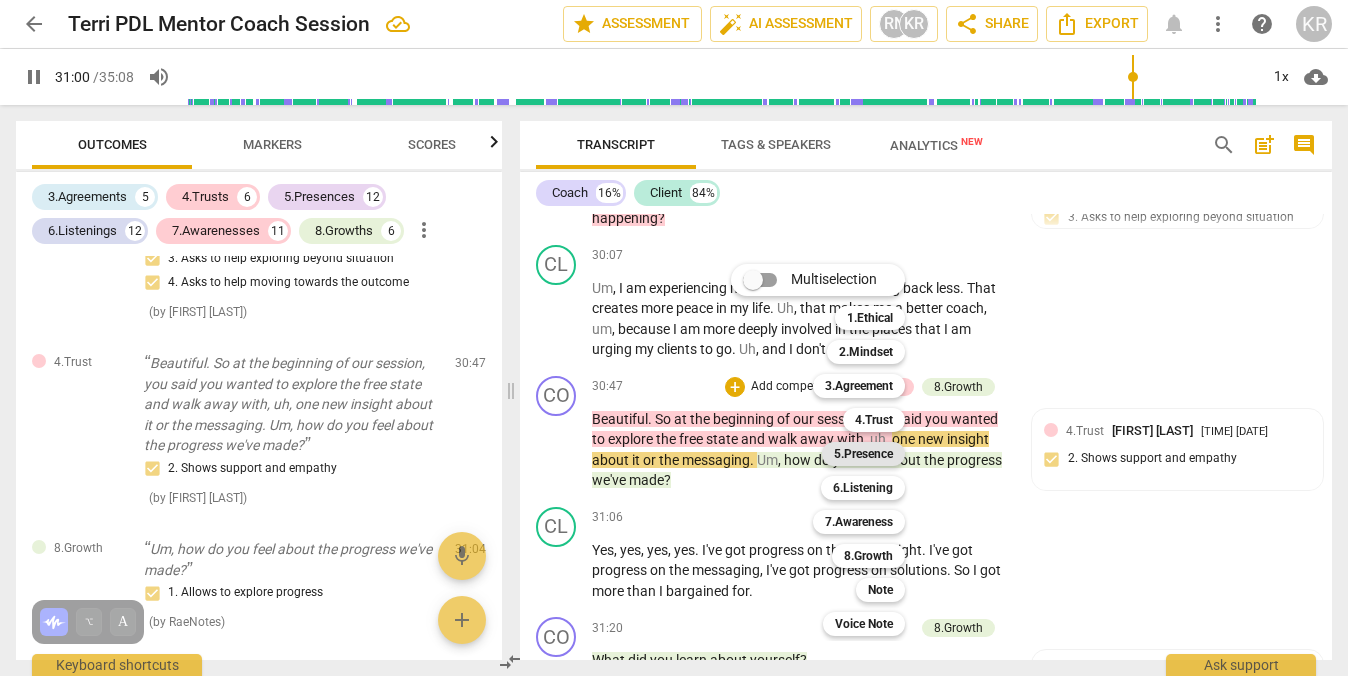 click on "5.Presence" at bounding box center (863, 454) 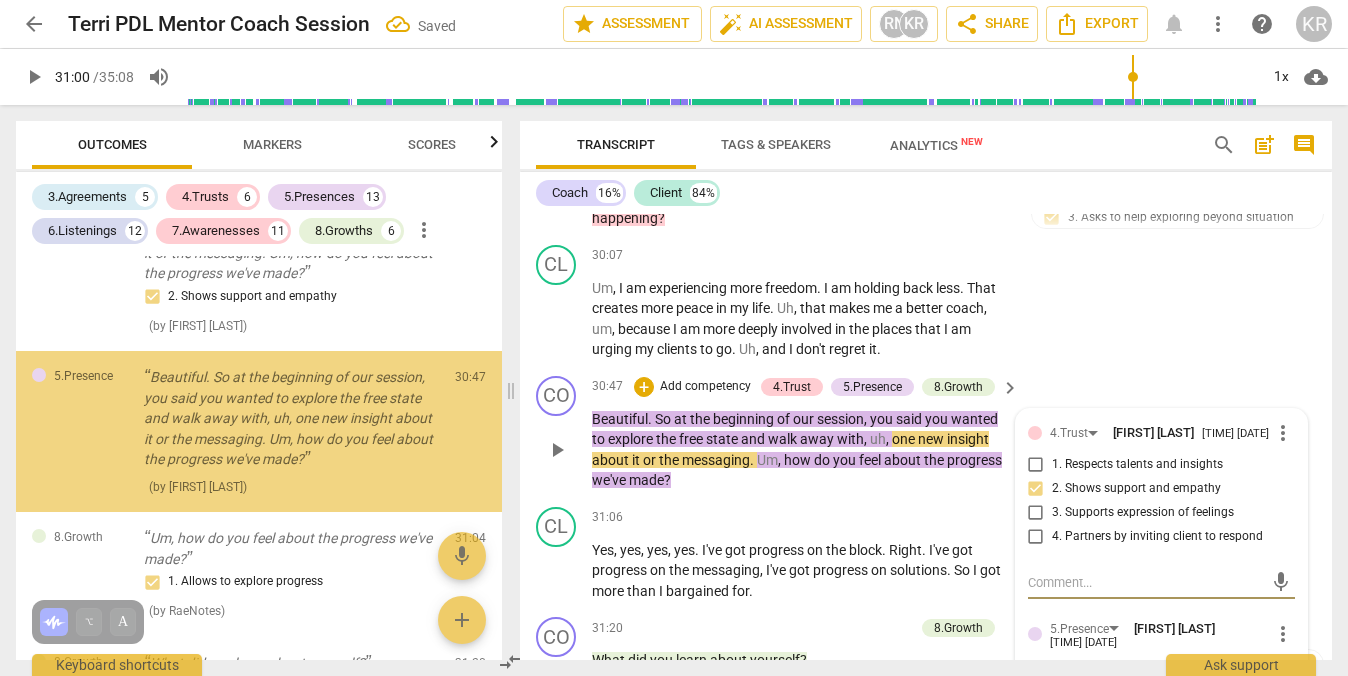 scroll, scrollTop: 6414, scrollLeft: 0, axis: vertical 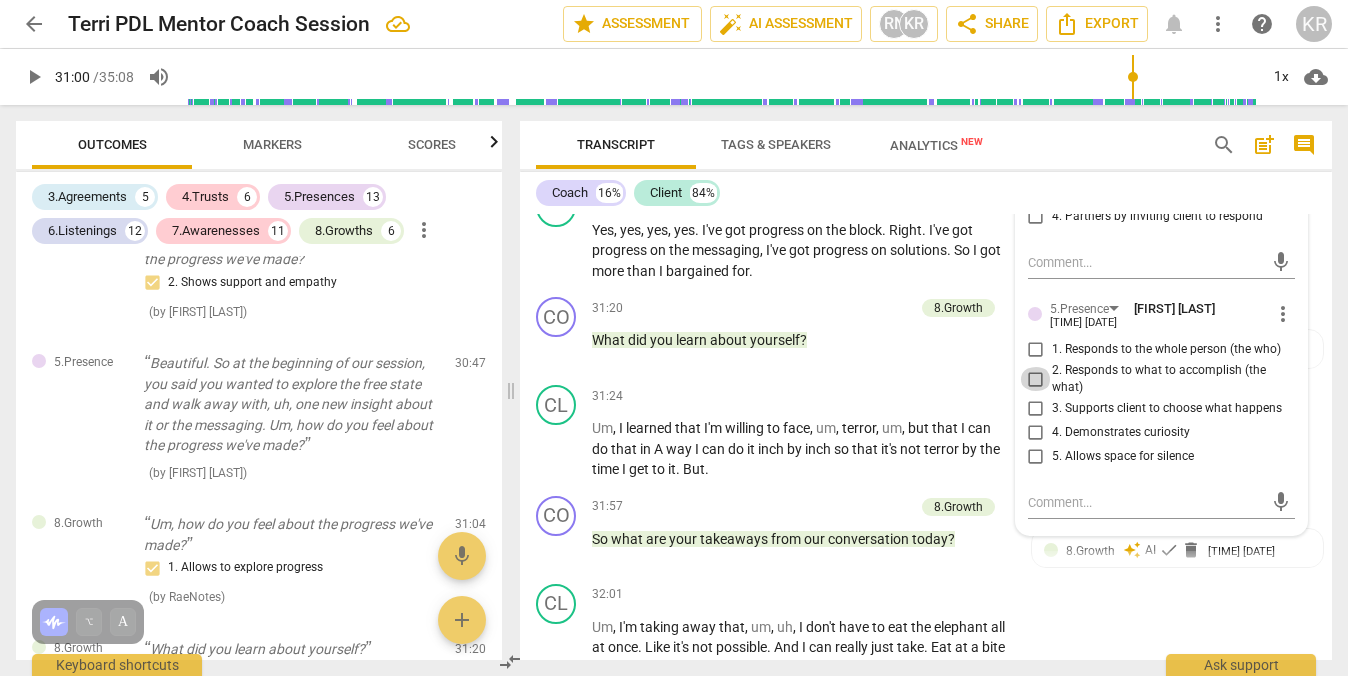 click on "2. Responds to what to accomplish (the what)" at bounding box center [1036, 379] 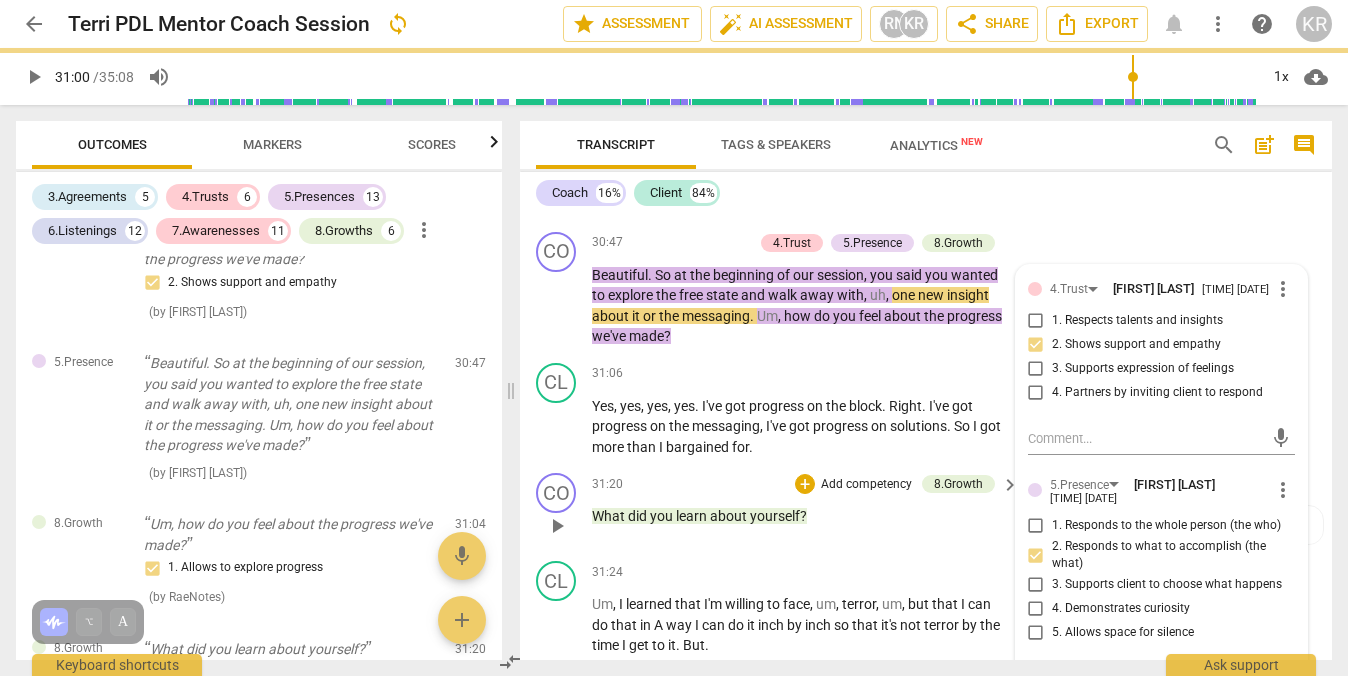 scroll, scrollTop: 9577, scrollLeft: 0, axis: vertical 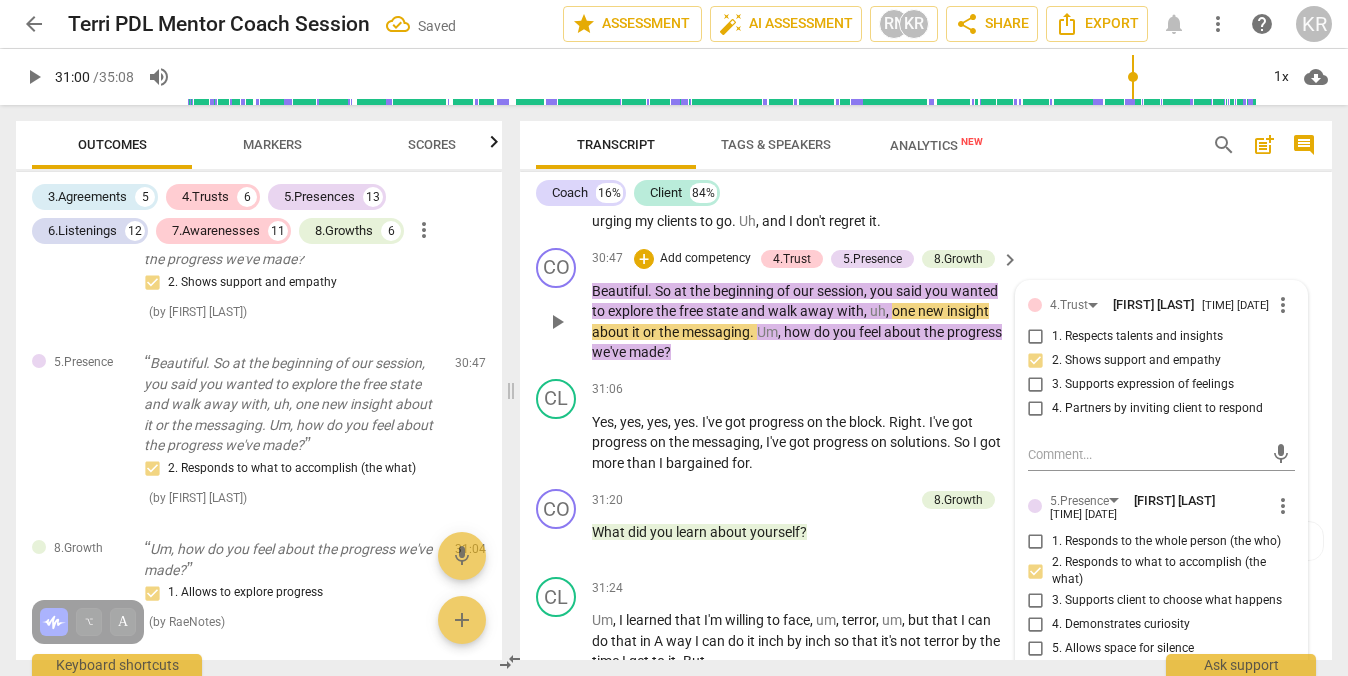 click on "Add competency" at bounding box center [705, 259] 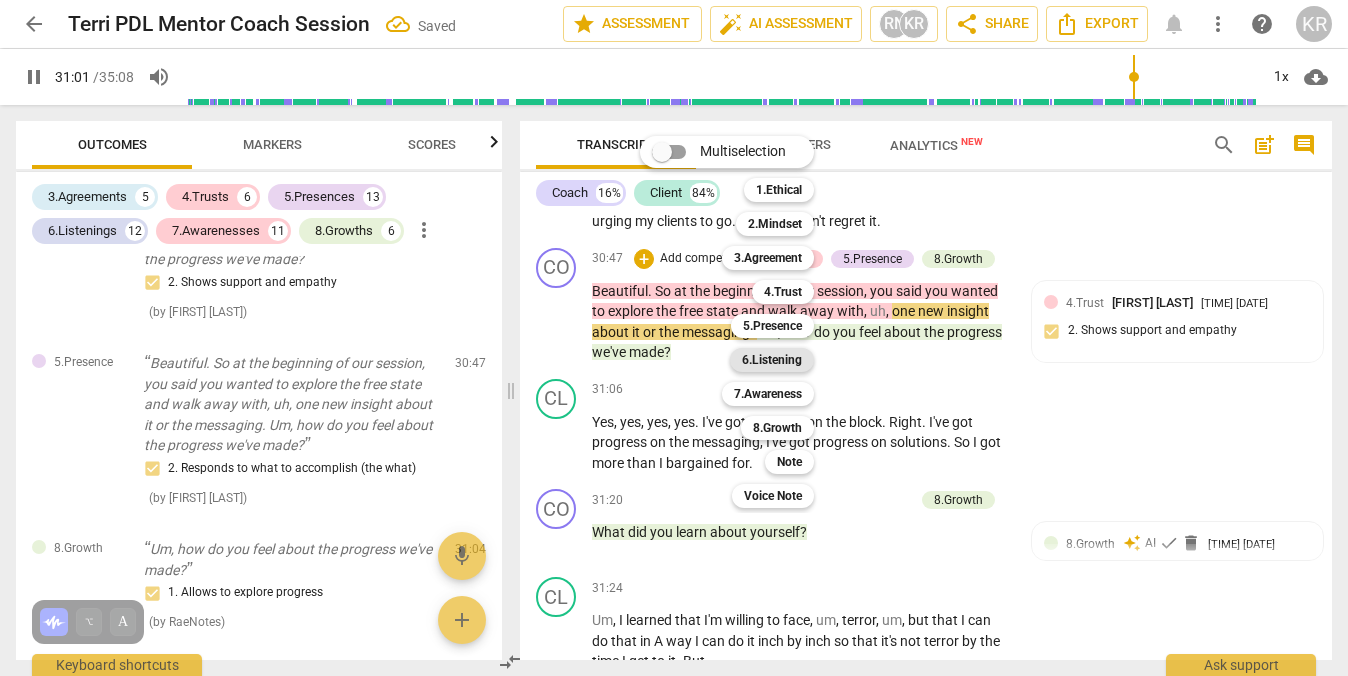 click on "6.Listening" at bounding box center (772, 360) 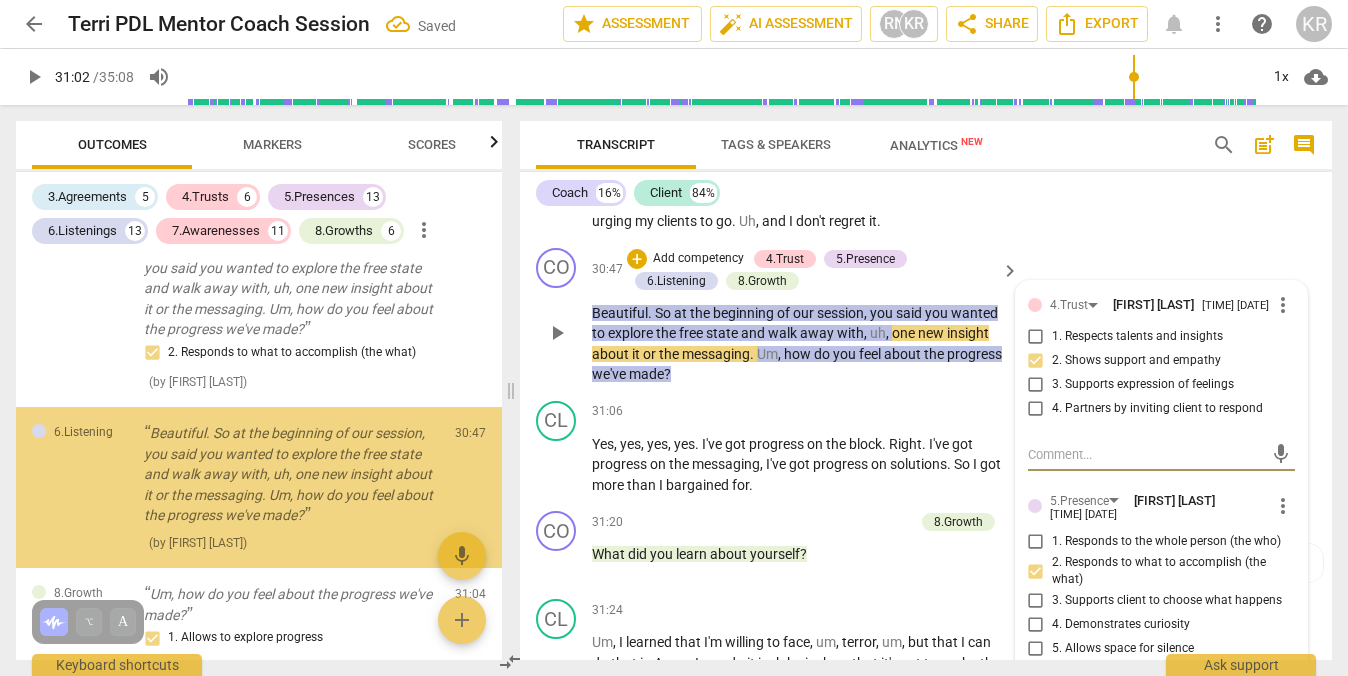 scroll, scrollTop: 6600, scrollLeft: 0, axis: vertical 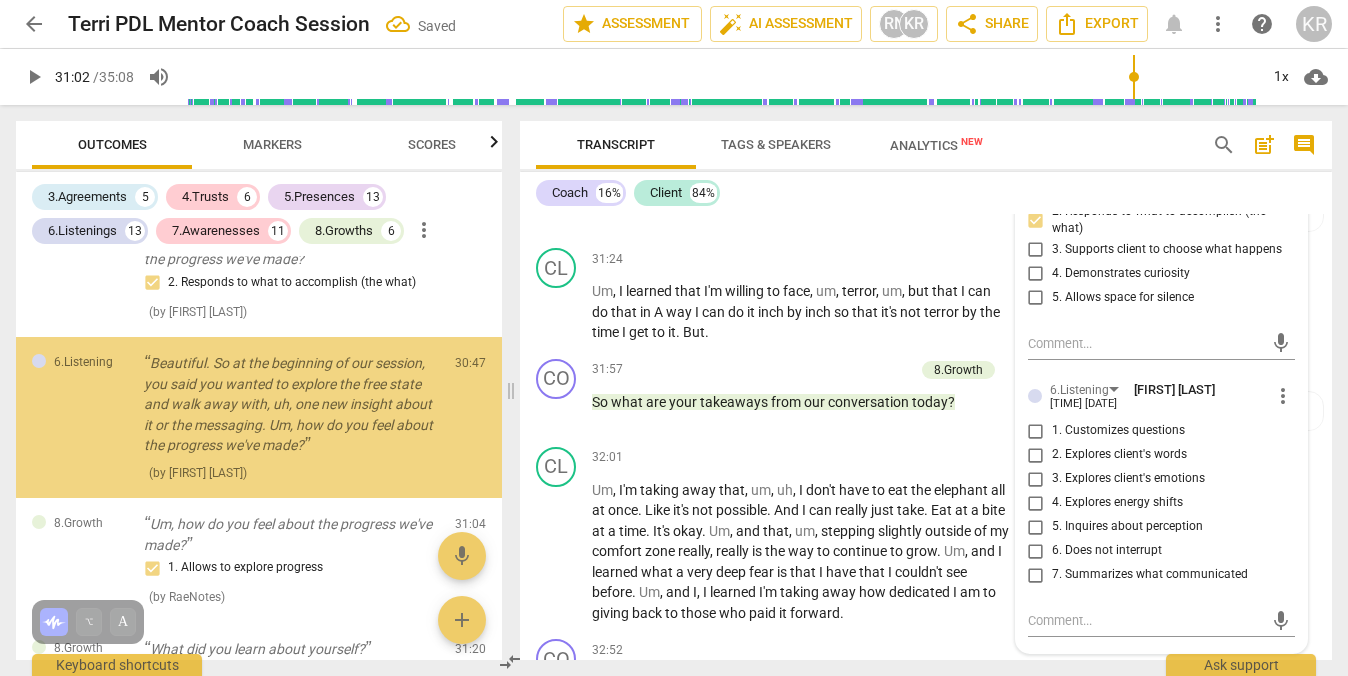 click on "6. Does not interrupt" at bounding box center (1036, 551) 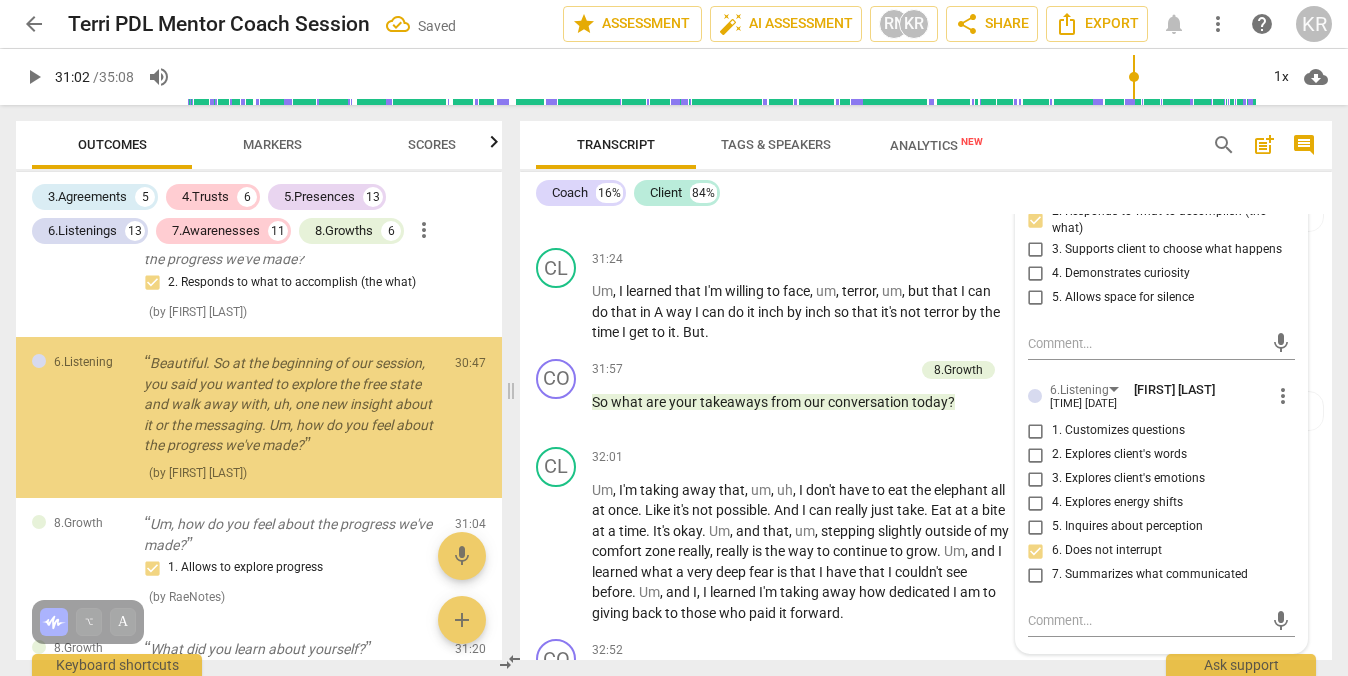 scroll, scrollTop: 10028, scrollLeft: 0, axis: vertical 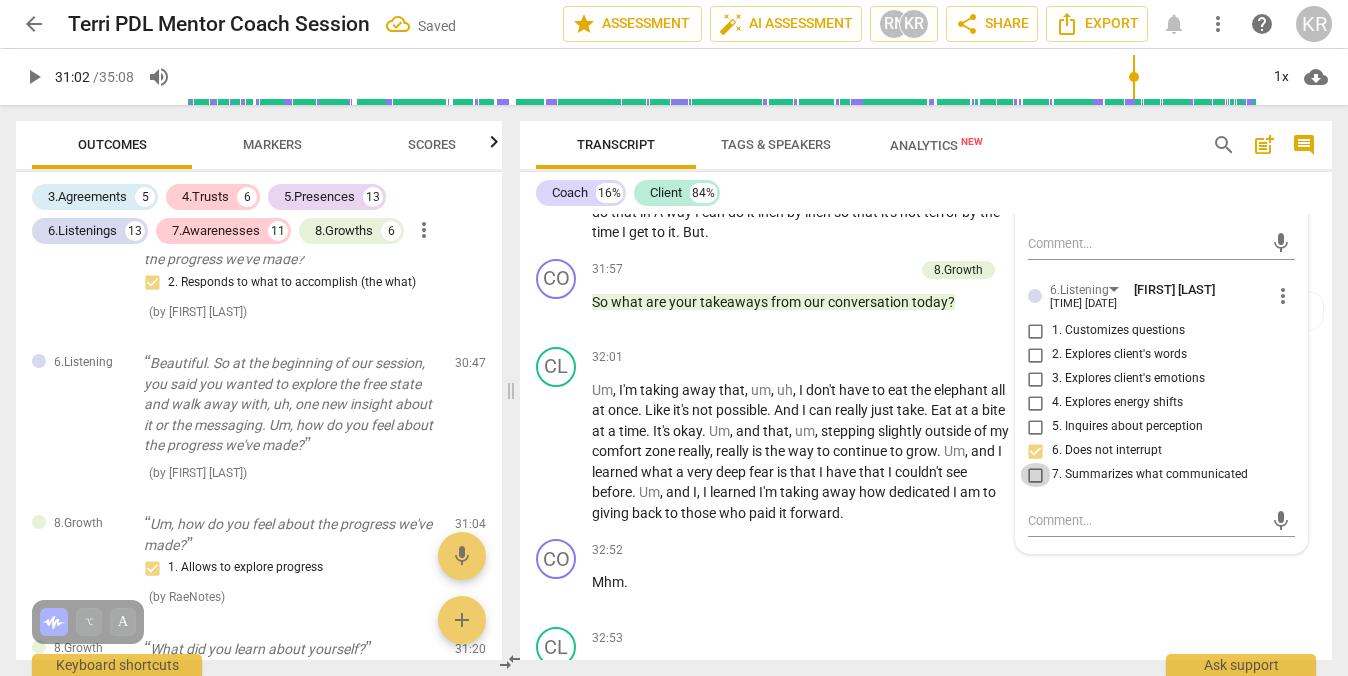 click on "7. Summarizes what communicated" at bounding box center [1036, 475] 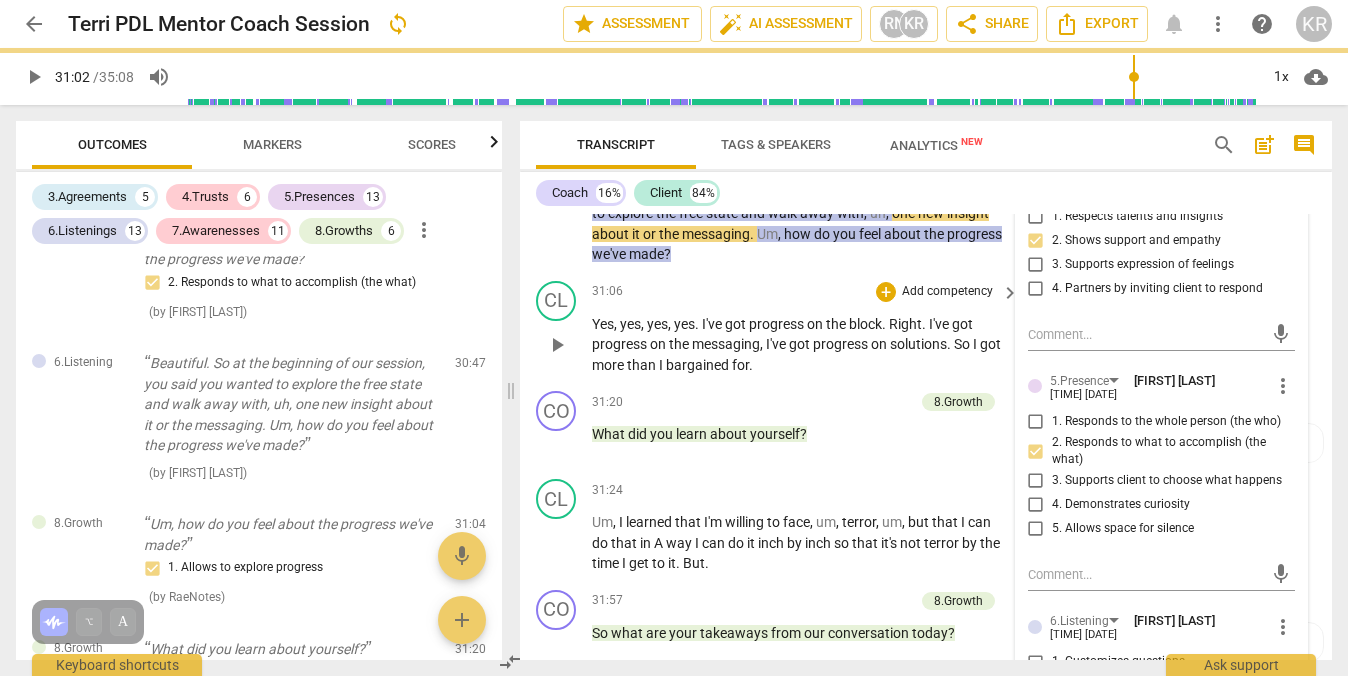scroll, scrollTop: 9652, scrollLeft: 0, axis: vertical 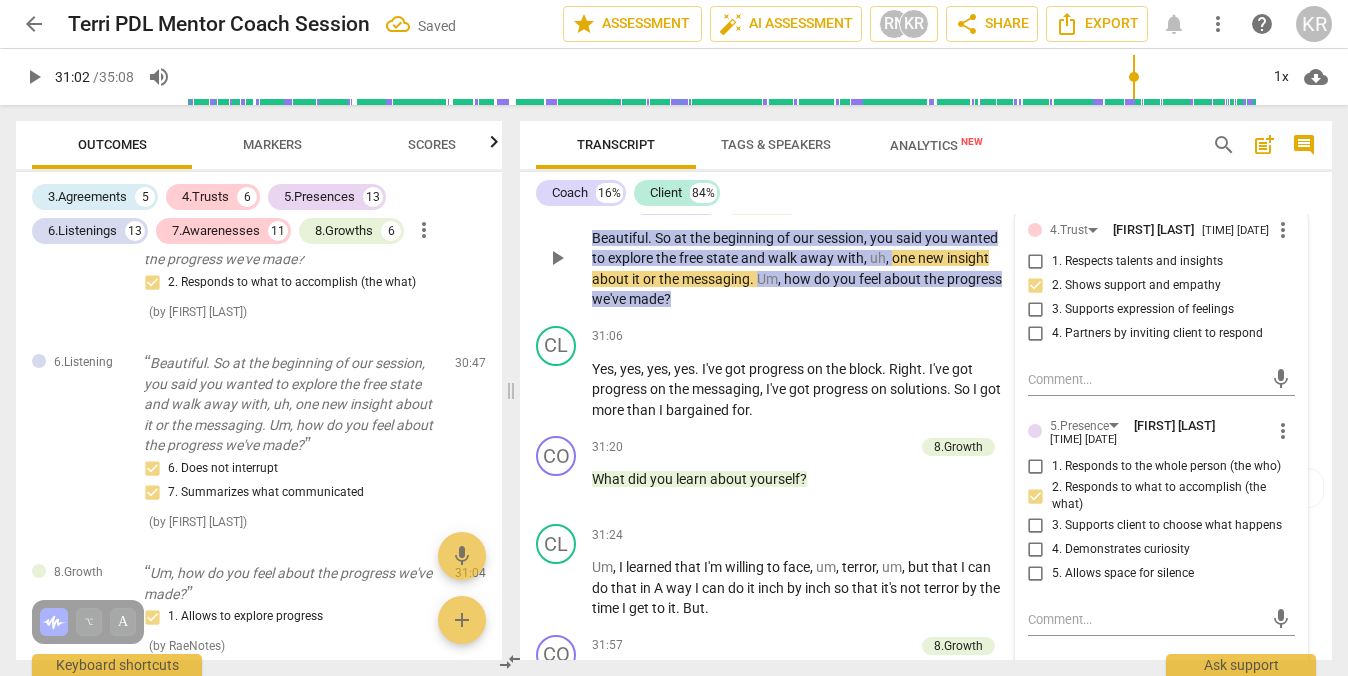click on "play_arrow" at bounding box center (557, 258) 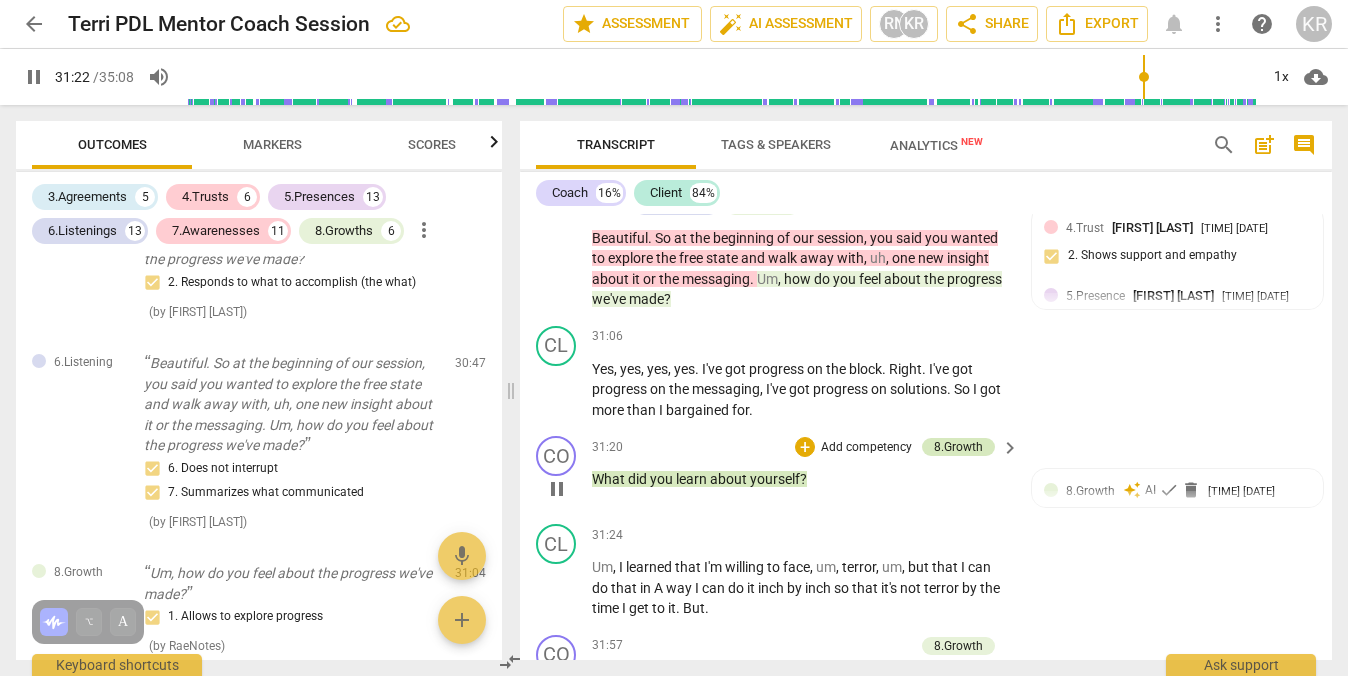 click on "8.Growth" at bounding box center (958, 447) 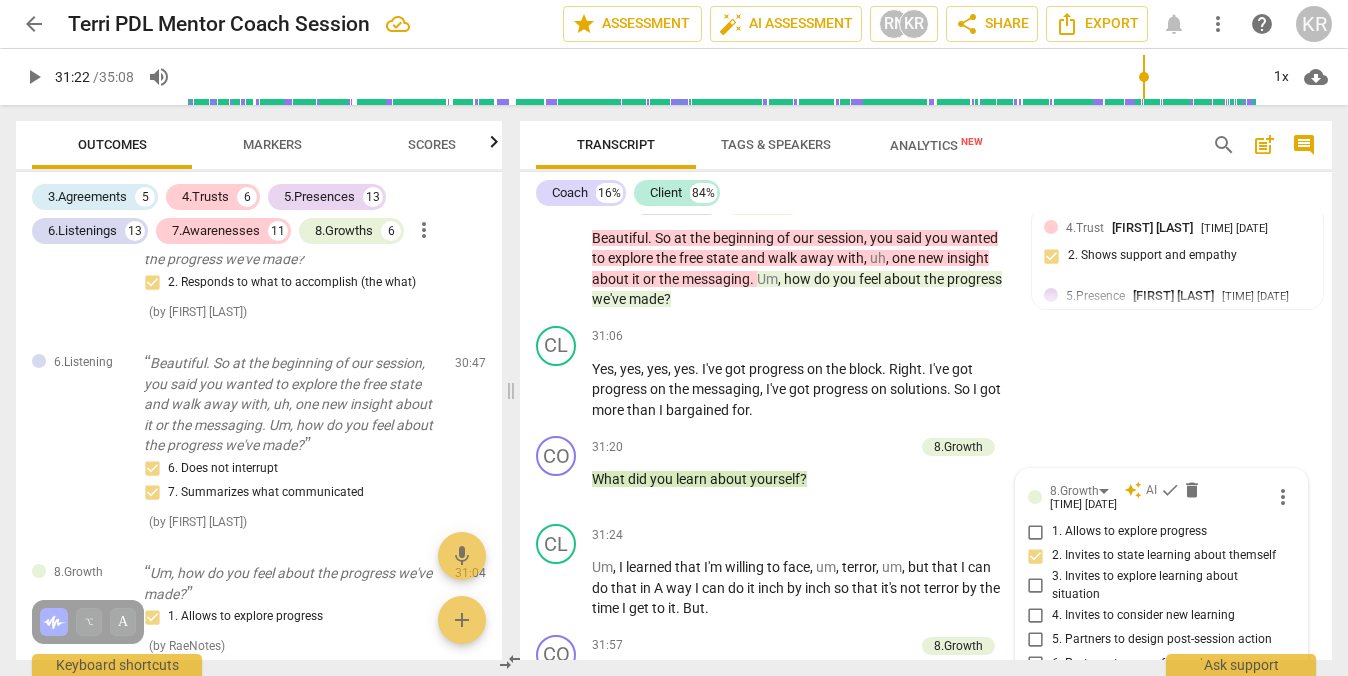scroll, scrollTop: 10059, scrollLeft: 0, axis: vertical 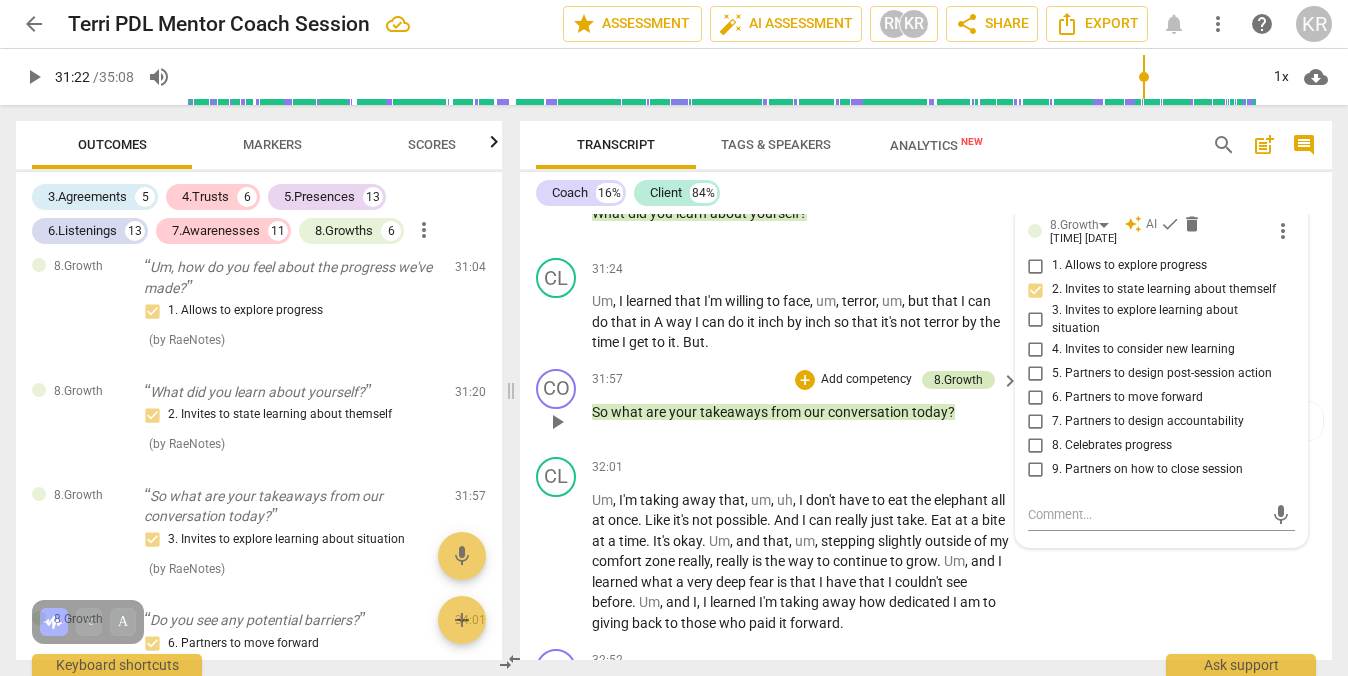 click on "8.Growth" at bounding box center [958, 380] 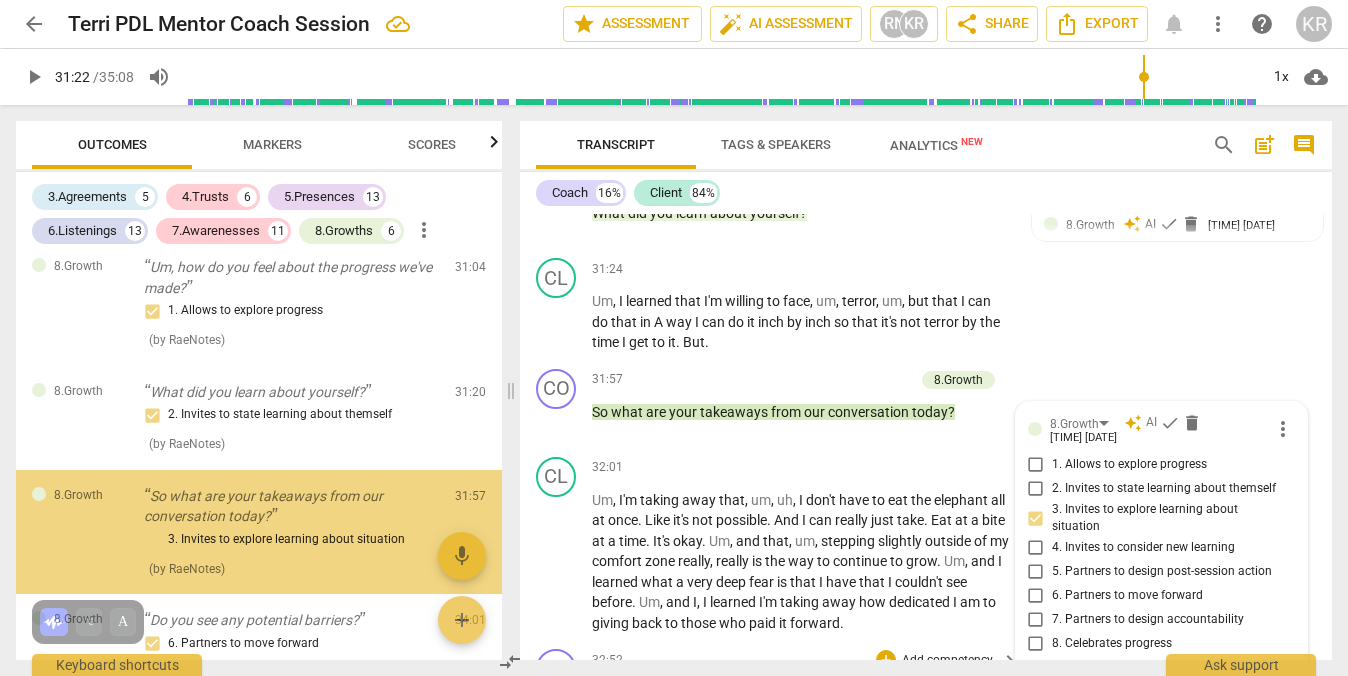 scroll, scrollTop: 10258, scrollLeft: 0, axis: vertical 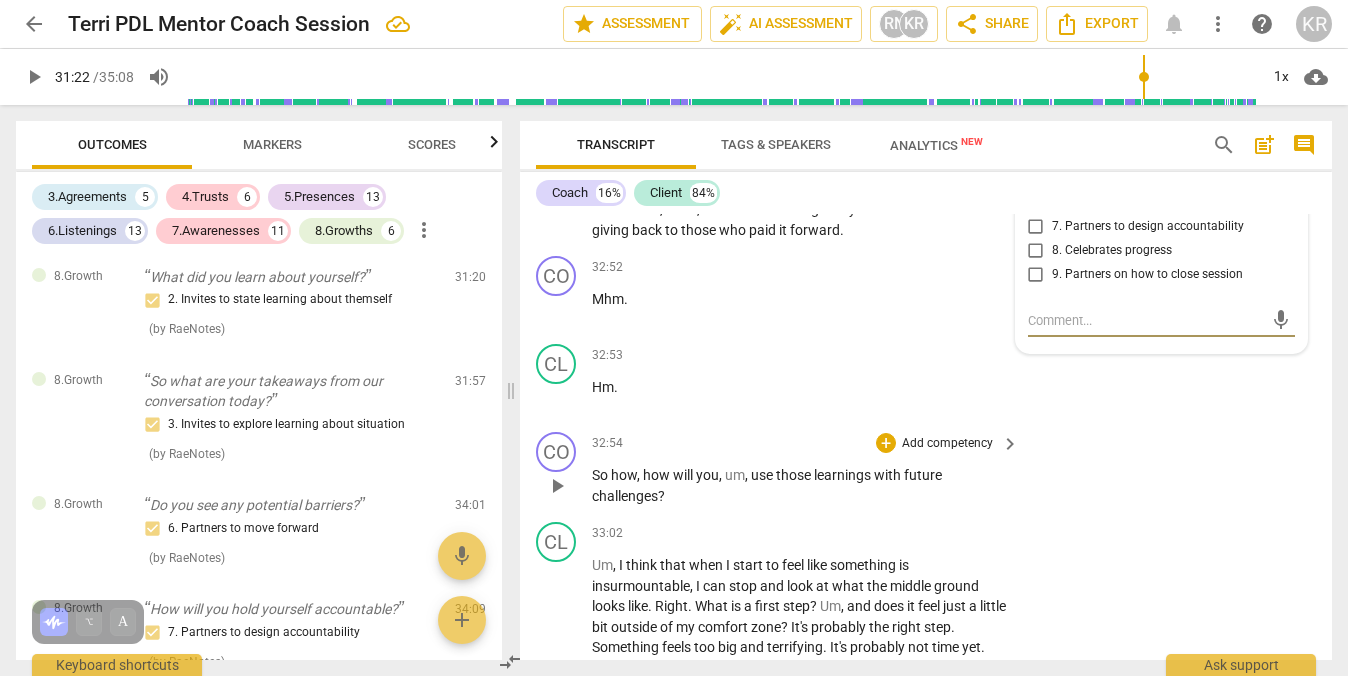 click on "play_arrow" at bounding box center [557, 486] 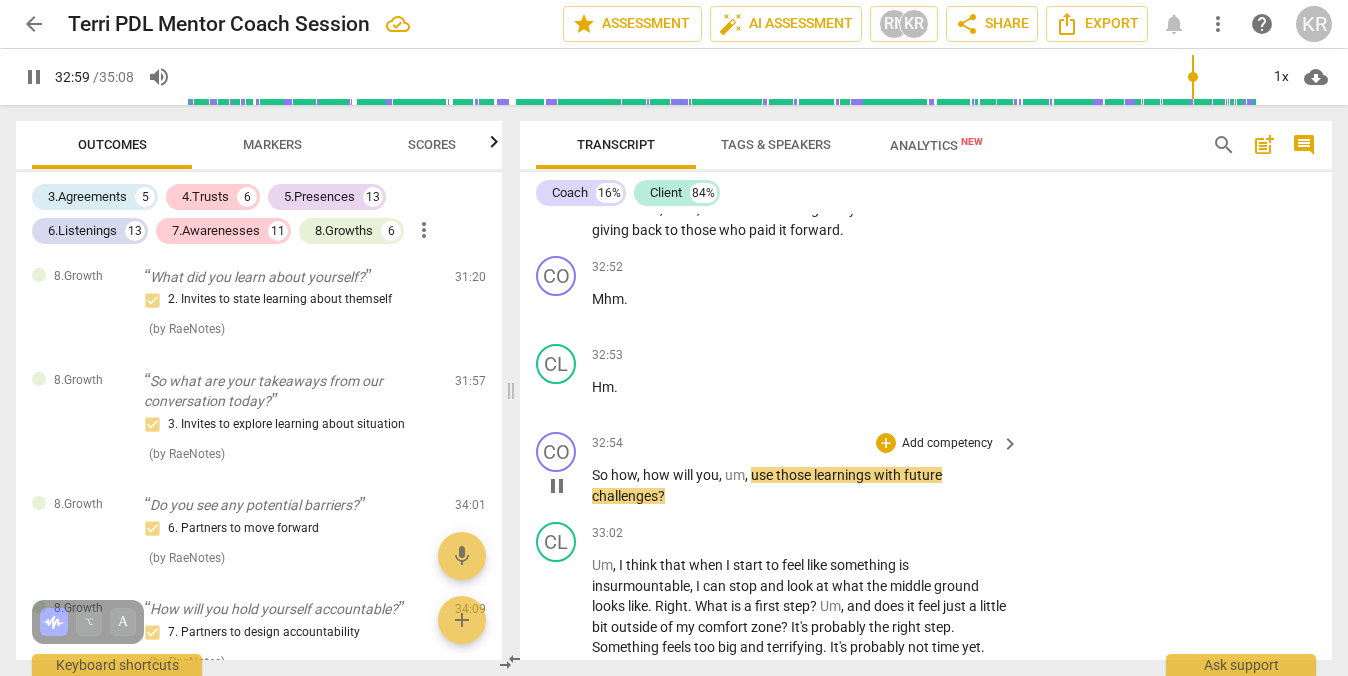 click on "Add competency" at bounding box center (947, 444) 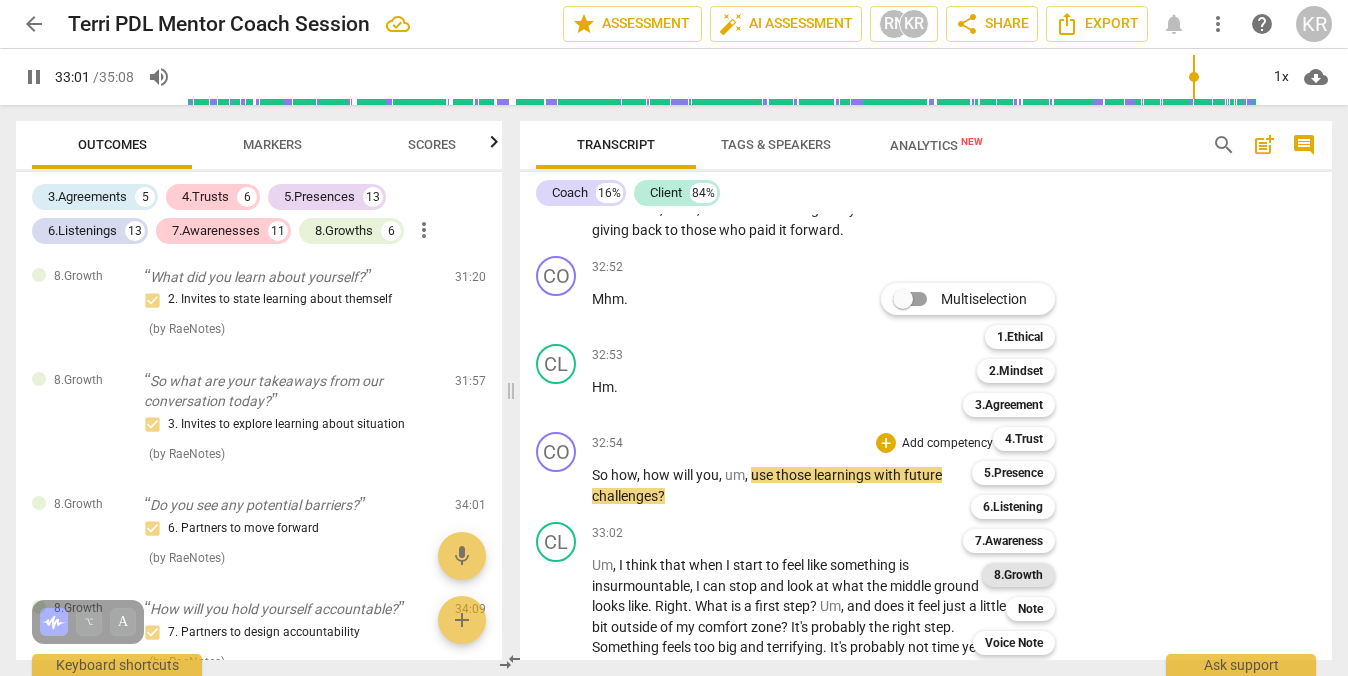 click on "8.Growth" at bounding box center (1018, 575) 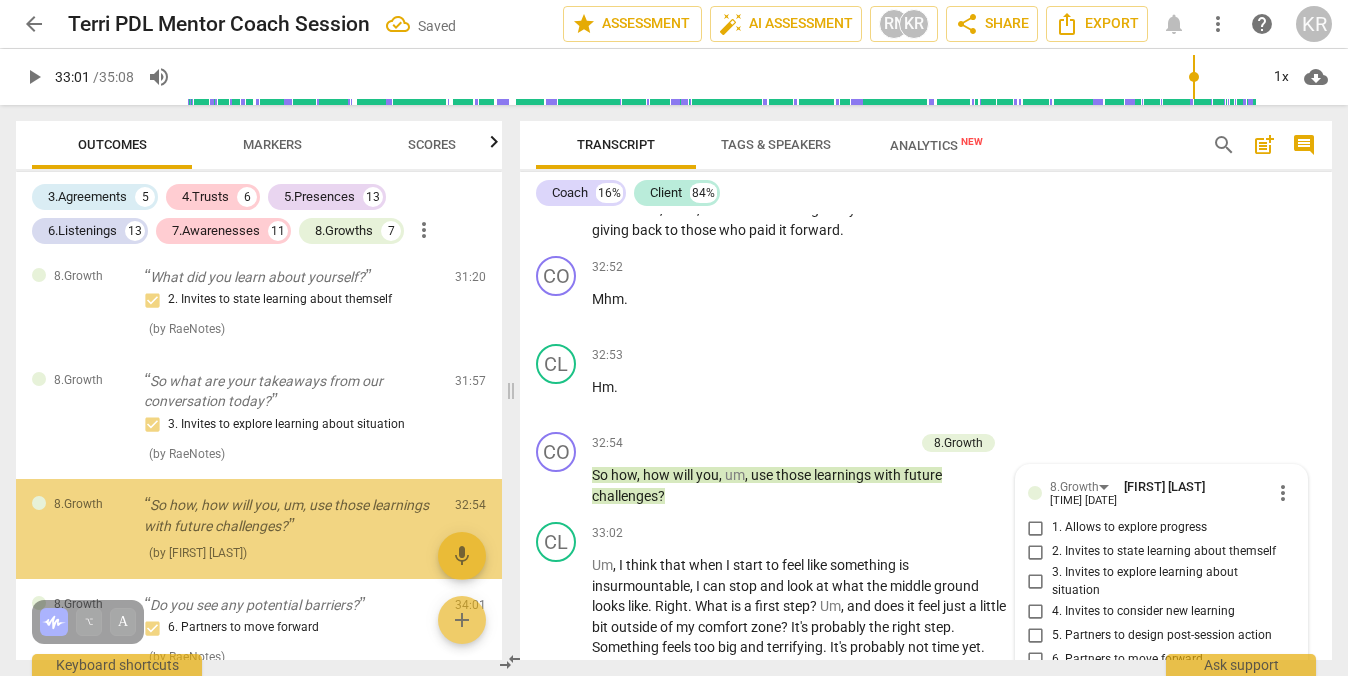 scroll, scrollTop: 10714, scrollLeft: 0, axis: vertical 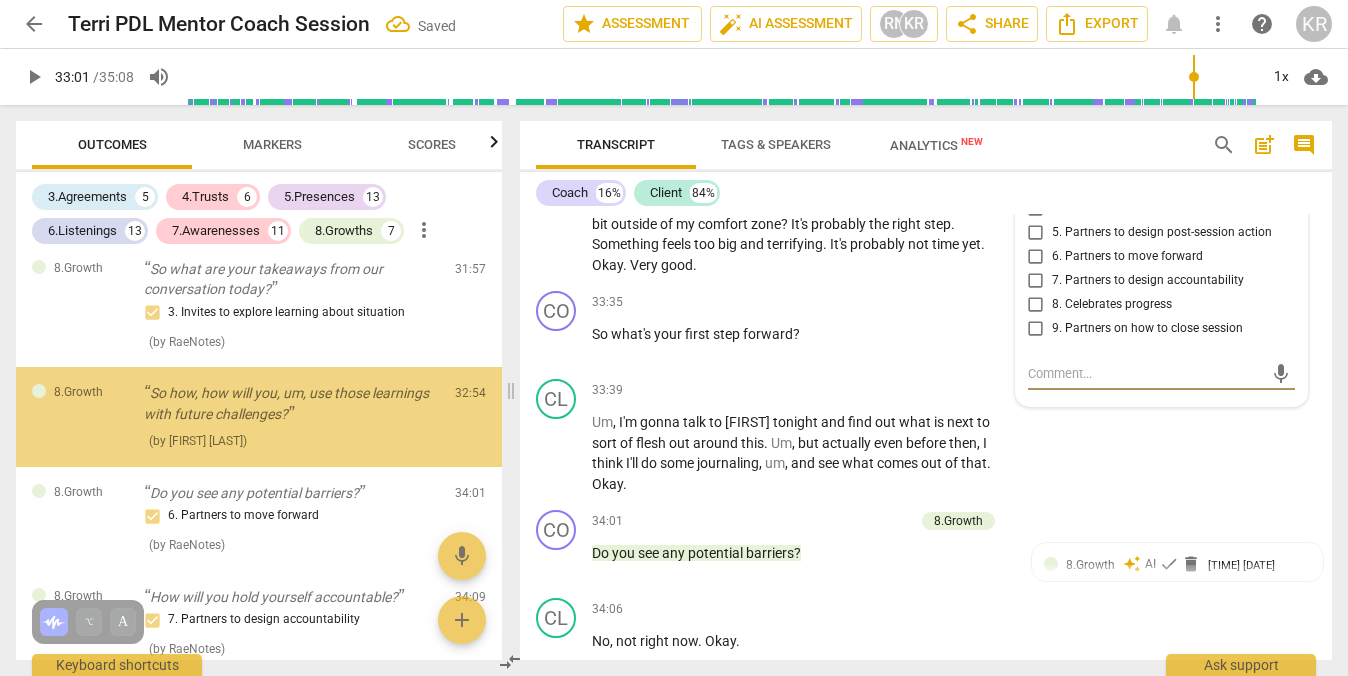 click on "4. Invites to consider new learning" at bounding box center (1036, 208) 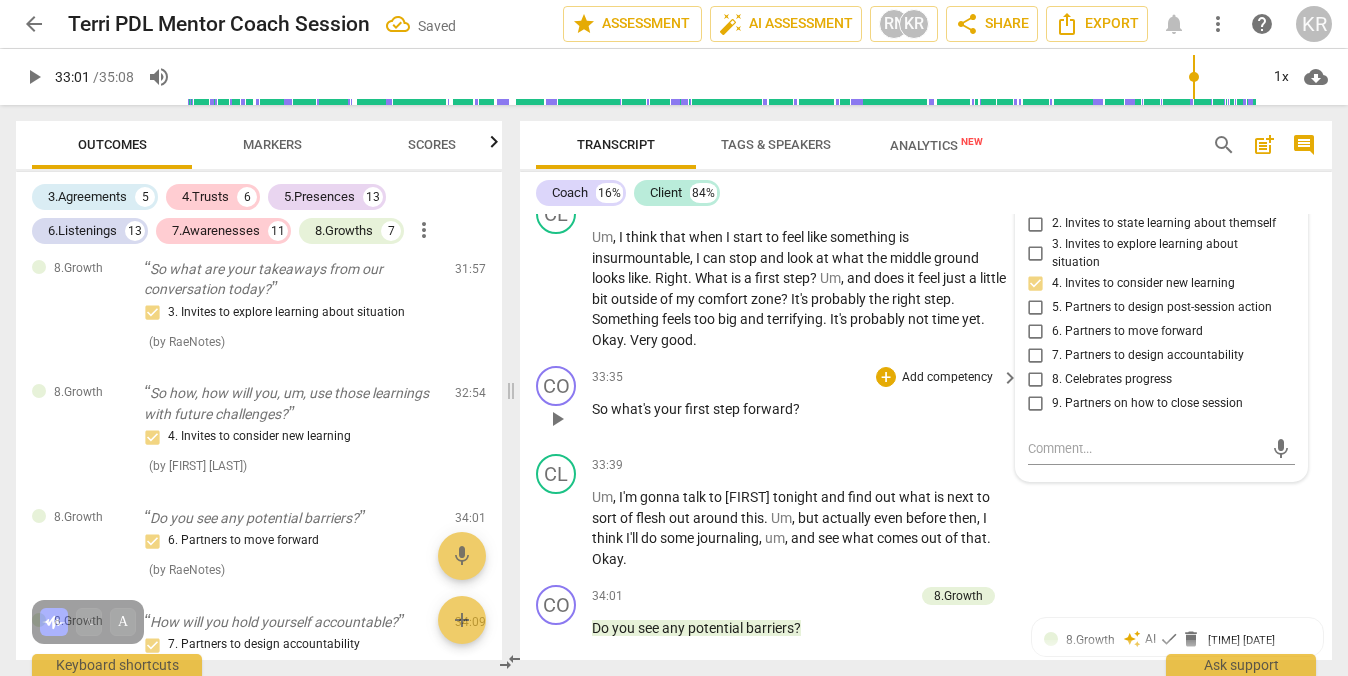 scroll, scrollTop: 10632, scrollLeft: 0, axis: vertical 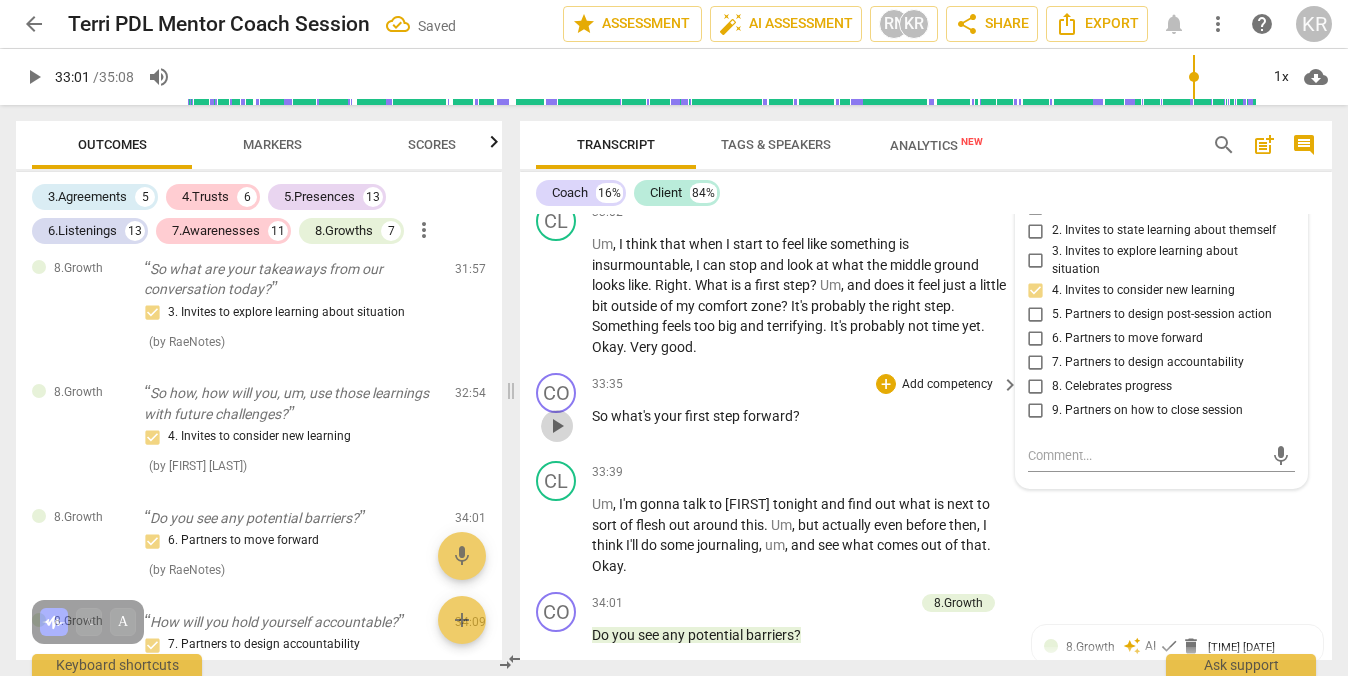 click on "play_arrow" at bounding box center (557, 426) 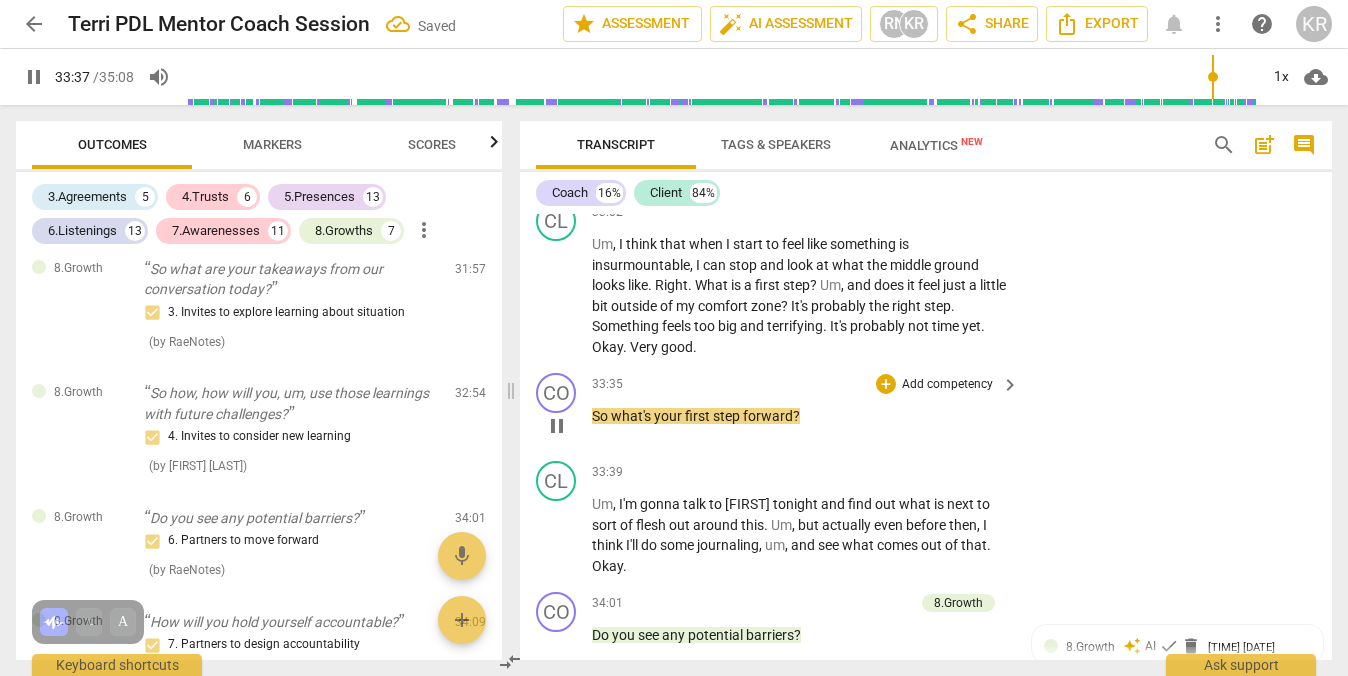 click on "Add competency" at bounding box center (947, 385) 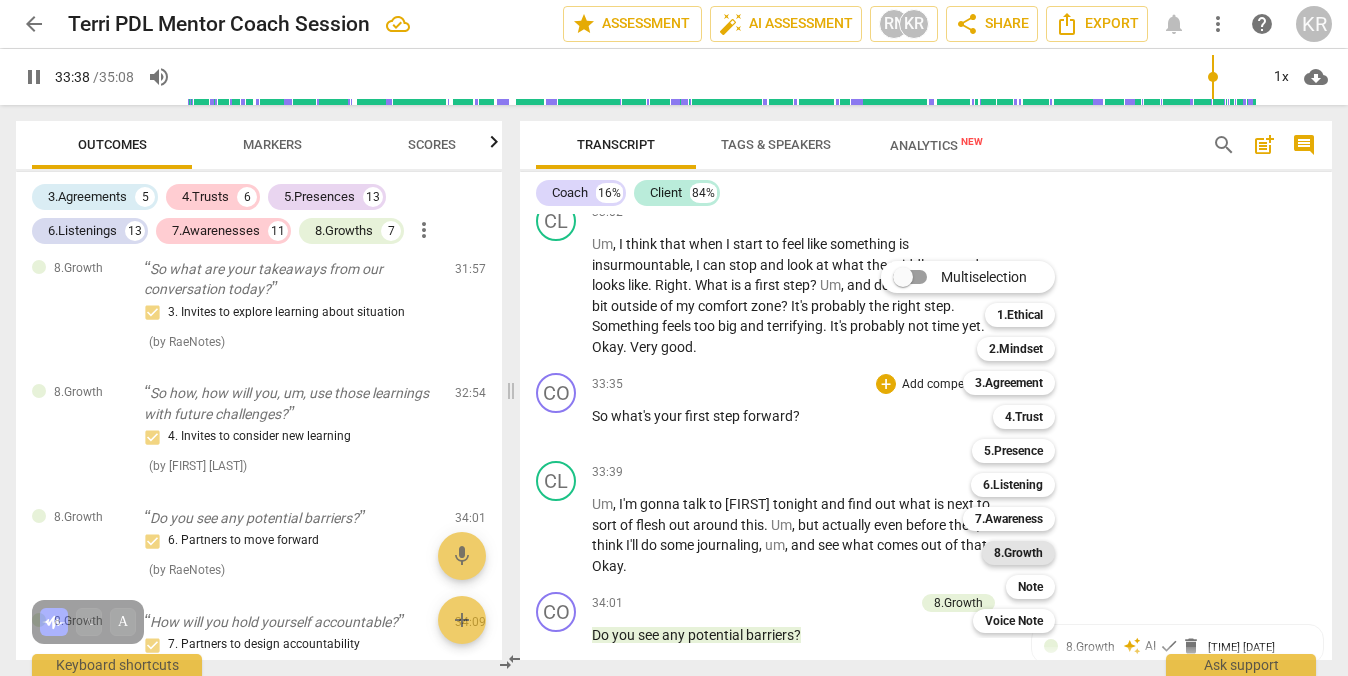 click on "8.Growth" at bounding box center [1018, 553] 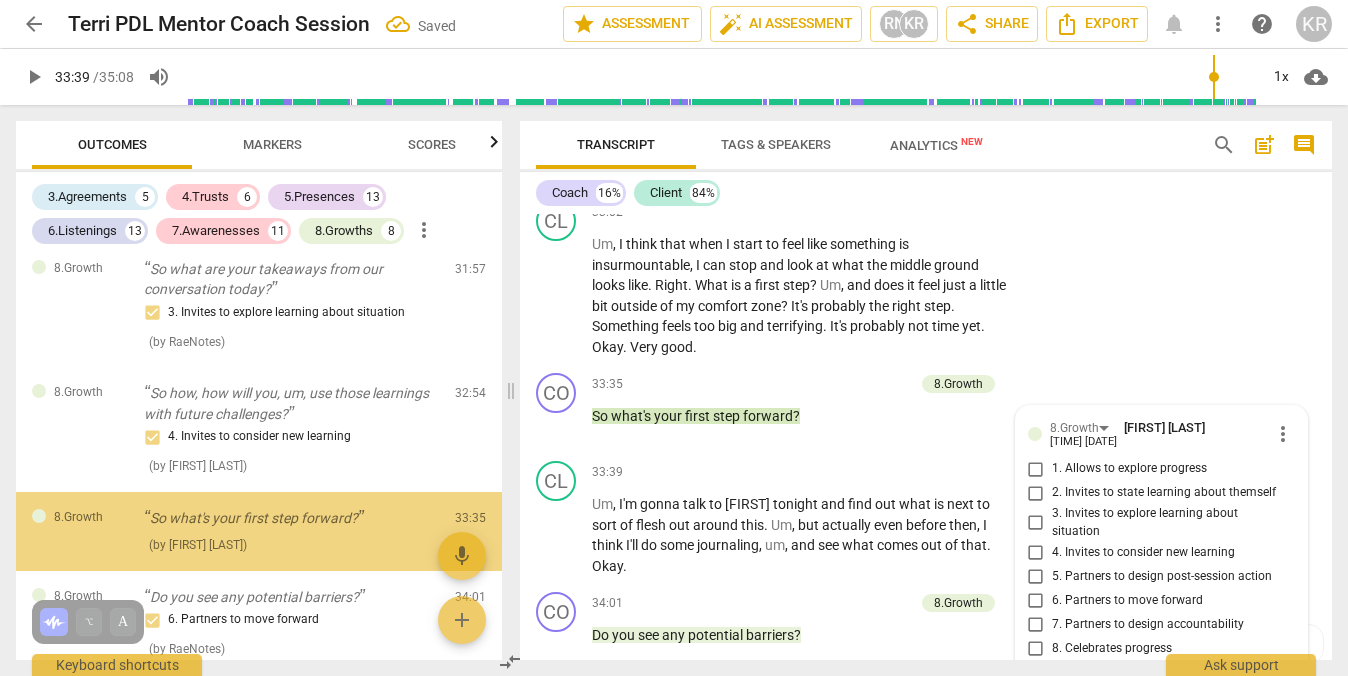 scroll, scrollTop: 10976, scrollLeft: 0, axis: vertical 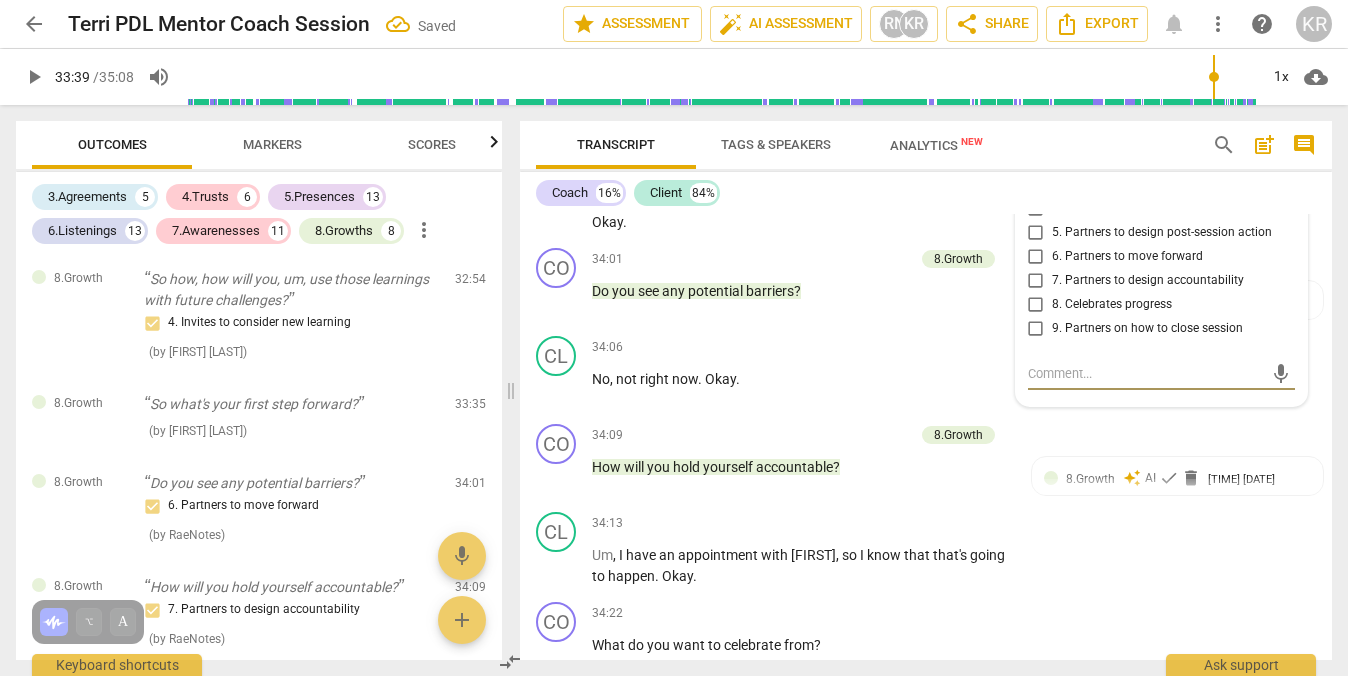 click on "5. Partners to design post-session action" at bounding box center [1036, 232] 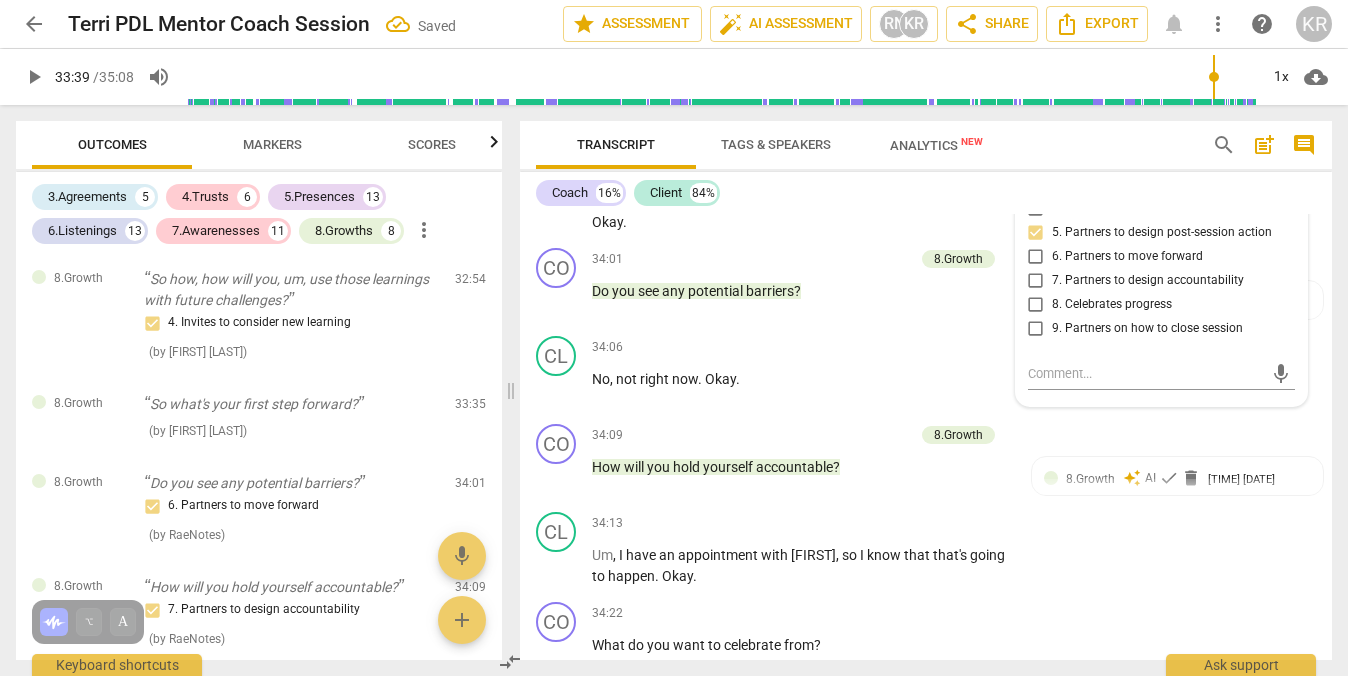 click on "6. Partners to move forward" at bounding box center [1036, 256] 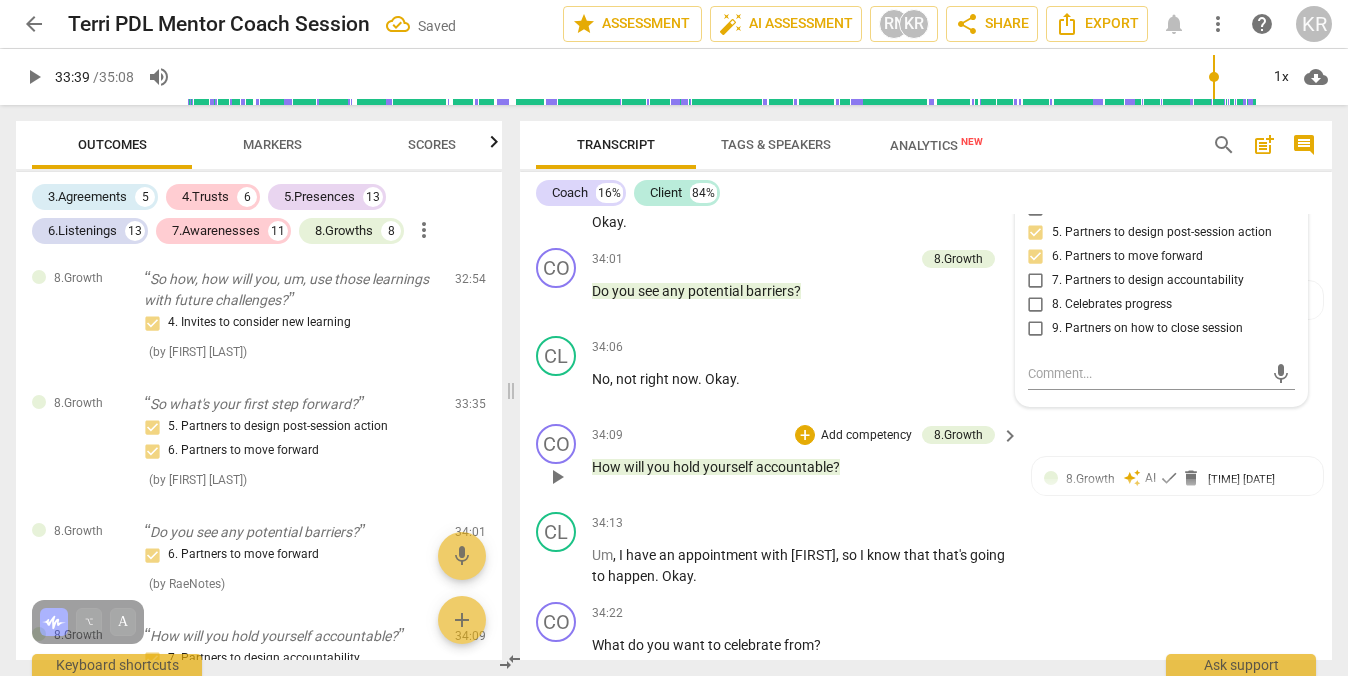 click on "play_arrow" at bounding box center (557, 477) 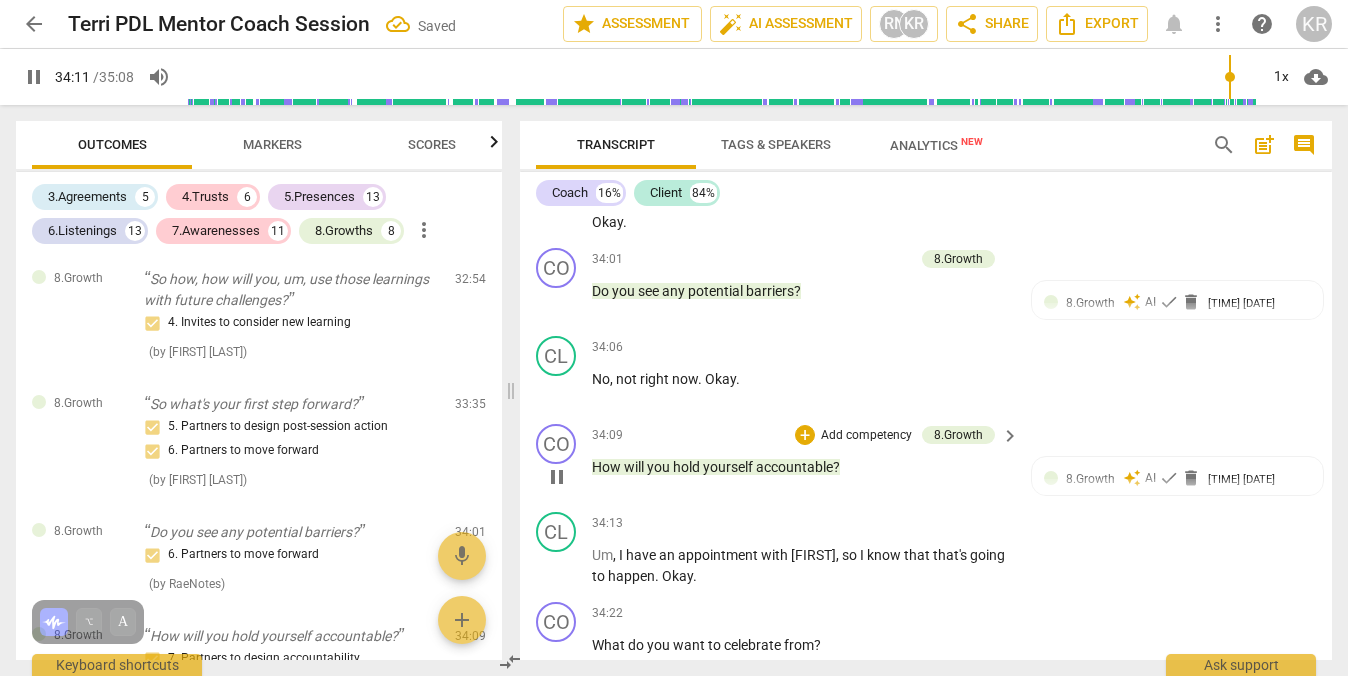 click on "Add competency" at bounding box center [866, 436] 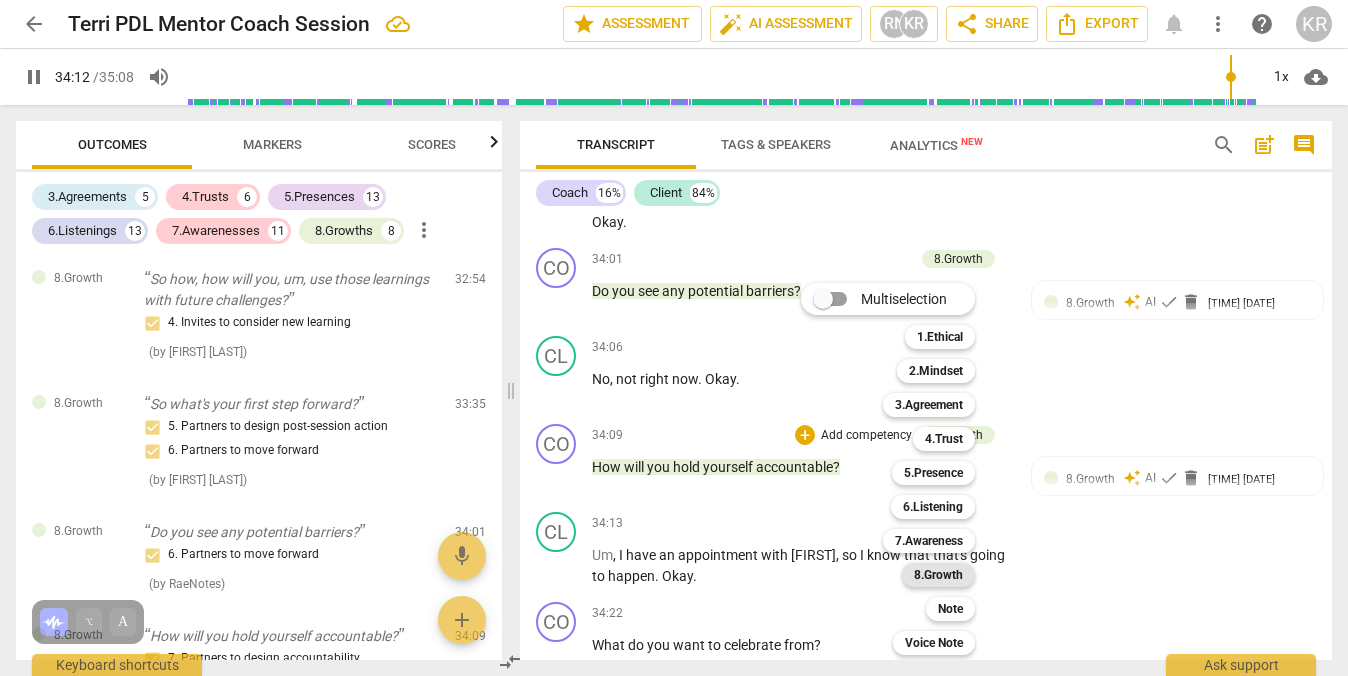 click on "8.Growth" at bounding box center (938, 575) 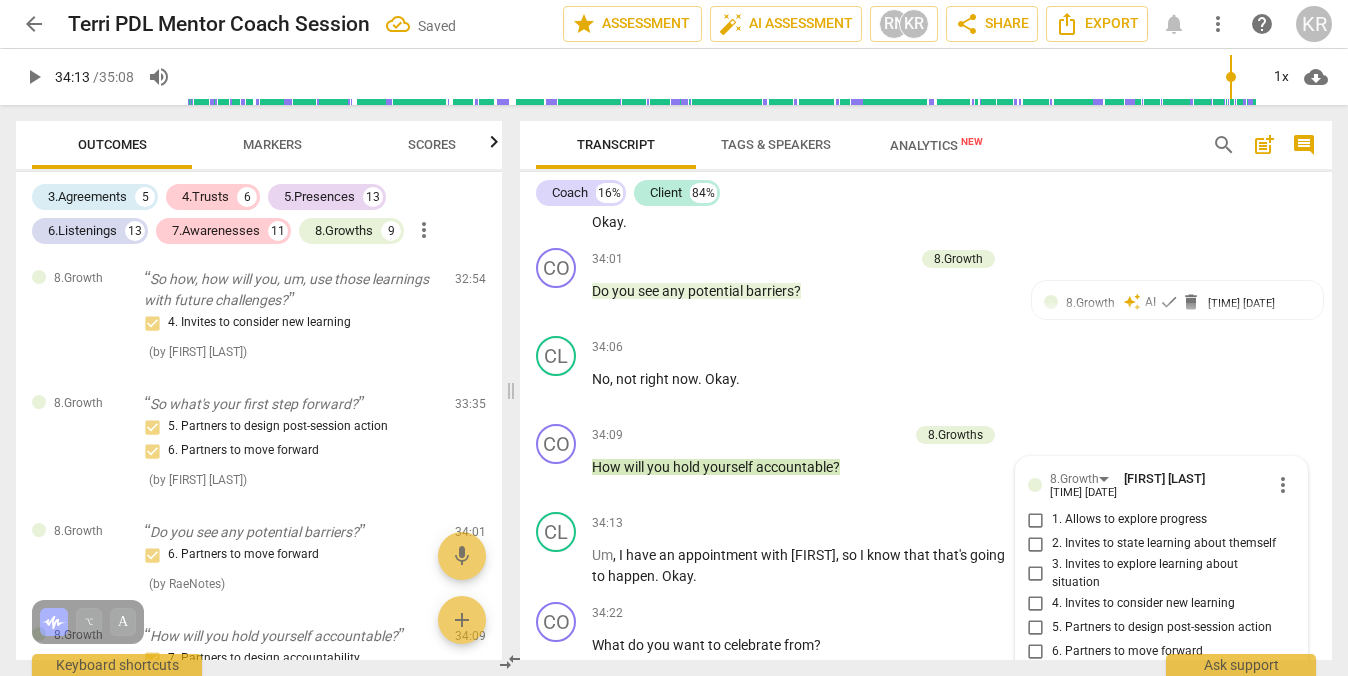 scroll, scrollTop: 11351, scrollLeft: 0, axis: vertical 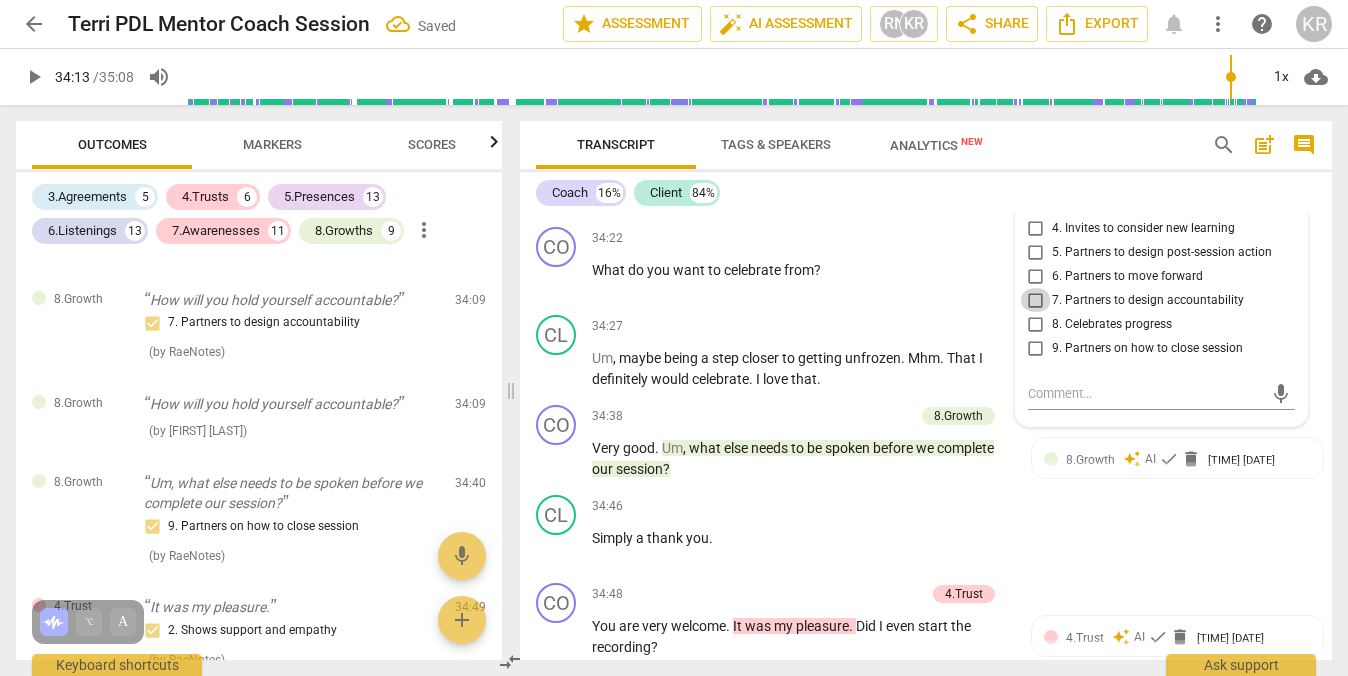 click on "7. Partners to design accountability" at bounding box center (1036, 300) 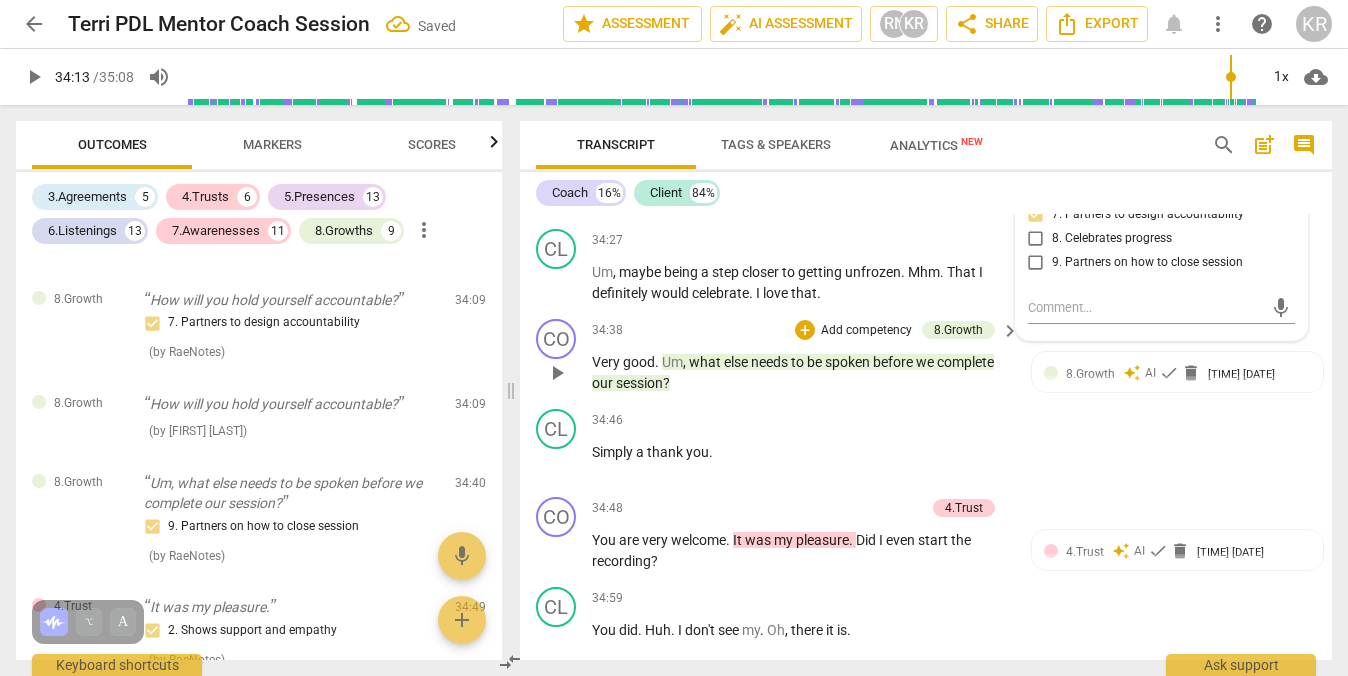 scroll, scrollTop: 11499, scrollLeft: 0, axis: vertical 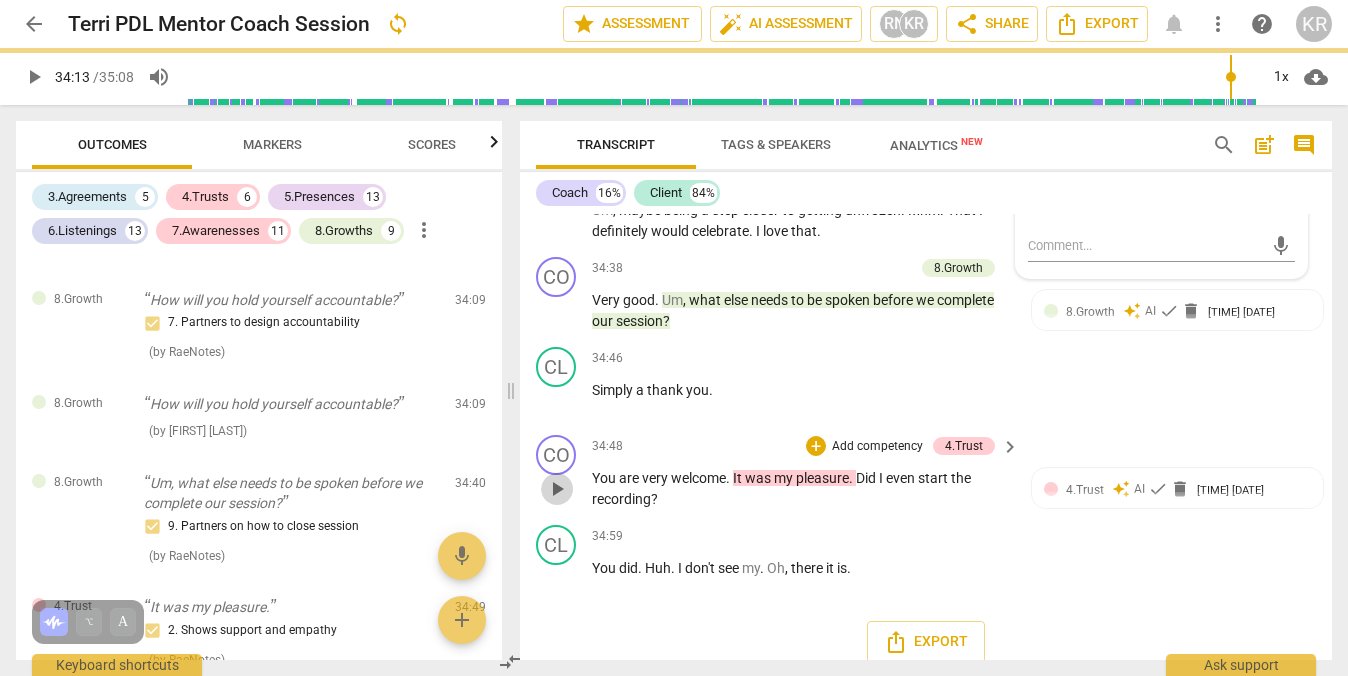 click on "play_arrow" at bounding box center (557, 489) 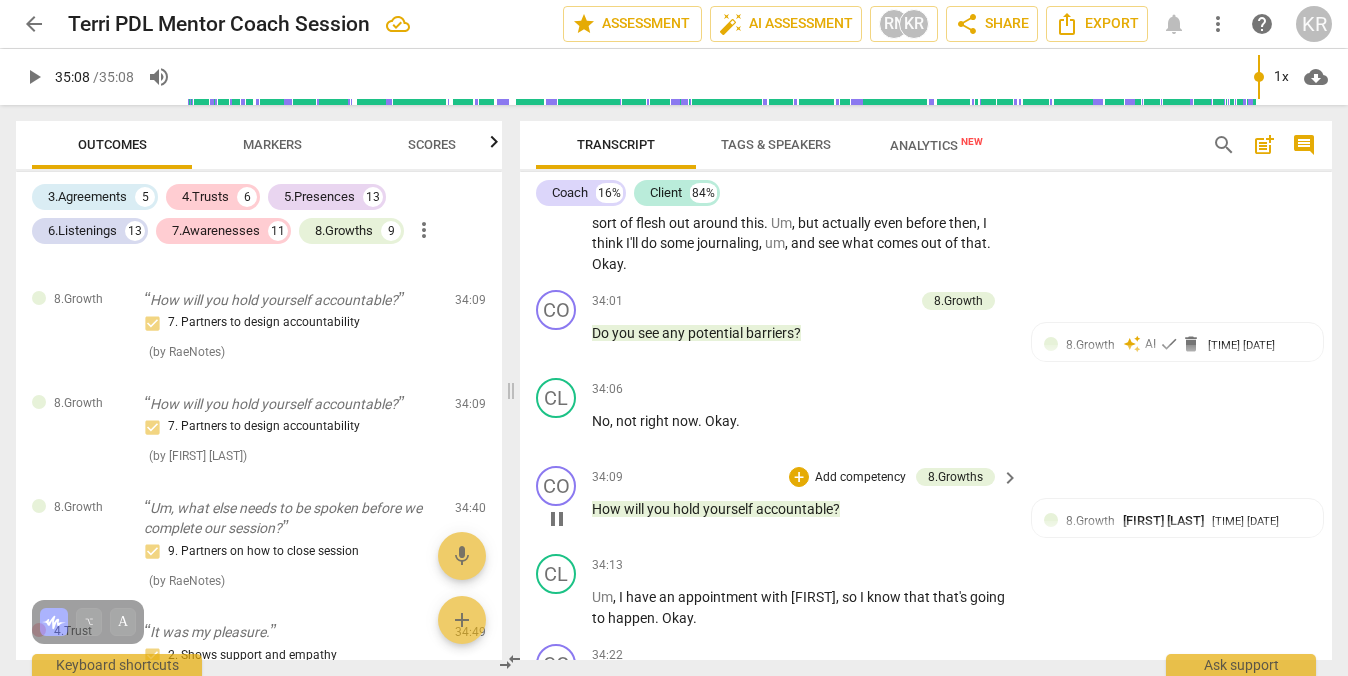 scroll, scrollTop: 10961, scrollLeft: 0, axis: vertical 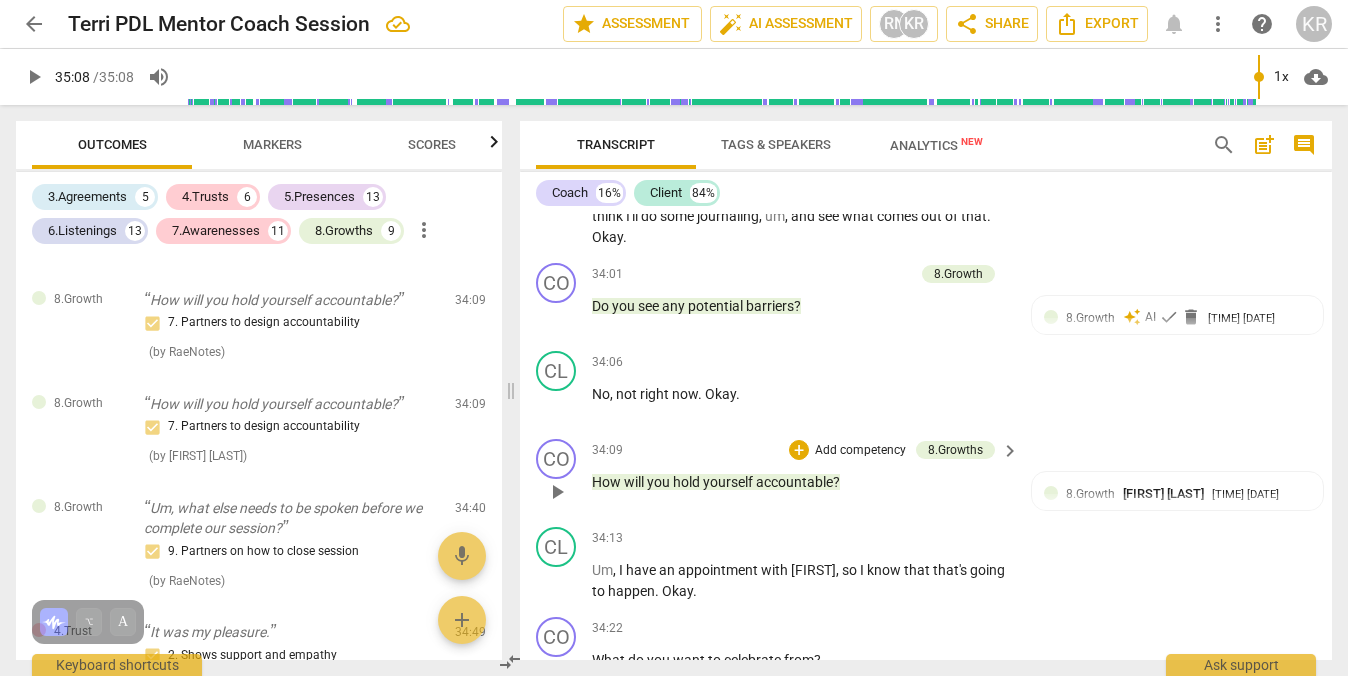 click on "play_arrow" at bounding box center (557, 492) 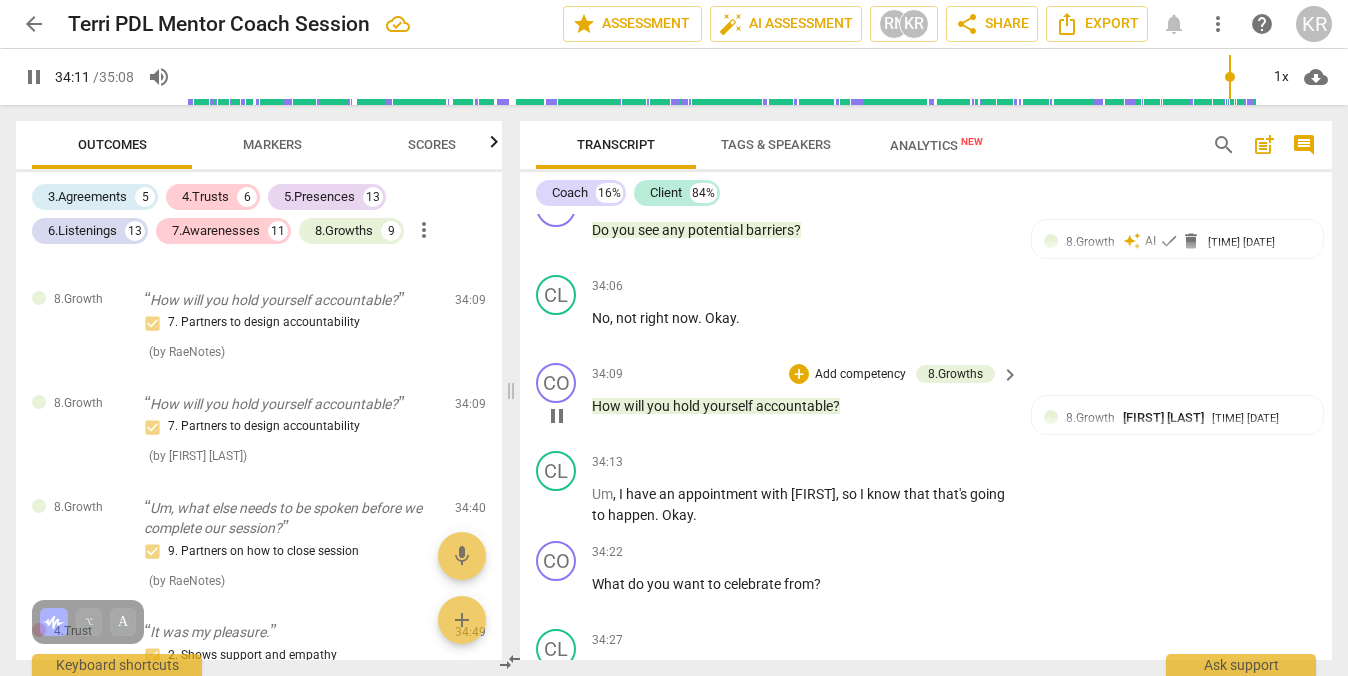 scroll, scrollTop: 11076, scrollLeft: 0, axis: vertical 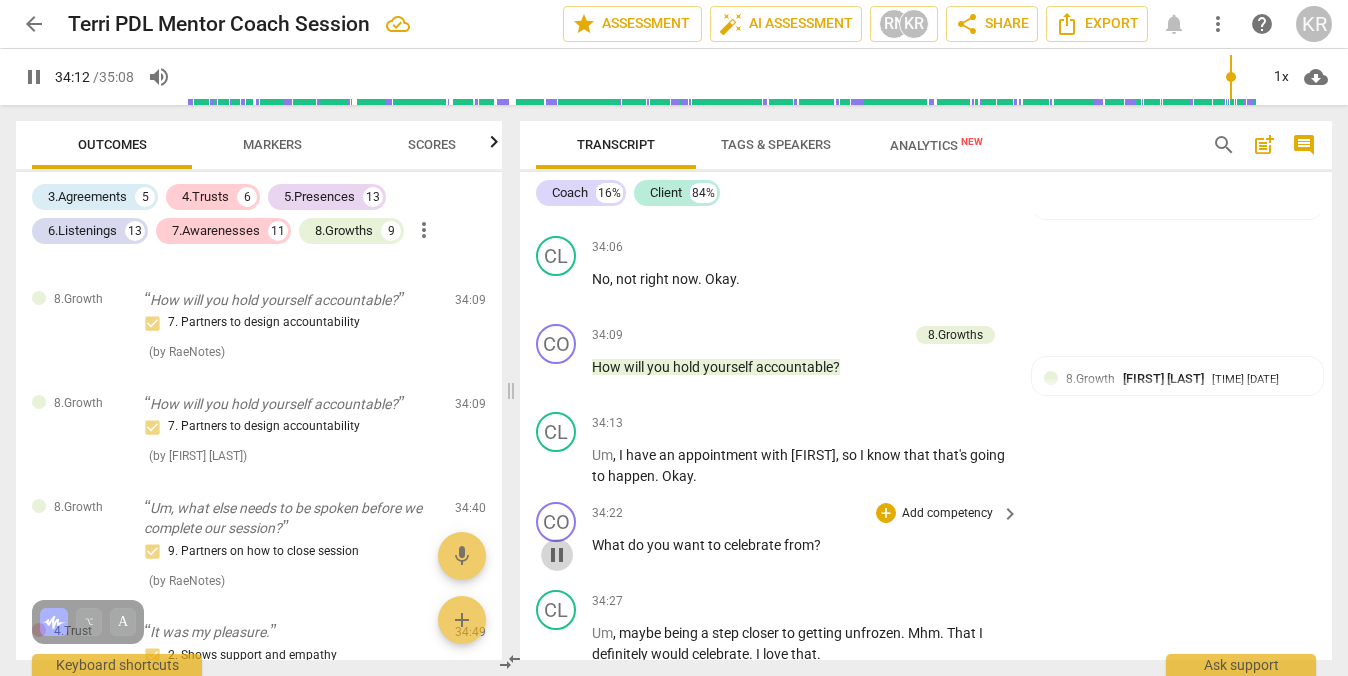 click on "pause" at bounding box center [557, 555] 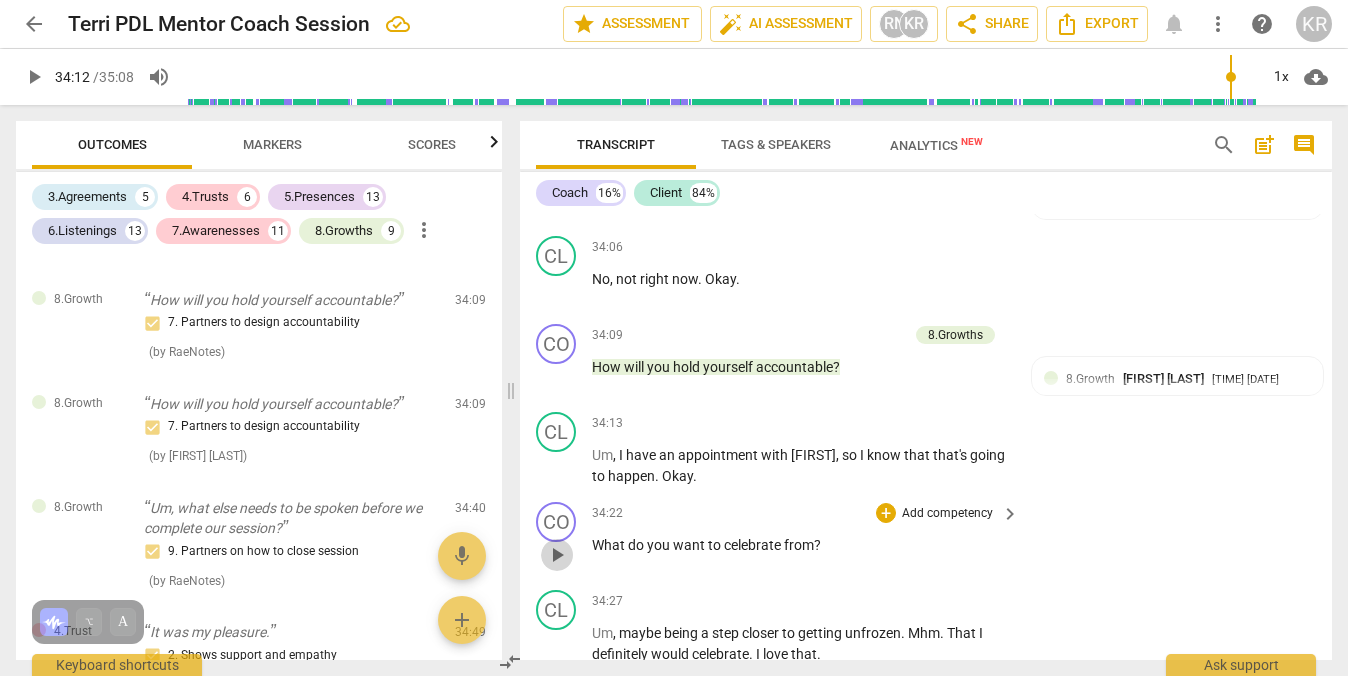 click on "play_arrow" at bounding box center [557, 555] 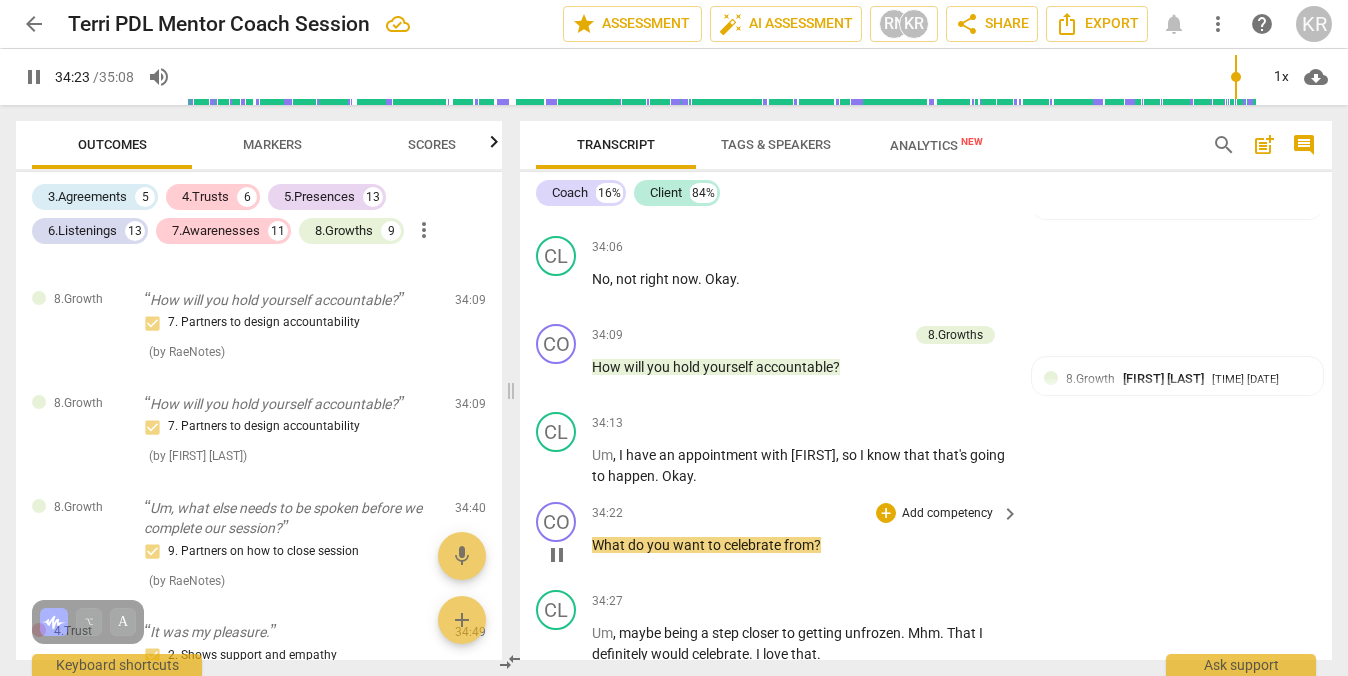 click on "Add competency" at bounding box center [947, 514] 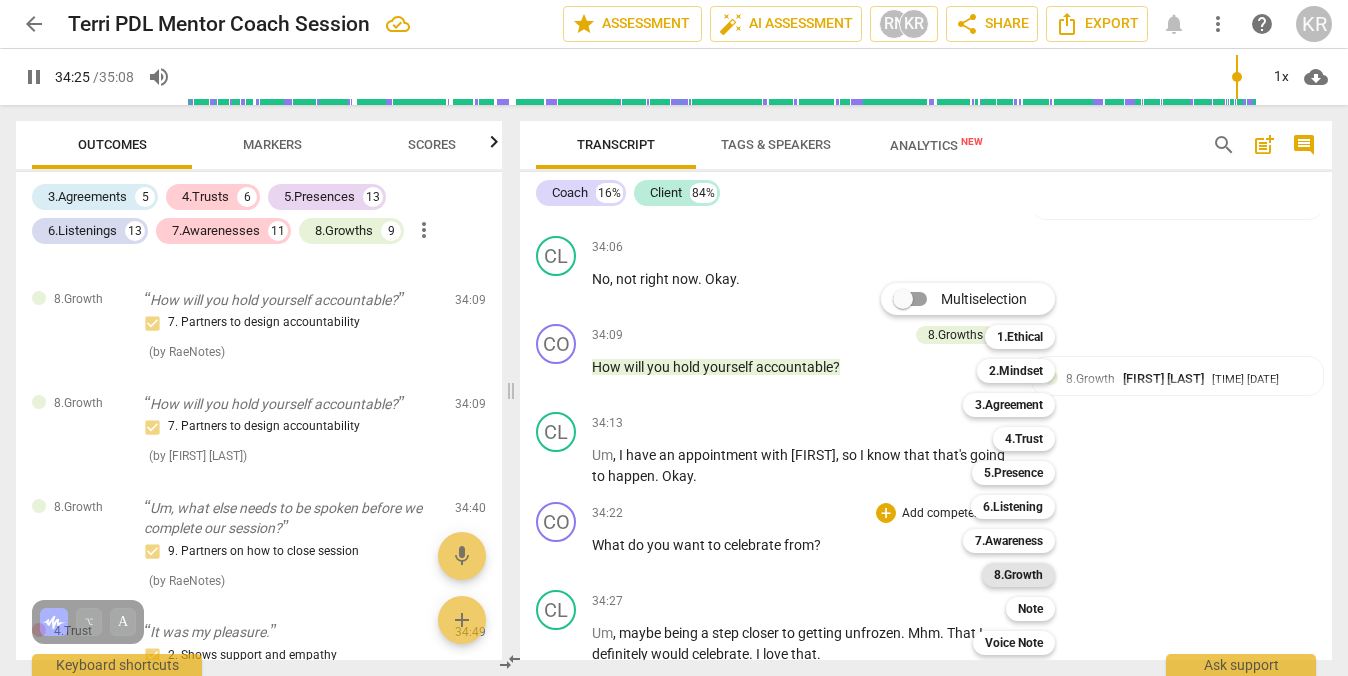 click on "8.Growth" at bounding box center (1018, 575) 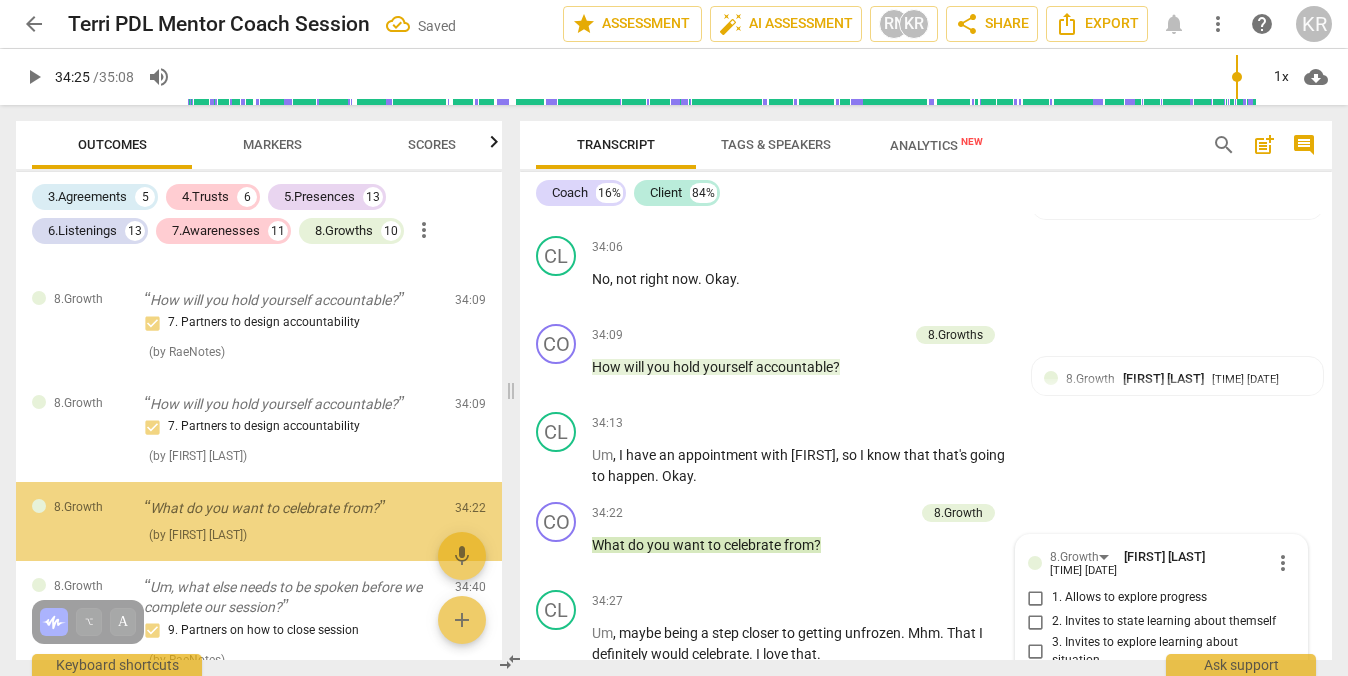 scroll, scrollTop: 11529, scrollLeft: 0, axis: vertical 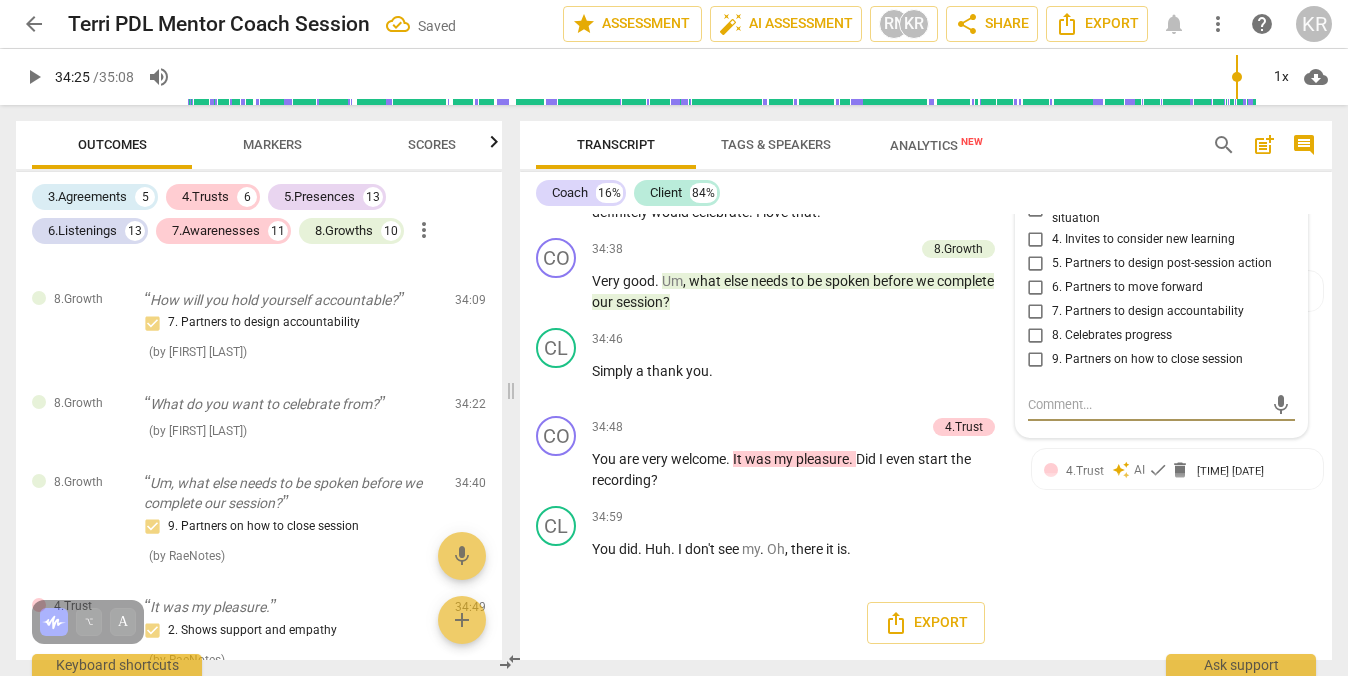 click on "8. Celebrates progress" at bounding box center (1036, 335) 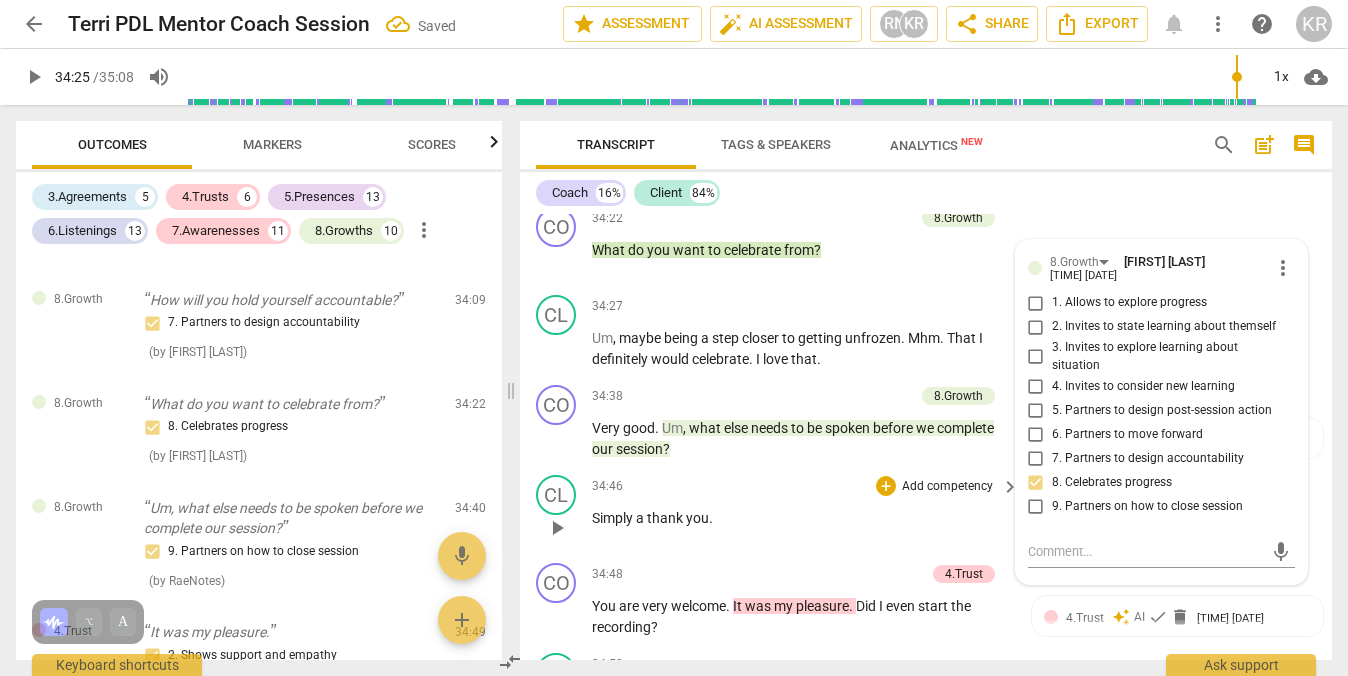 scroll, scrollTop: 11361, scrollLeft: 0, axis: vertical 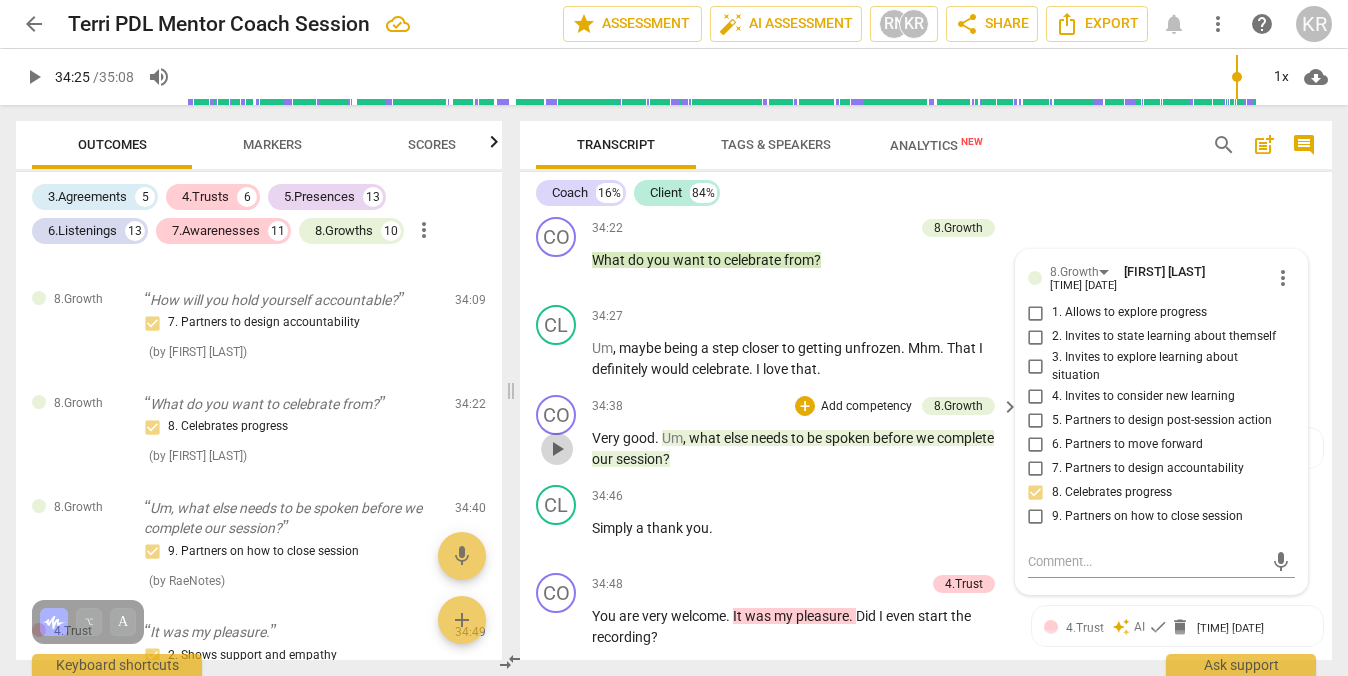 click on "play_arrow" at bounding box center (557, 449) 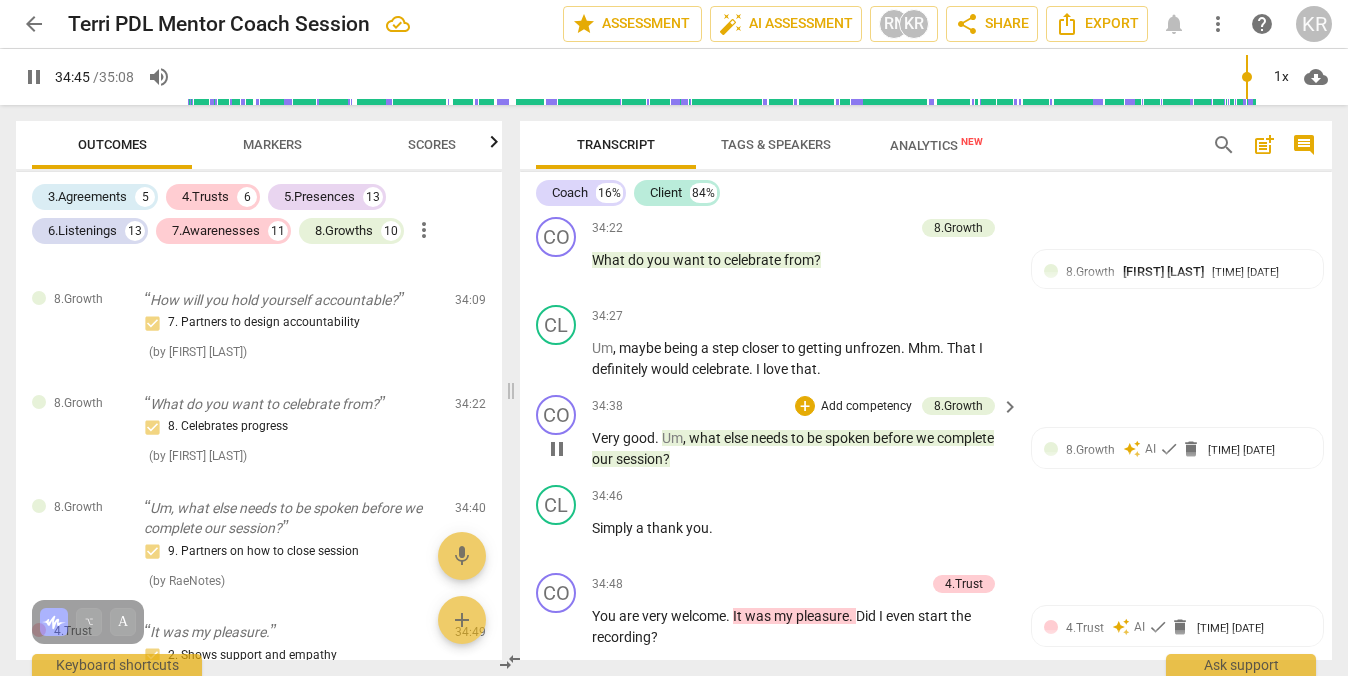 click on "Add competency" at bounding box center [866, 407] 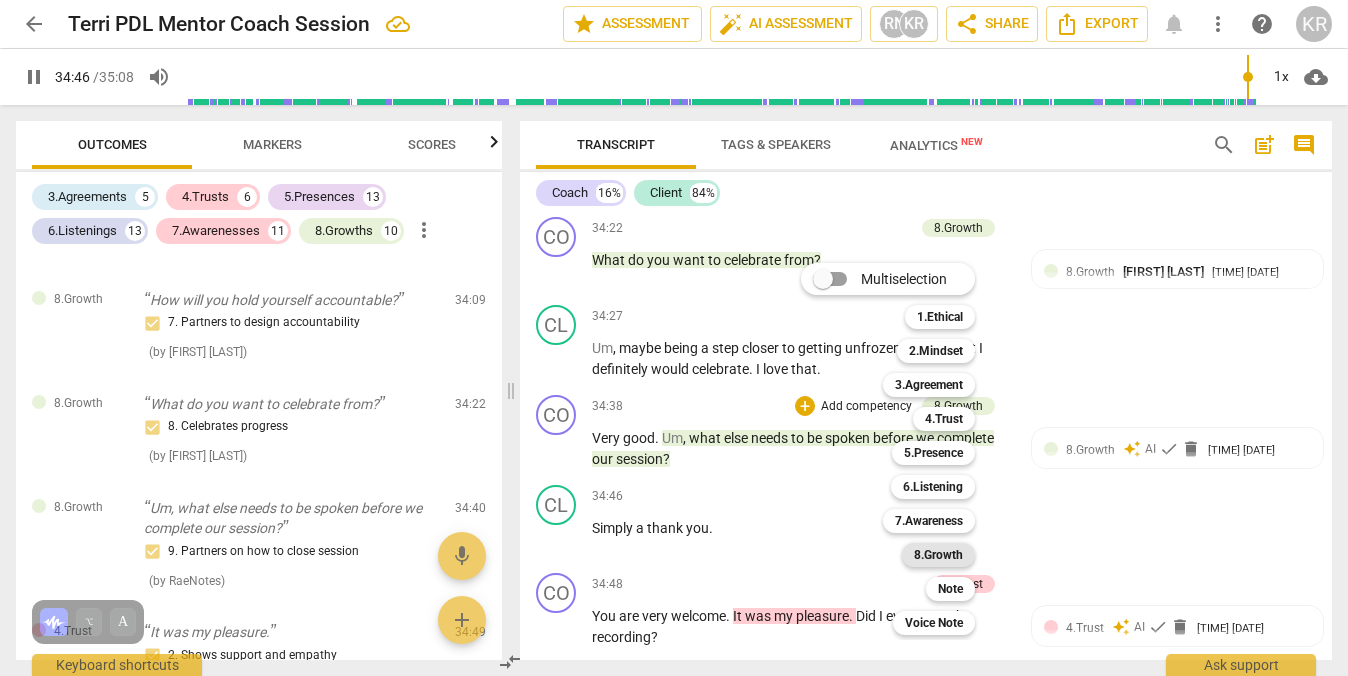 click on "8.Growth" at bounding box center (938, 555) 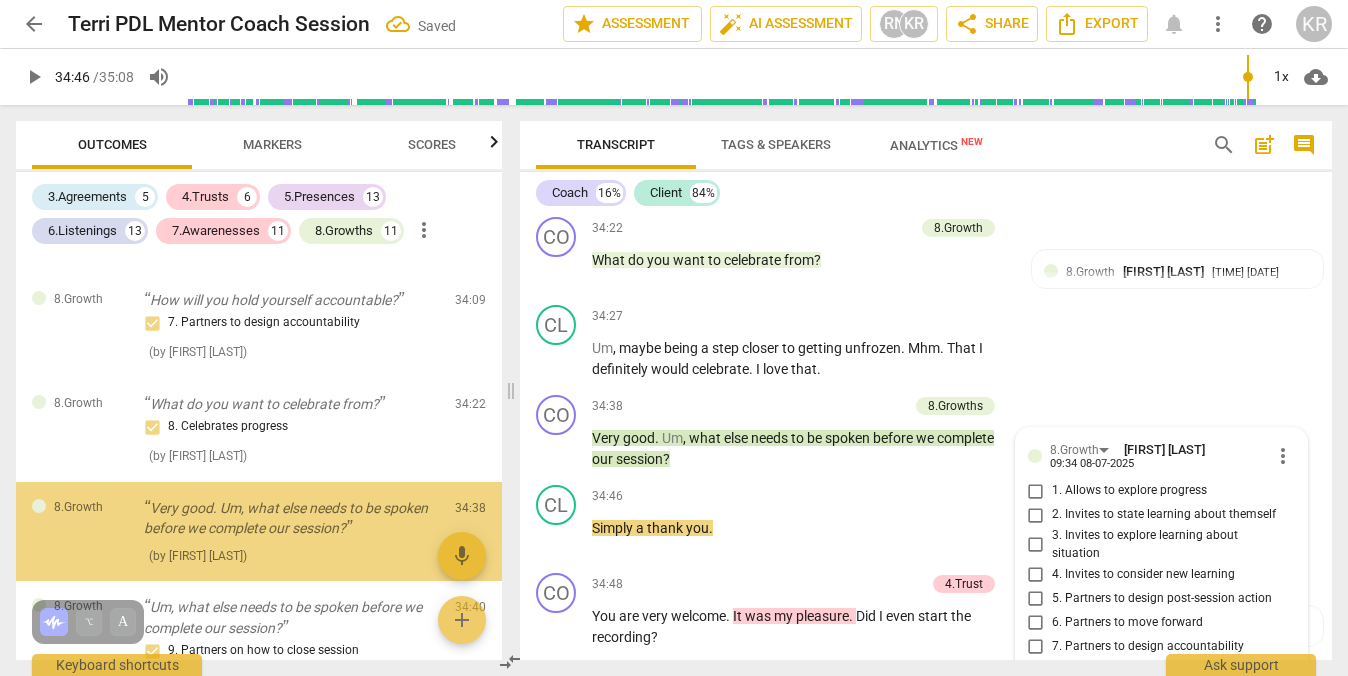 scroll, scrollTop: 11561, scrollLeft: 0, axis: vertical 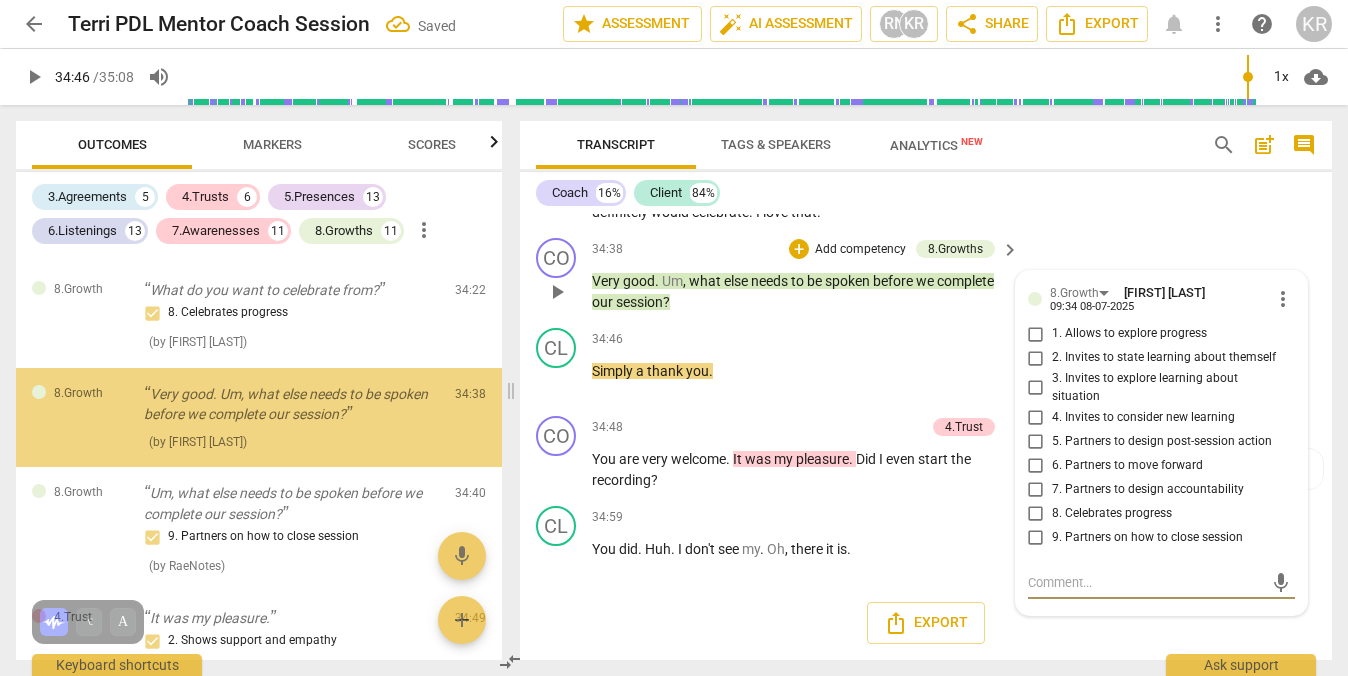 click on "9. Partners on how to close session" at bounding box center (1036, 537) 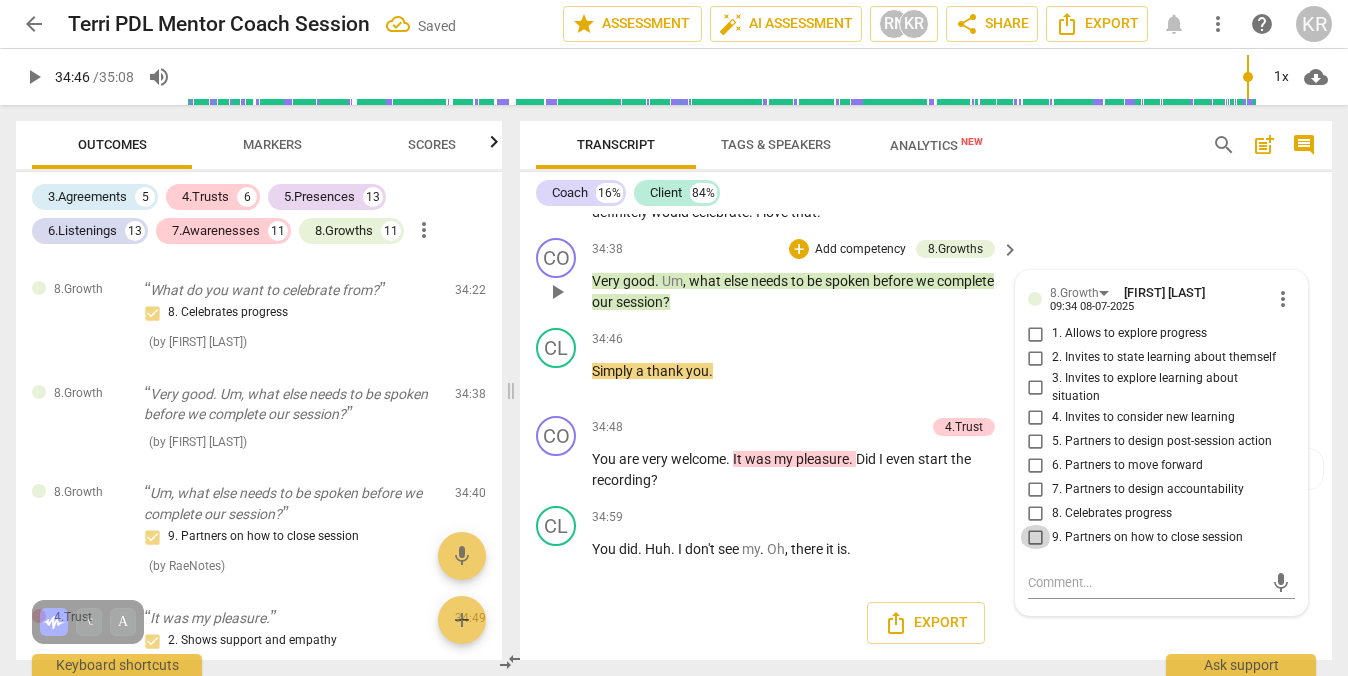click on "9. Partners on how to close session" at bounding box center [1036, 537] 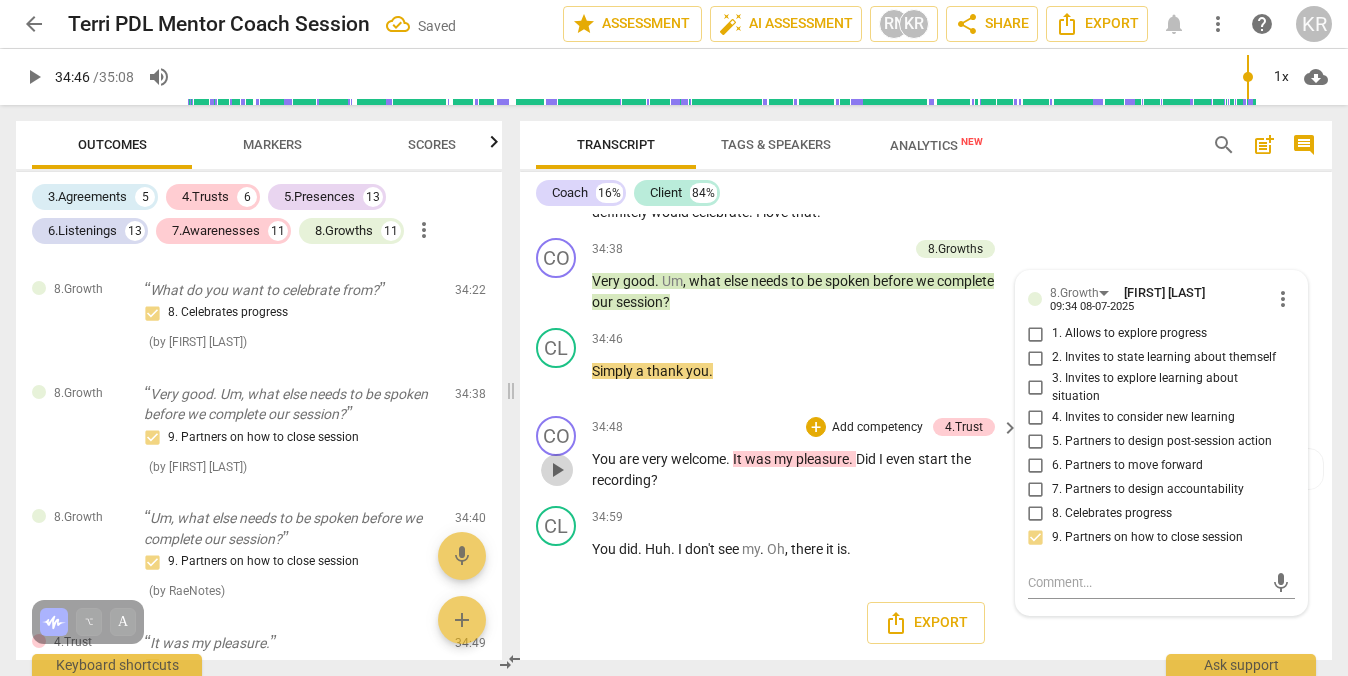 click on "play_arrow" at bounding box center [557, 470] 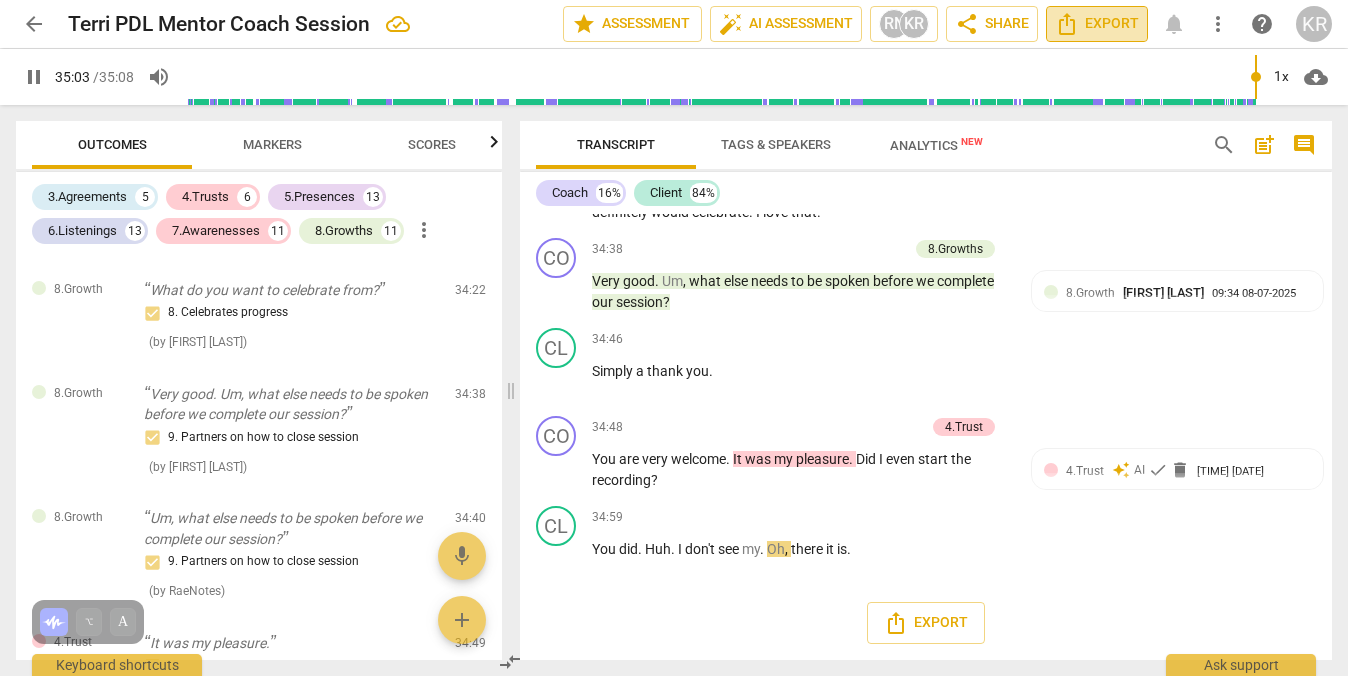 click on "Export" at bounding box center [1097, 24] 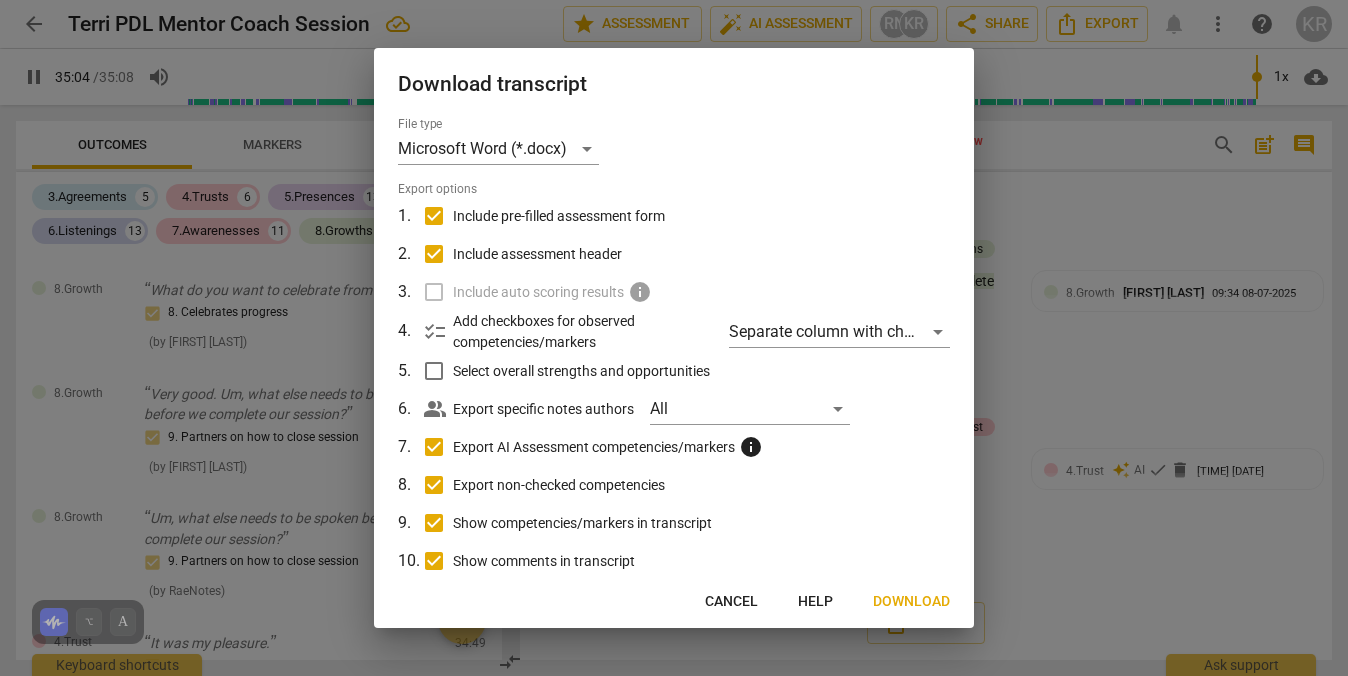 click on "Download" at bounding box center [911, 602] 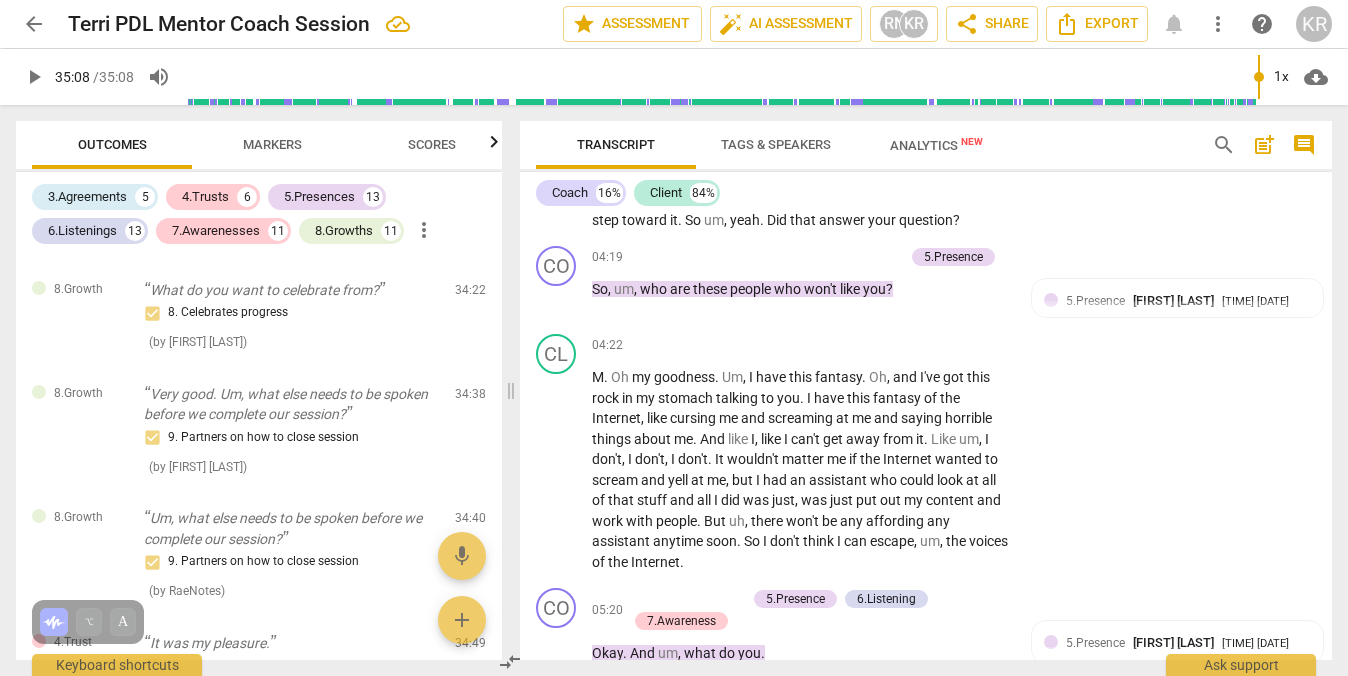 scroll, scrollTop: 2137, scrollLeft: 0, axis: vertical 